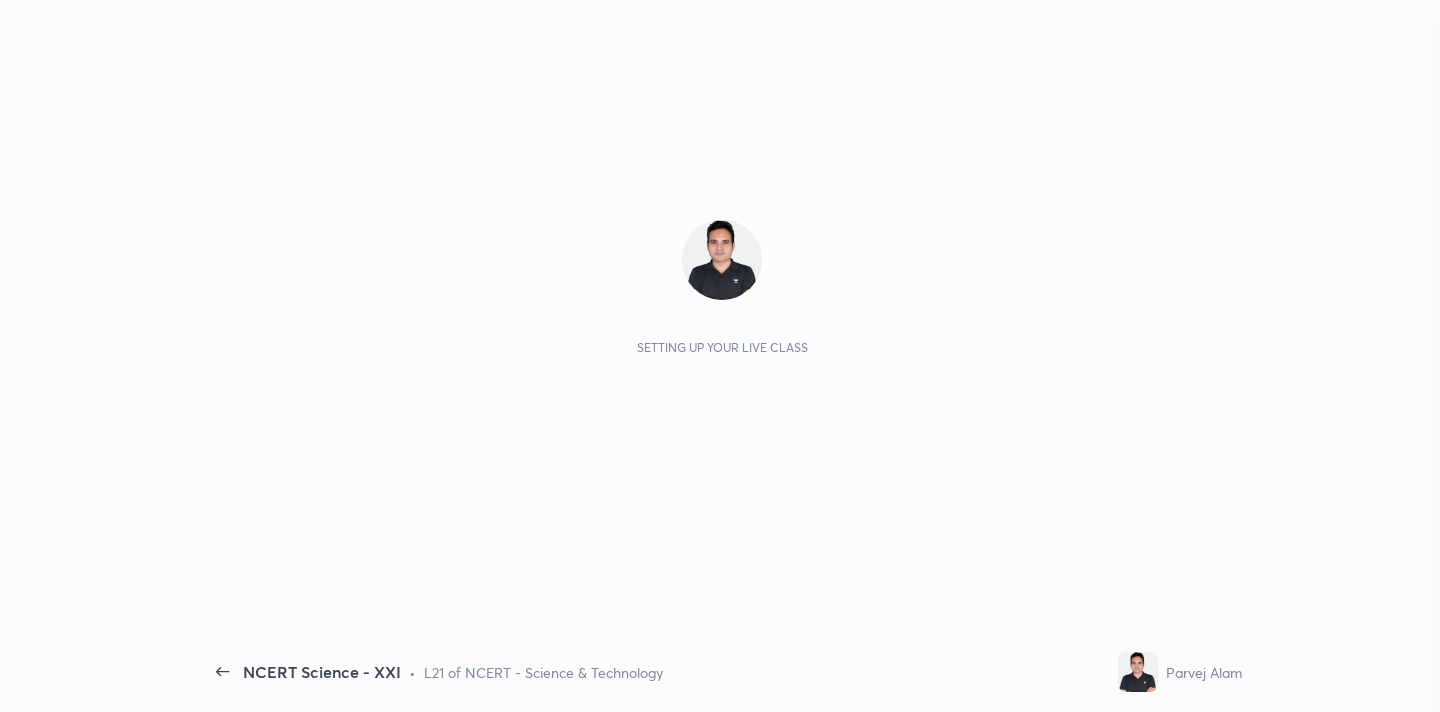 scroll, scrollTop: 0, scrollLeft: 0, axis: both 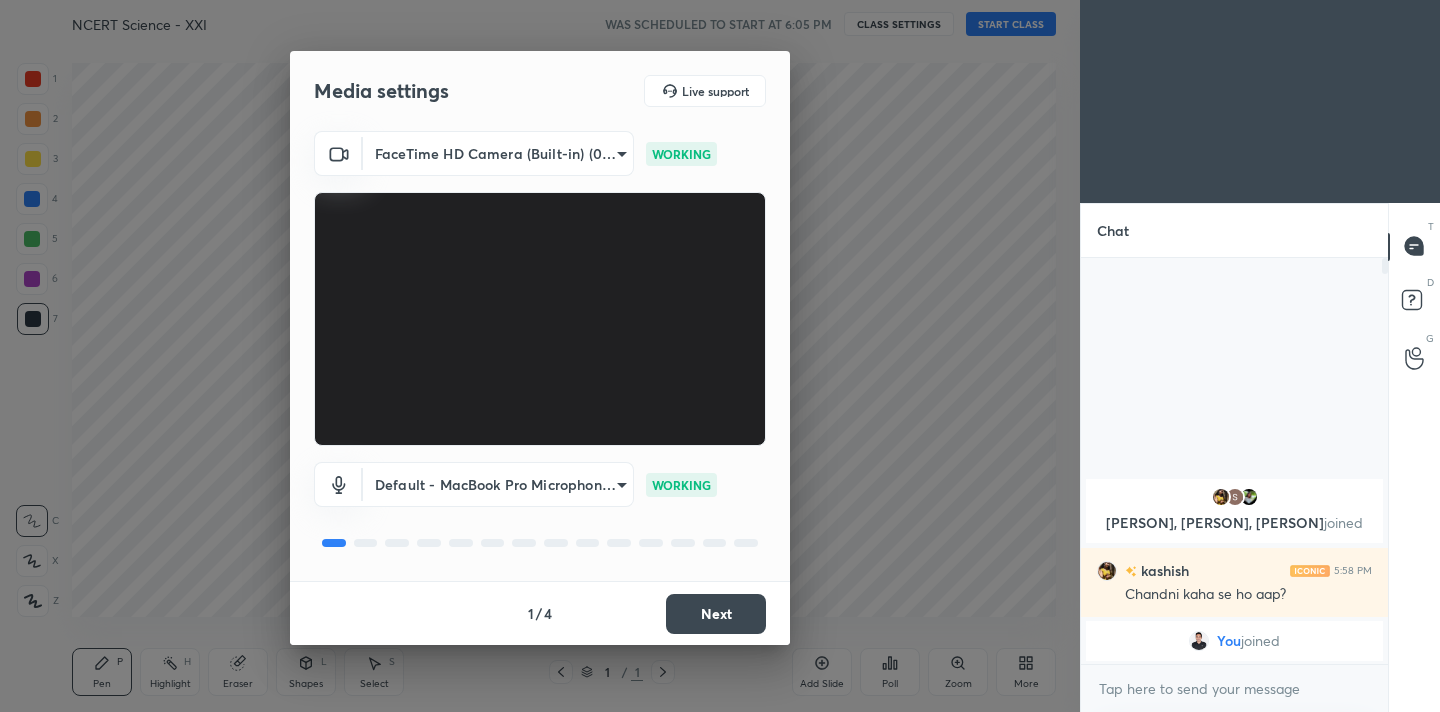 click on "Next" at bounding box center [716, 614] 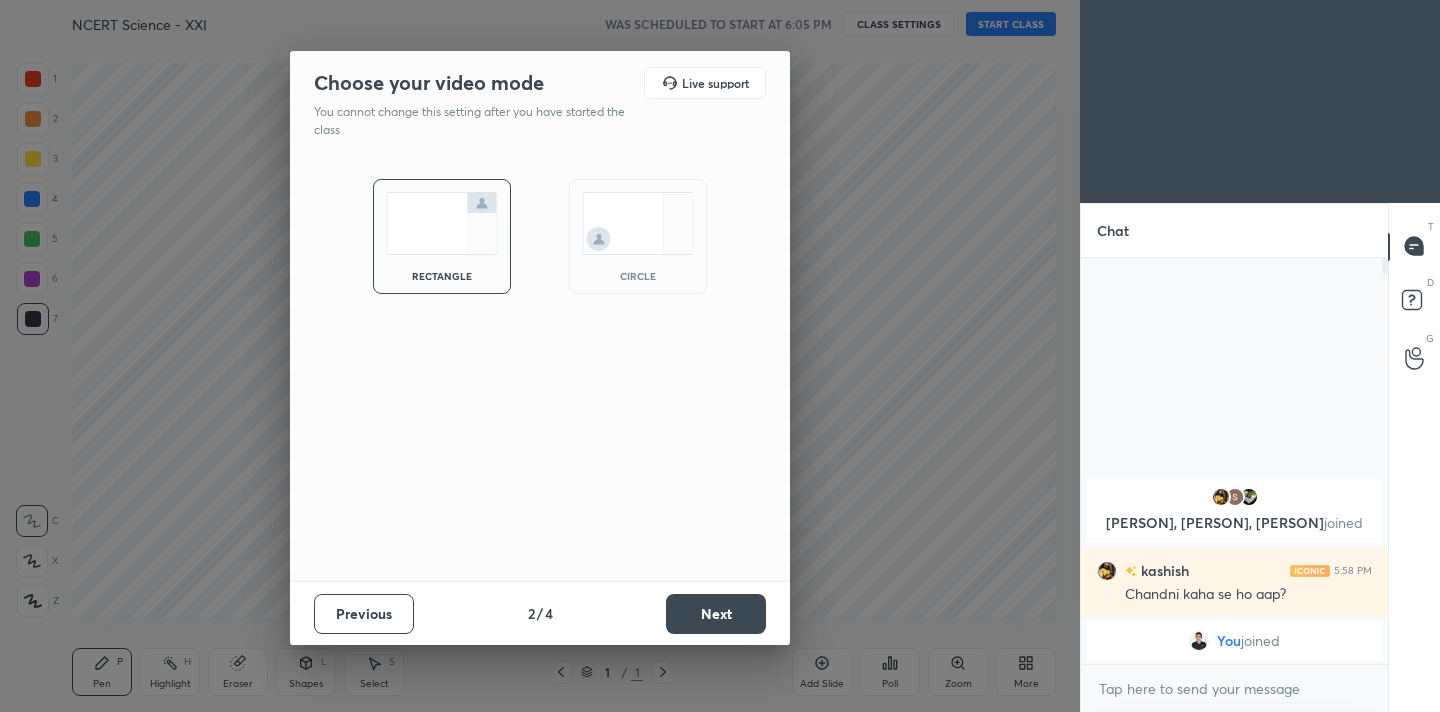 click on "Next" at bounding box center (716, 614) 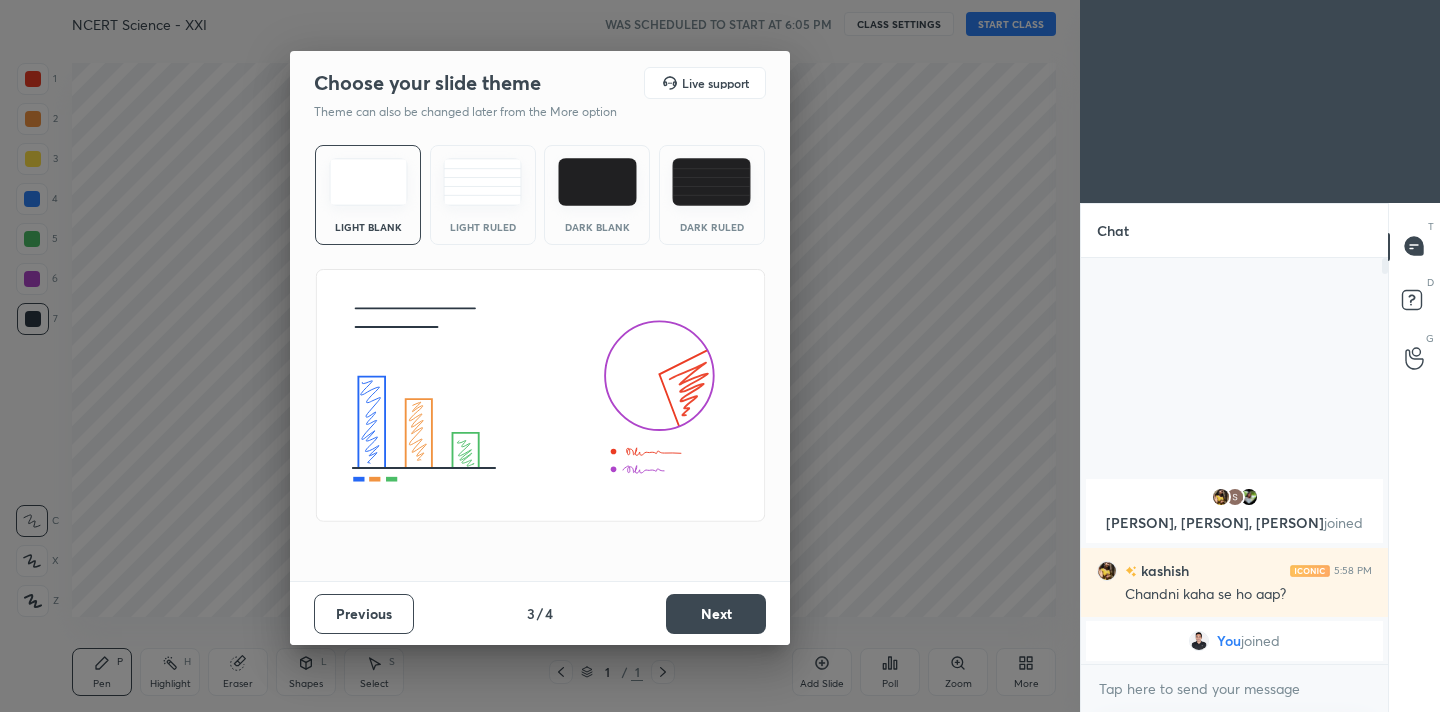 click on "Next" at bounding box center [716, 614] 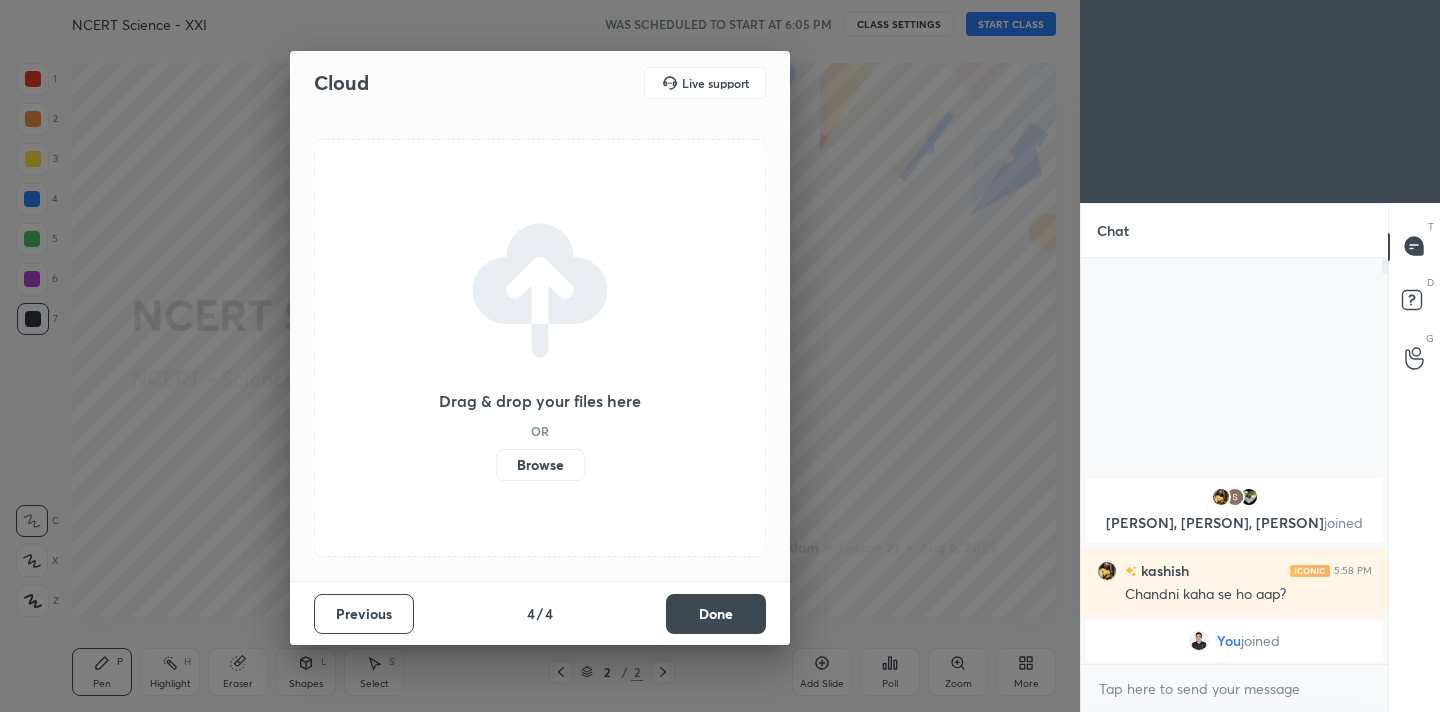 click on "Done" at bounding box center (716, 614) 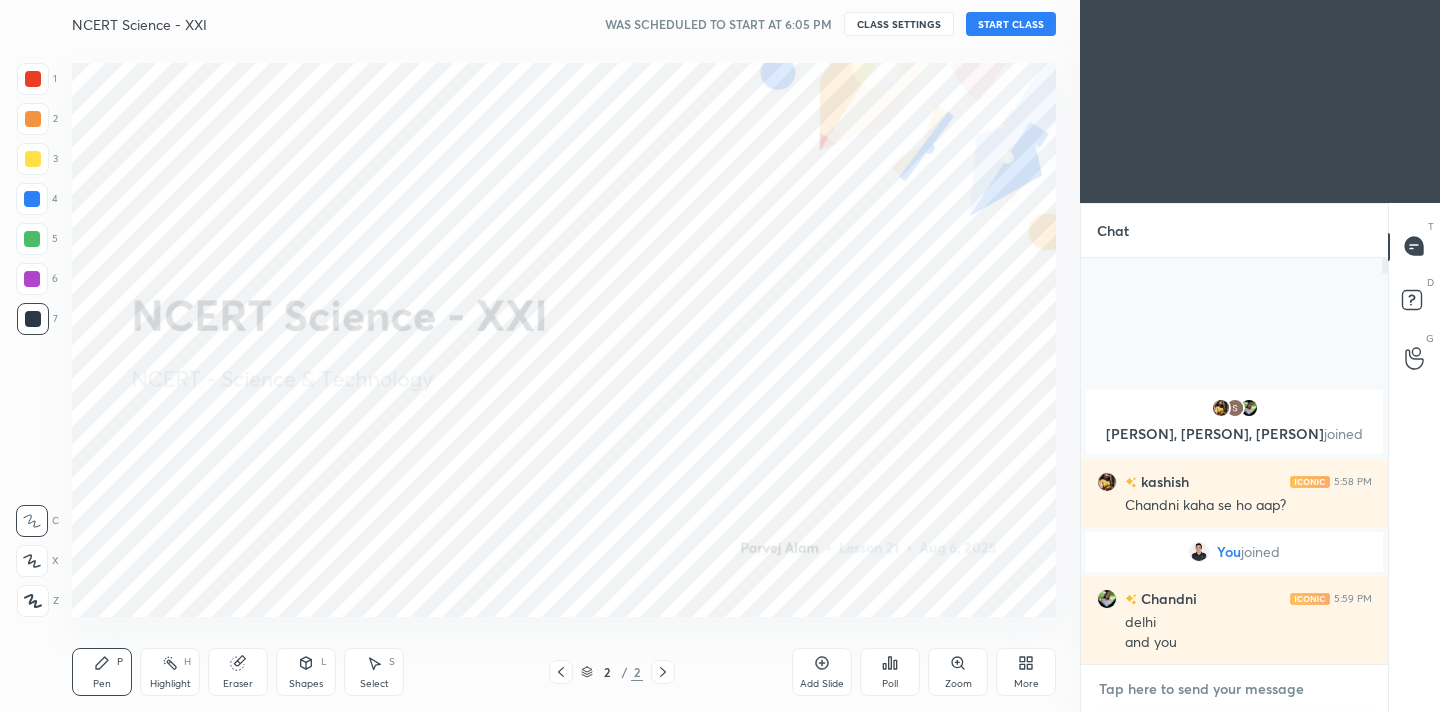 click at bounding box center (1234, 689) 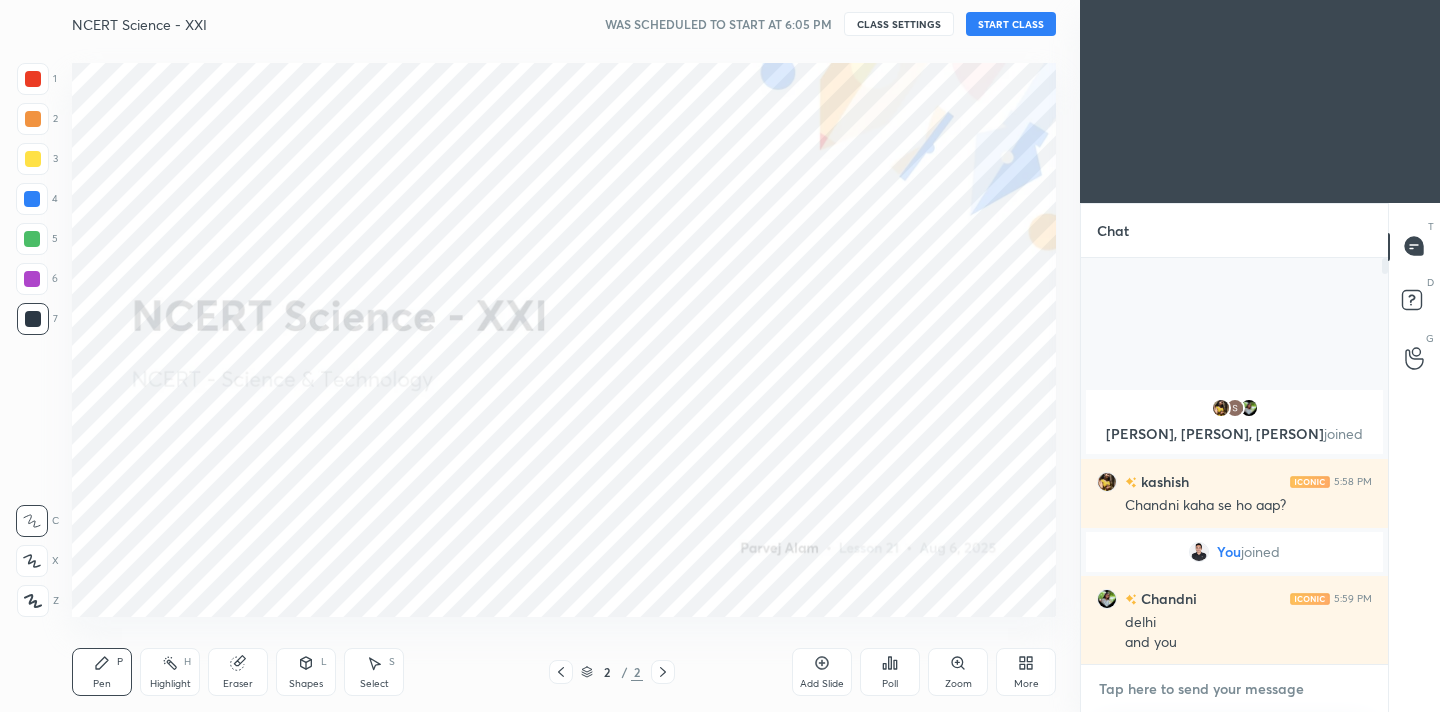 click at bounding box center [1234, 689] 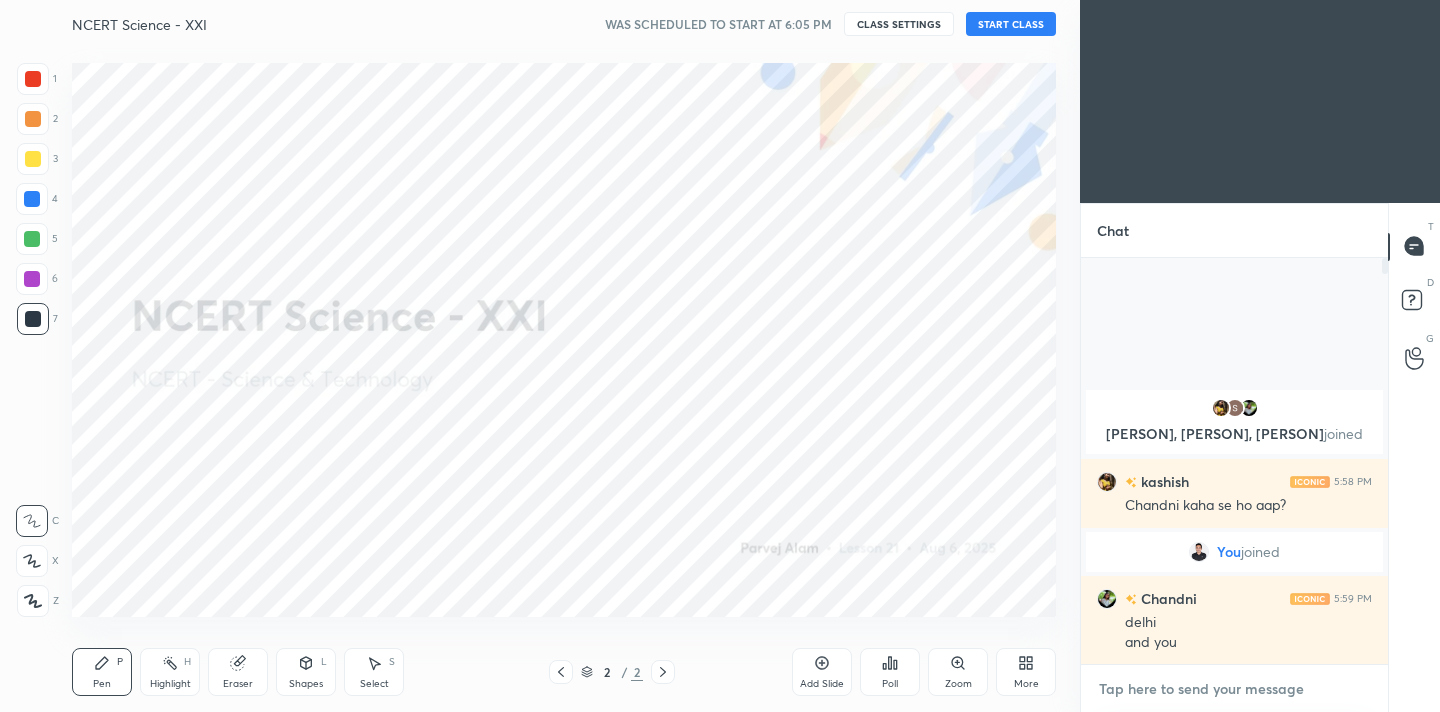 paste on "Channel link
https://t.me/AlamSirUnacademy" 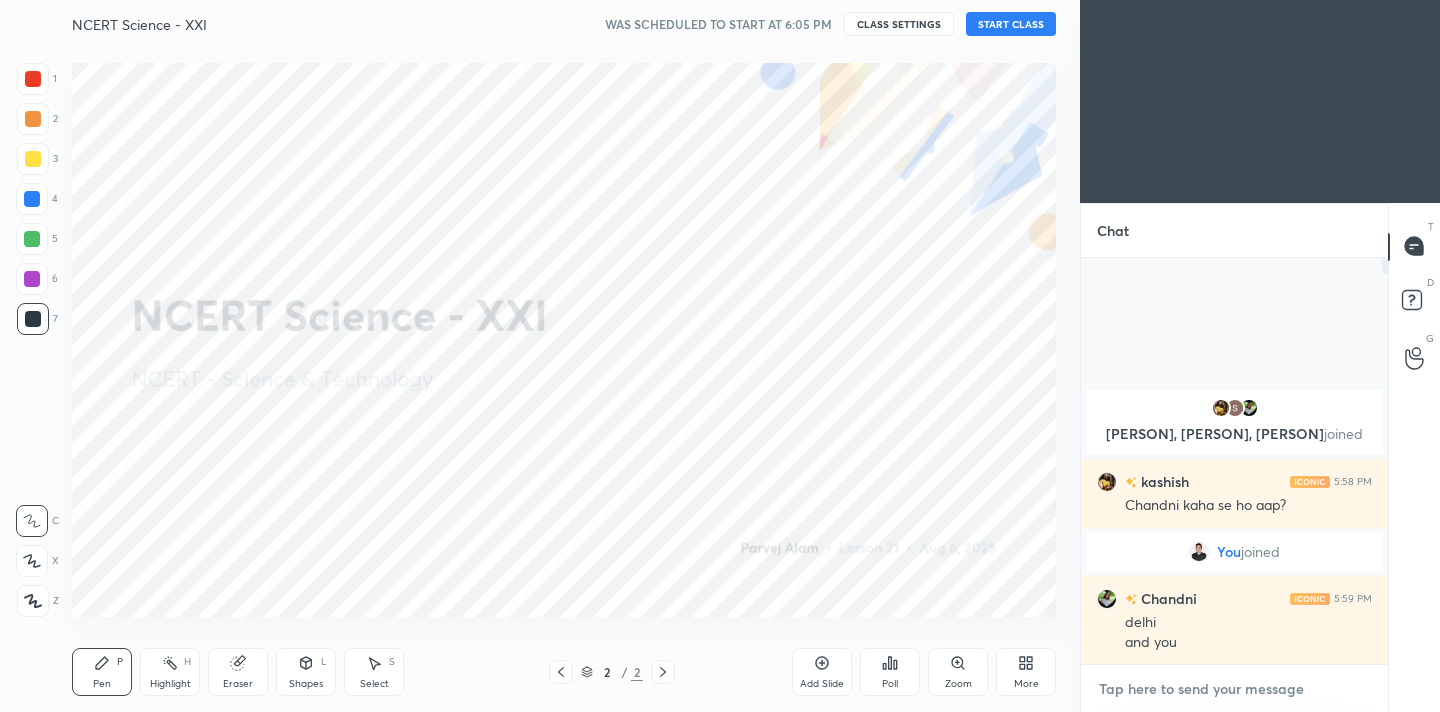 type on "Channel link
https://t.me/AlamSirUnacademy" 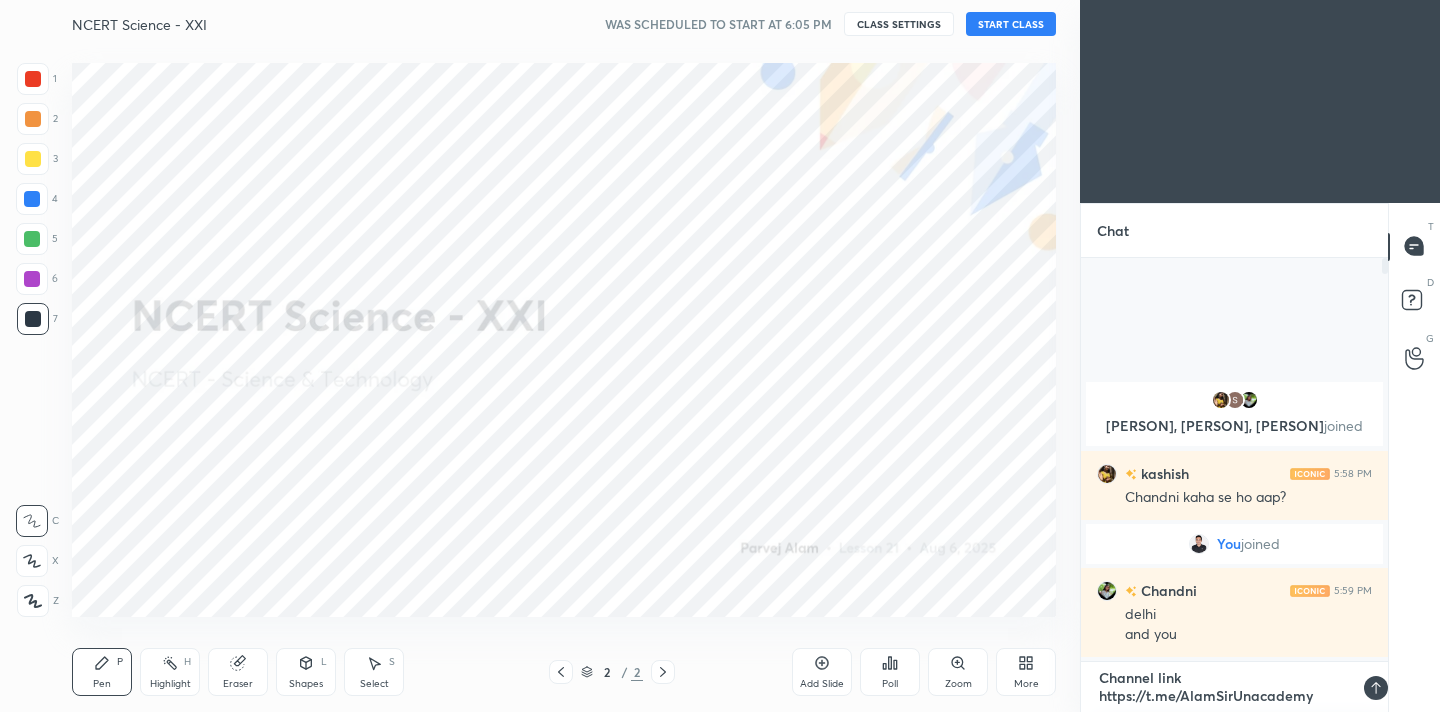 scroll, scrollTop: 0, scrollLeft: 0, axis: both 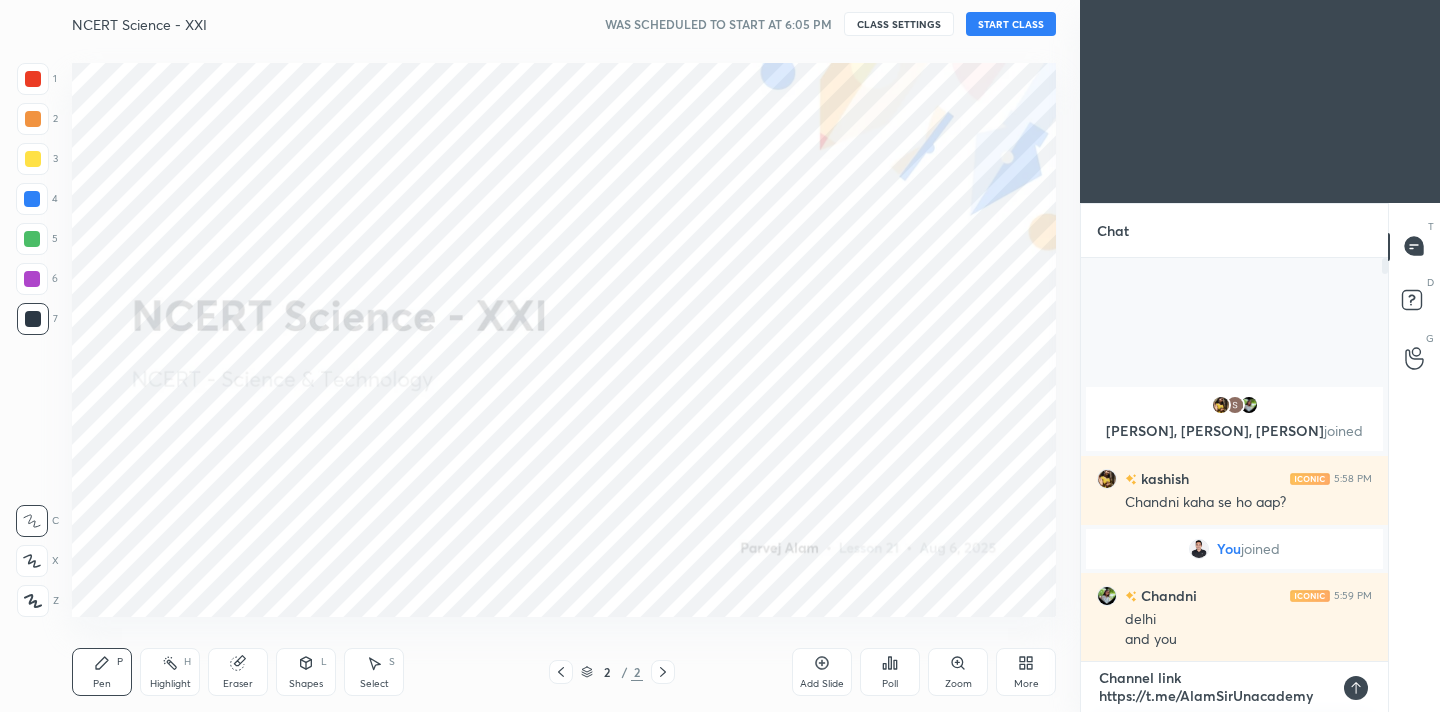 type 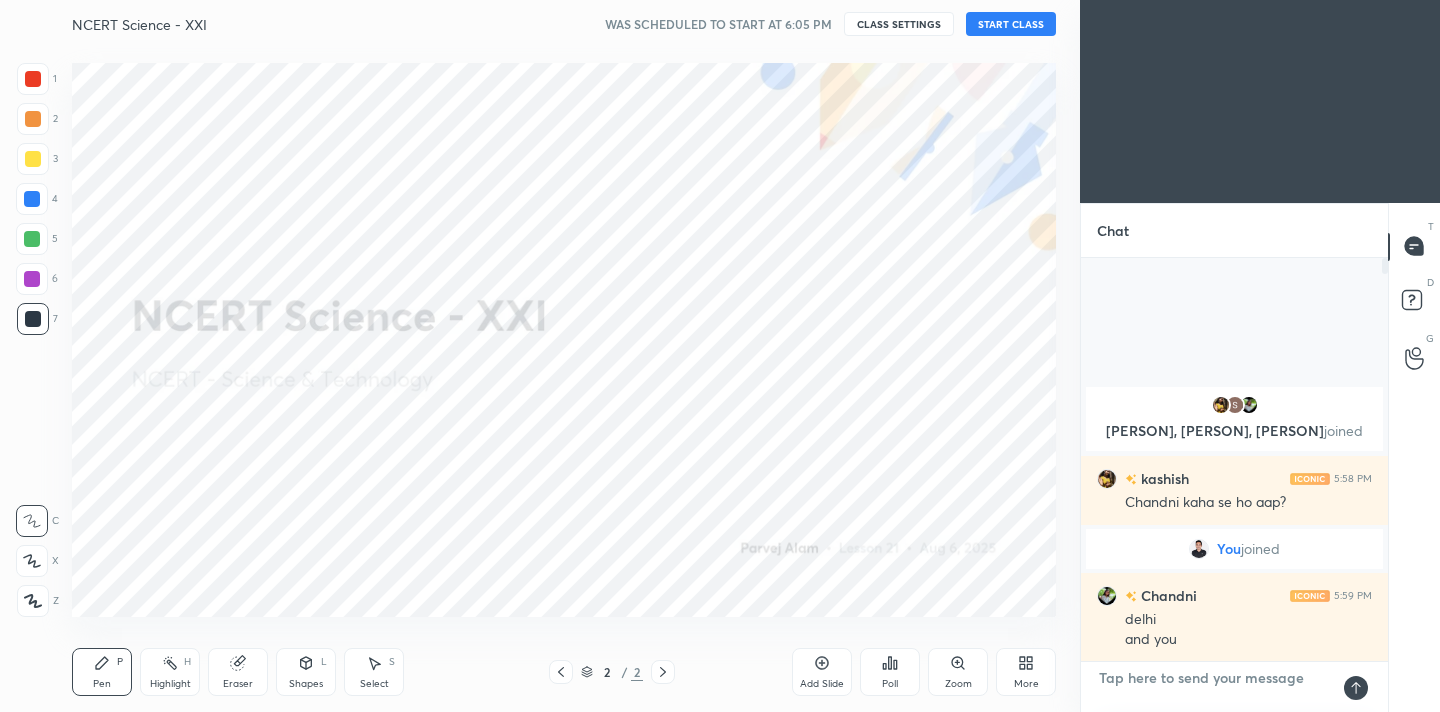 scroll, scrollTop: 7, scrollLeft: 7, axis: both 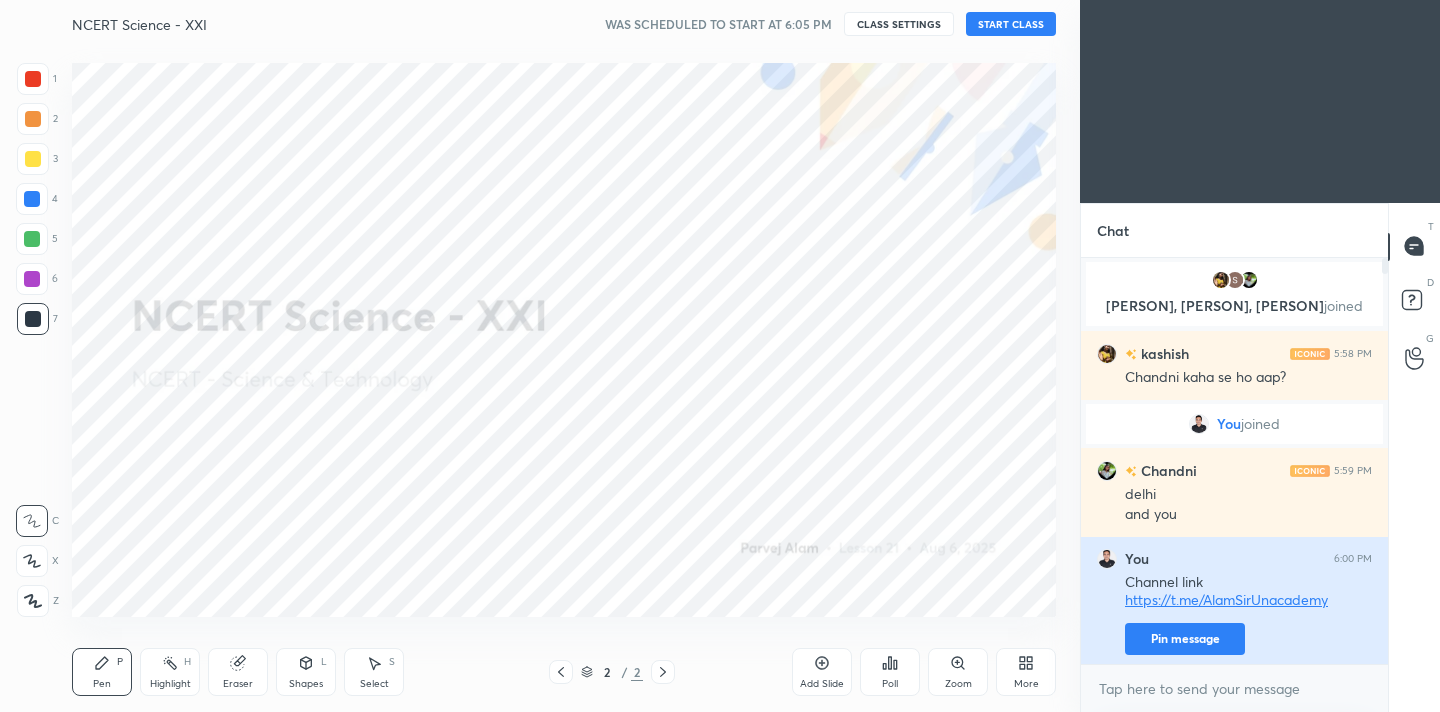 click on "Pin message" at bounding box center (1185, 639) 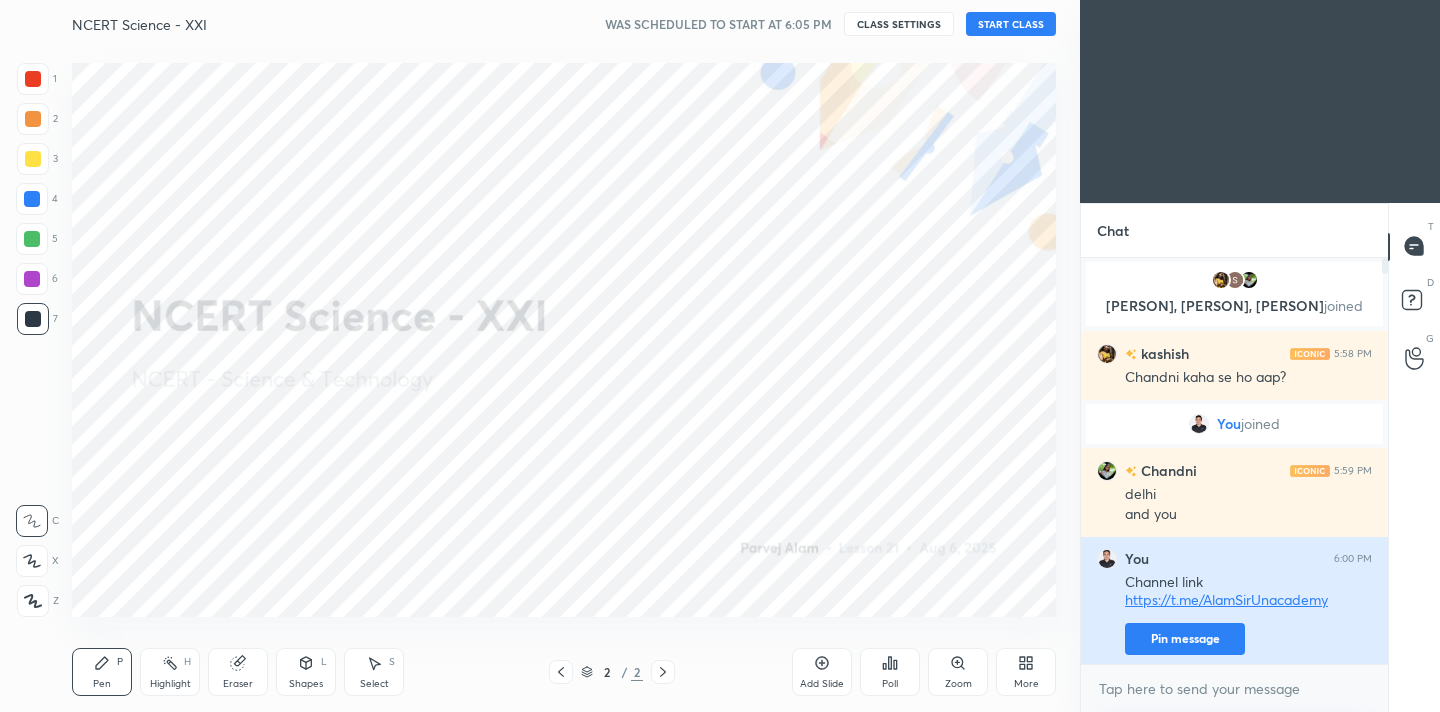 scroll, scrollTop: 344, scrollLeft: 301, axis: both 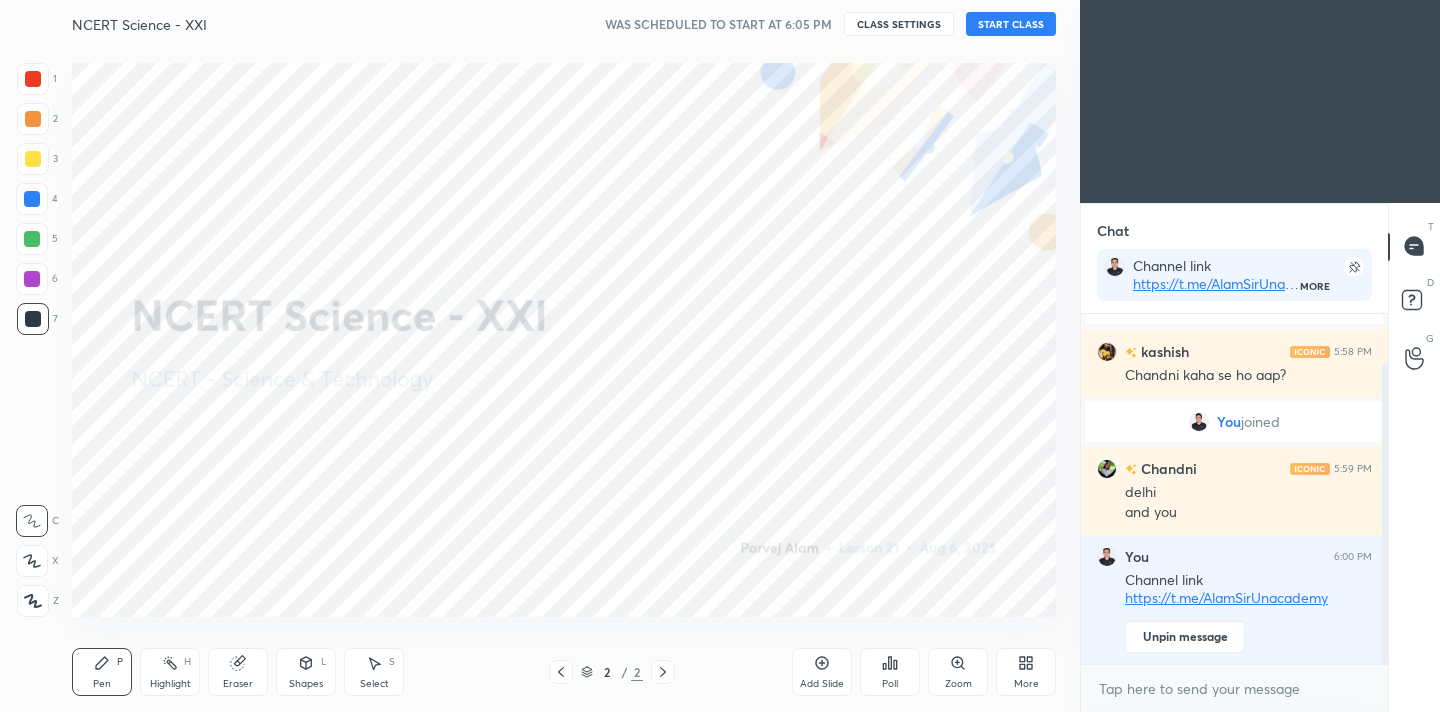 click 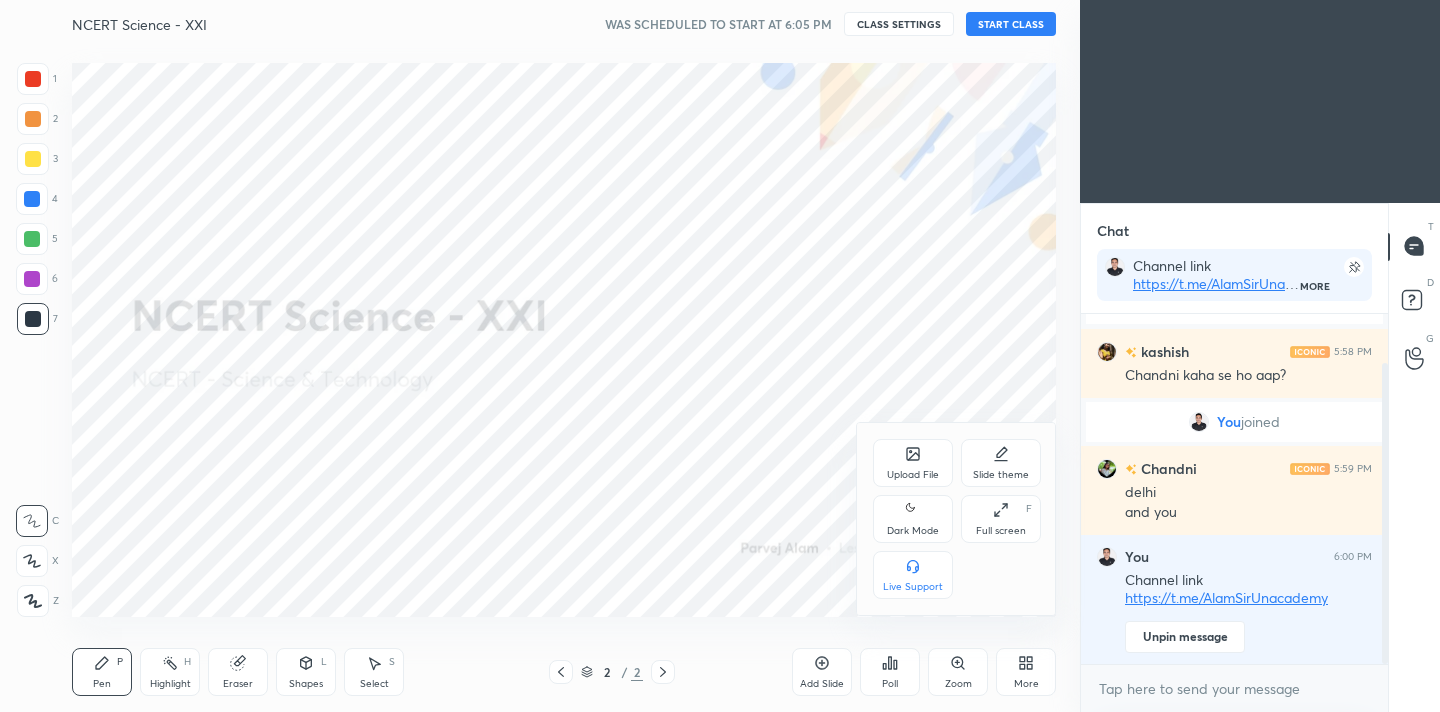 click 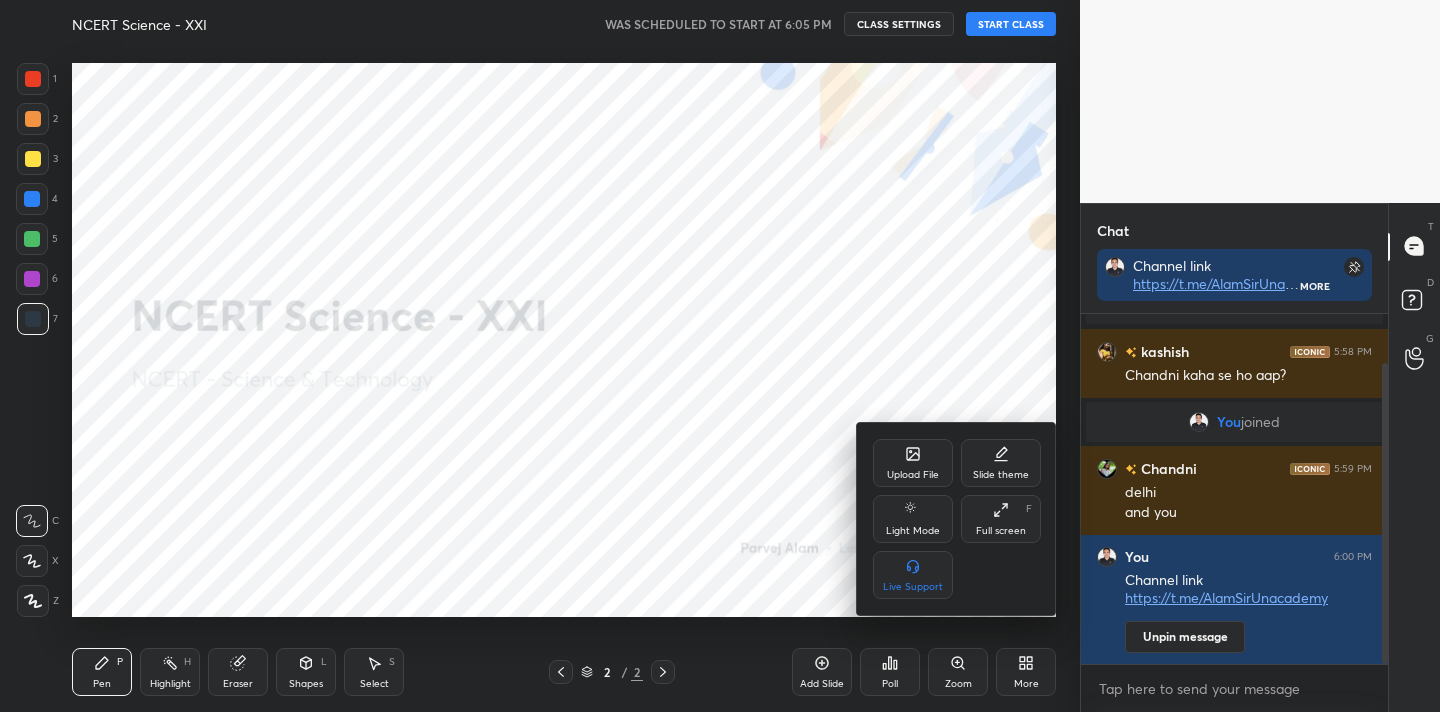 click at bounding box center (720, 356) 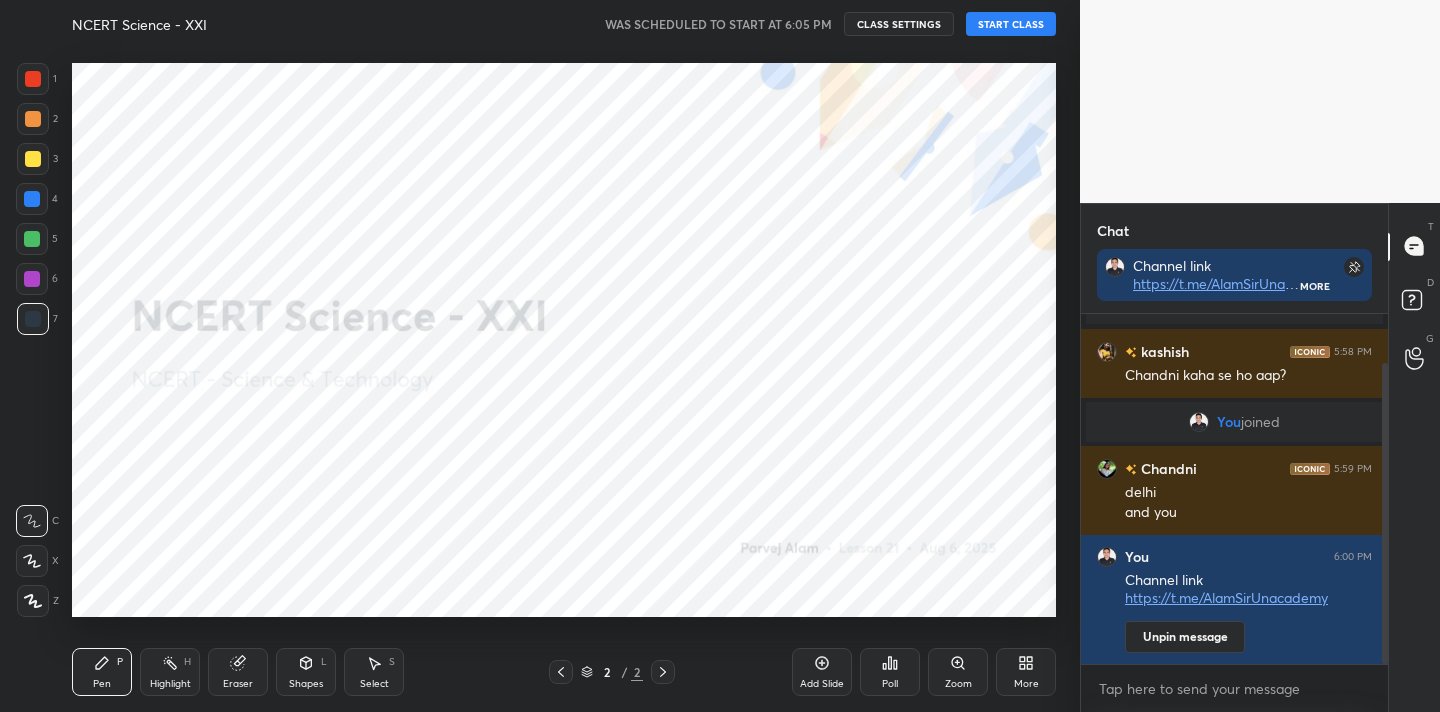 scroll, scrollTop: 127, scrollLeft: 0, axis: vertical 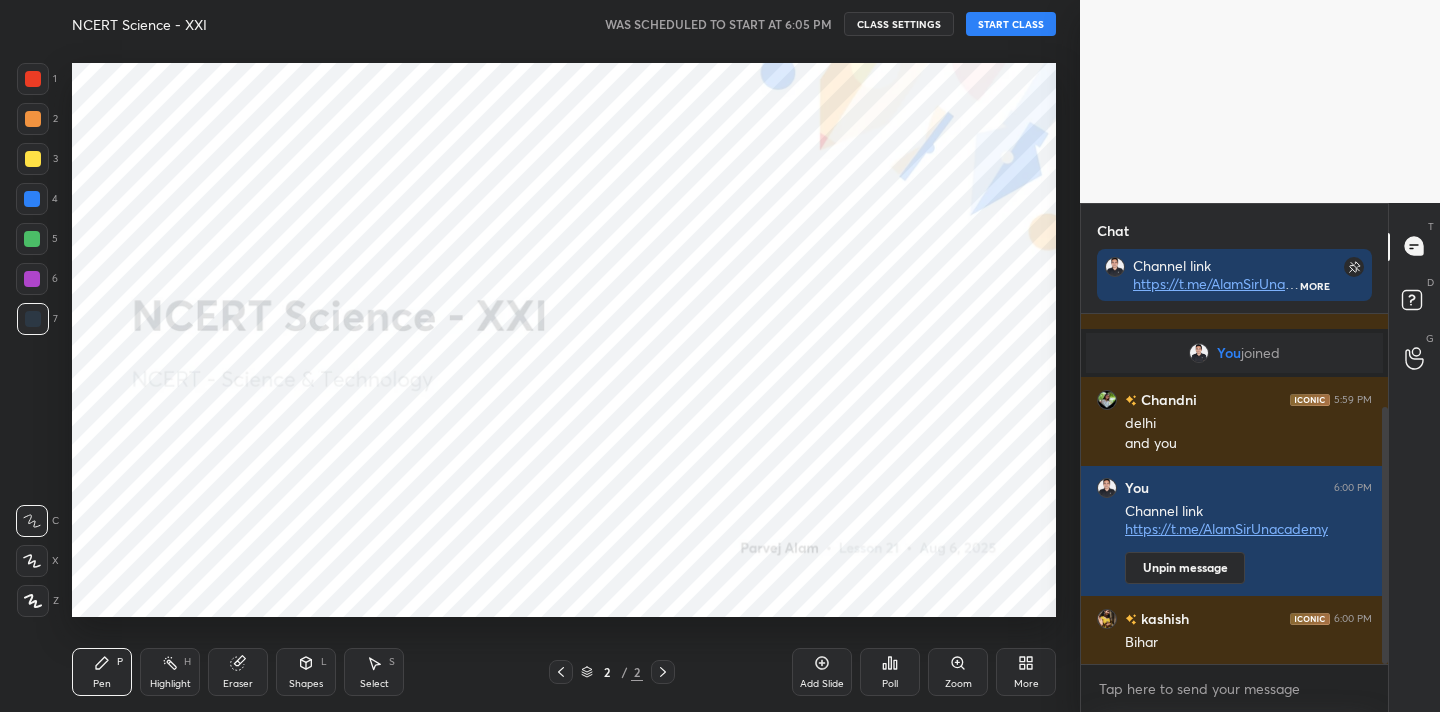 click 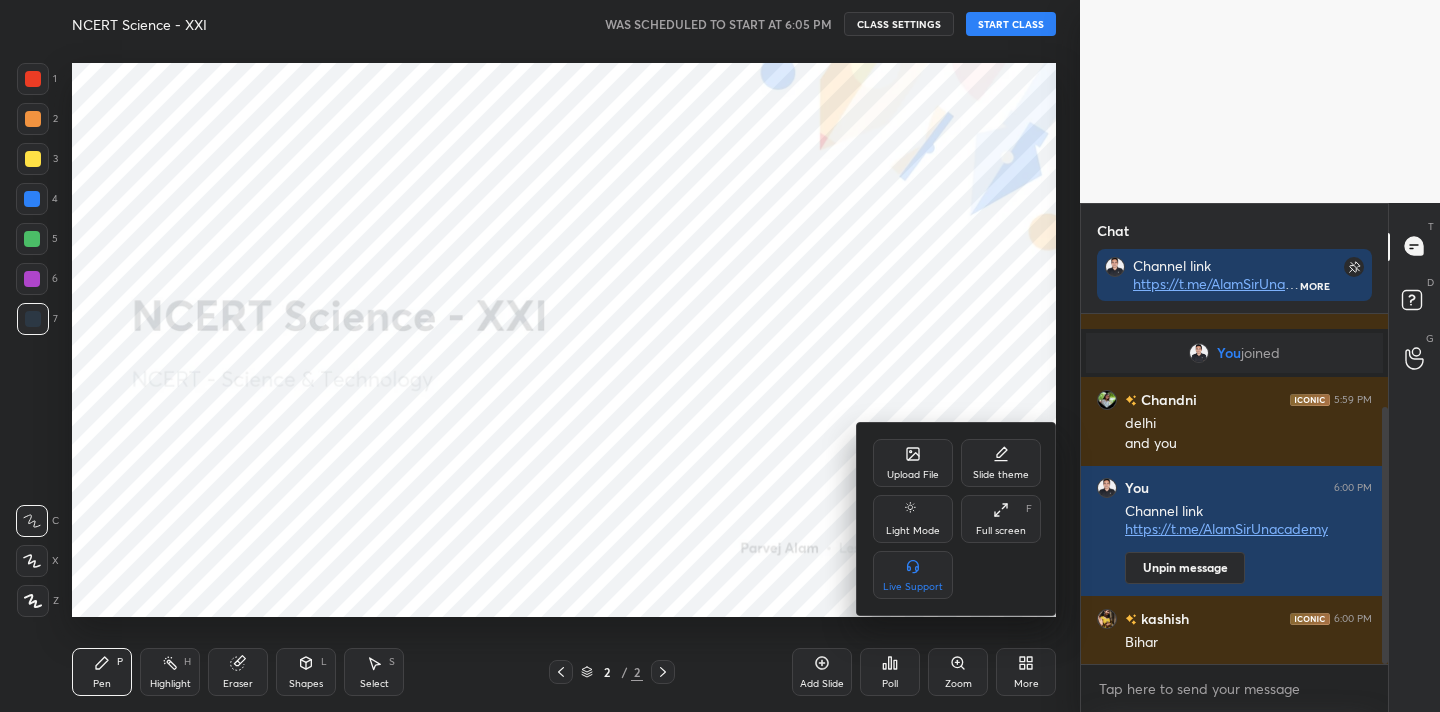 click on "Upload File" at bounding box center (913, 475) 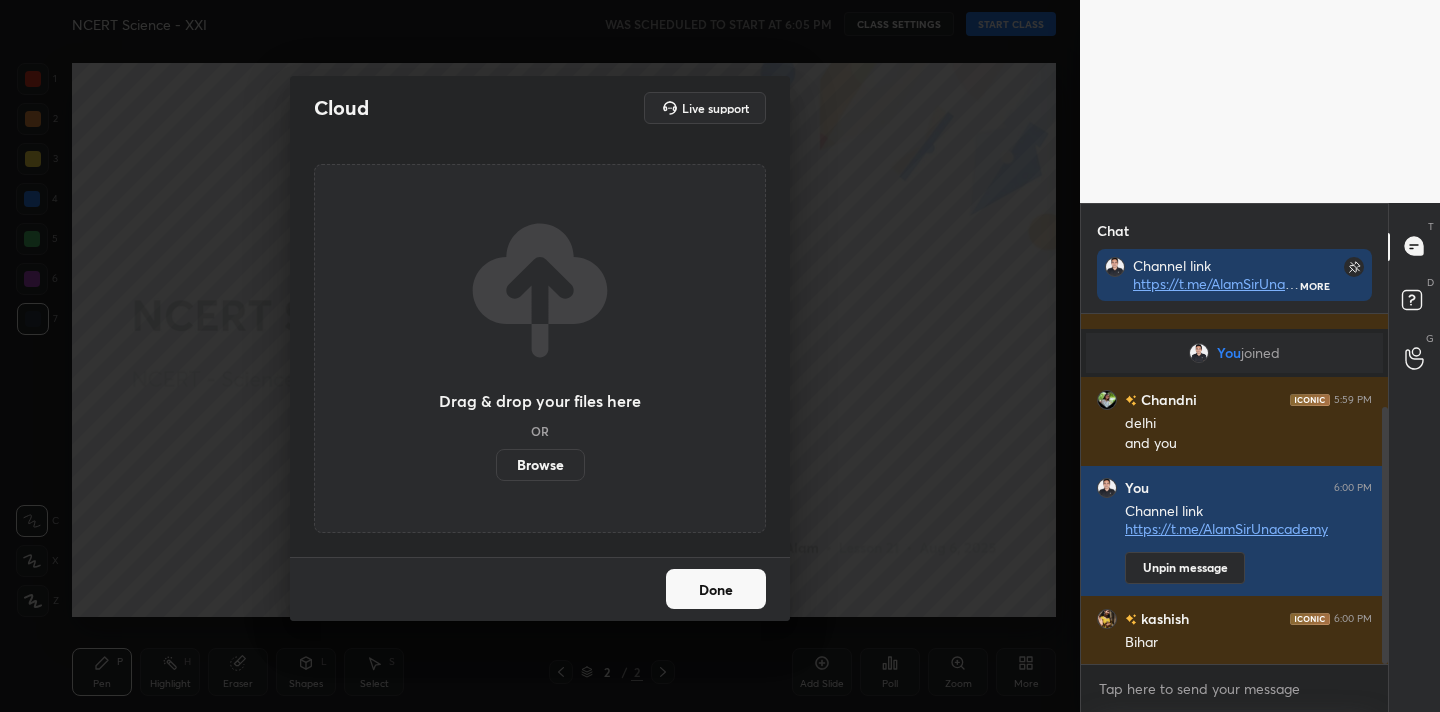 click on "Browse" at bounding box center (540, 465) 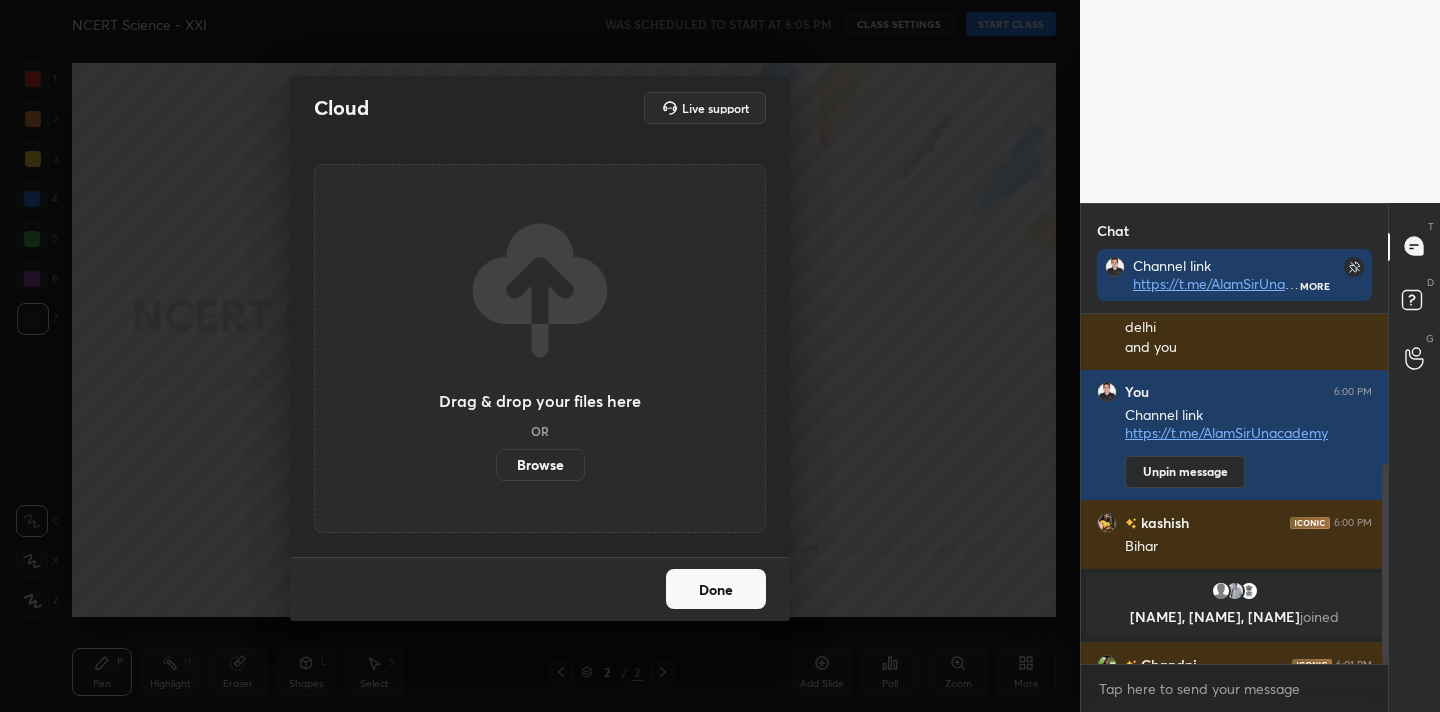 scroll, scrollTop: 264, scrollLeft: 0, axis: vertical 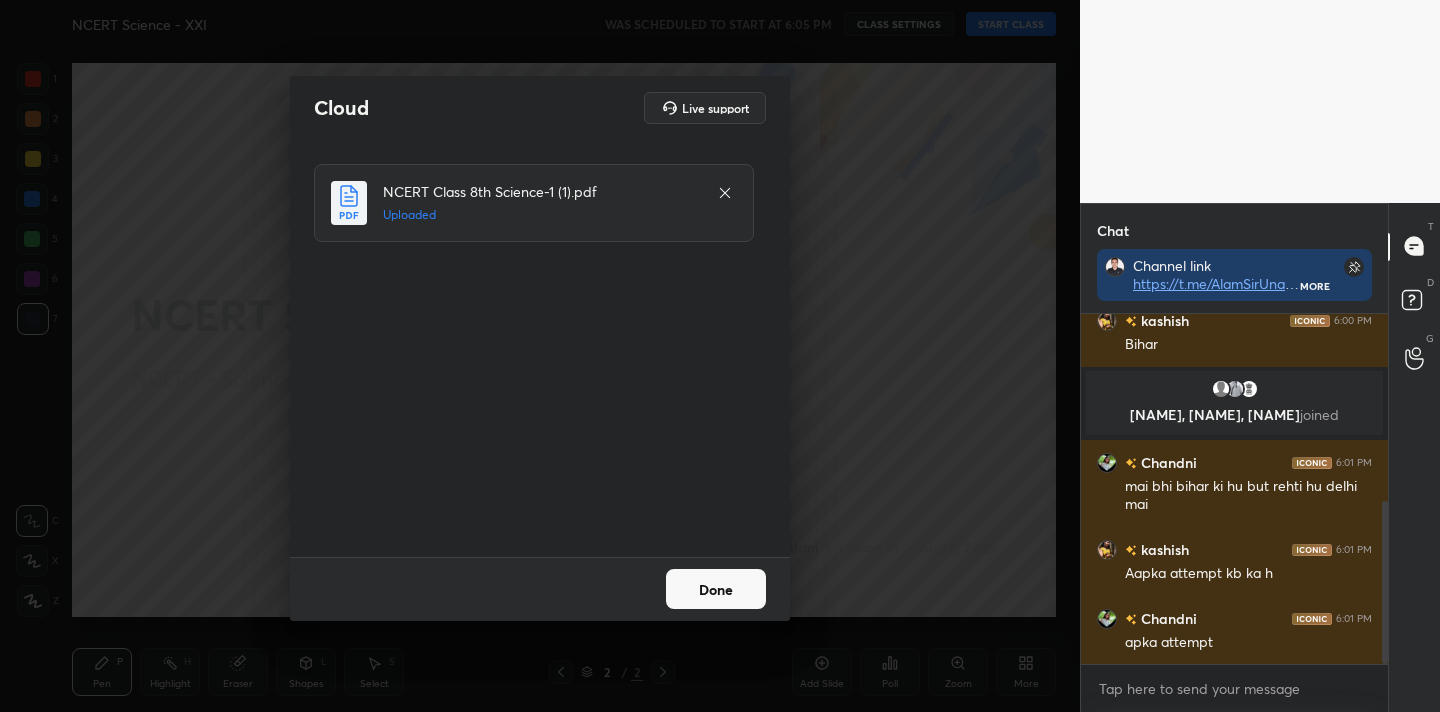 click on "Done" at bounding box center [716, 589] 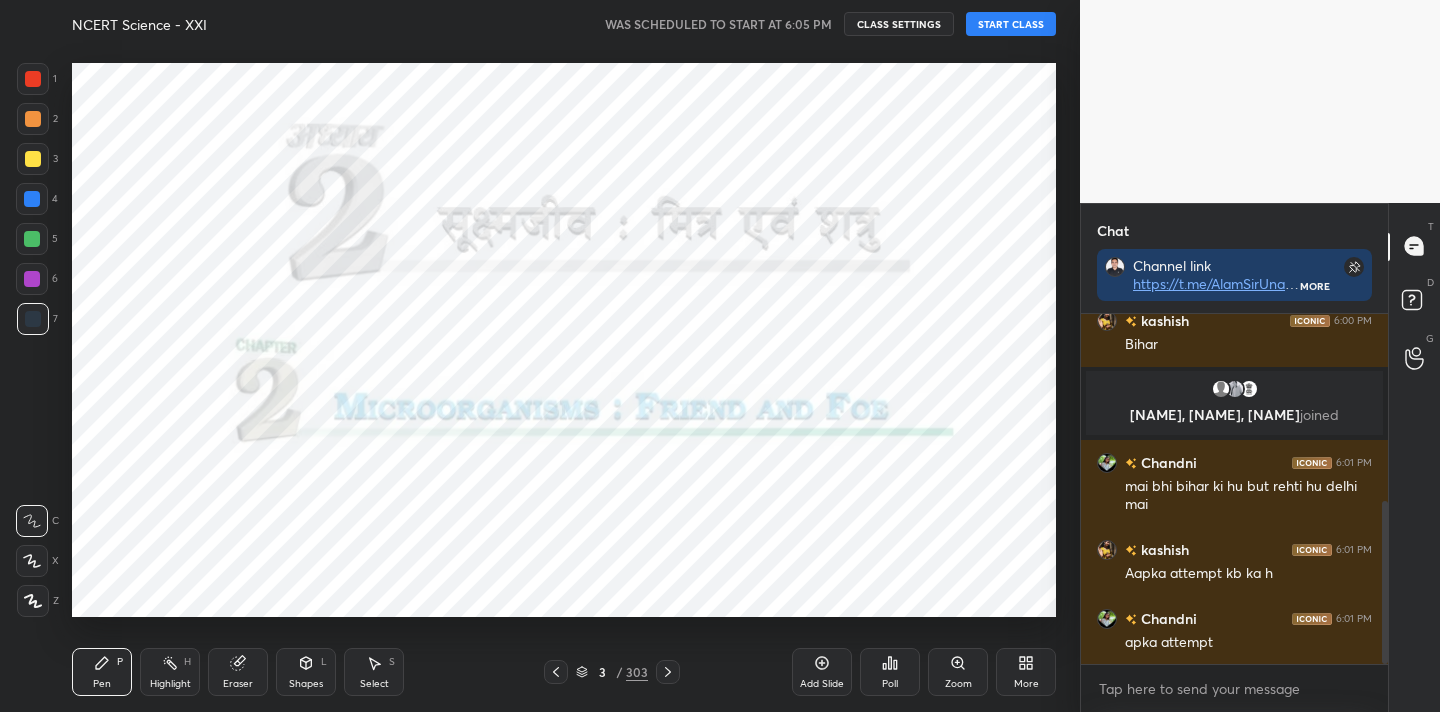 scroll, scrollTop: 422, scrollLeft: 0, axis: vertical 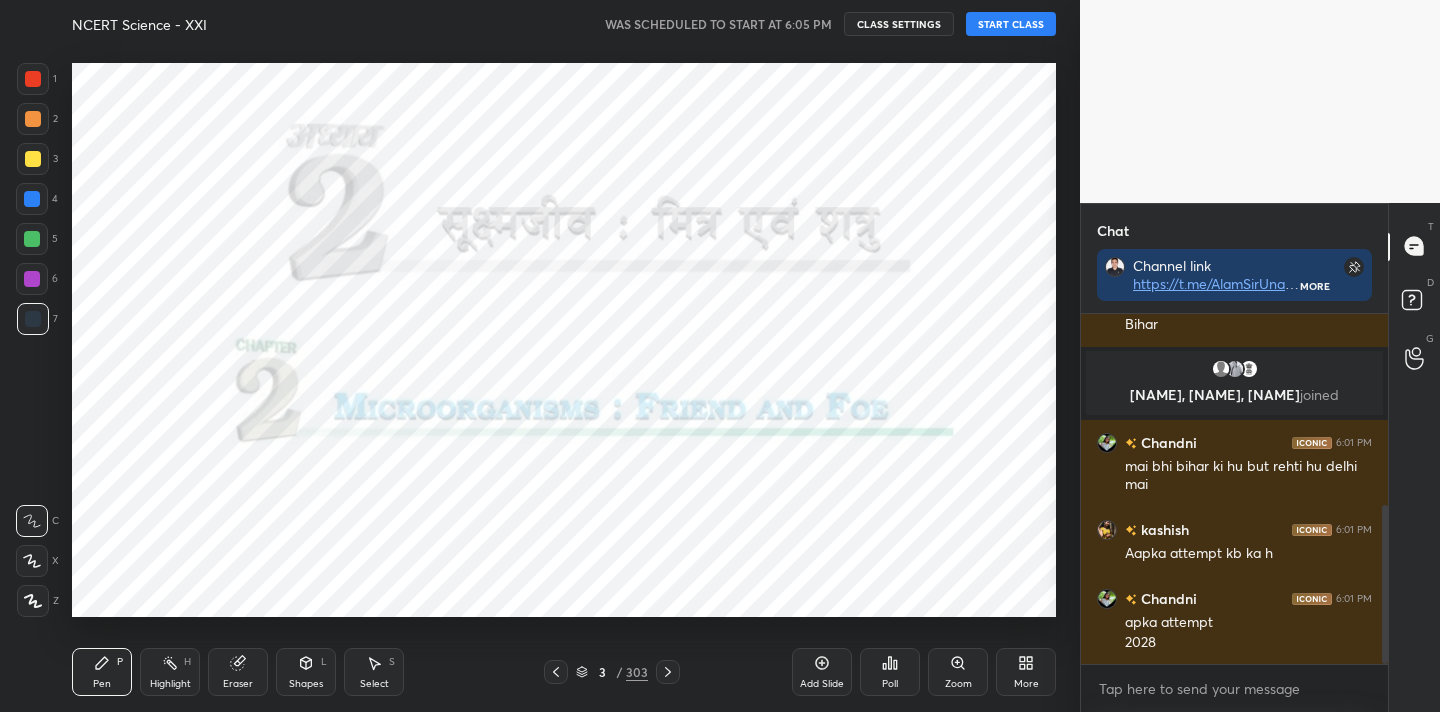 click on "303" at bounding box center [637, 672] 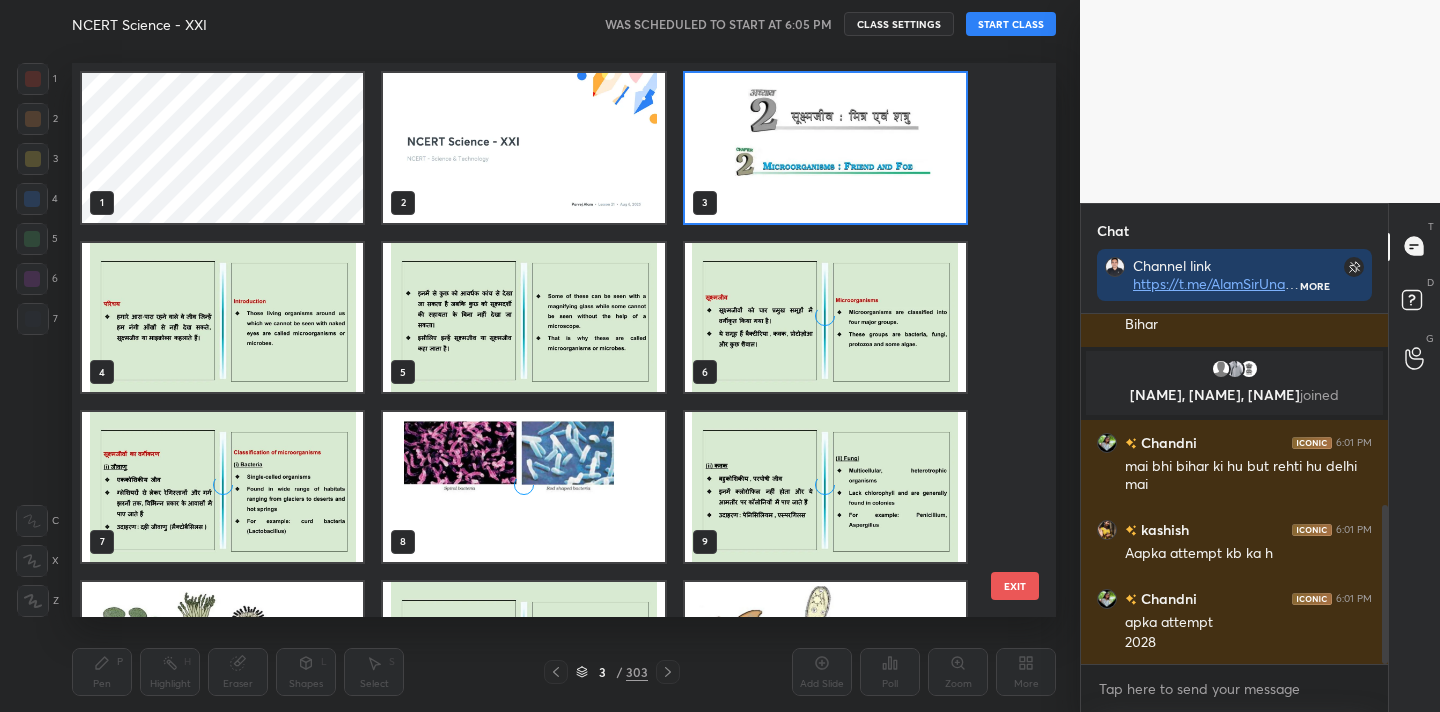 scroll, scrollTop: 7, scrollLeft: 11, axis: both 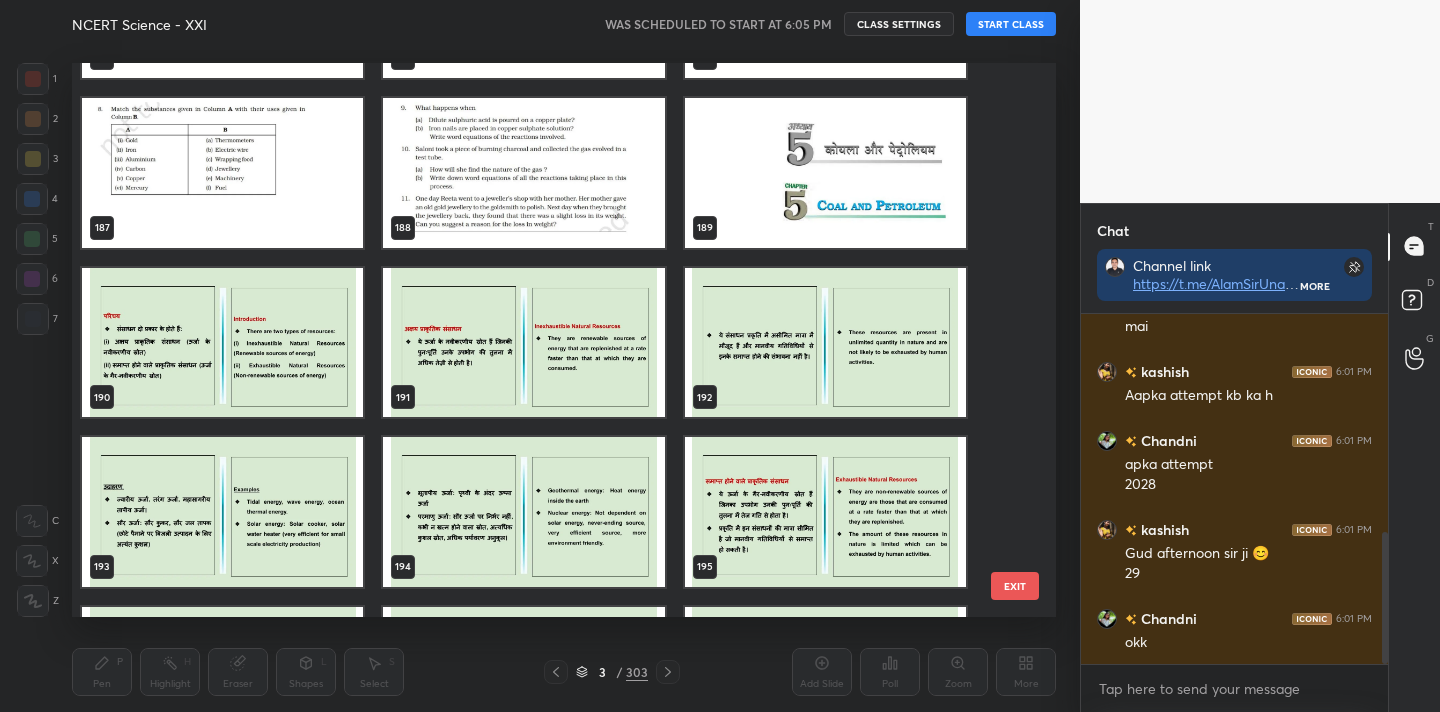 click at bounding box center (825, 173) 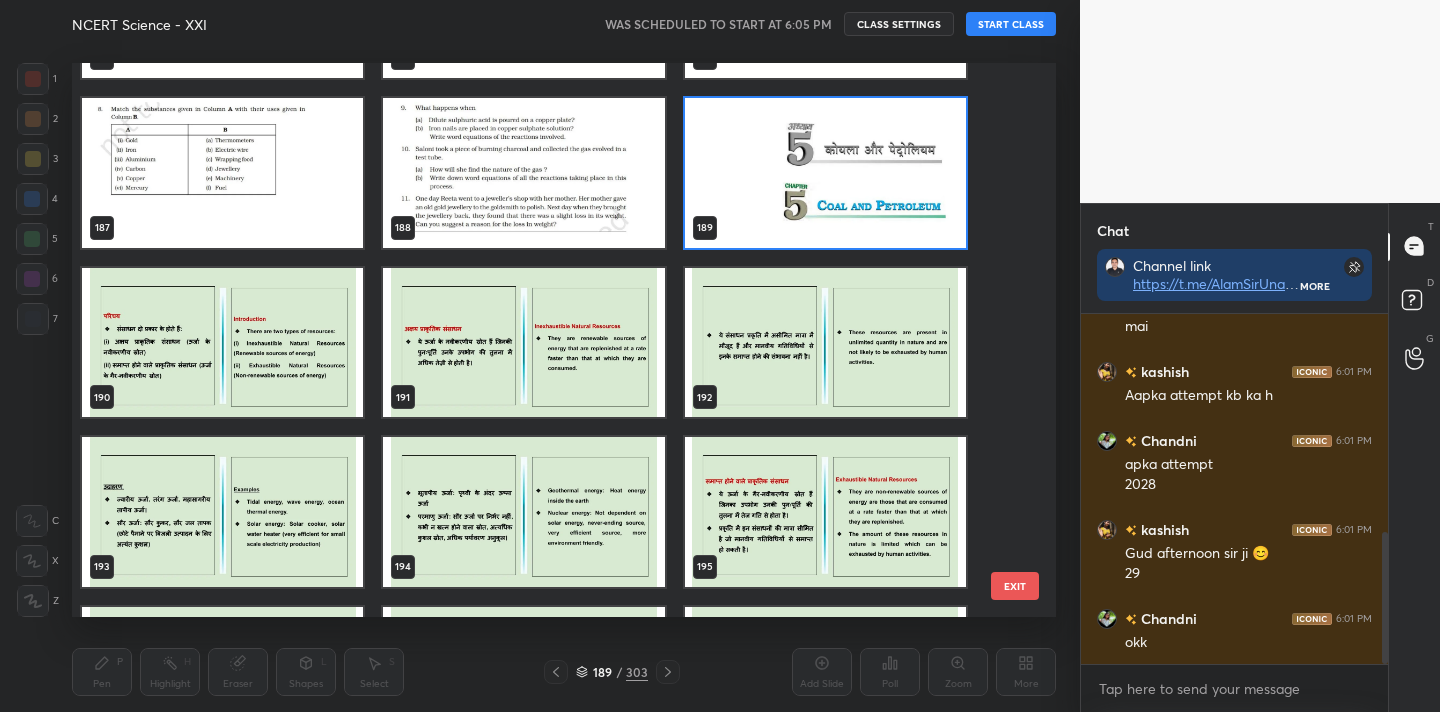 click at bounding box center (825, 173) 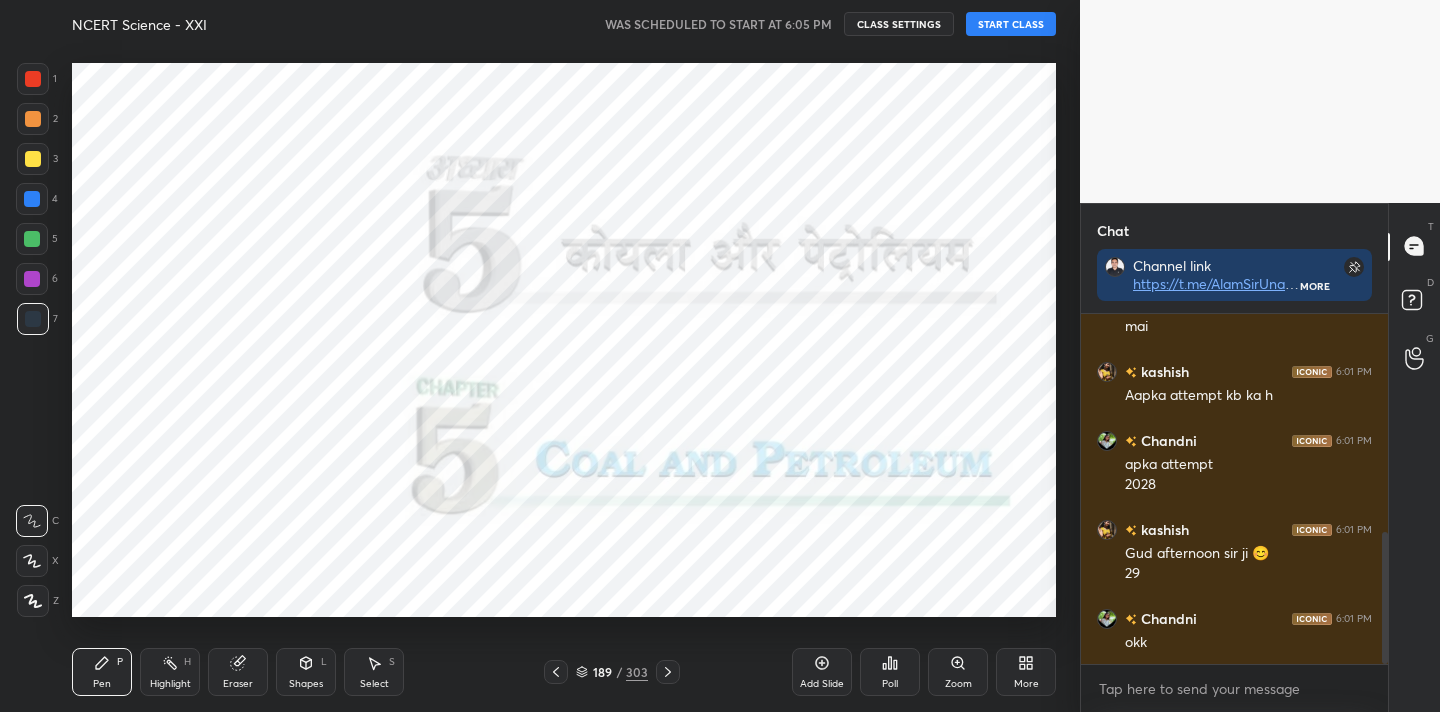click on "303" at bounding box center [637, 672] 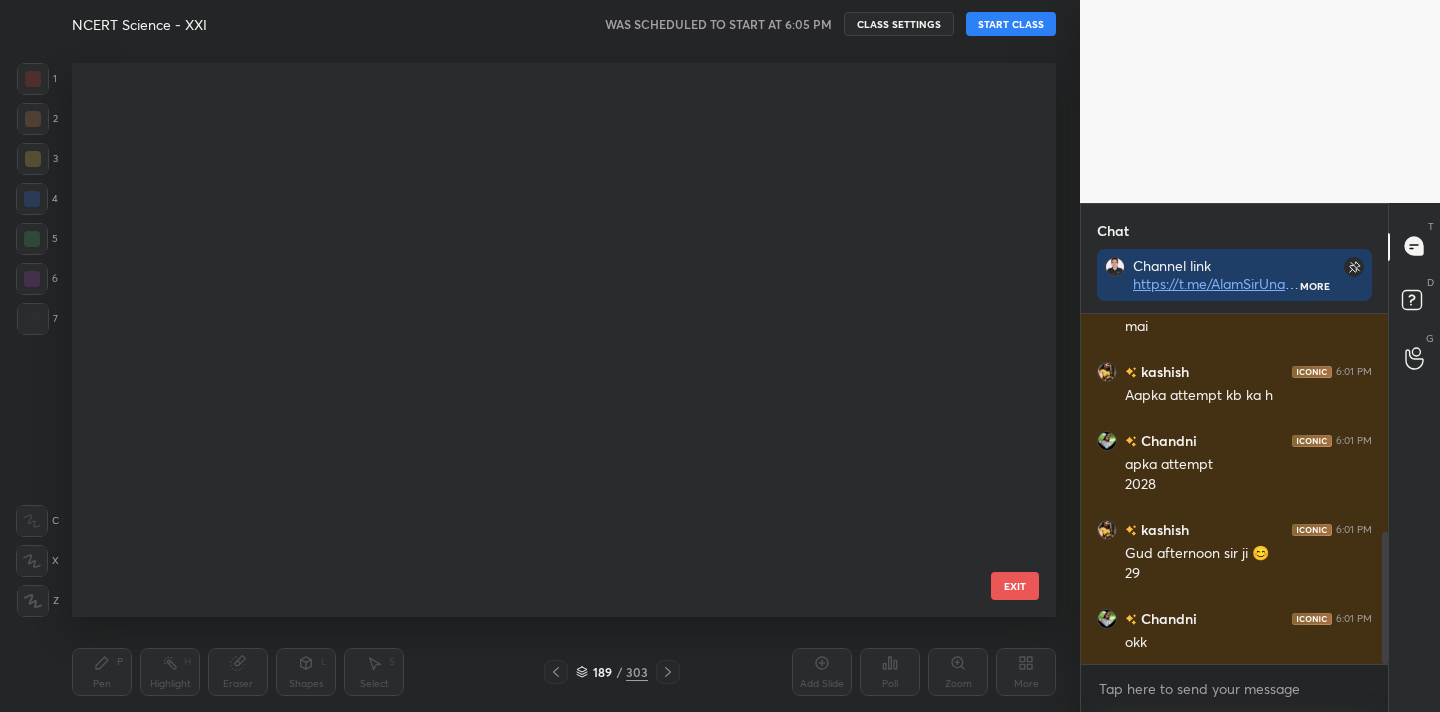 scroll, scrollTop: 547, scrollLeft: 974, axis: both 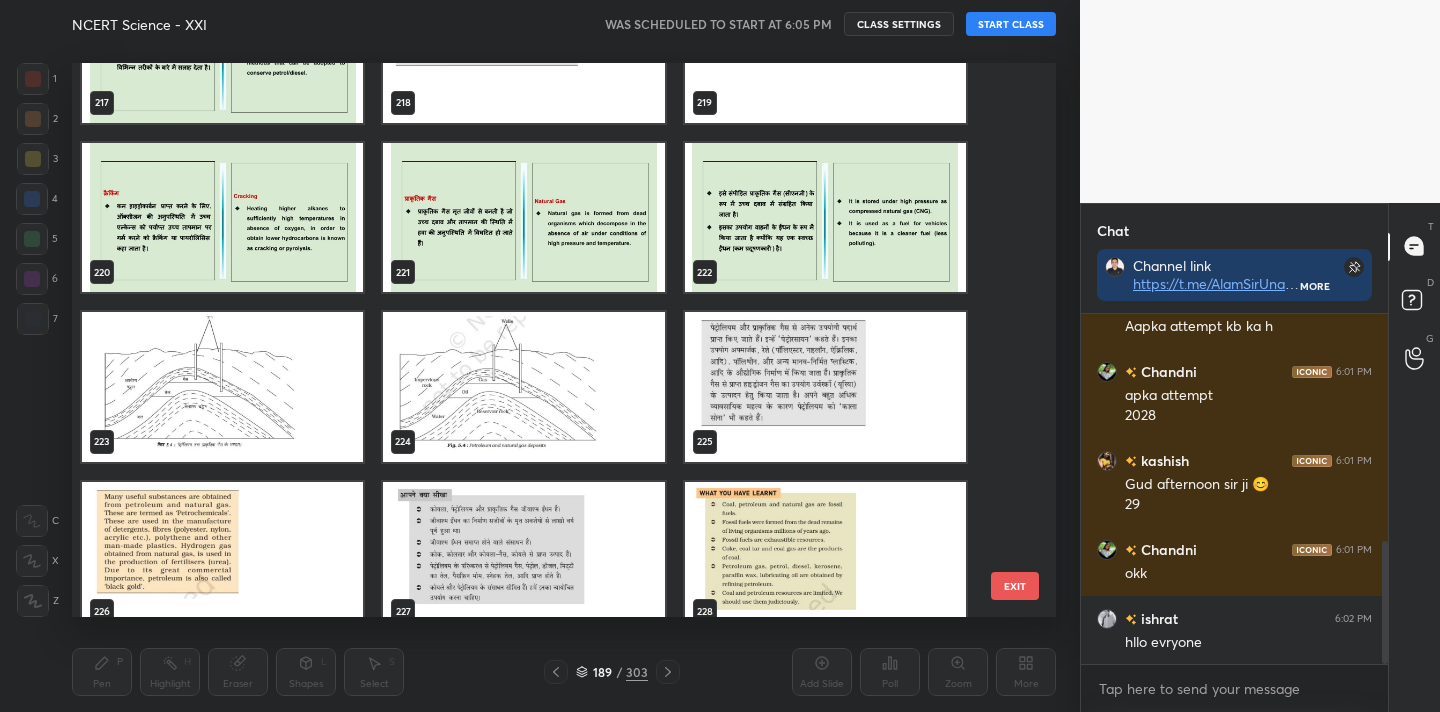 click on "EXIT" at bounding box center [1015, 586] 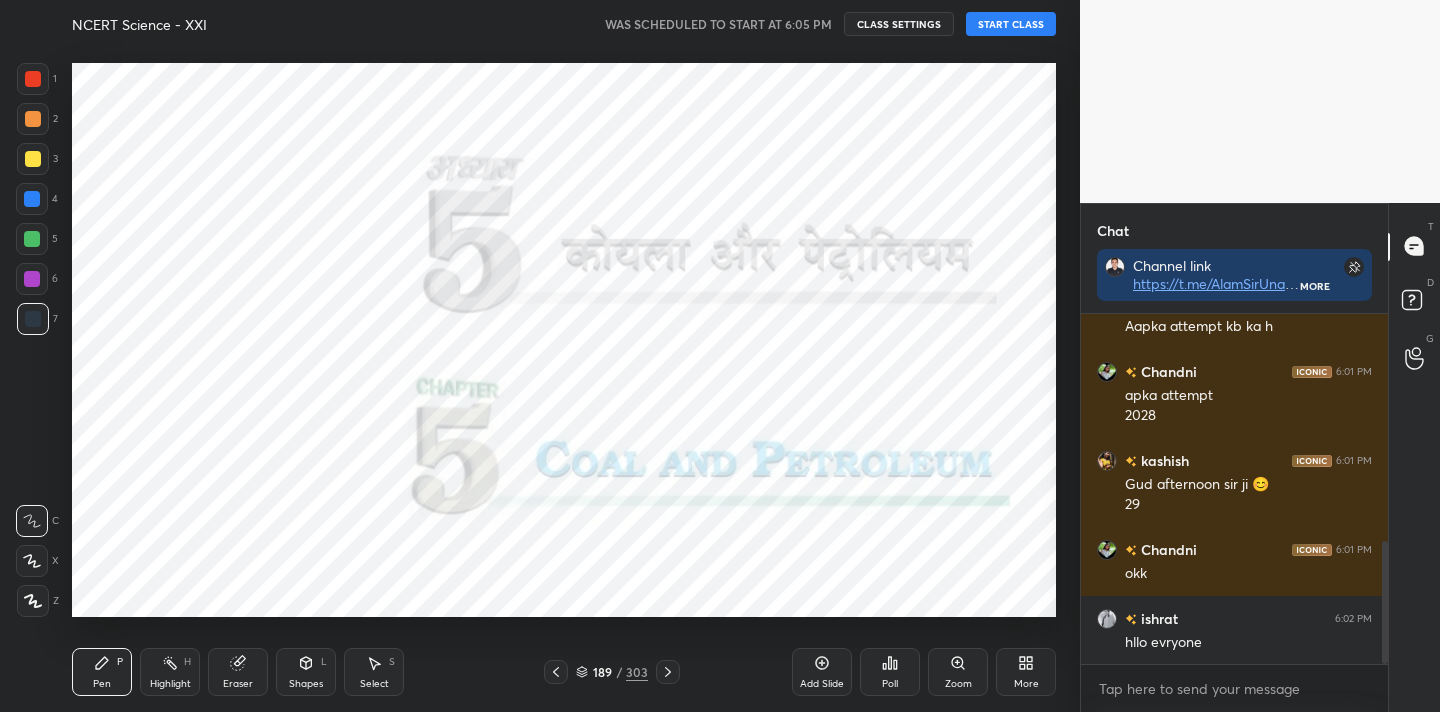click 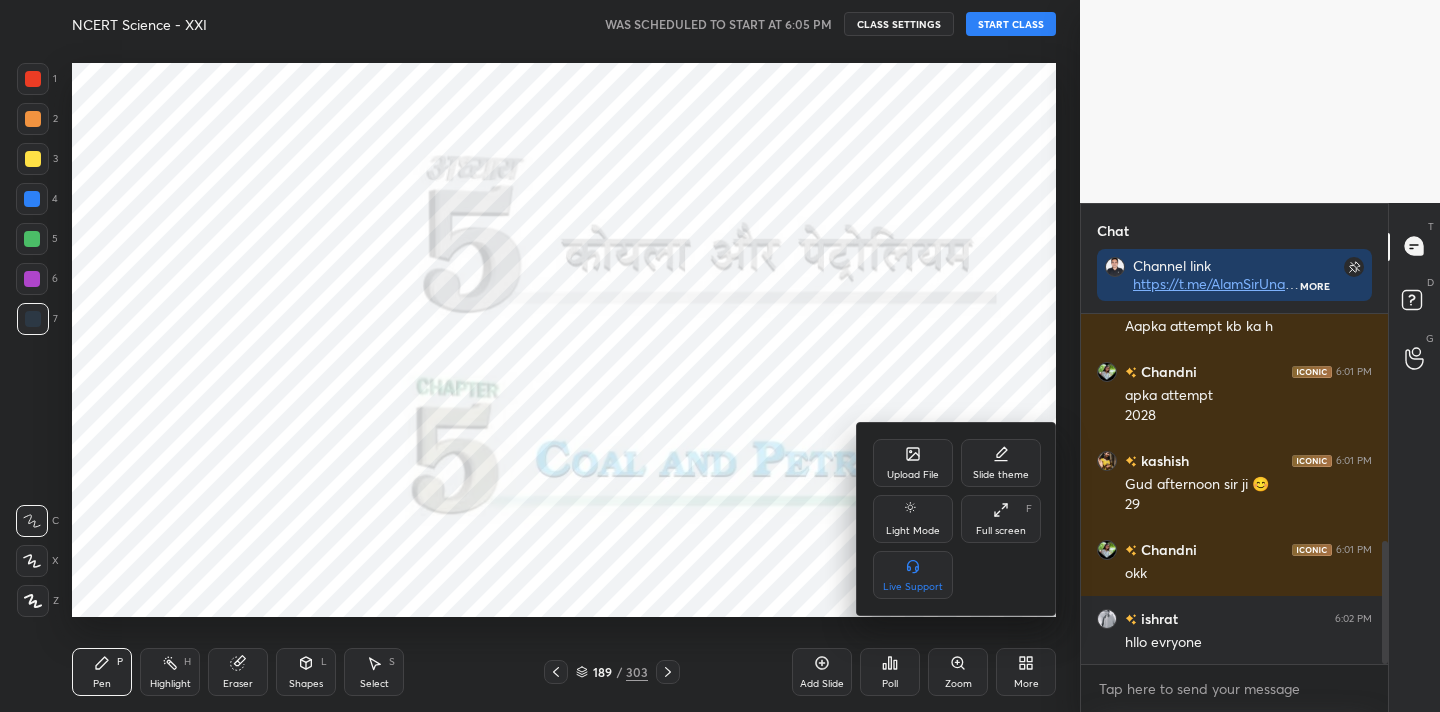 click on "Full screen" at bounding box center [1001, 531] 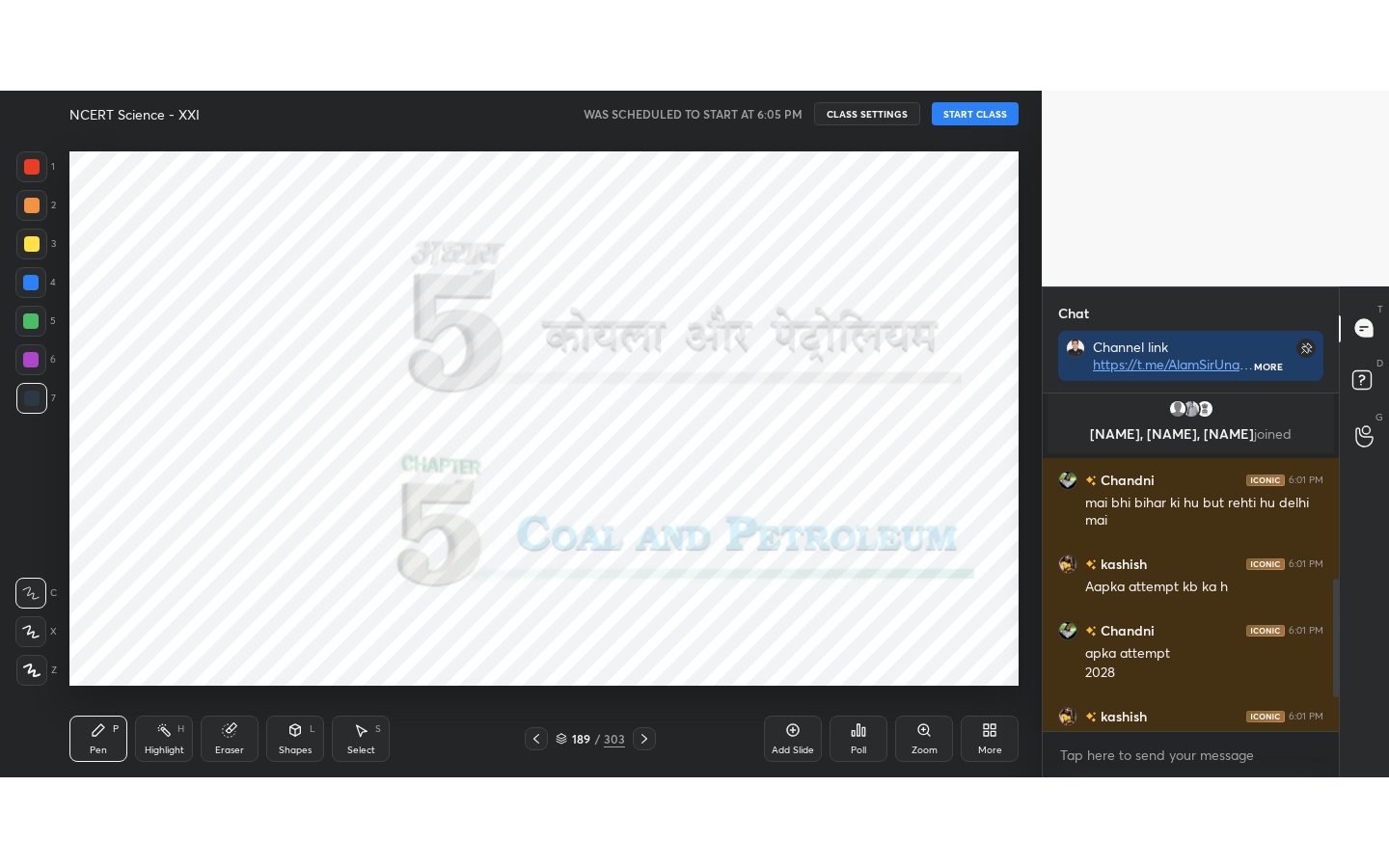 scroll, scrollTop: 95700, scrollLeft: 95494, axis: both 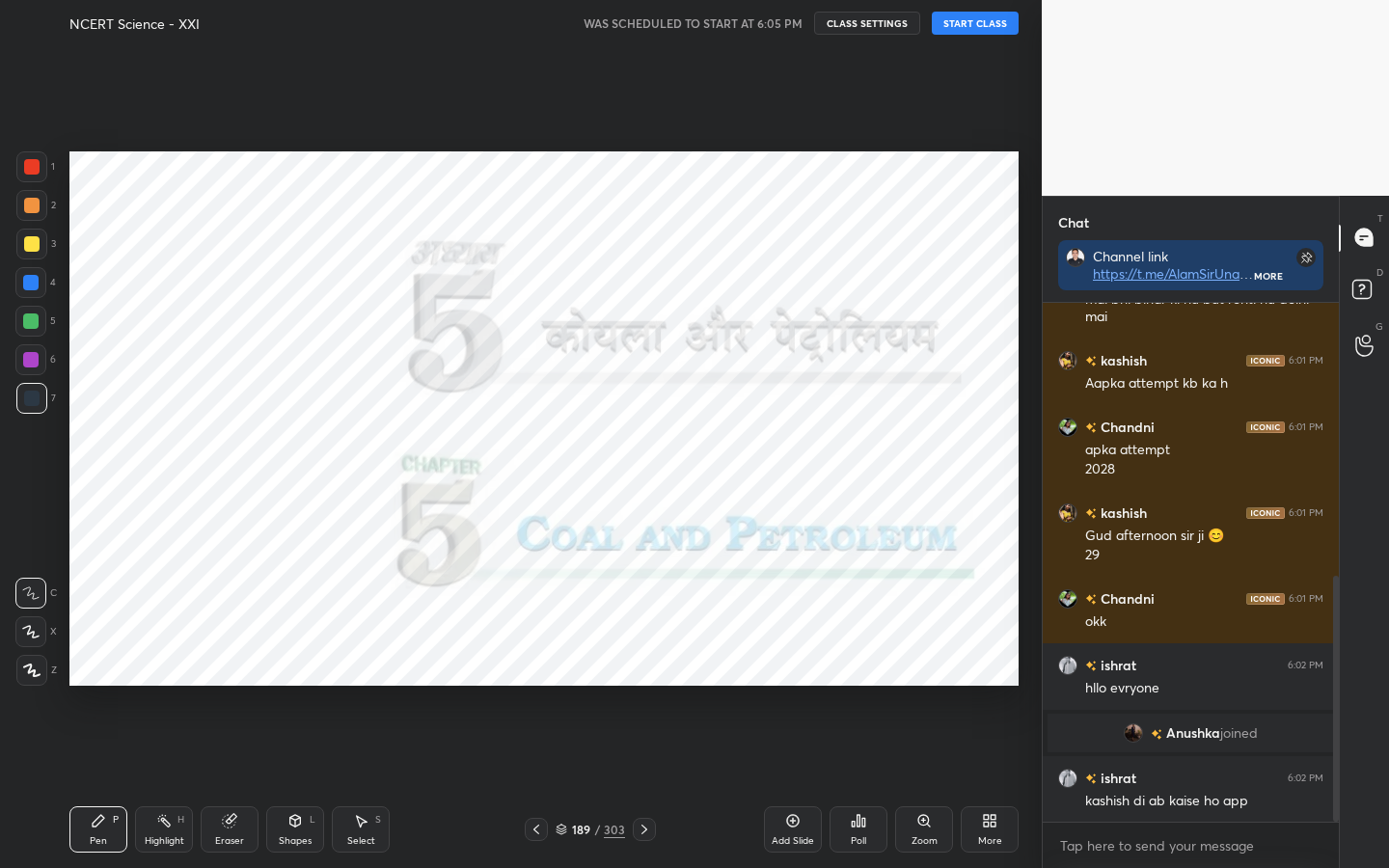 click at bounding box center (32, 670) 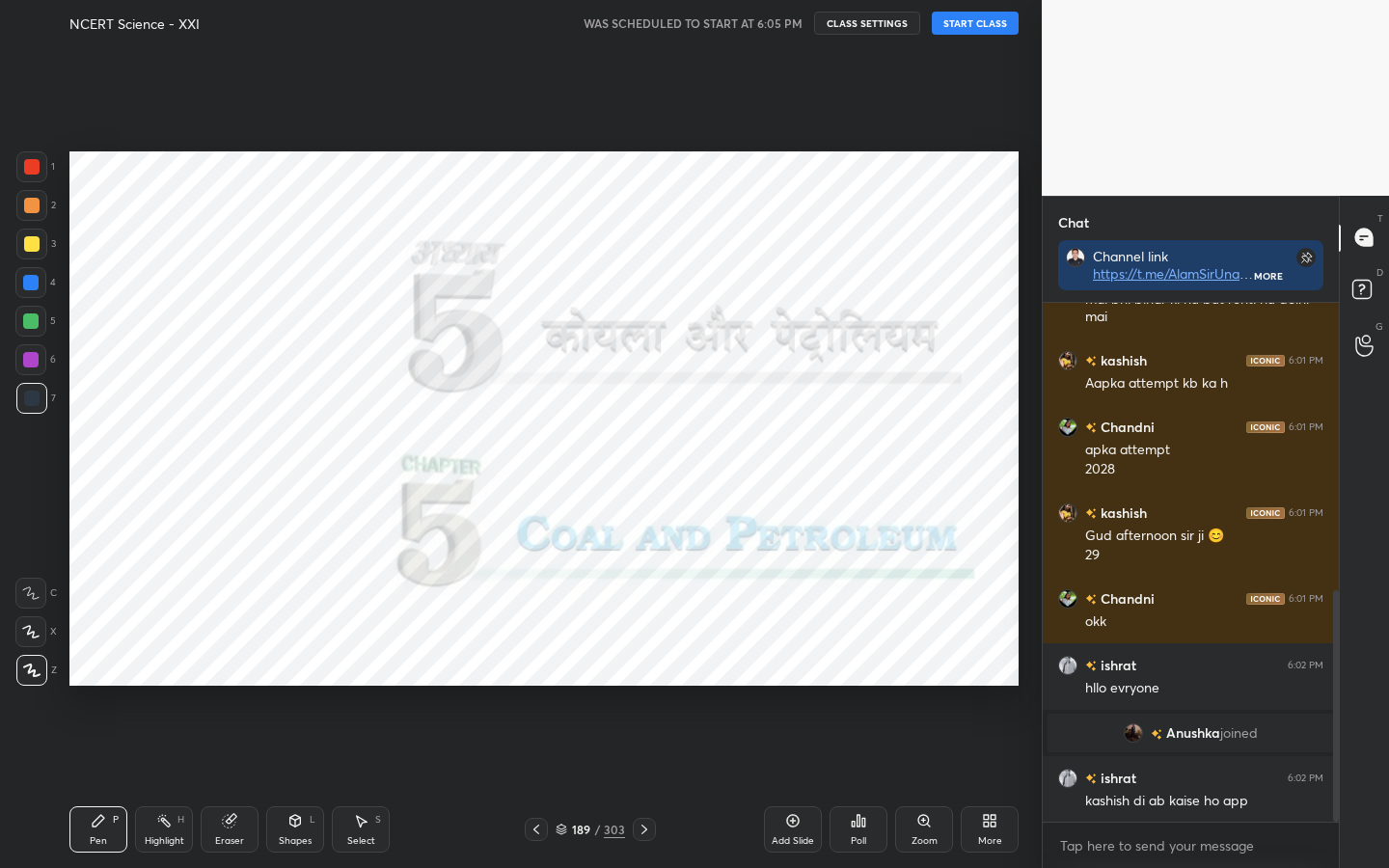 scroll, scrollTop: 646, scrollLeft: 0, axis: vertical 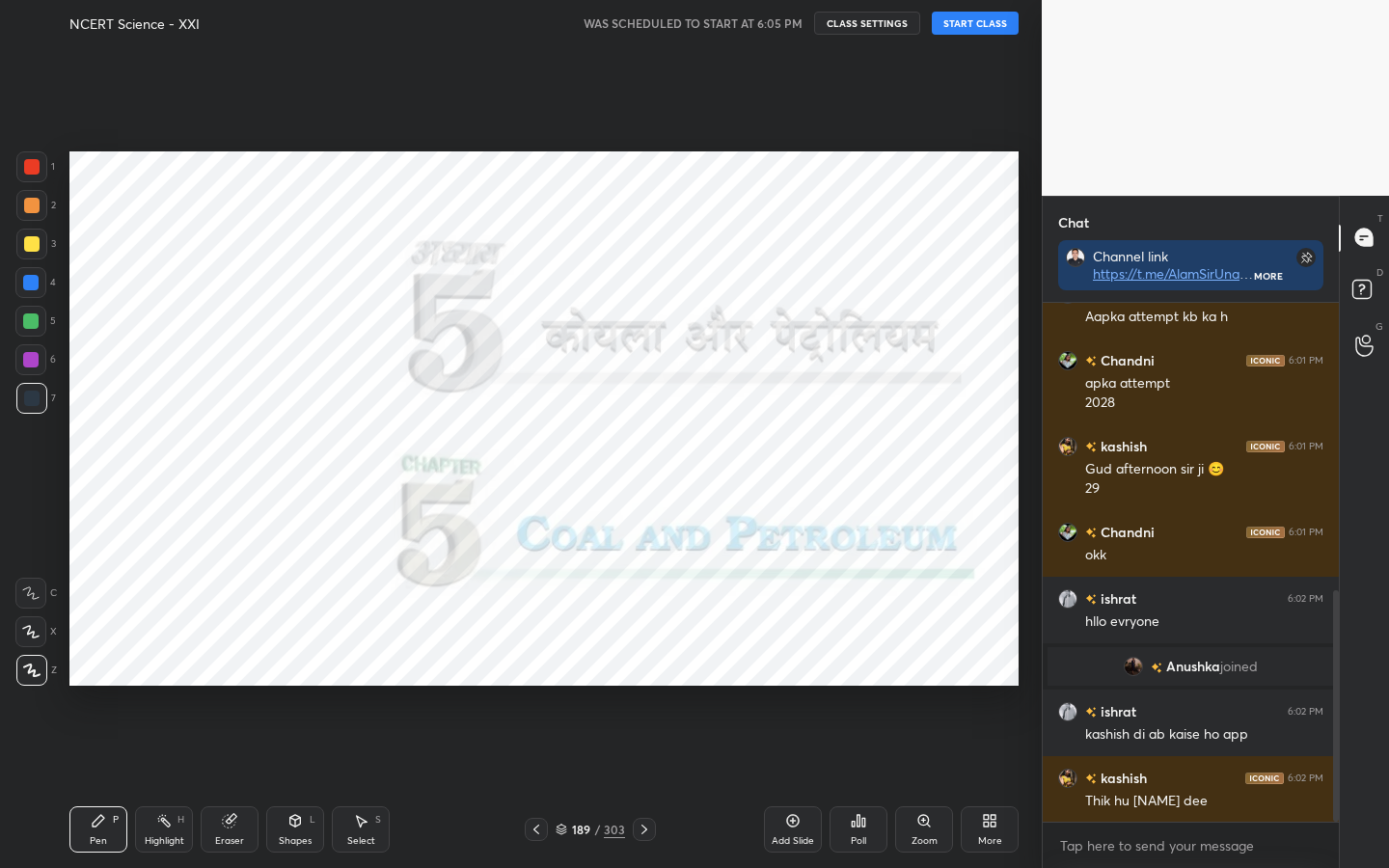 click at bounding box center (32, 167) 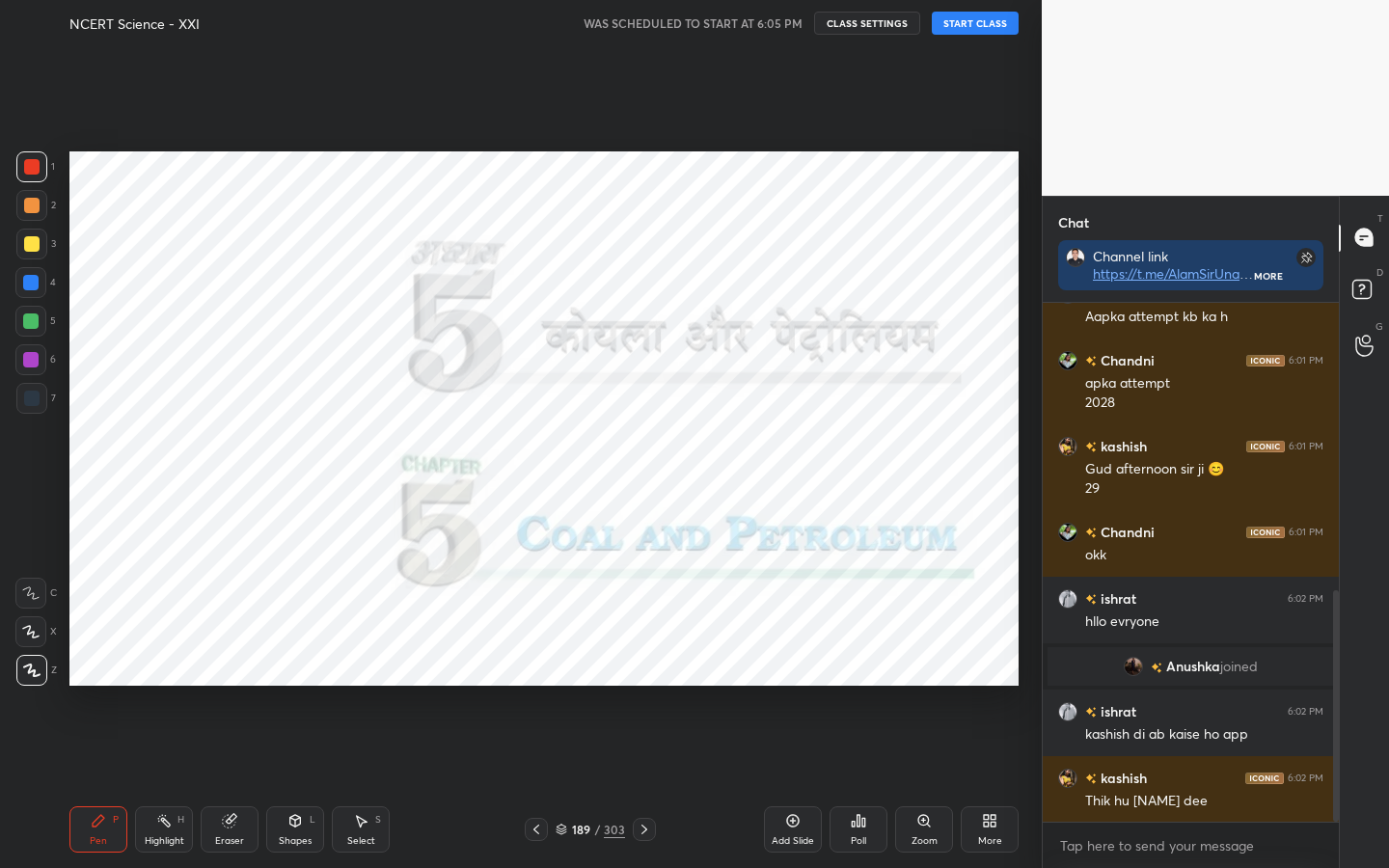 click on "START CLASS" at bounding box center (975, 23) 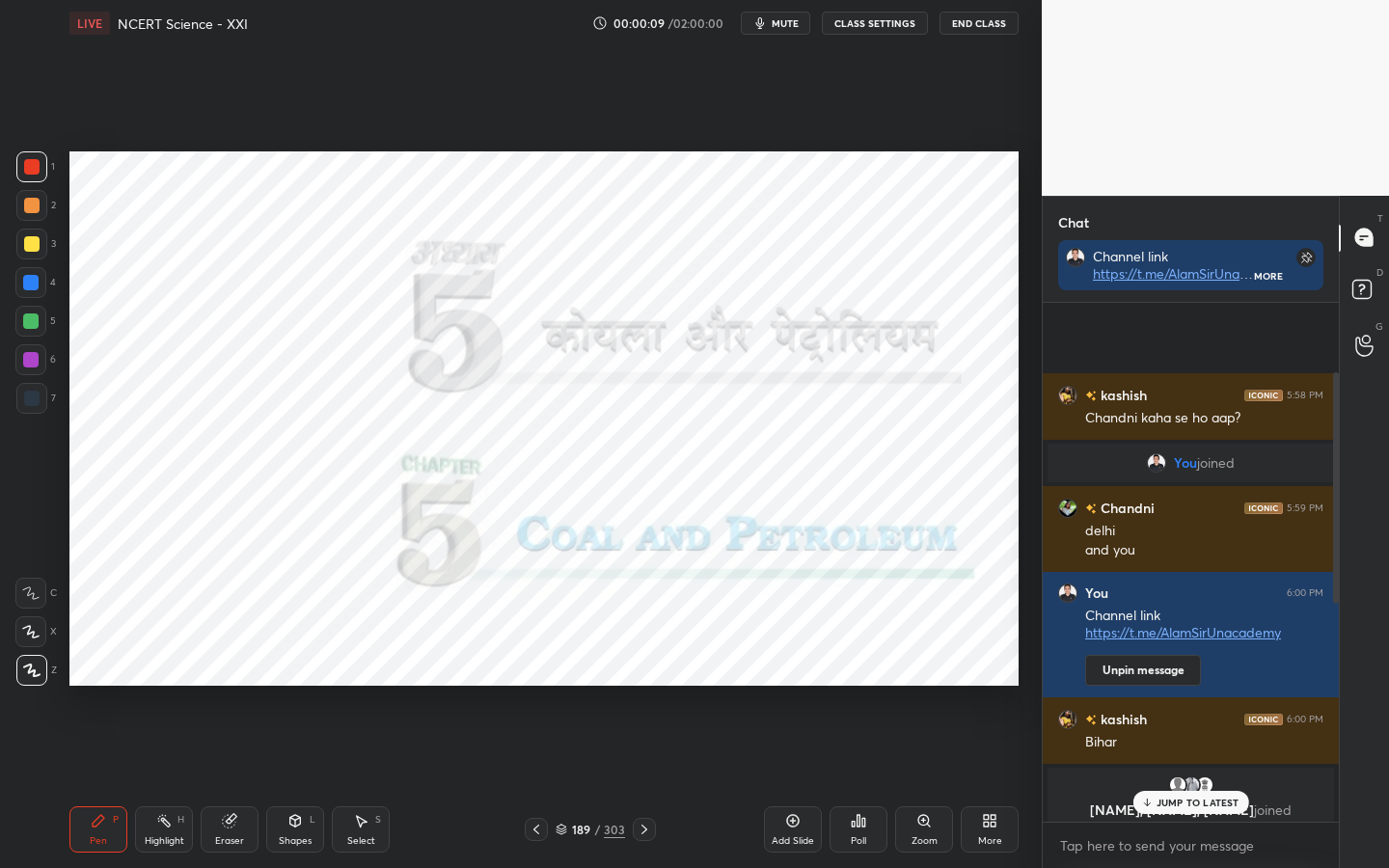 scroll, scrollTop: 646, scrollLeft: 0, axis: vertical 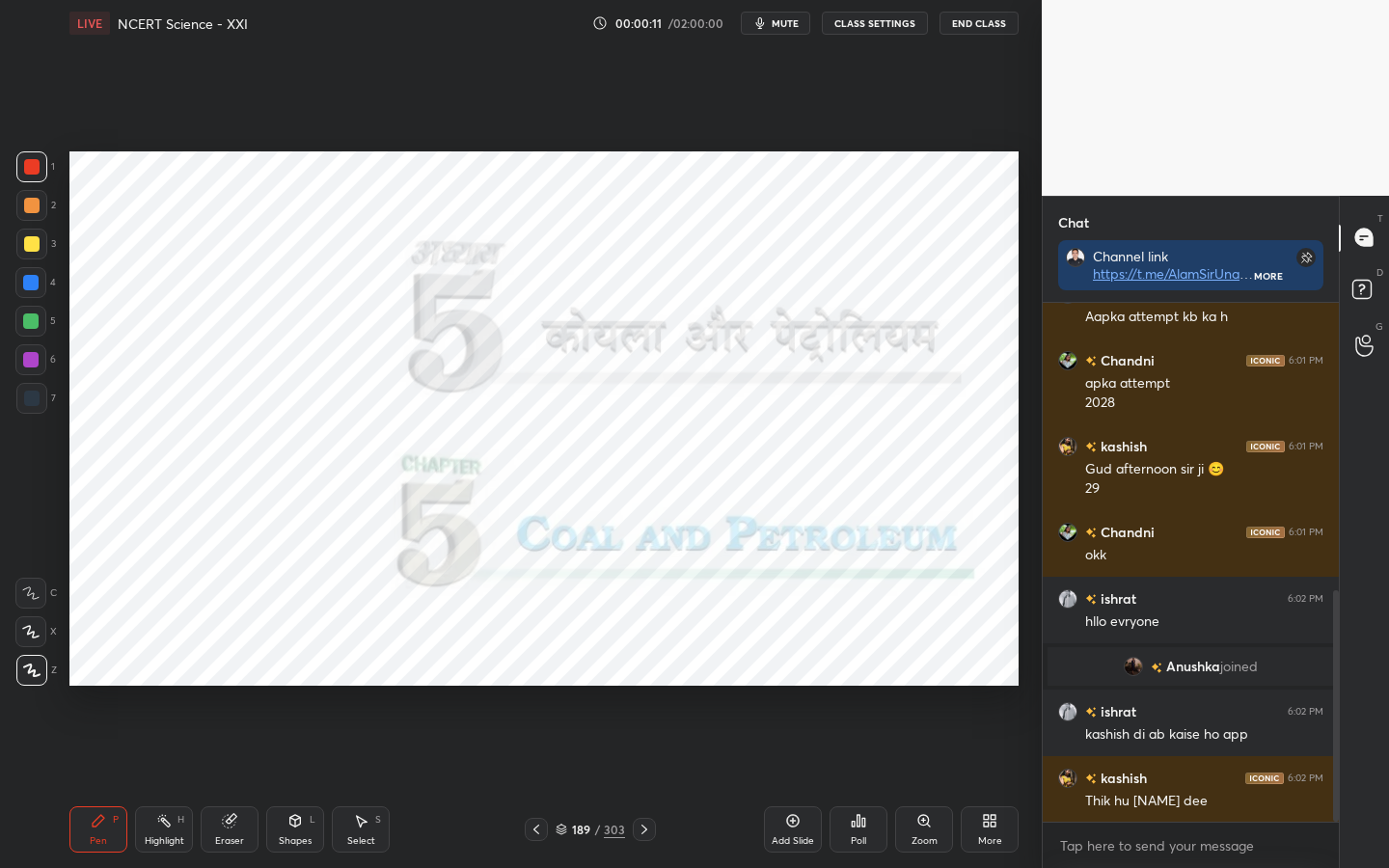 click on "Setting up your live class Poll for   secs No correct answer Start poll" at bounding box center (544, 419) 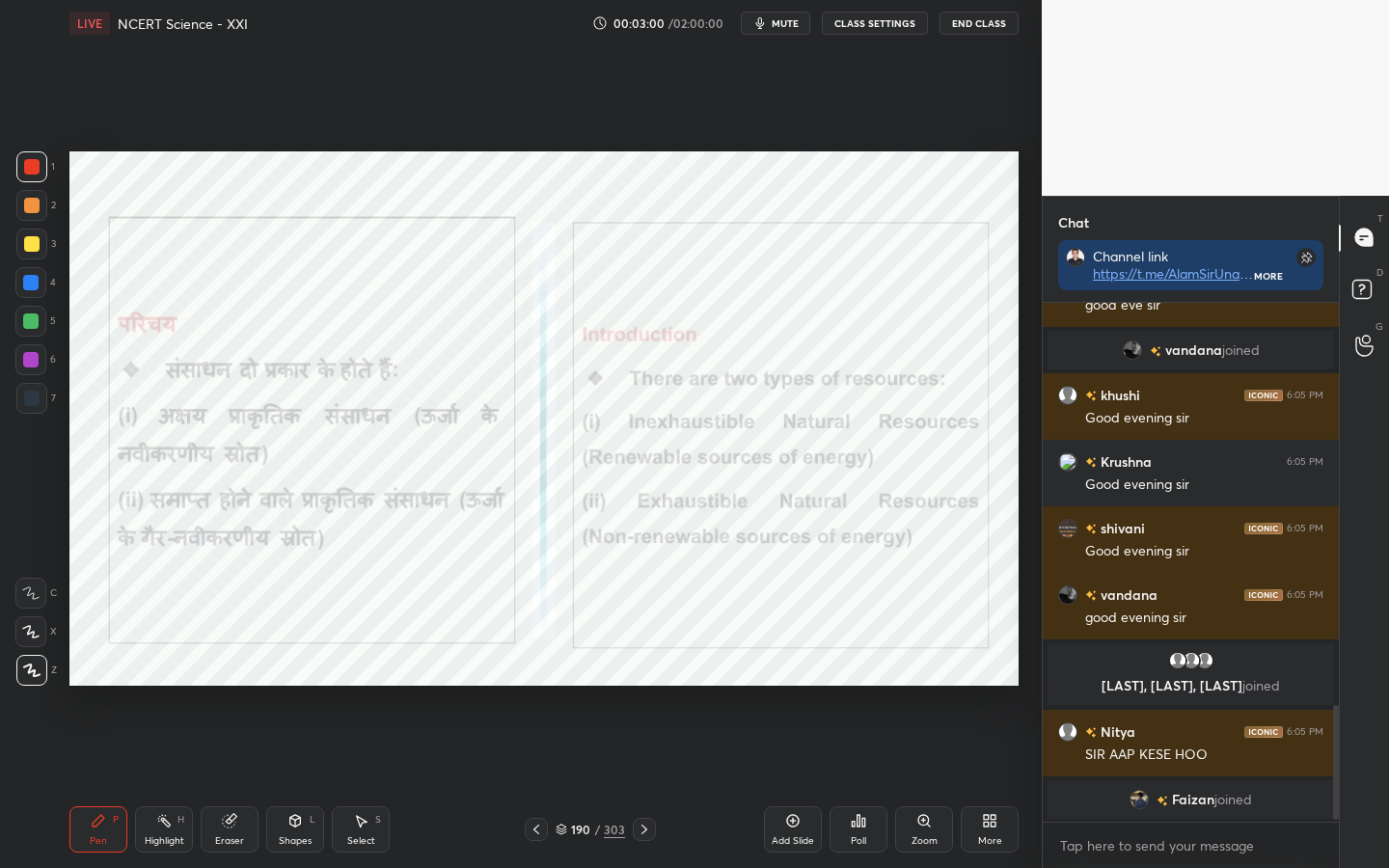 scroll, scrollTop: 1862, scrollLeft: 0, axis: vertical 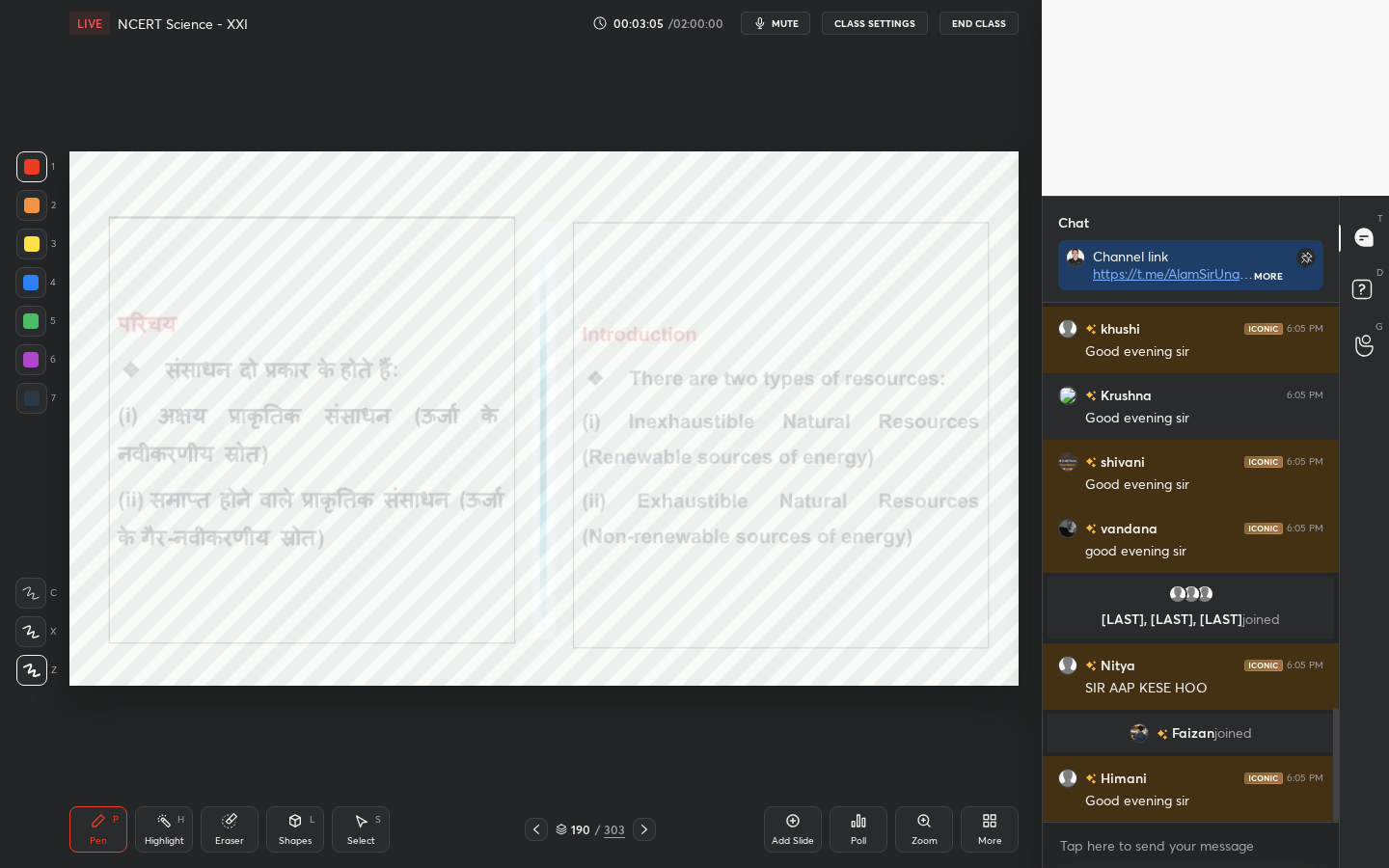 click on "Faizan" at bounding box center [1193, 733] 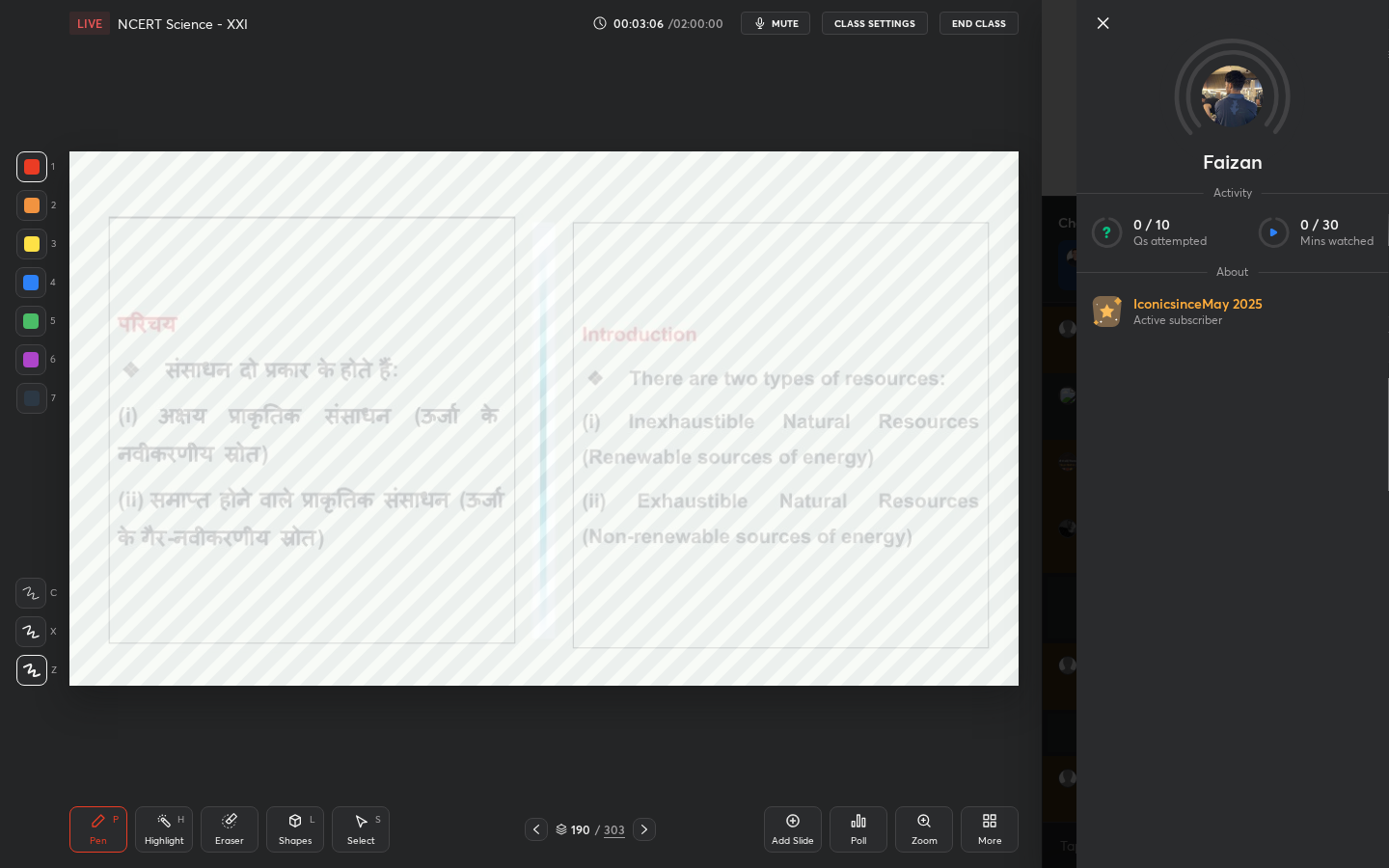 scroll, scrollTop: 1929, scrollLeft: 0, axis: vertical 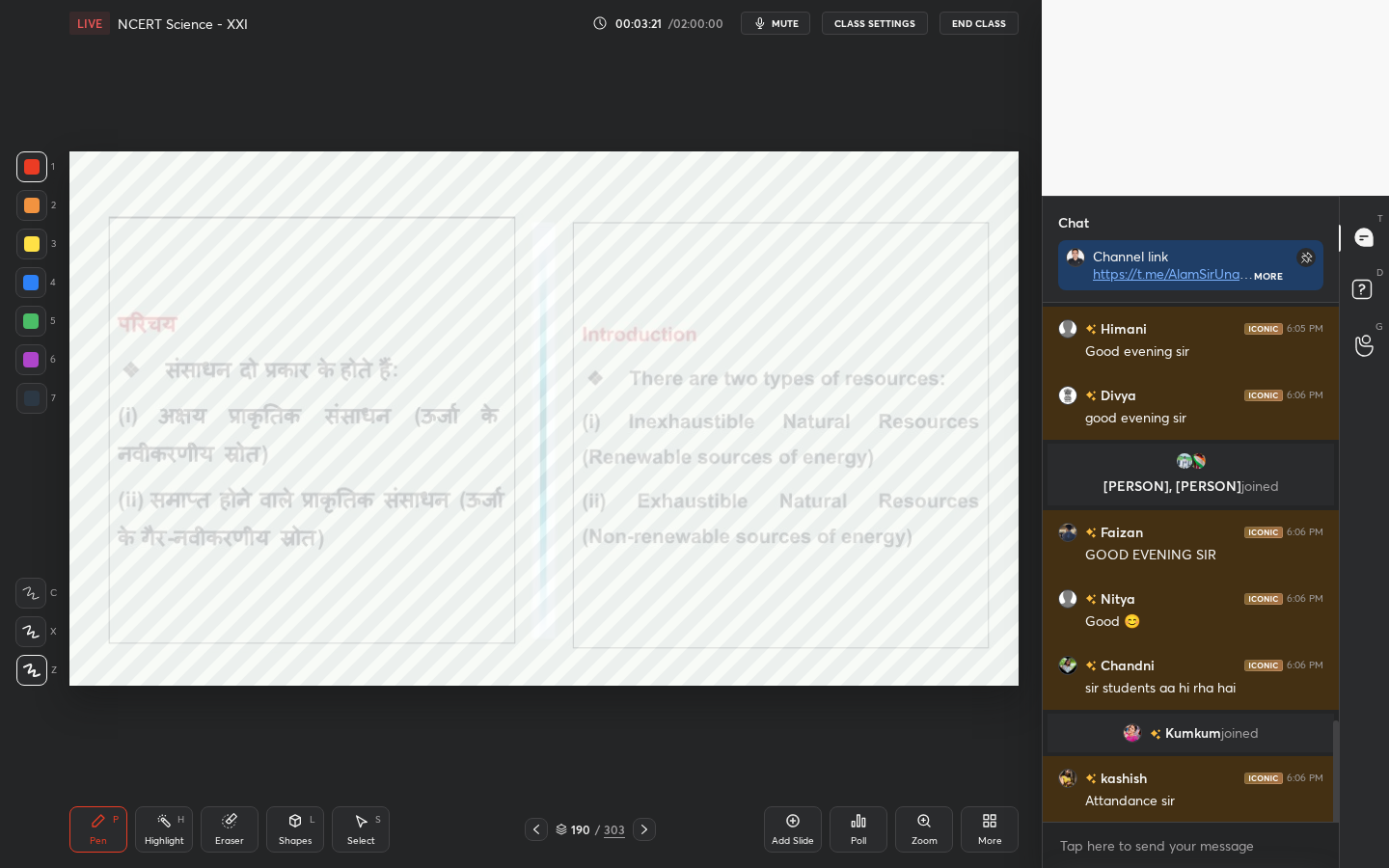 click on "Setting up your live class Poll for   secs No correct answer Start poll" at bounding box center (544, 419) 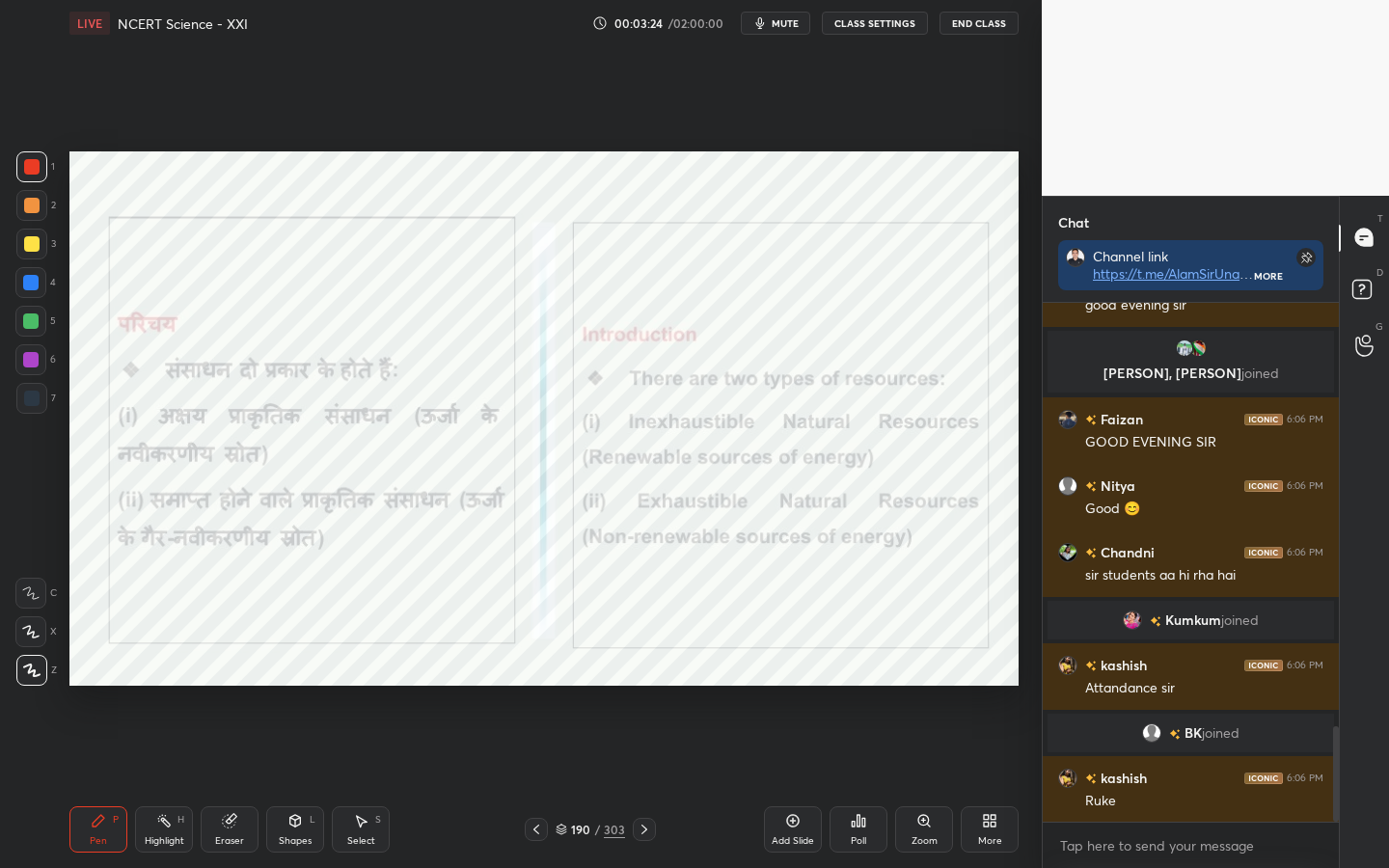 scroll, scrollTop: 2306, scrollLeft: 0, axis: vertical 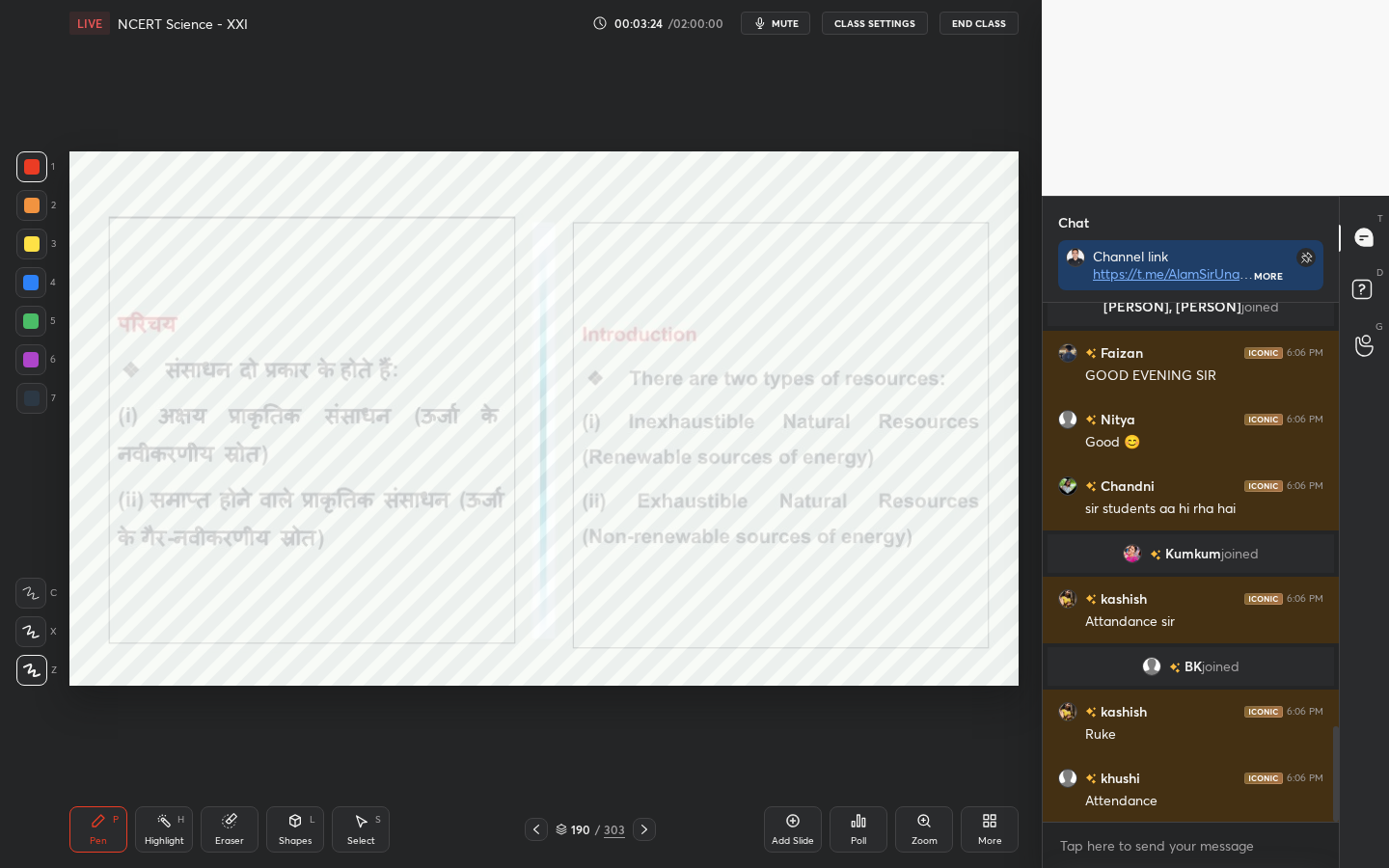 click on "Poll" at bounding box center [858, 829] 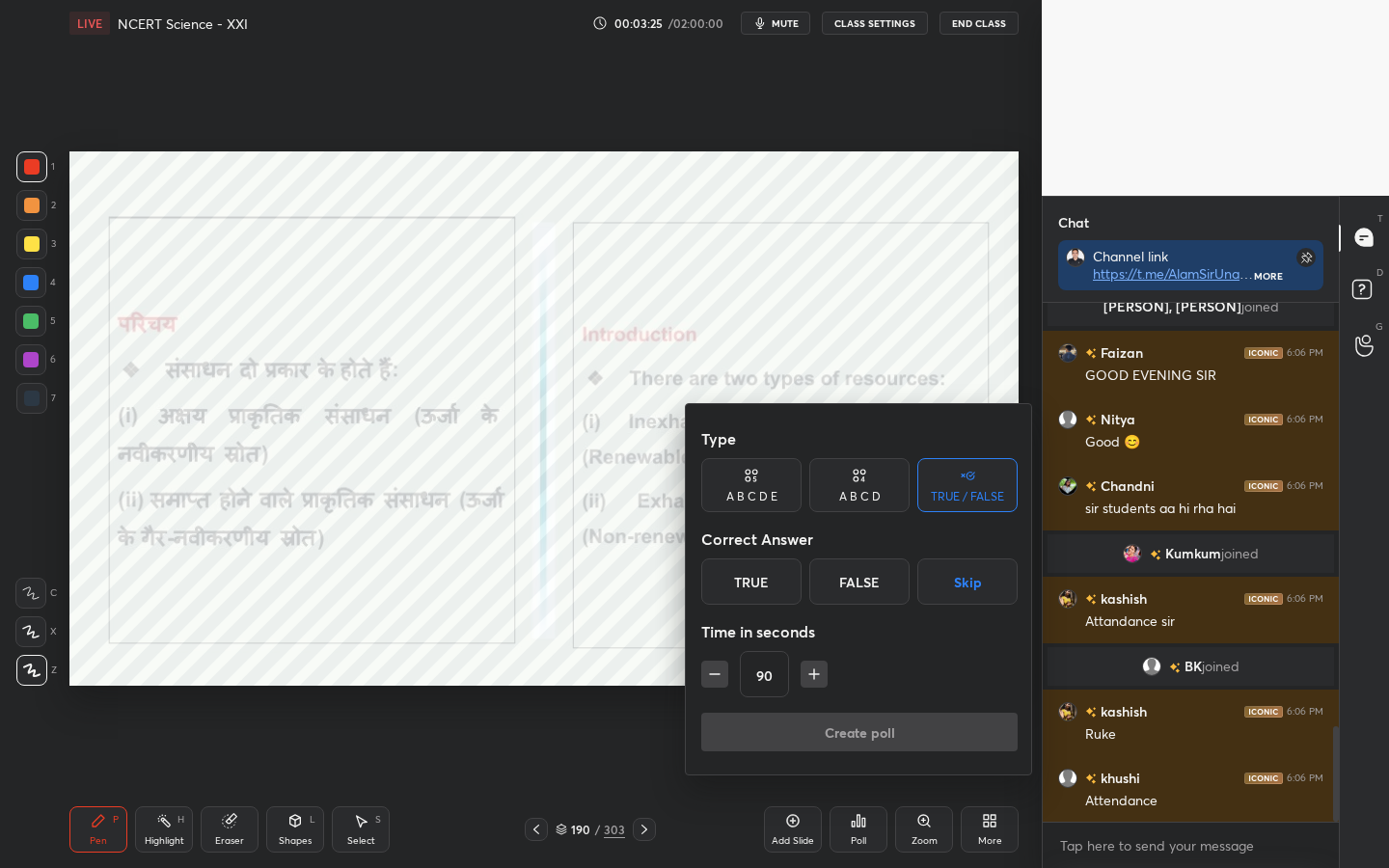 scroll, scrollTop: 2373, scrollLeft: 0, axis: vertical 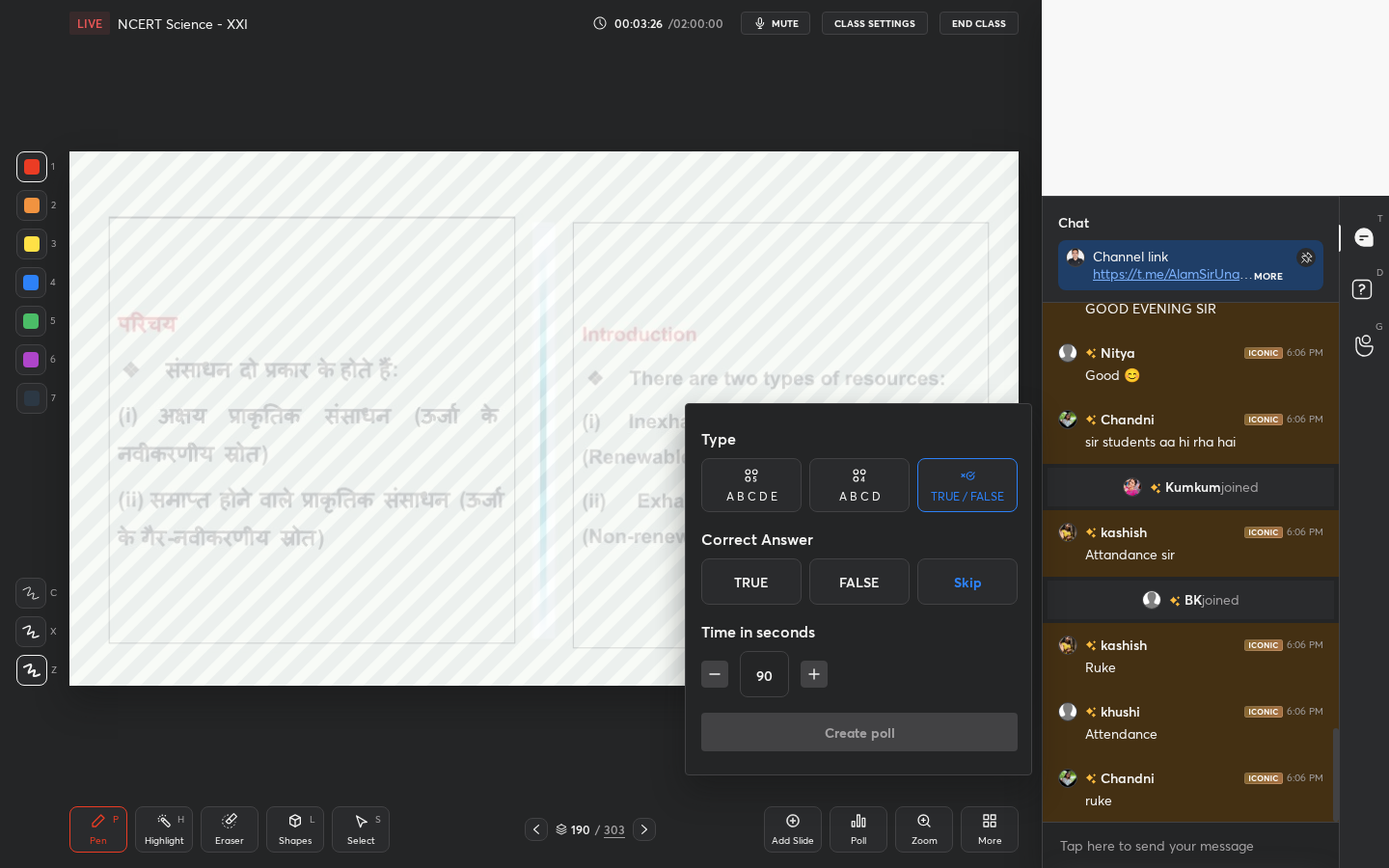 click on "True" at bounding box center [751, 582] 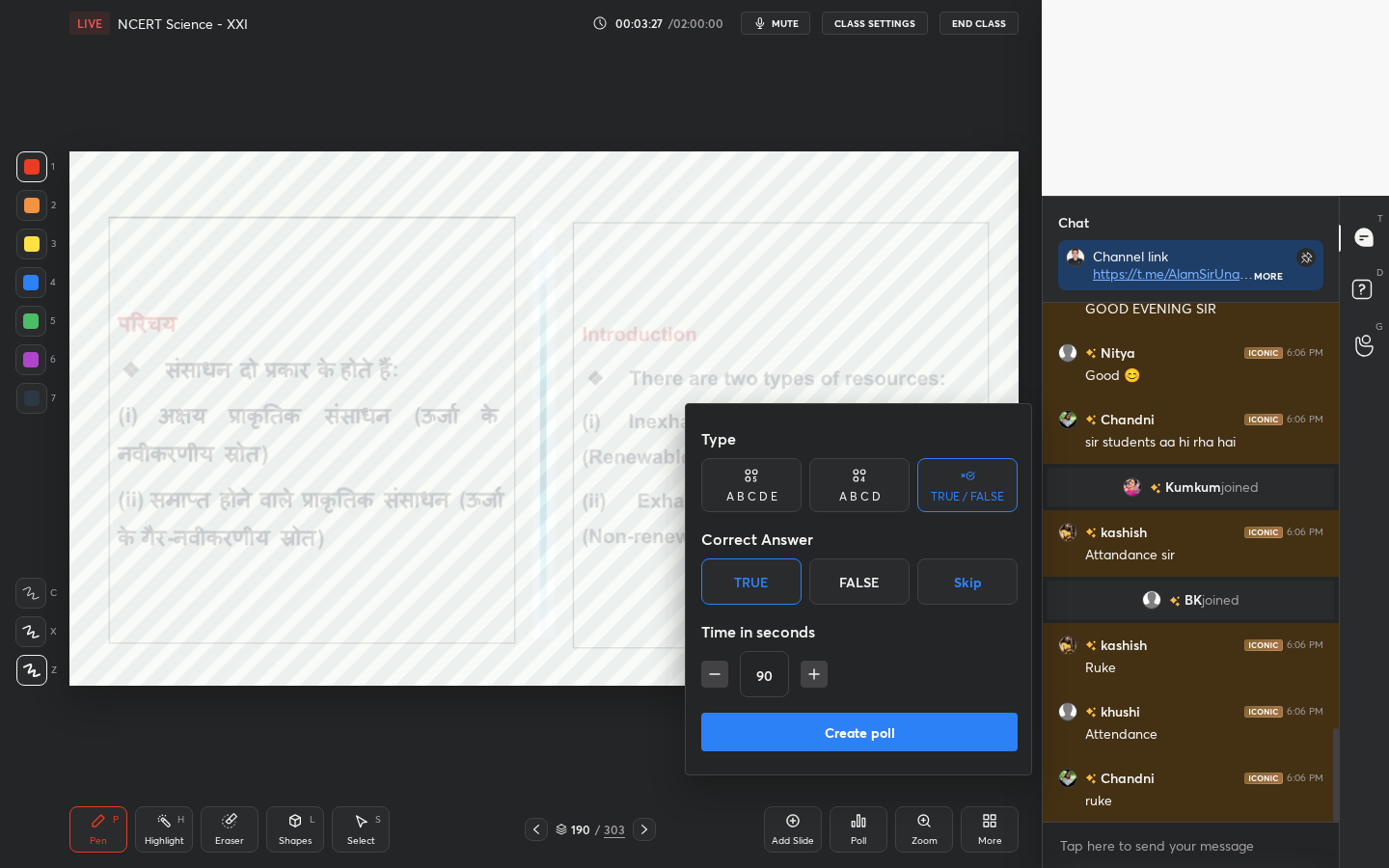 scroll, scrollTop: 2439, scrollLeft: 0, axis: vertical 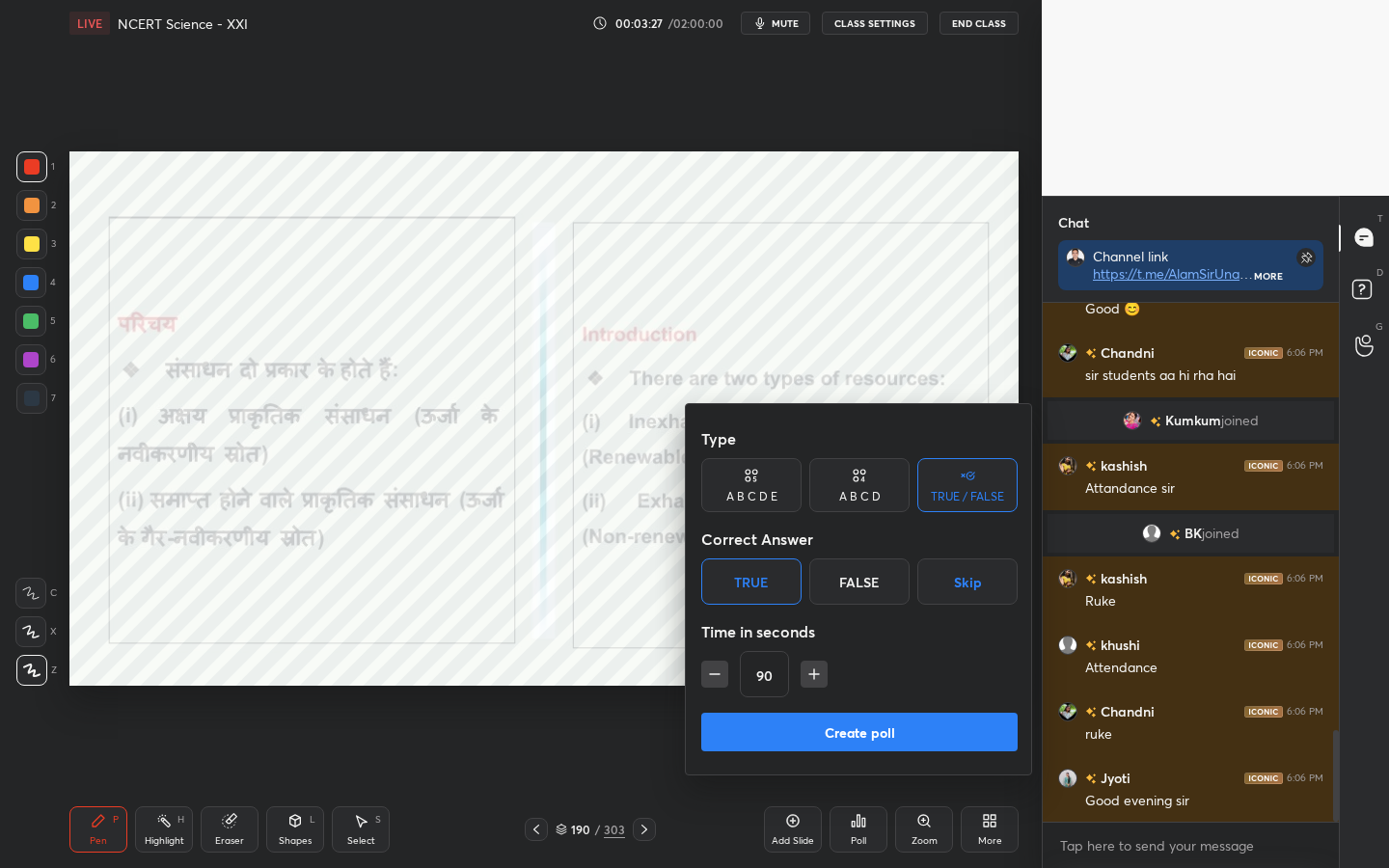 click on "Create poll" at bounding box center [859, 732] 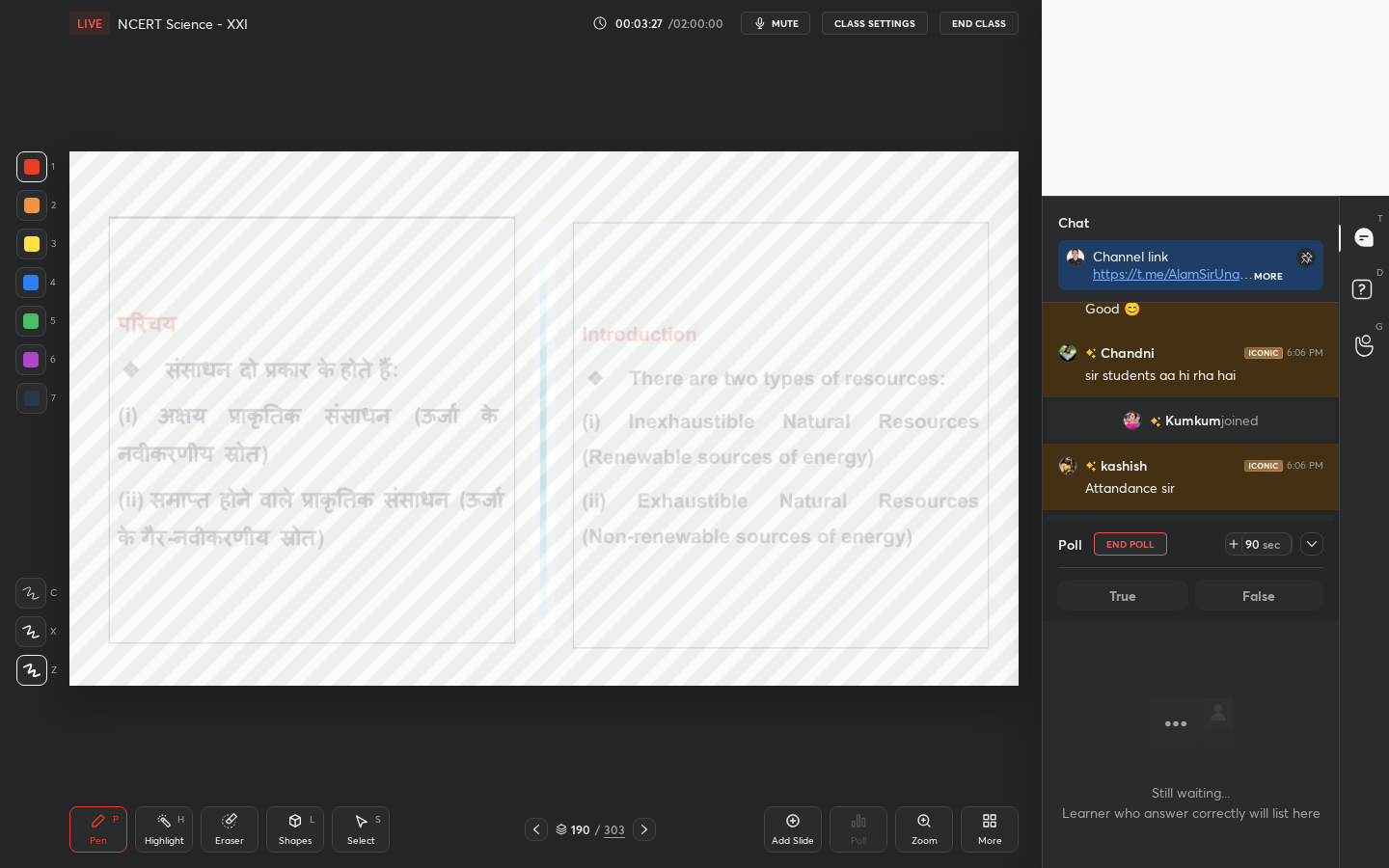 scroll, scrollTop: 419, scrollLeft: 290, axis: both 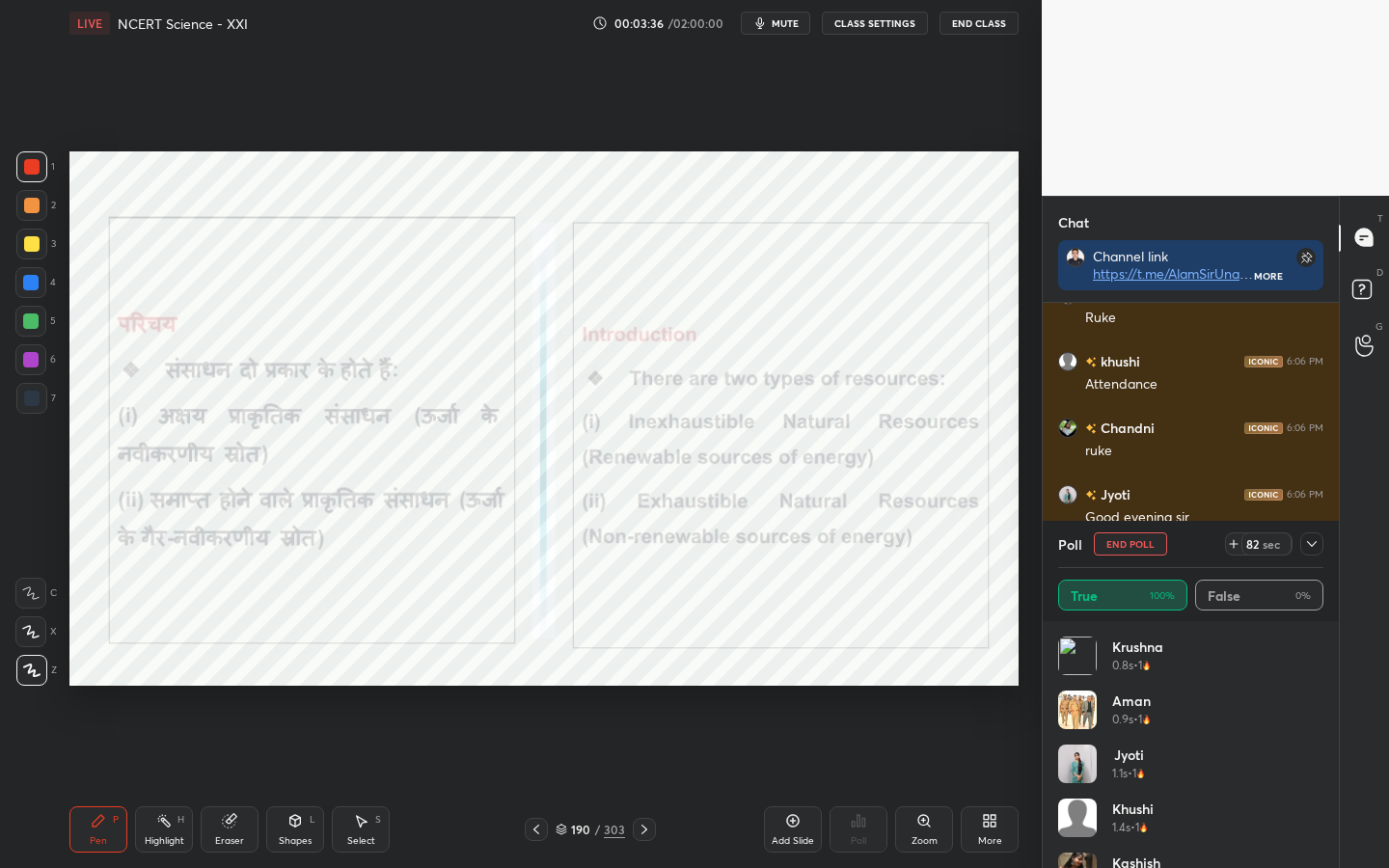 click 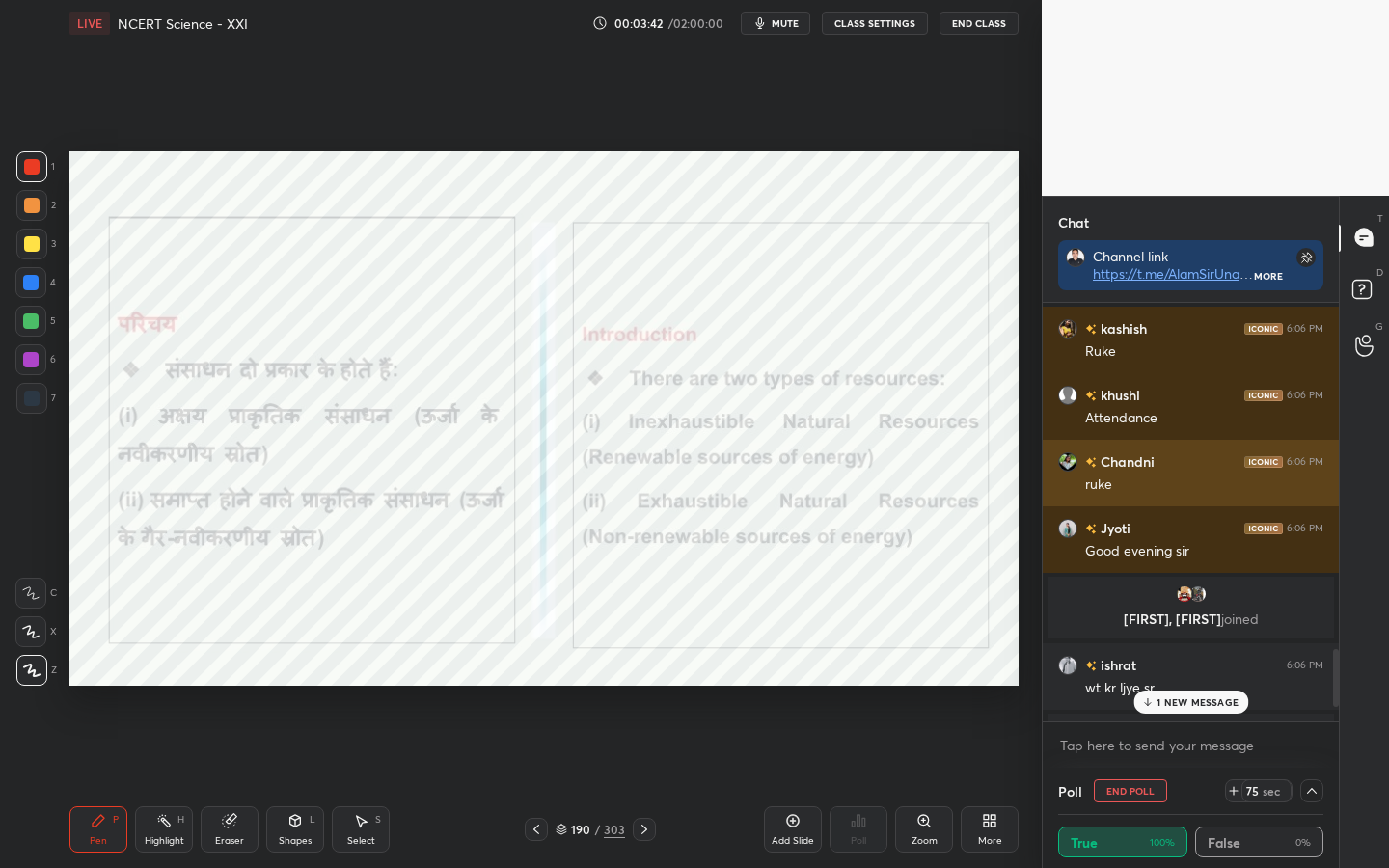 click on "Chandni" at bounding box center [1126, 461] 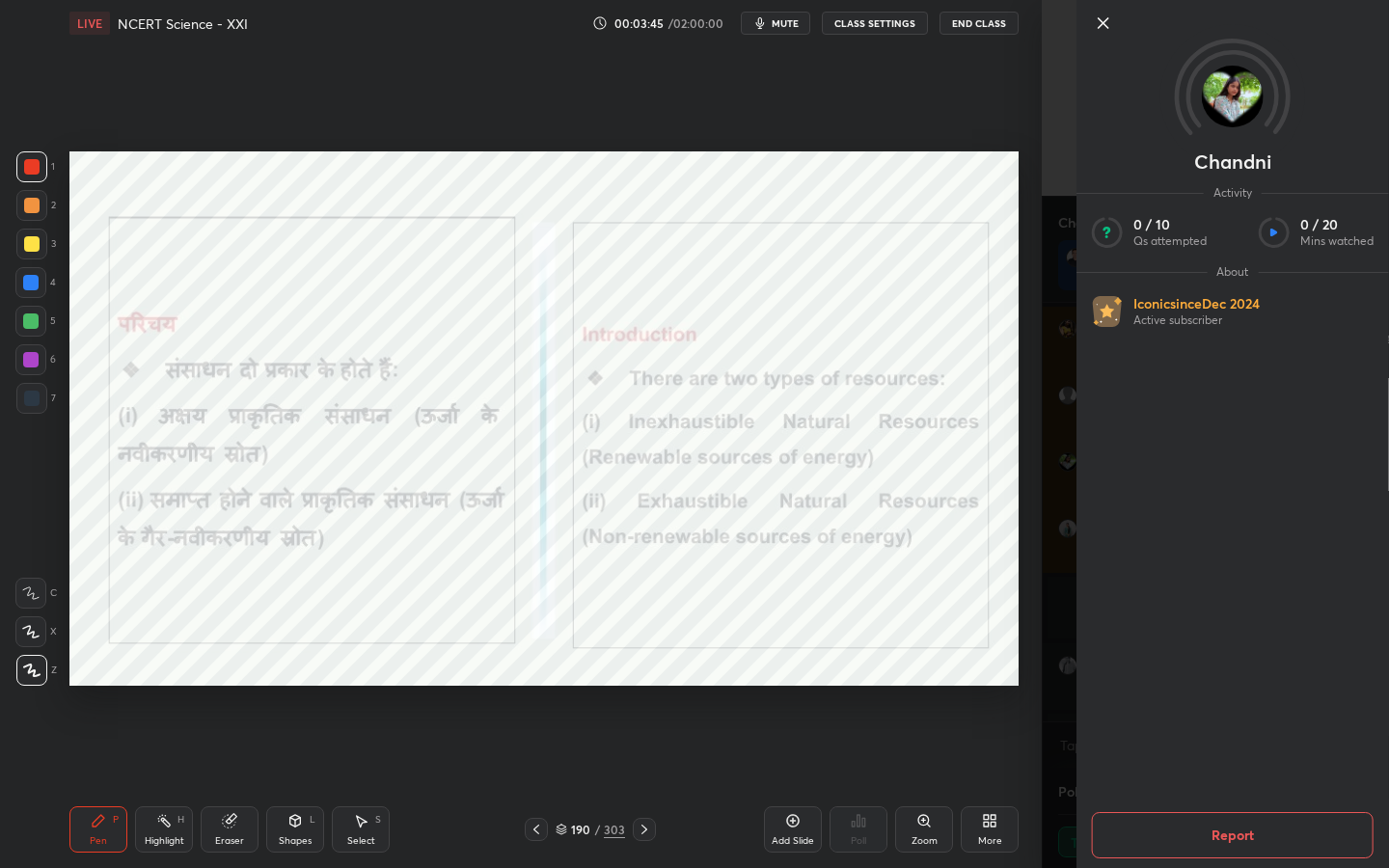 click on "1 2 3 4 5 6 7 C X Z C X Z E E Erase all   H H LIVE NCERT Science - XXI 00:03:45 /  02:00:00 mute CLASS SETTINGS End Class Setting up your live class Poll for   secs No correct answer Start poll Back NCERT Science - XXI &bull; L21 of NCERT - Science &bull; Technology Parvej Alam Pen P Highlight H Eraser Shapes L Select S 190 / 303 Add Slide Poll Zoom More" at bounding box center [521, 434] 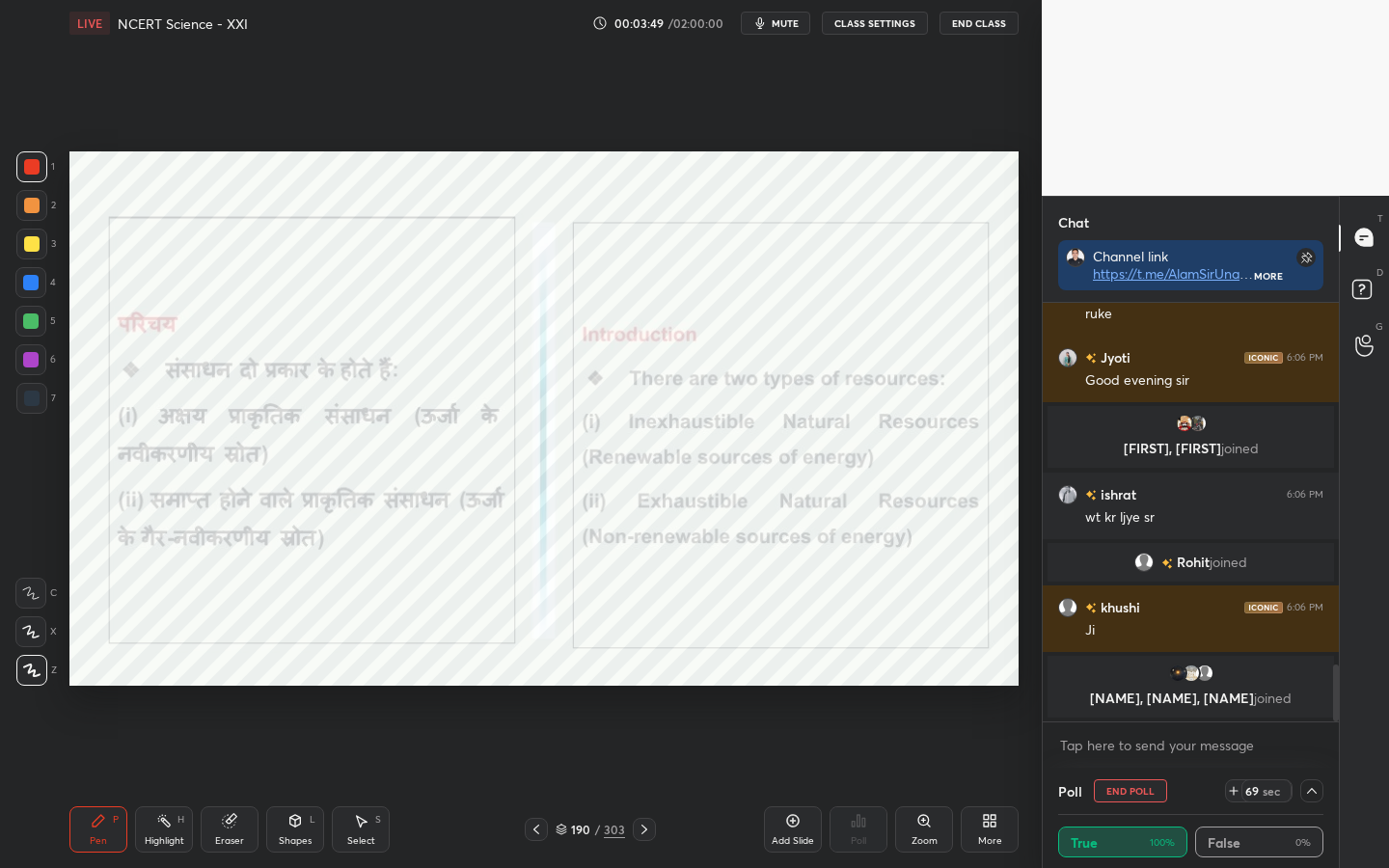 click 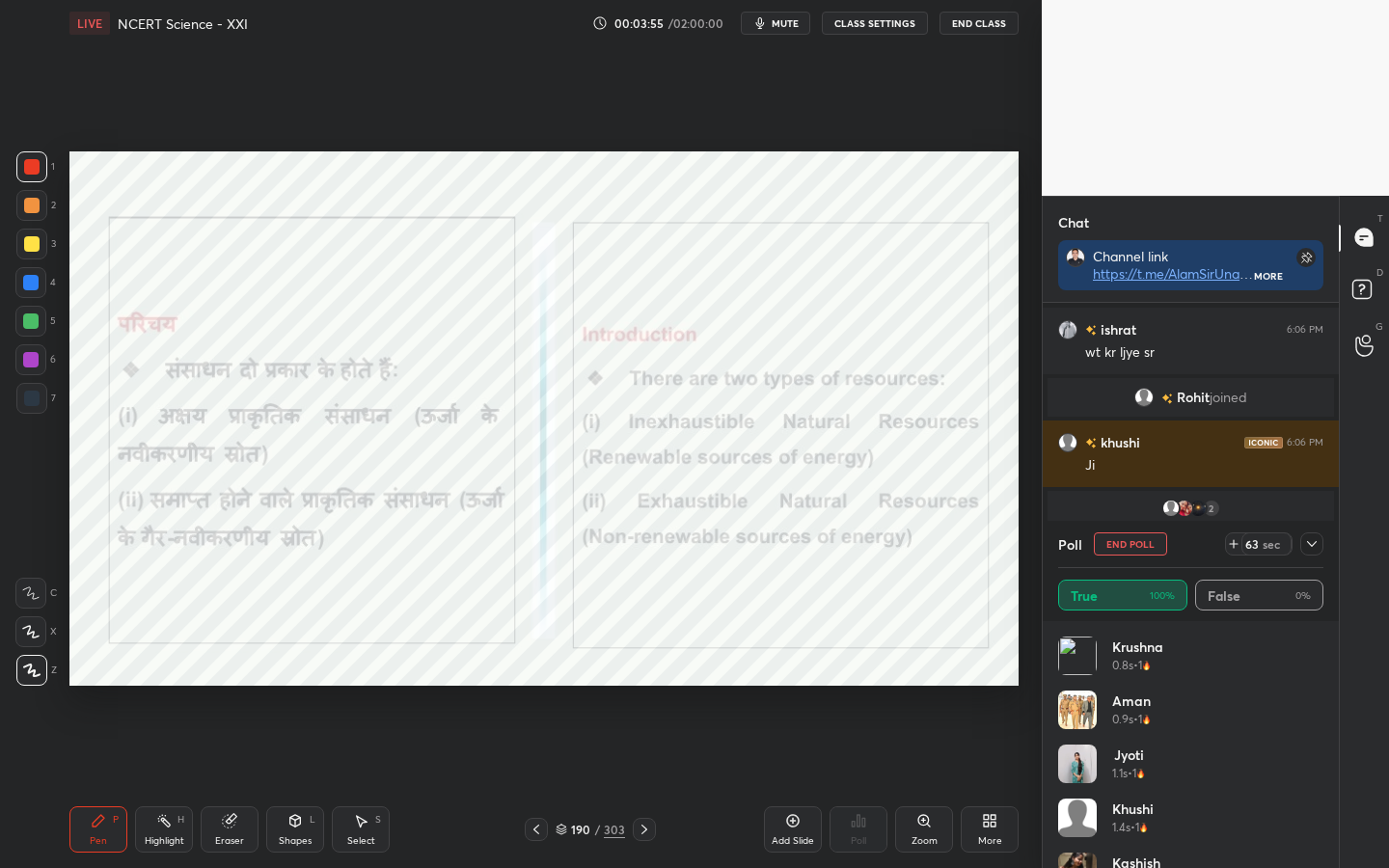 click at bounding box center [1312, 544] 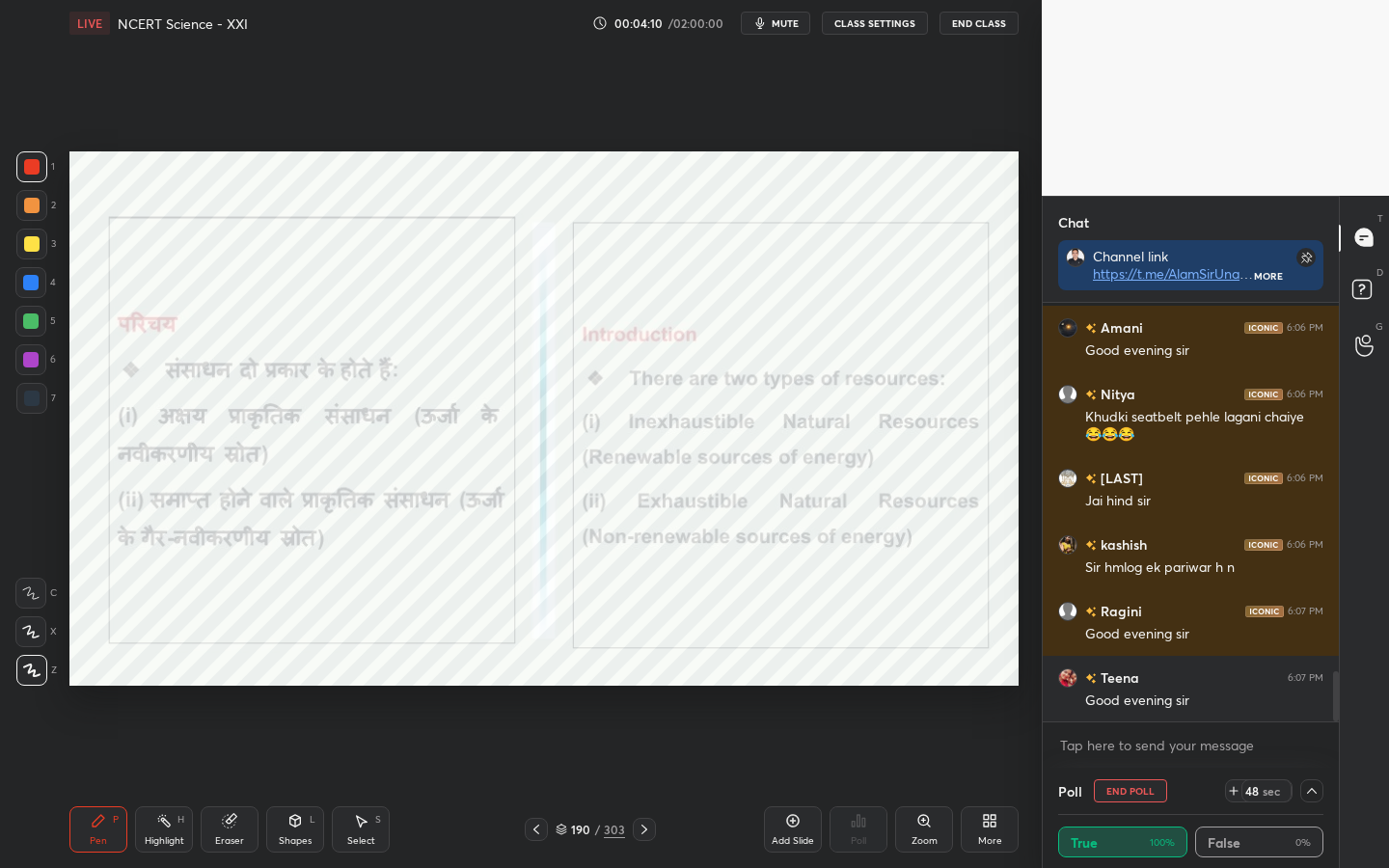 click 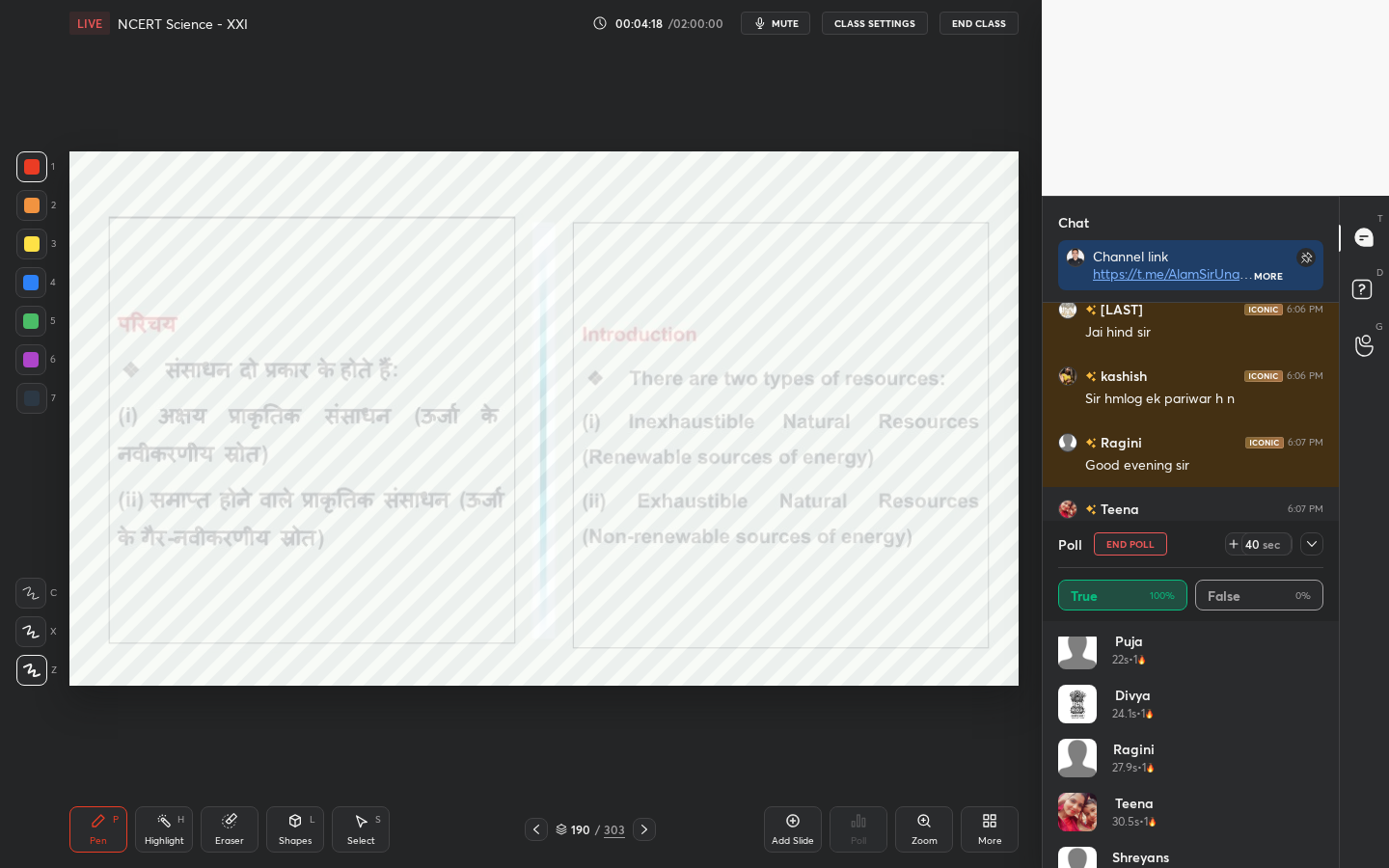 click 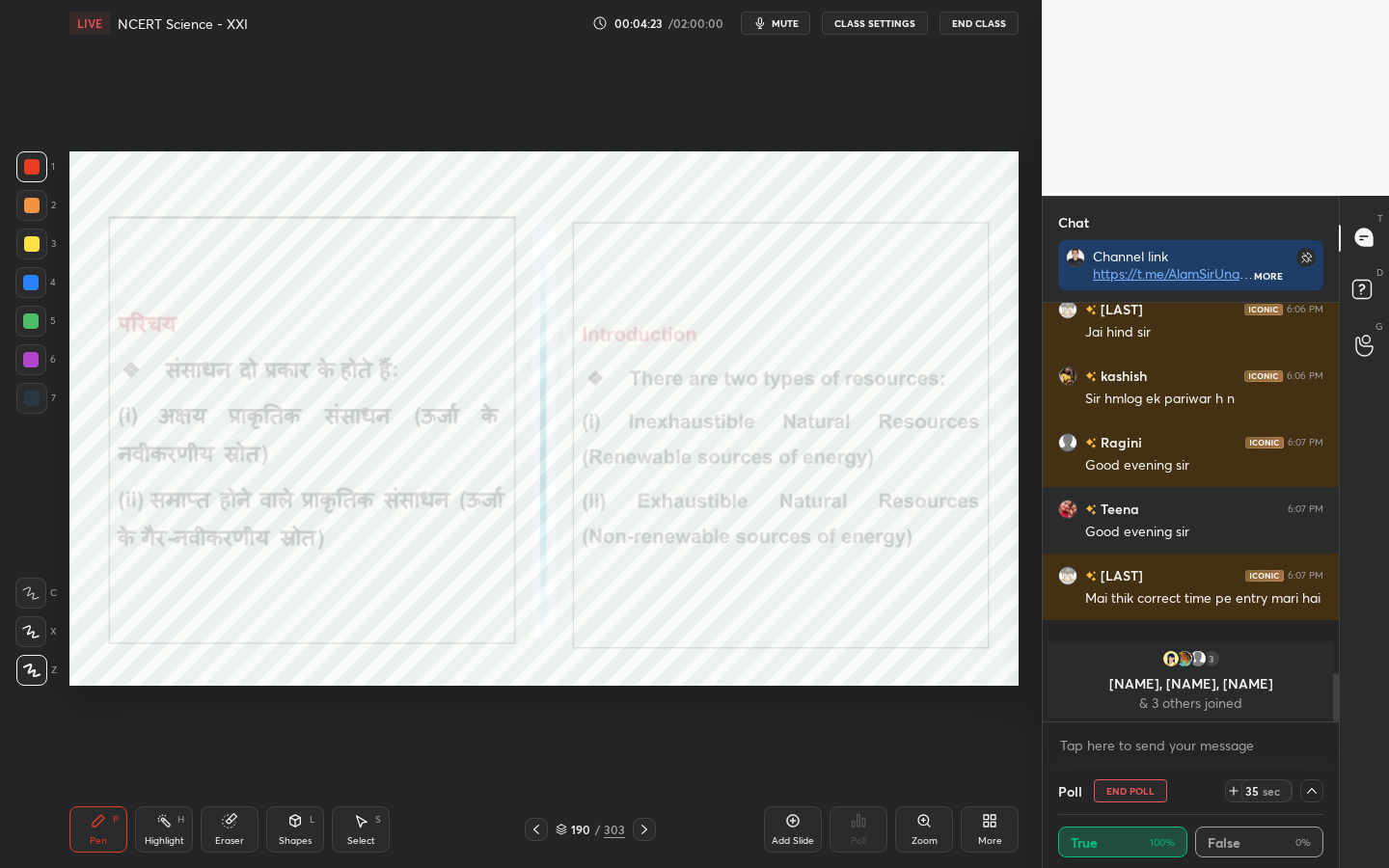 click 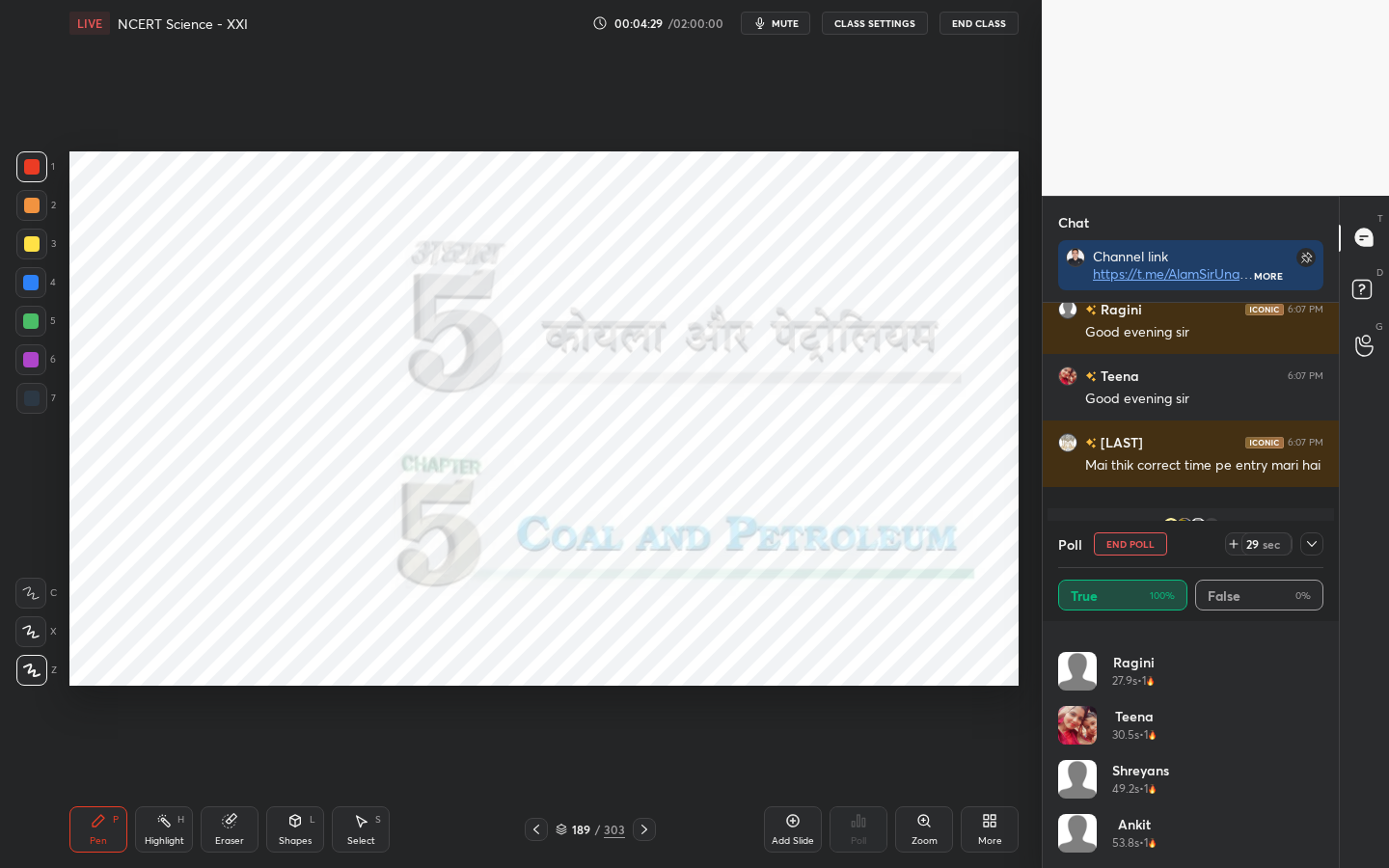 click at bounding box center (1312, 544) 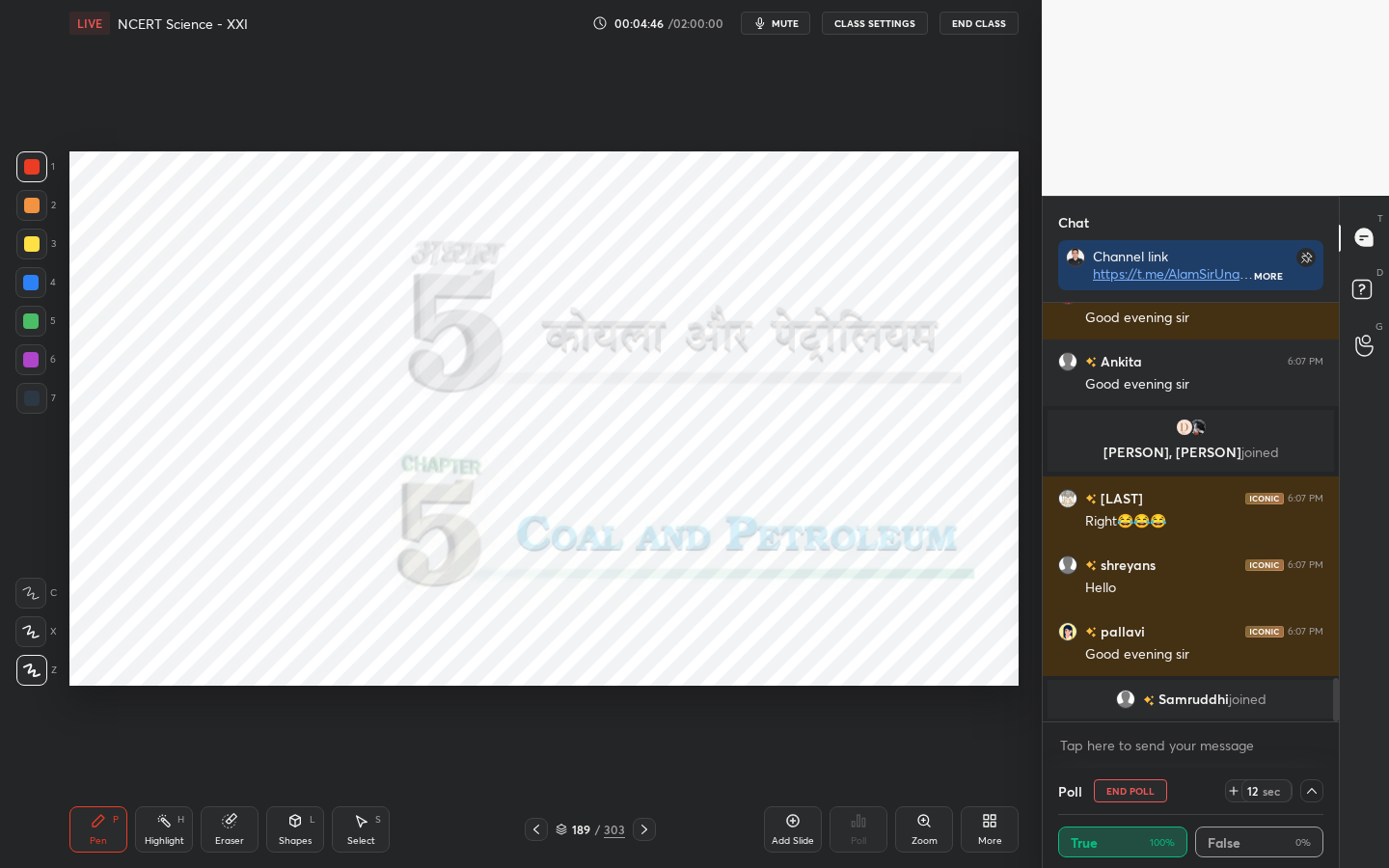click 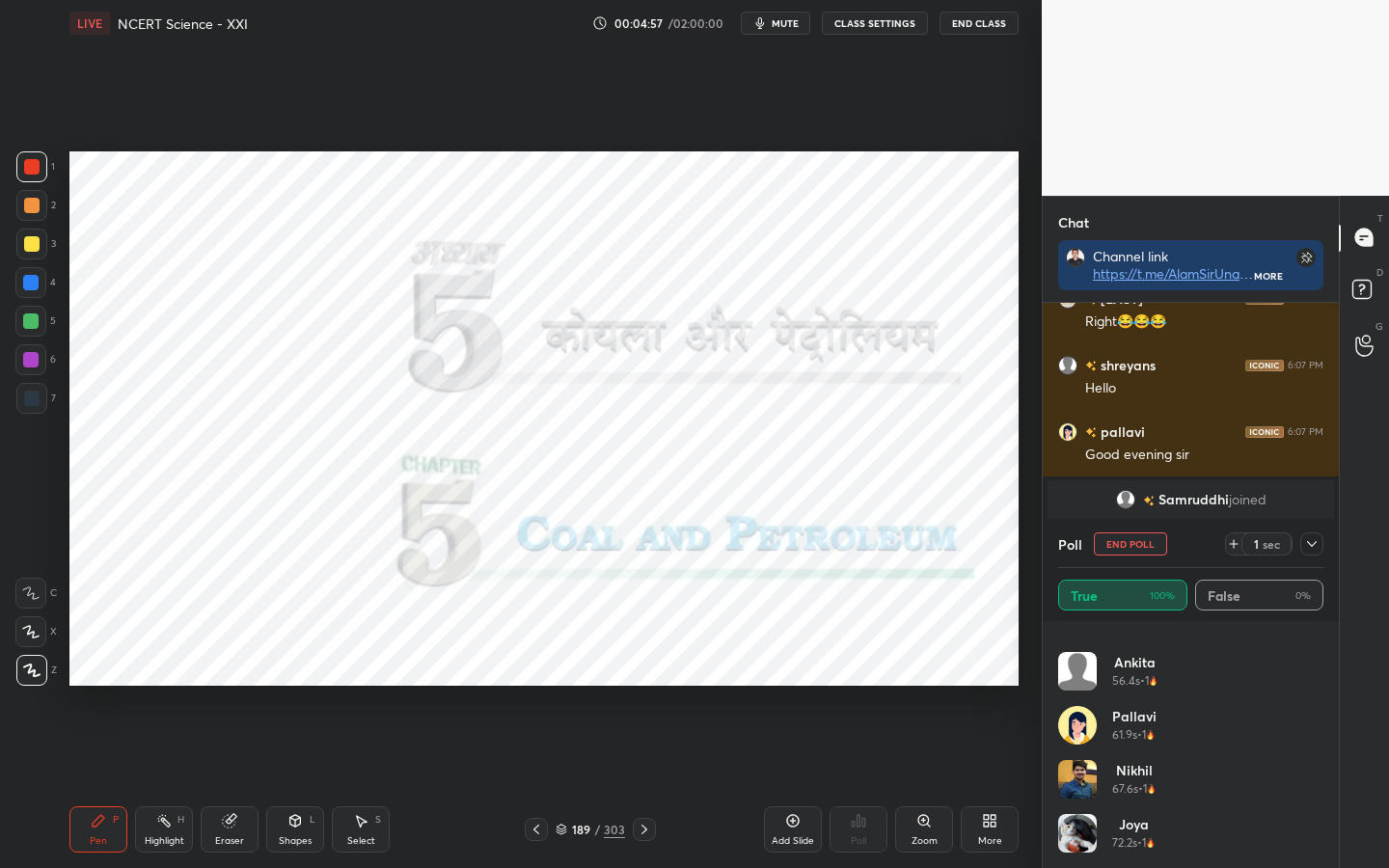 click 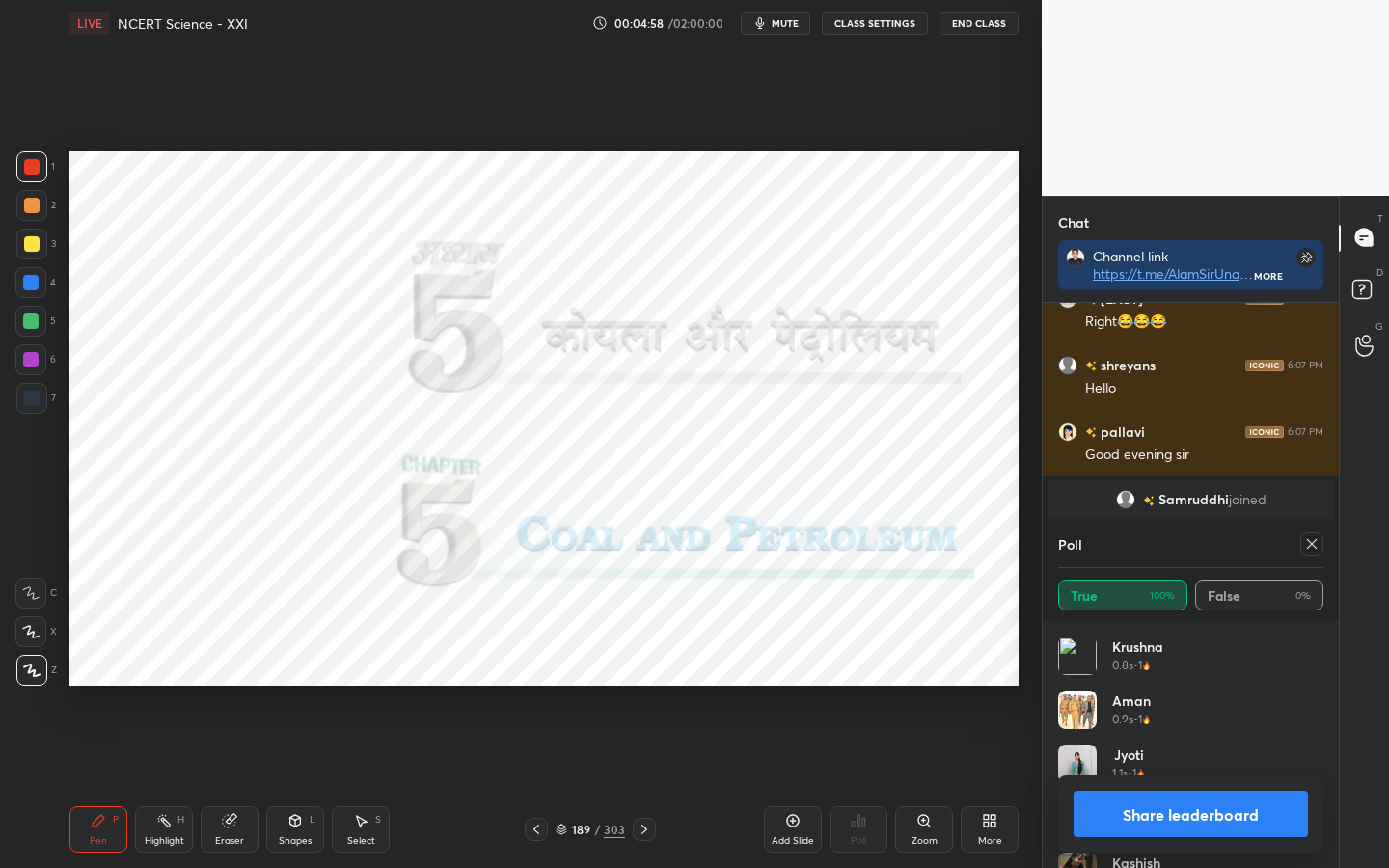 click 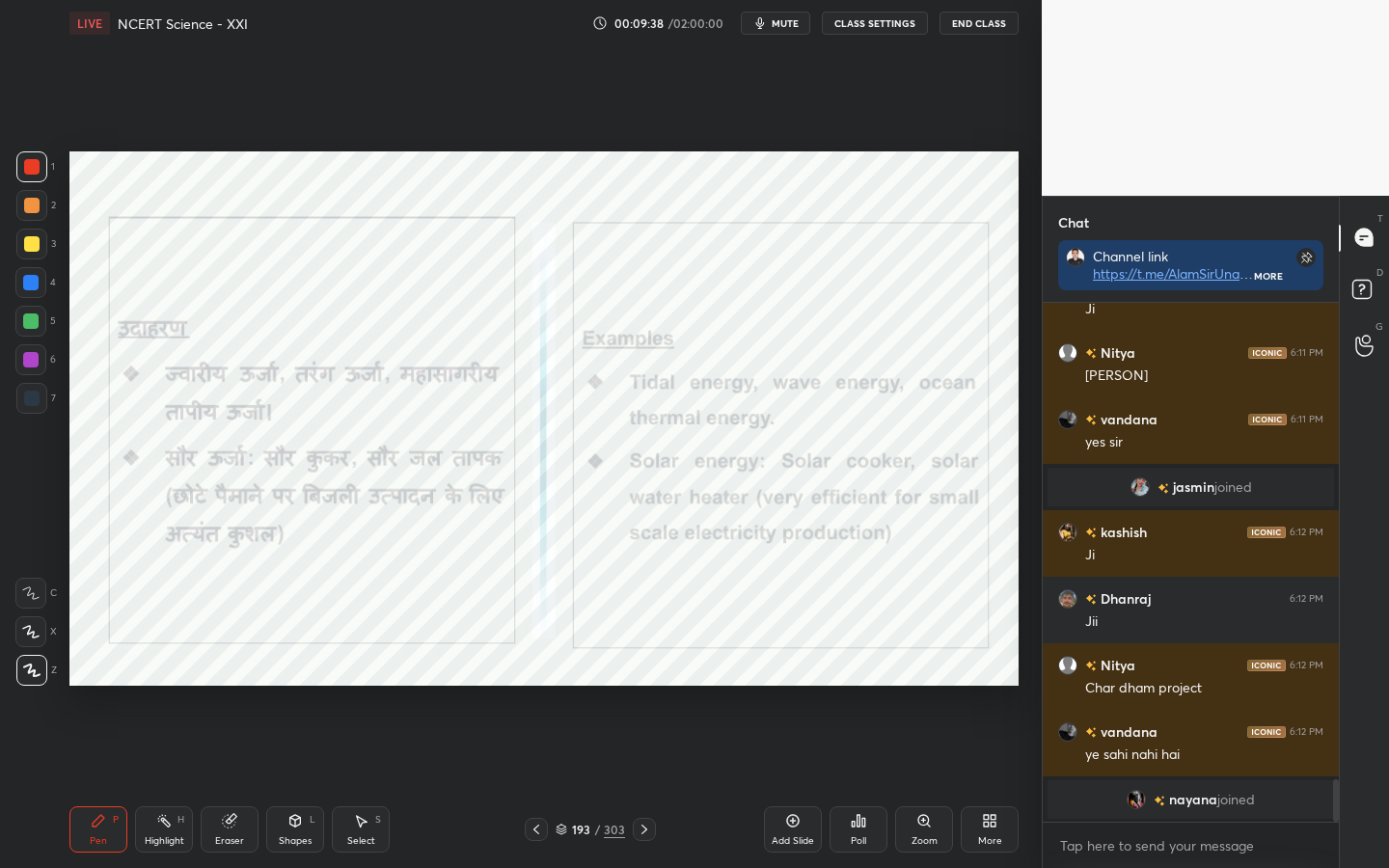 scroll, scrollTop: 5798, scrollLeft: 0, axis: vertical 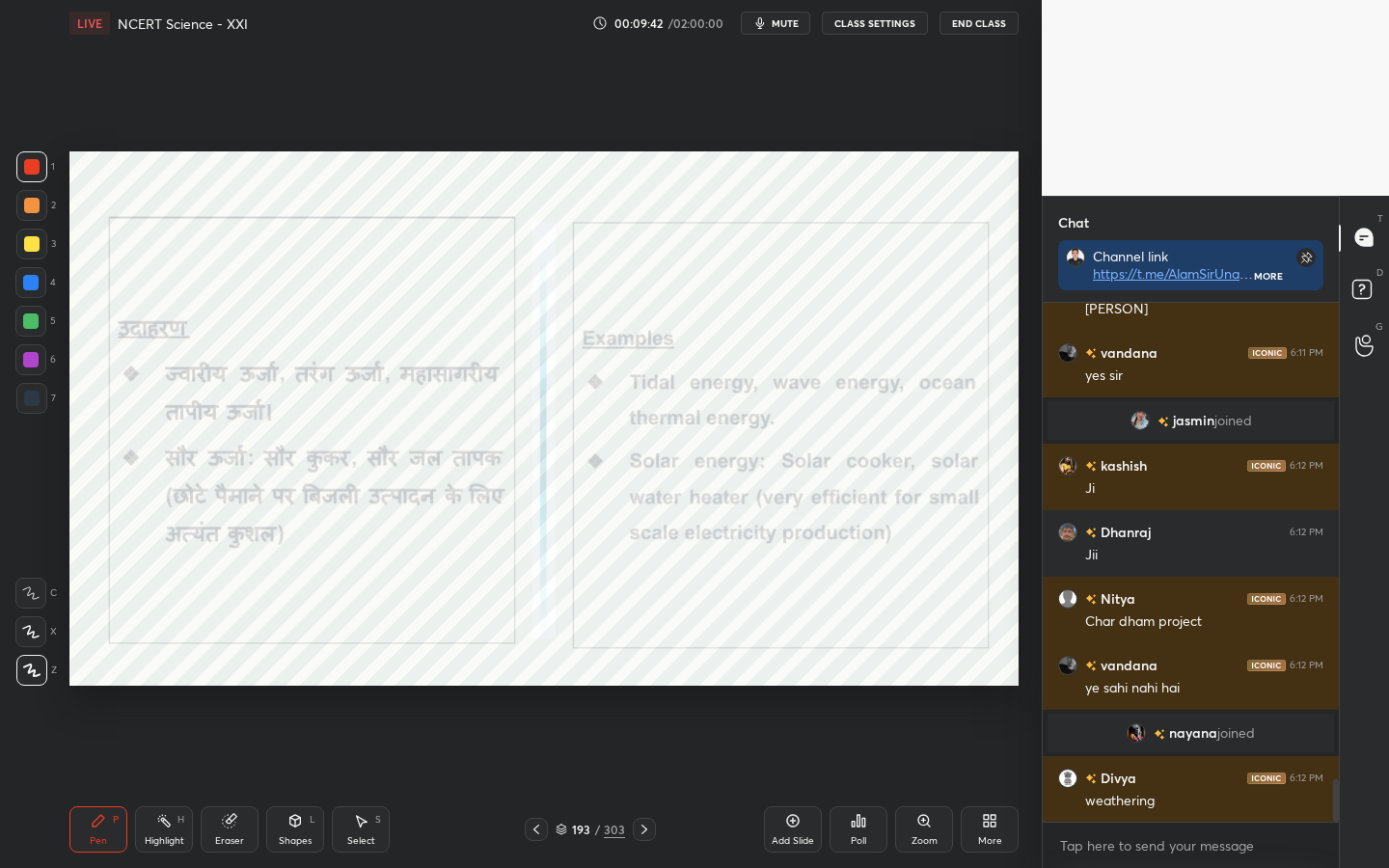 click on "Eraser" at bounding box center (230, 841) 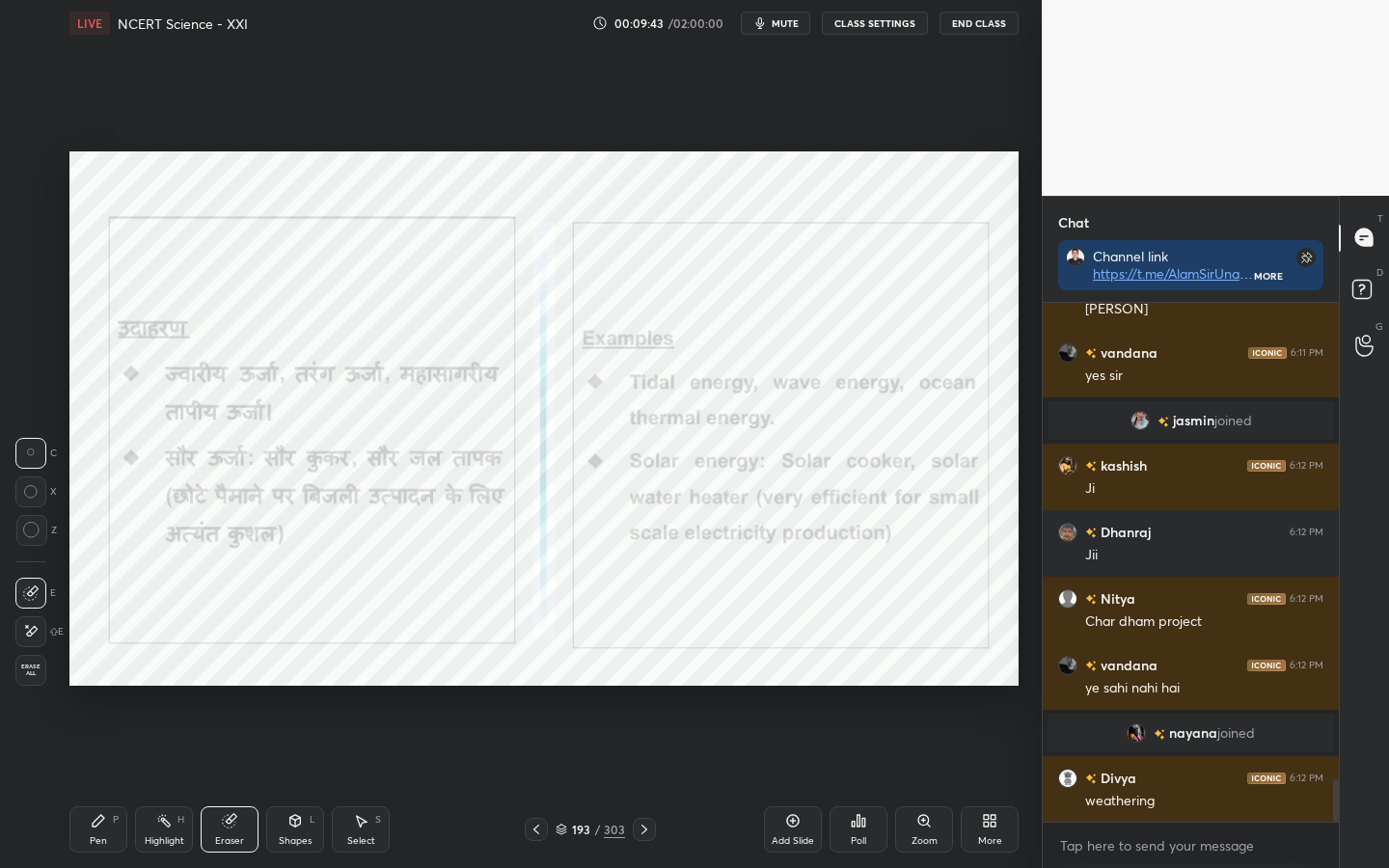 click on "Erase all" at bounding box center [31, 670] 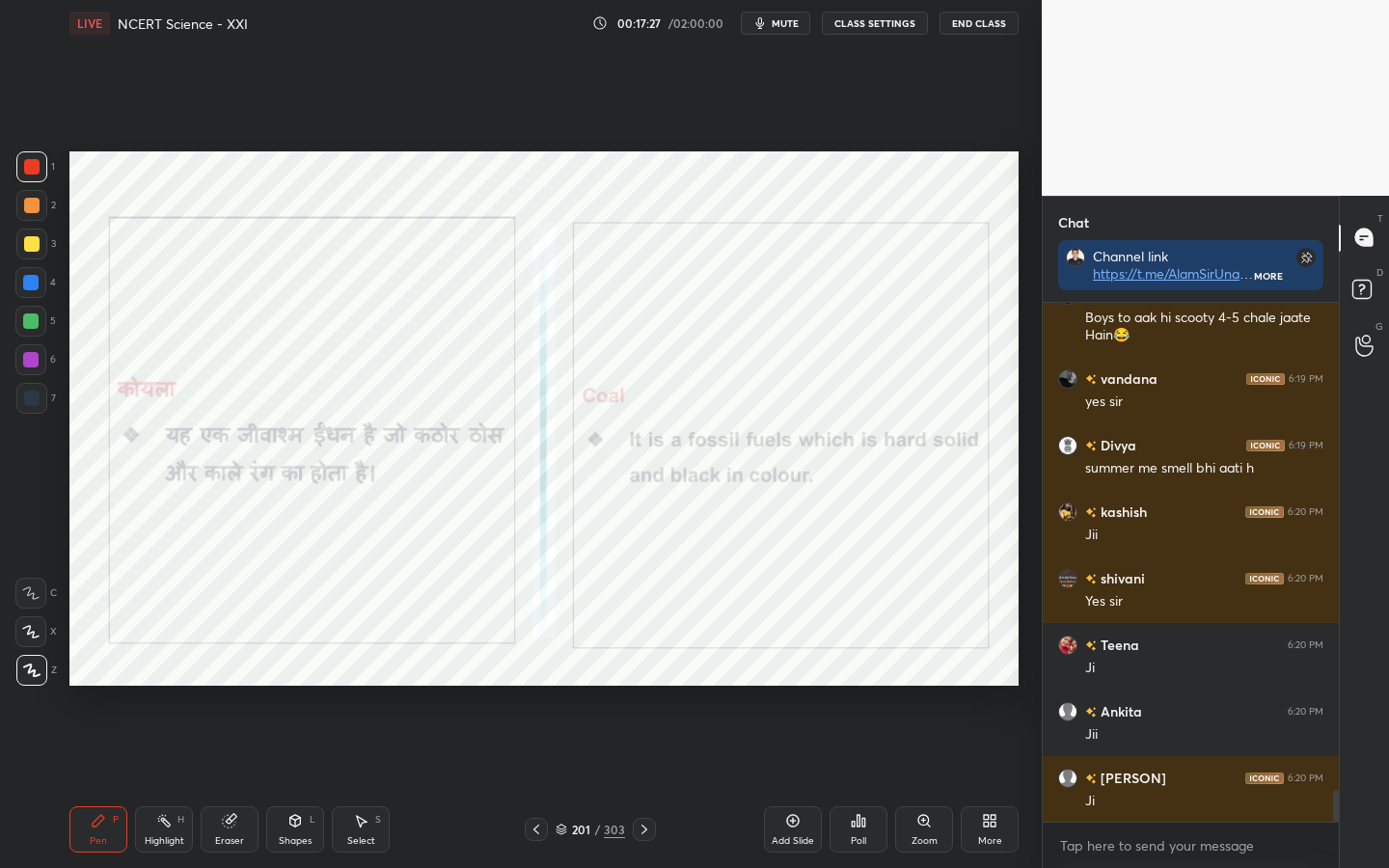 scroll, scrollTop: 8033, scrollLeft: 0, axis: vertical 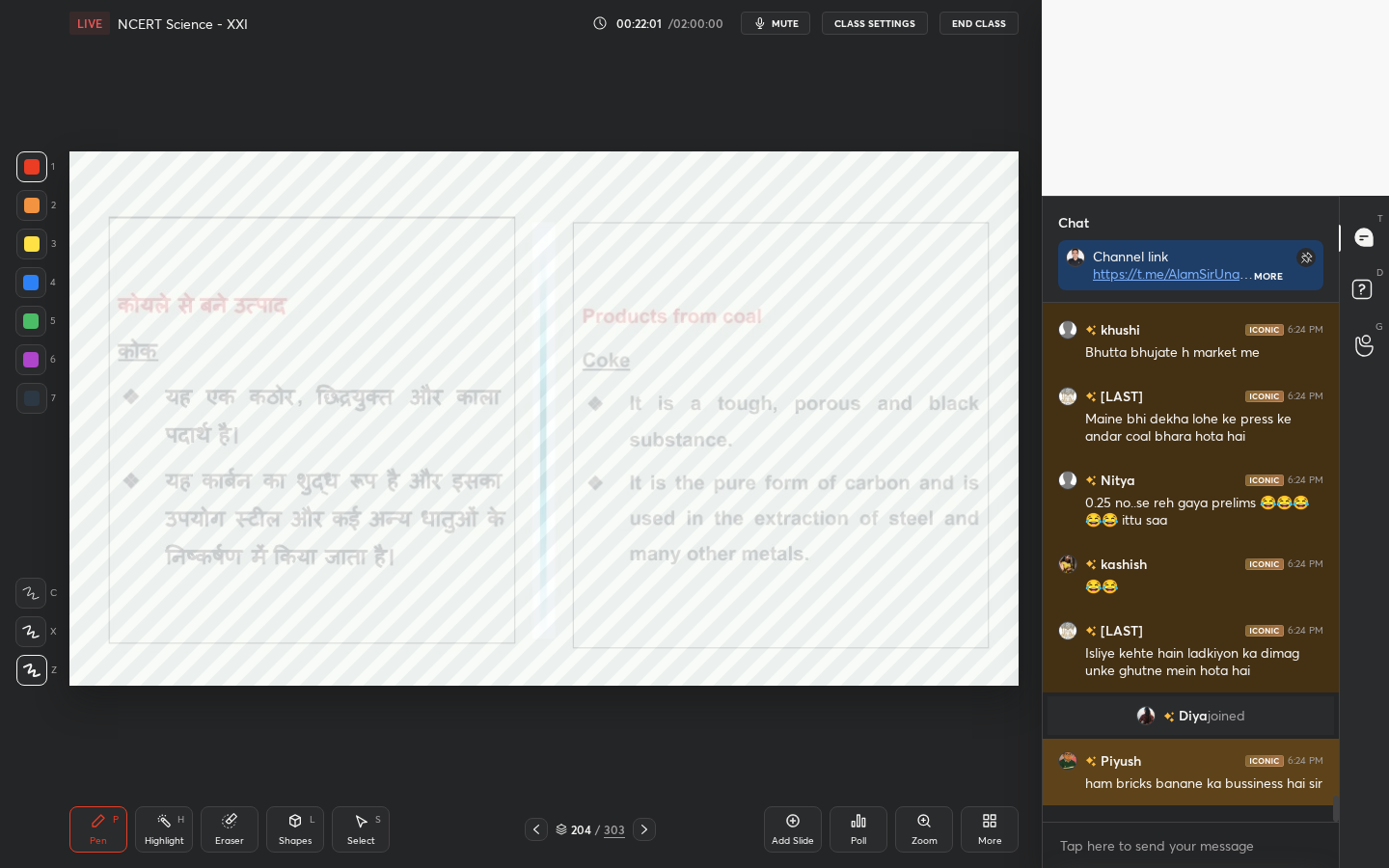 click on "Piyush" at bounding box center [1119, 760] 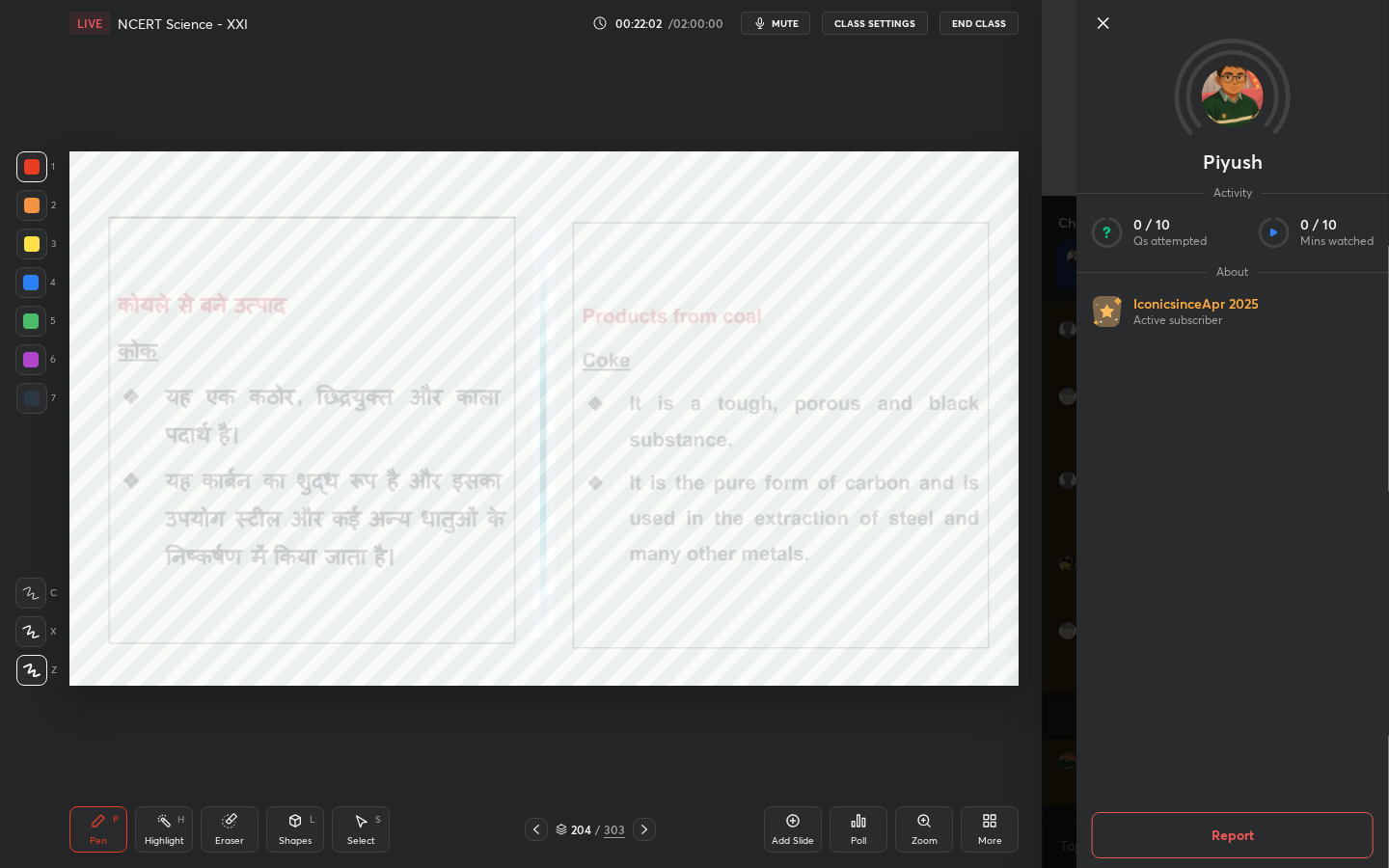 scroll, scrollTop: 9932, scrollLeft: 0, axis: vertical 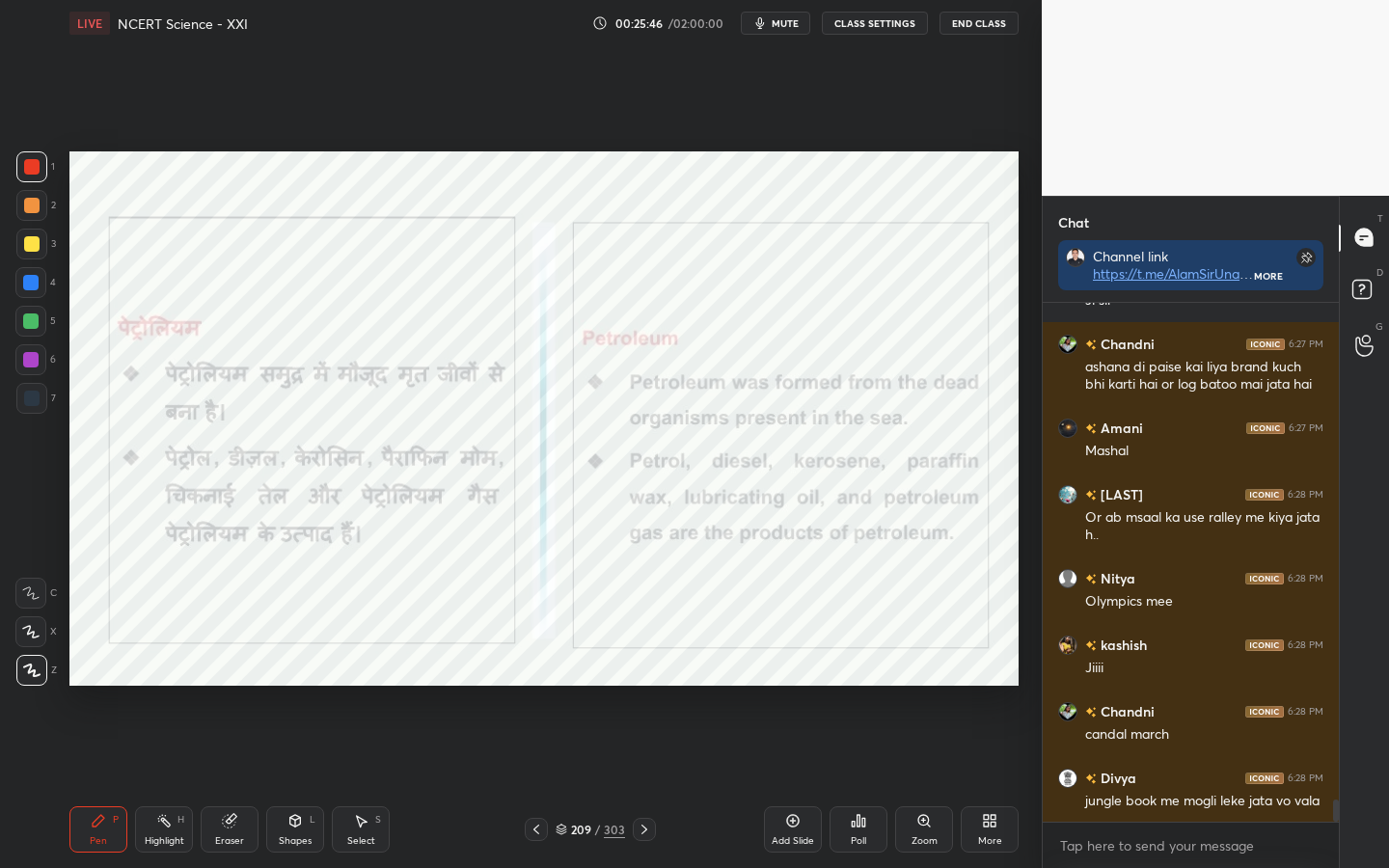 click on "mute" at bounding box center (776, 23) 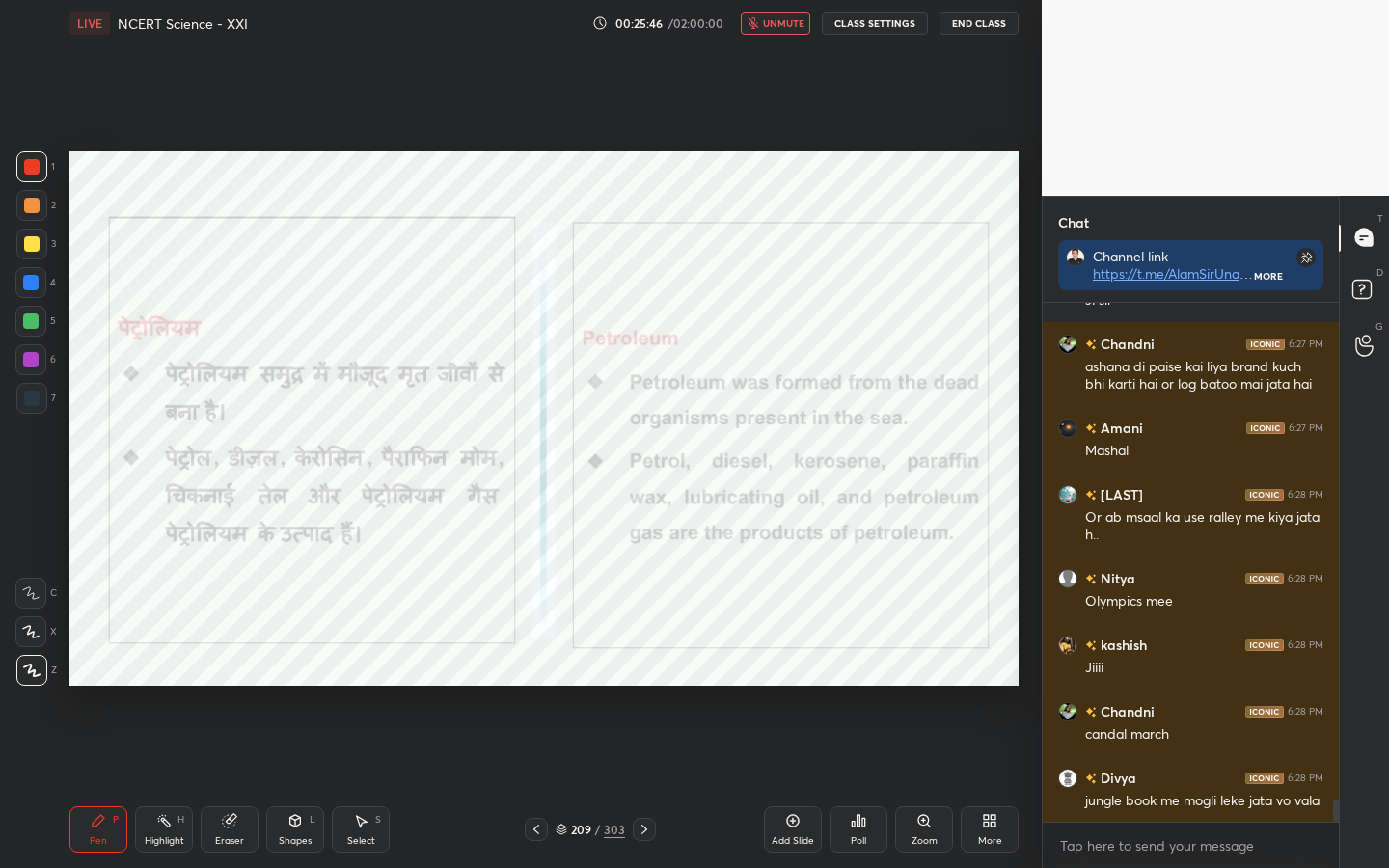scroll, scrollTop: 11647, scrollLeft: 0, axis: vertical 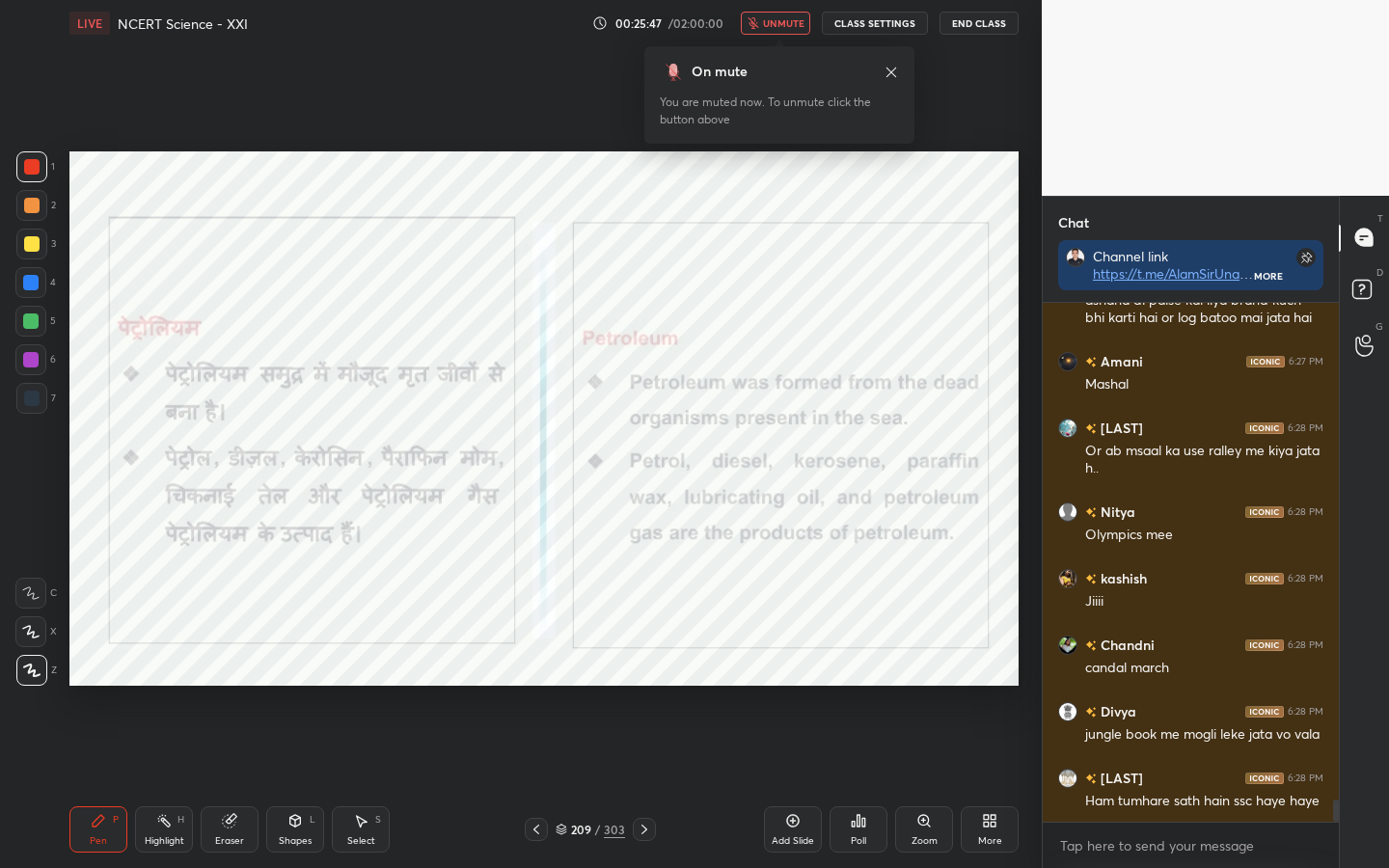 drag, startPoint x: 792, startPoint y: 27, endPoint x: 790, endPoint y: 44, distance: 17.117243 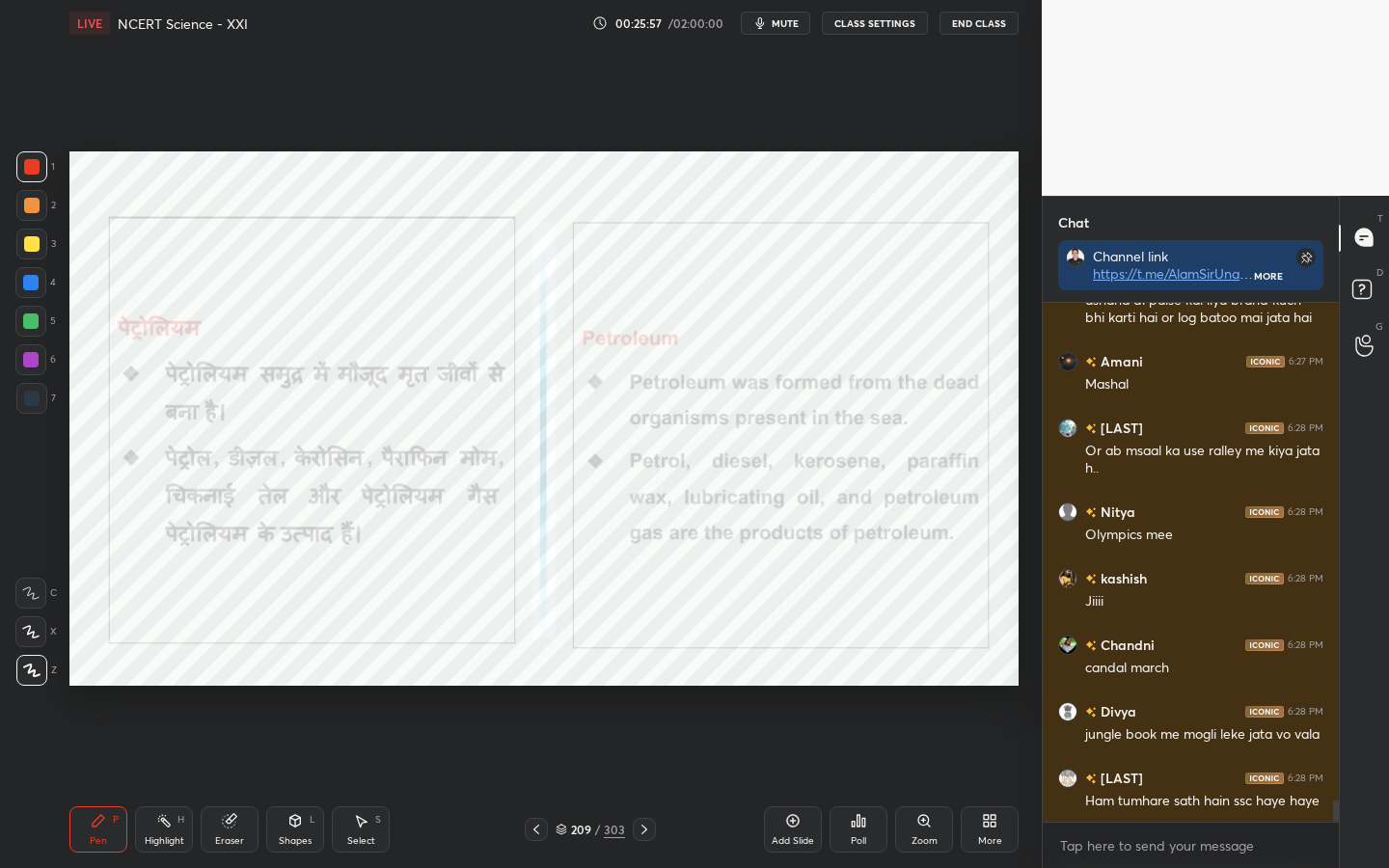 scroll, scrollTop: 11713, scrollLeft: 0, axis: vertical 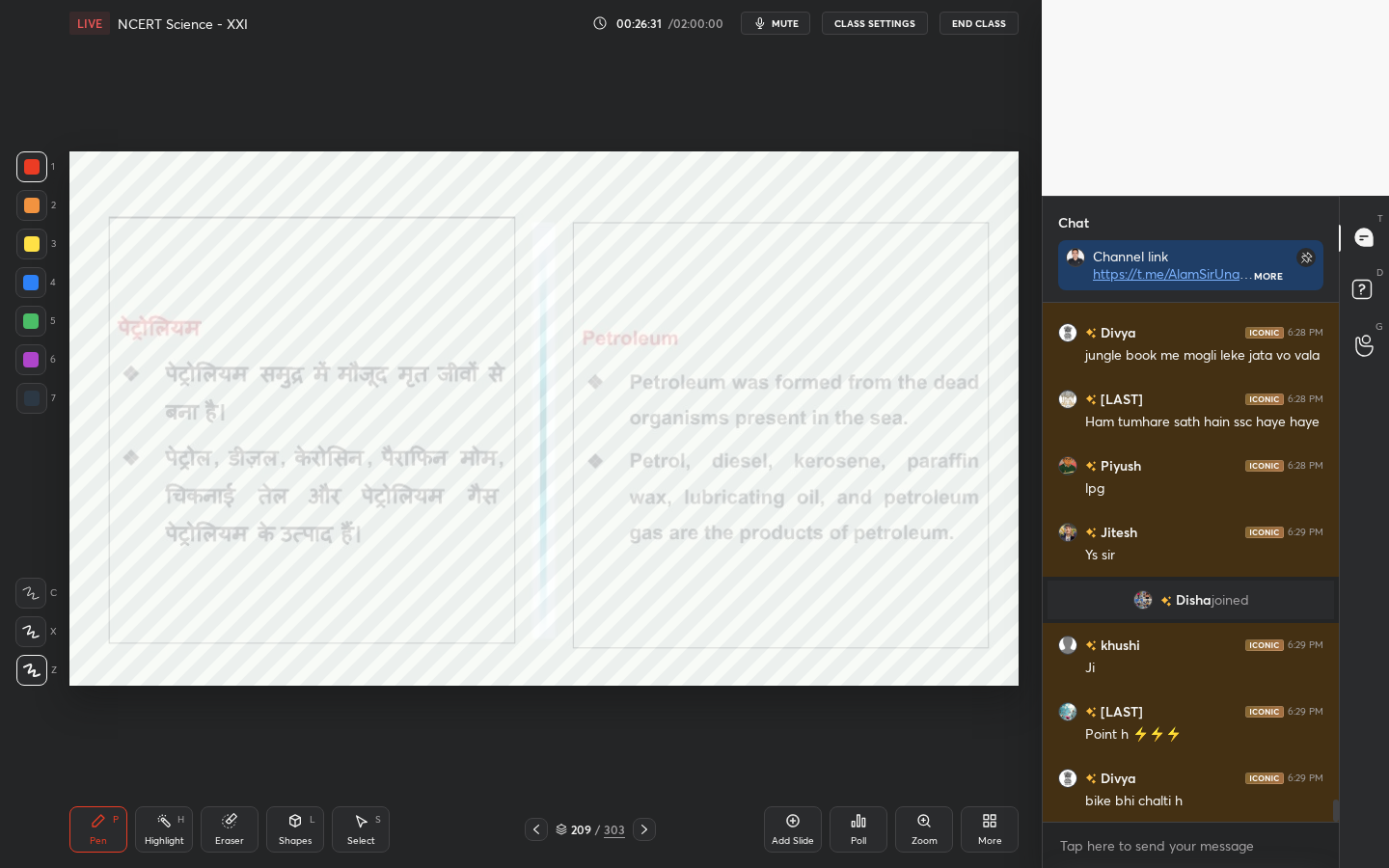 drag, startPoint x: 645, startPoint y: 819, endPoint x: 646, endPoint y: 807, distance: 12.0415946 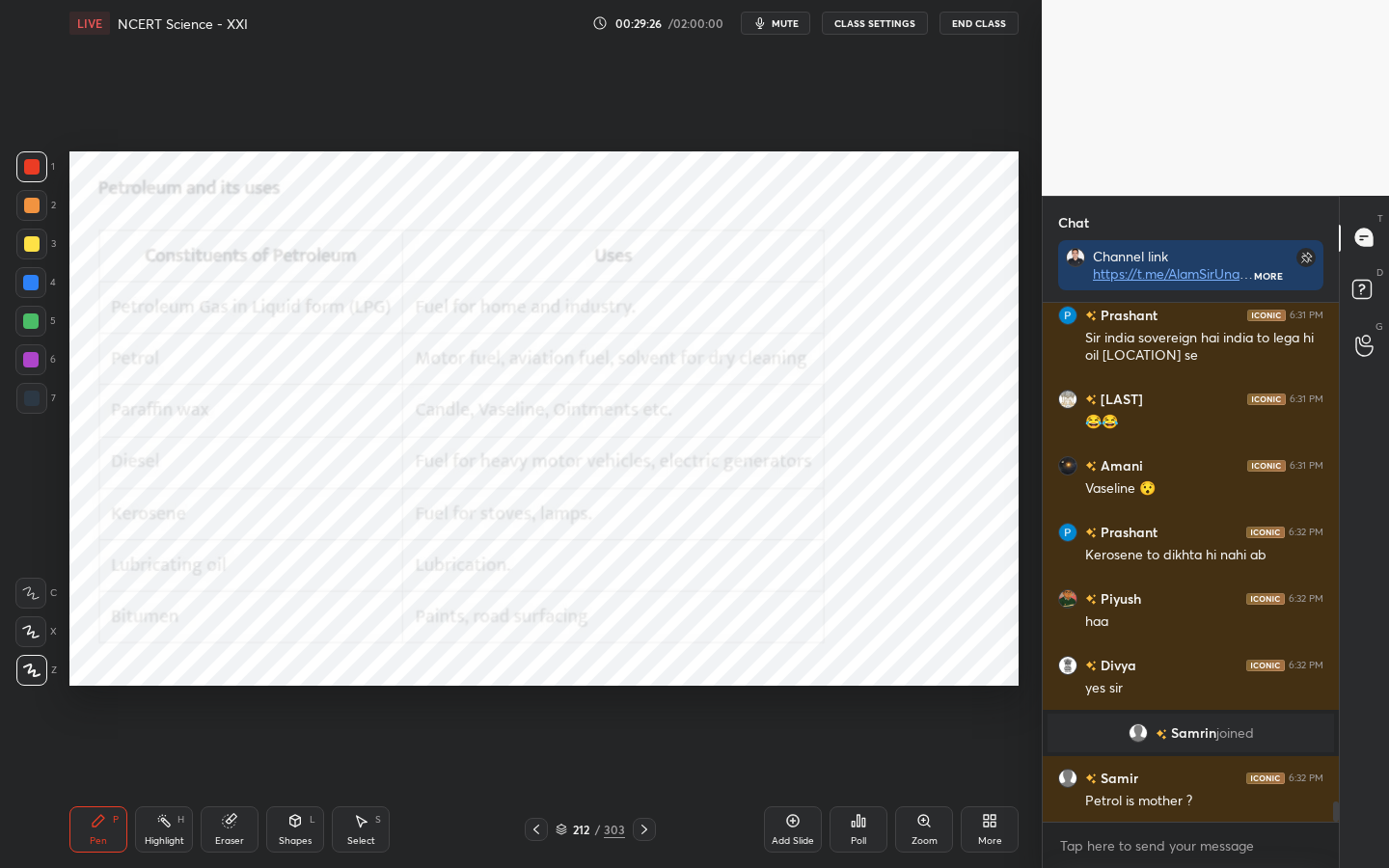 scroll, scrollTop: 12837, scrollLeft: 0, axis: vertical 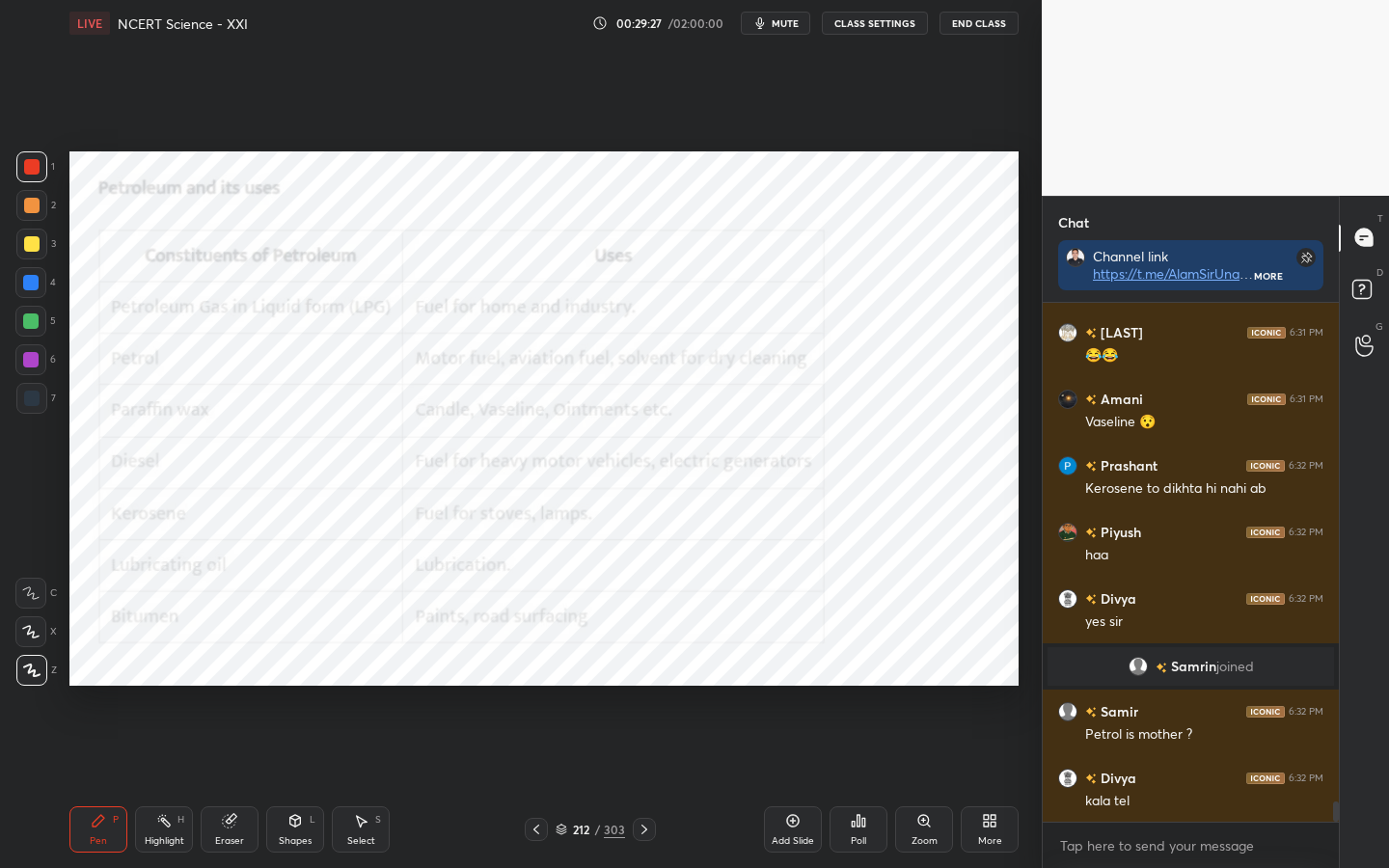 click 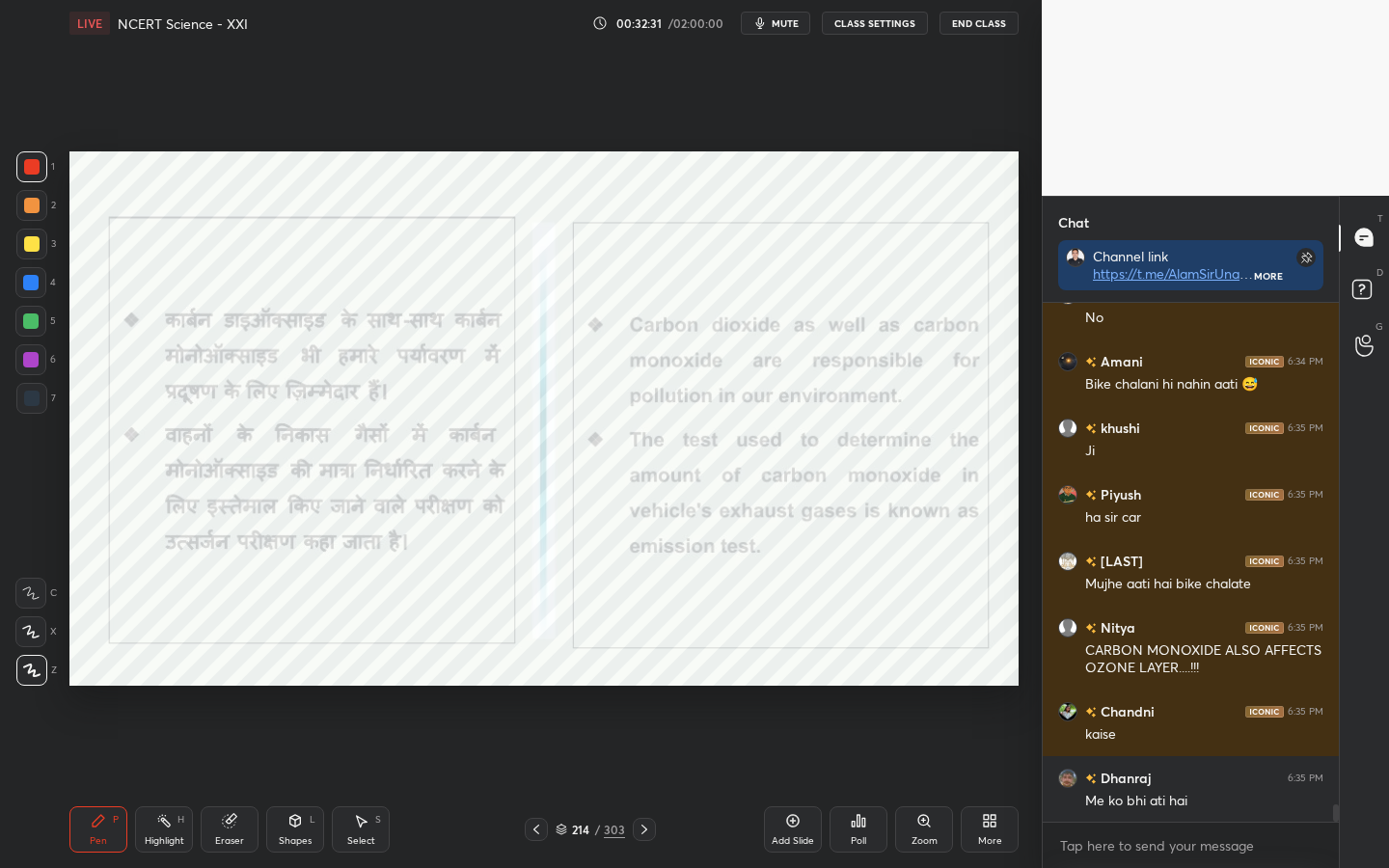 scroll, scrollTop: 14830, scrollLeft: 0, axis: vertical 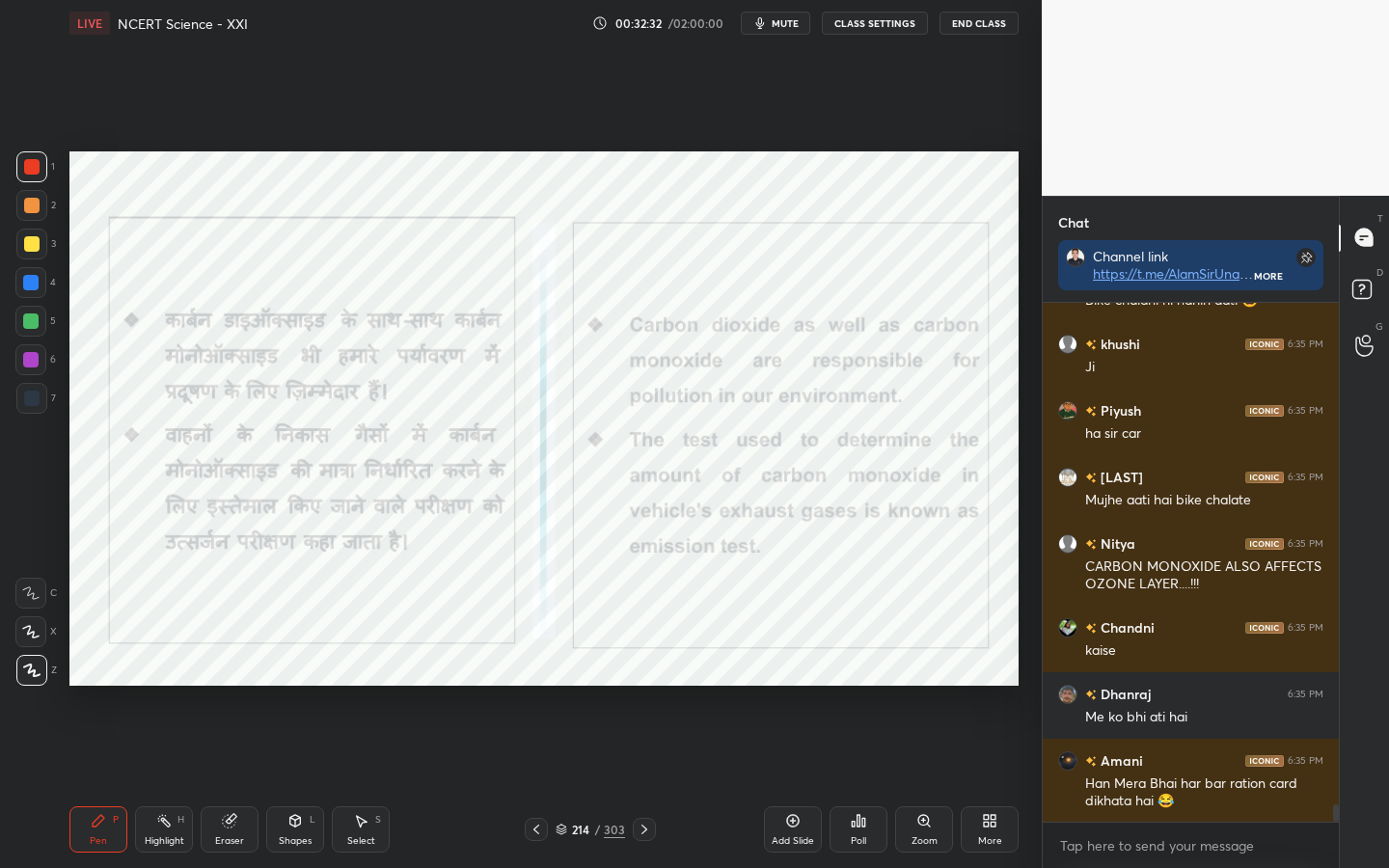 click on "Eraser" at bounding box center [230, 829] 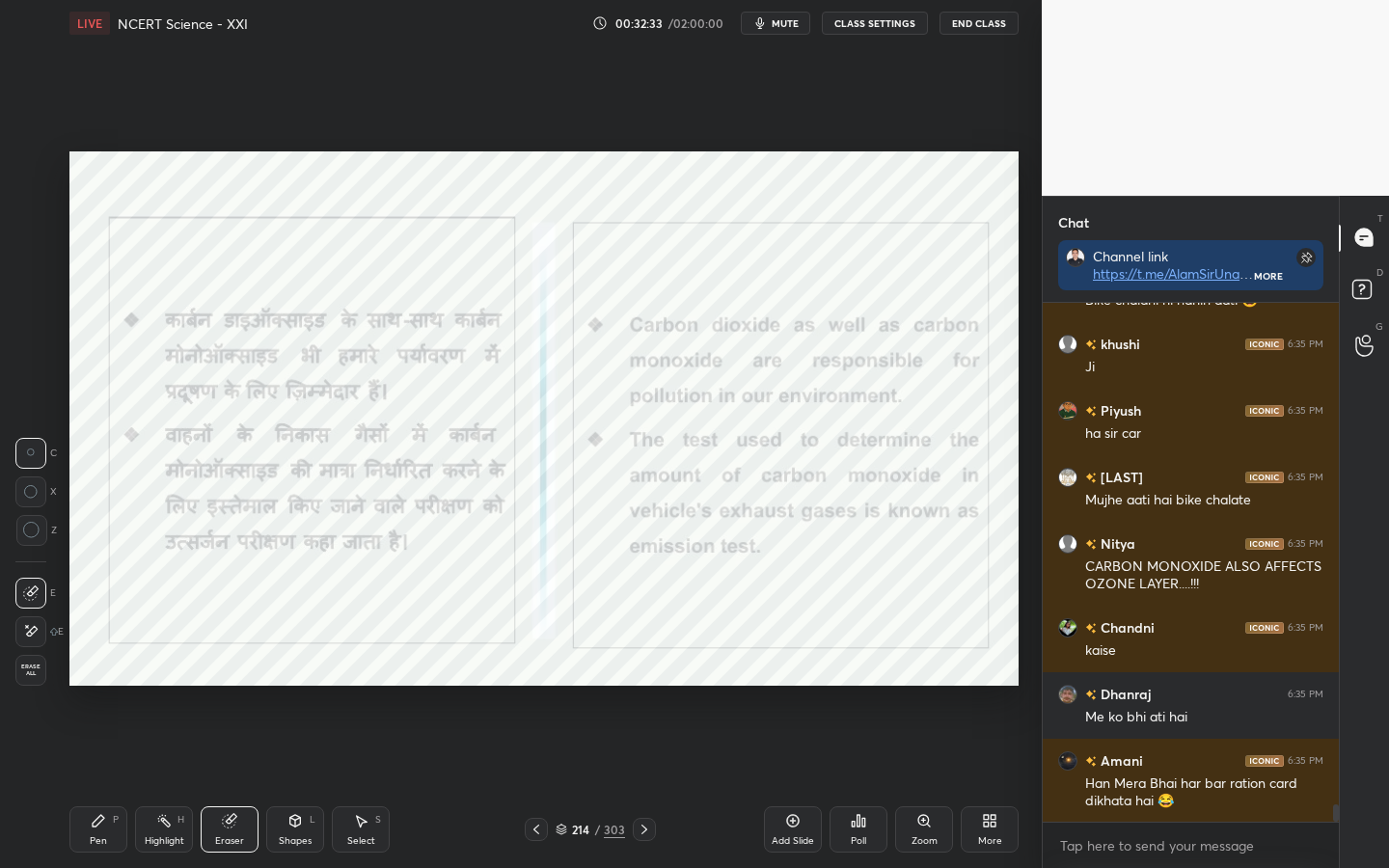 drag, startPoint x: 32, startPoint y: 674, endPoint x: 41, endPoint y: 685, distance: 14.21267 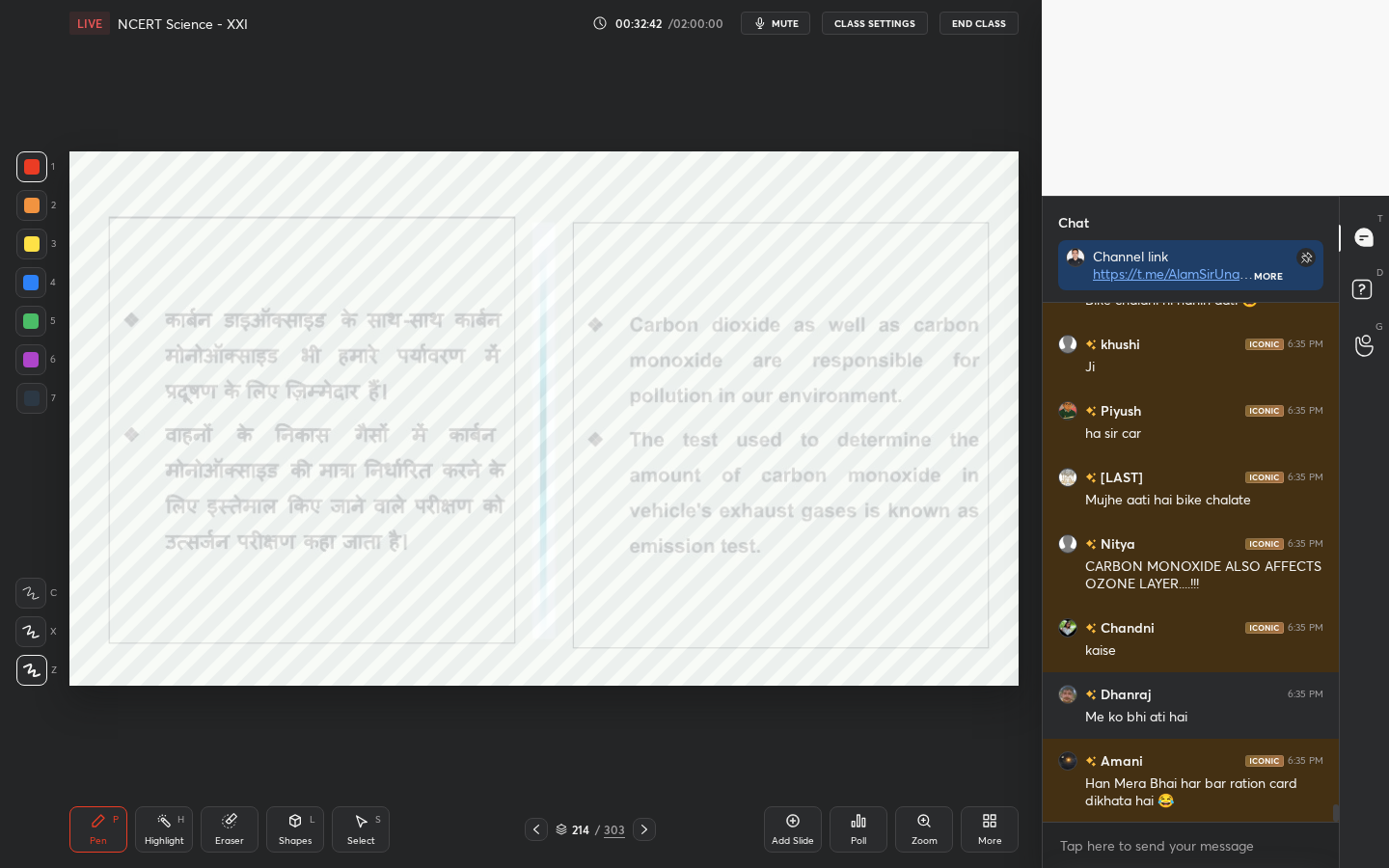 scroll, scrollTop: 474, scrollLeft: 290, axis: both 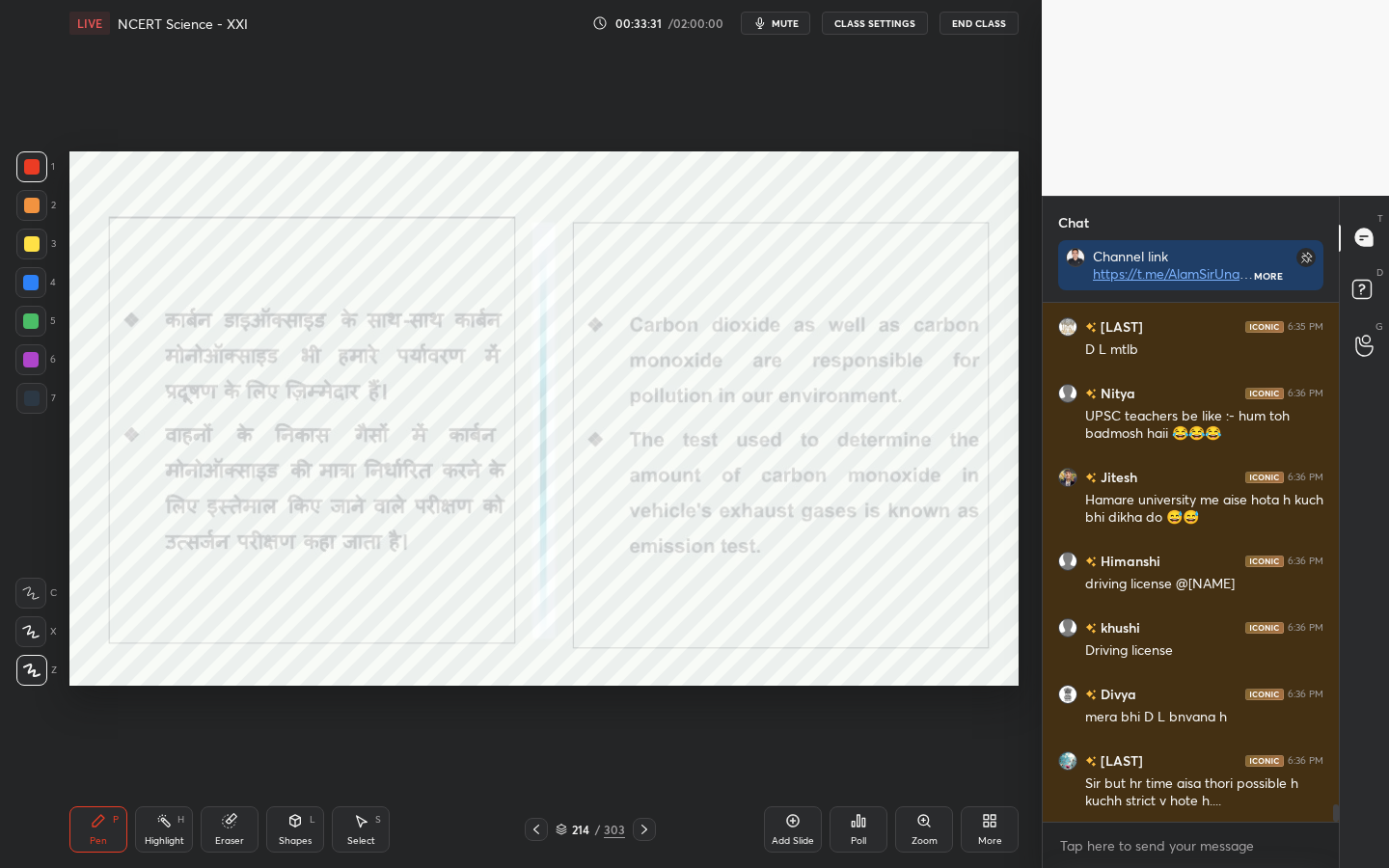 click on "Eraser" at bounding box center (230, 829) 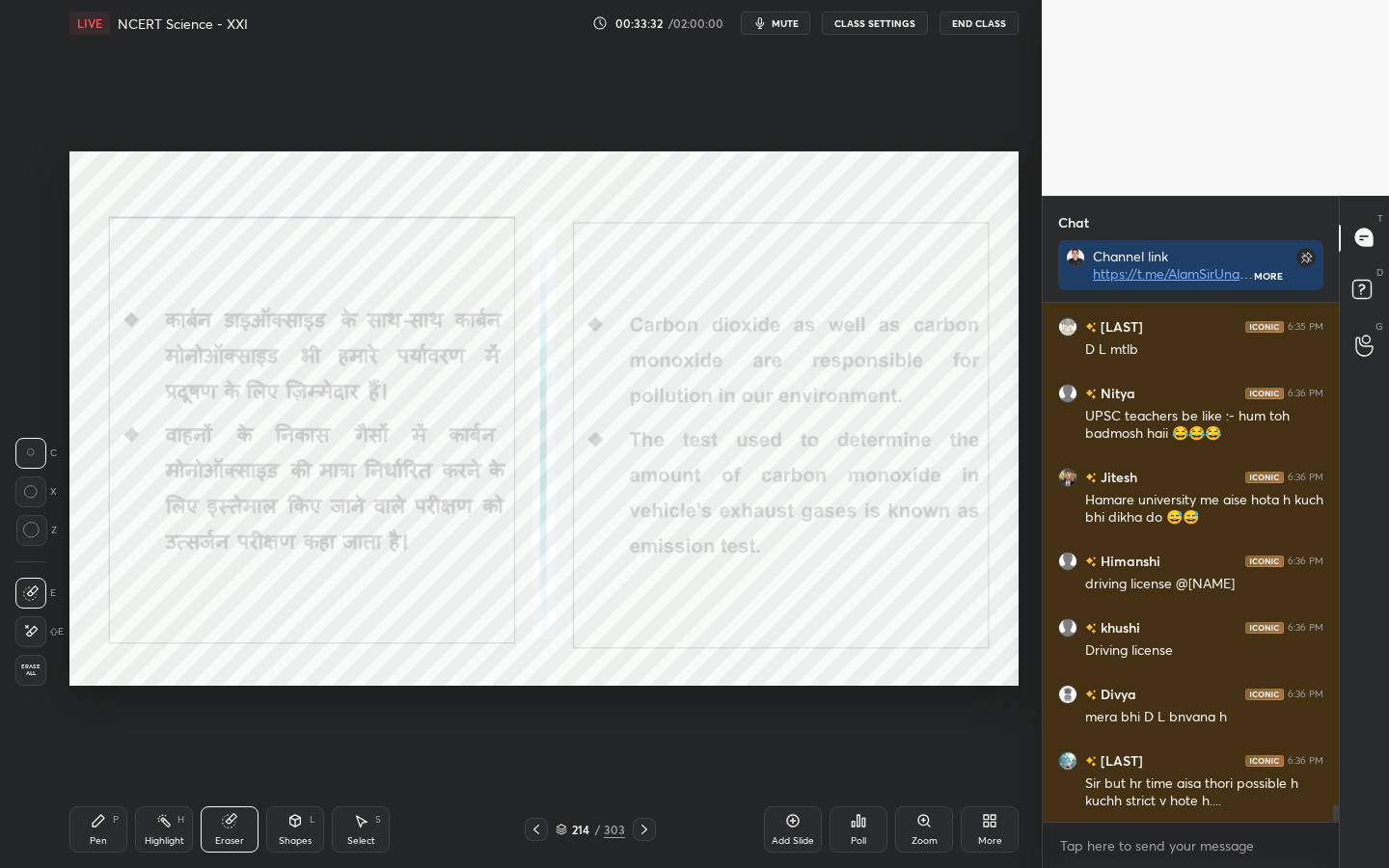 scroll, scrollTop: 15481, scrollLeft: 0, axis: vertical 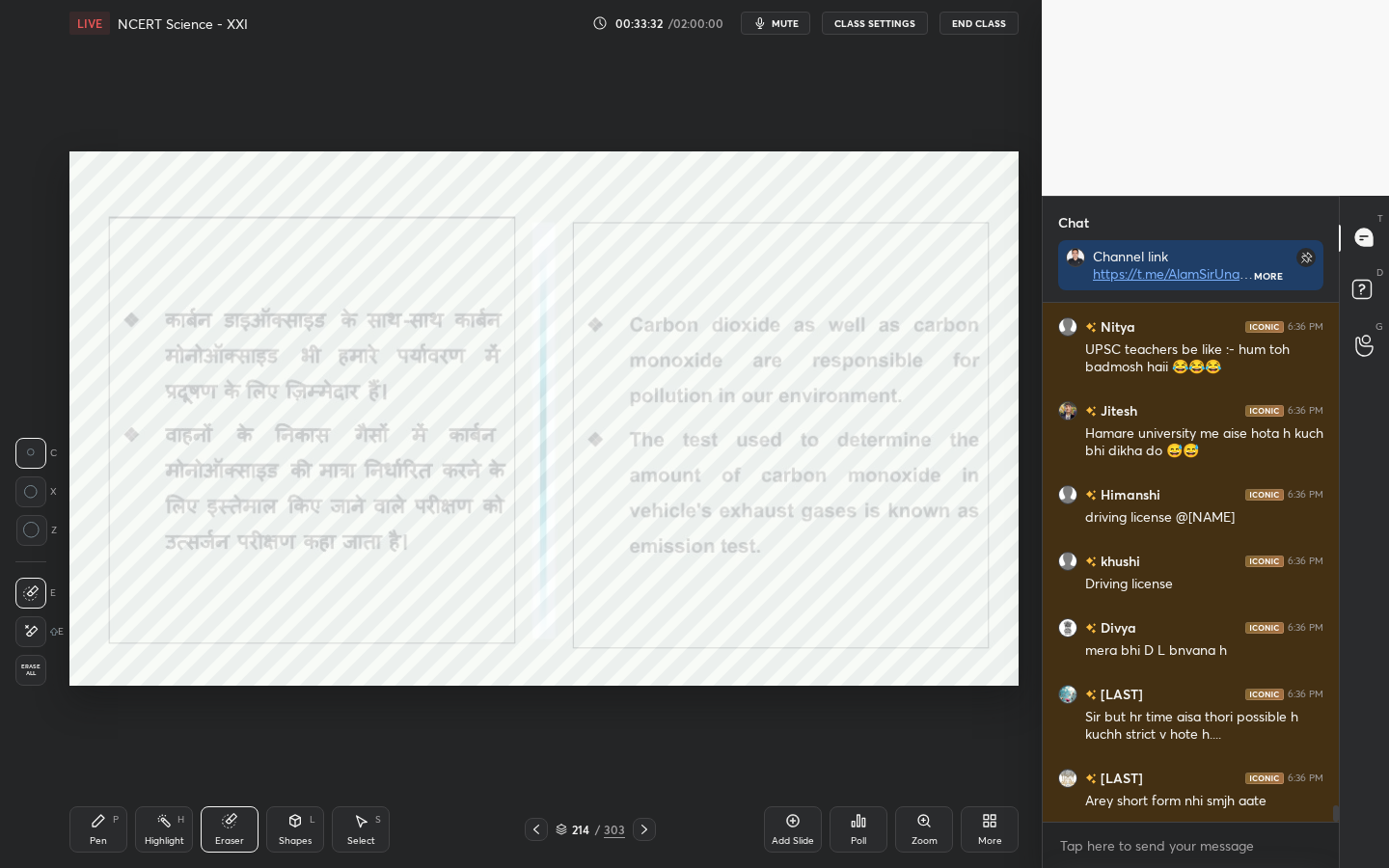 click on "Erase all" at bounding box center [31, 670] 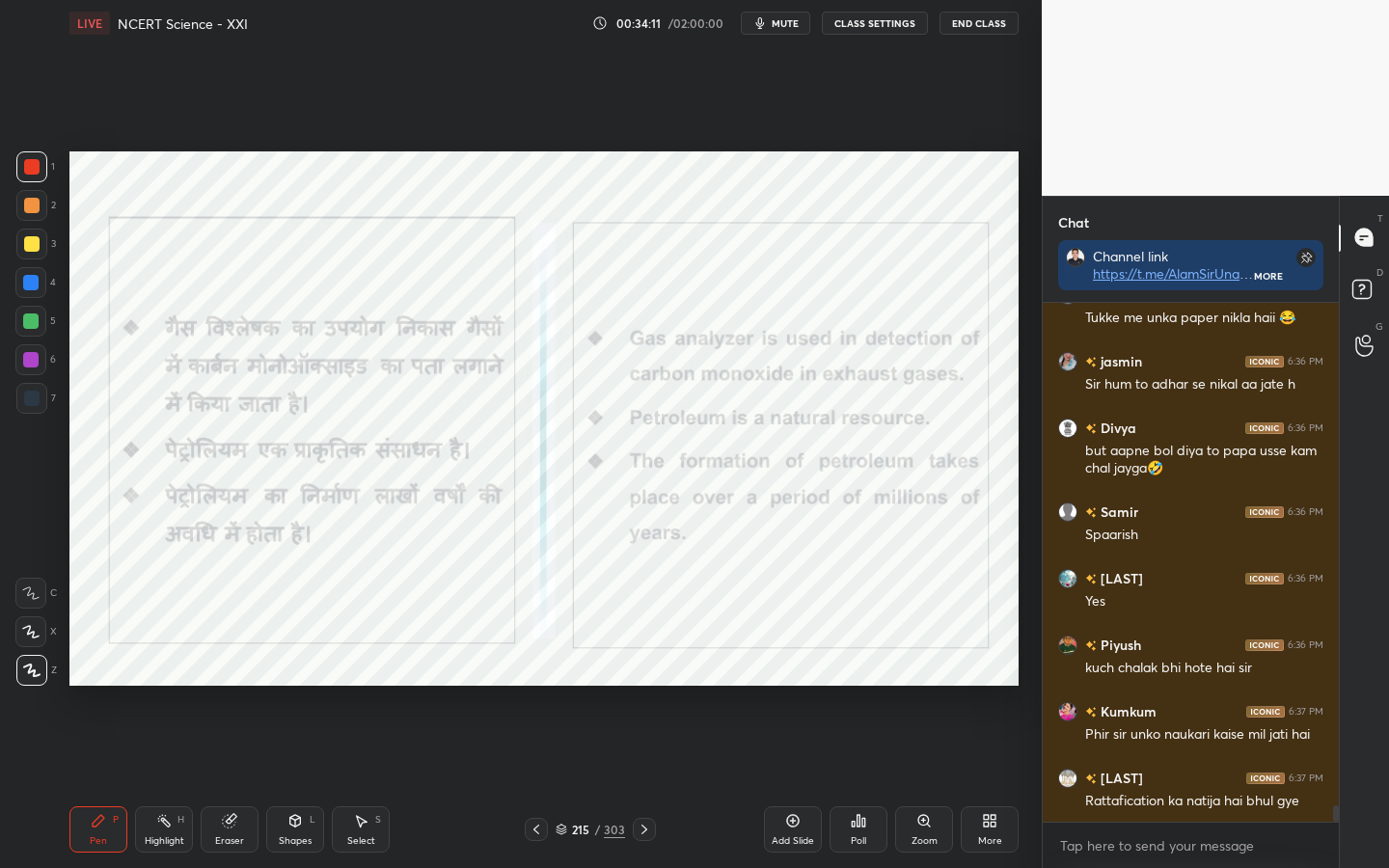 scroll, scrollTop: 16098, scrollLeft: 0, axis: vertical 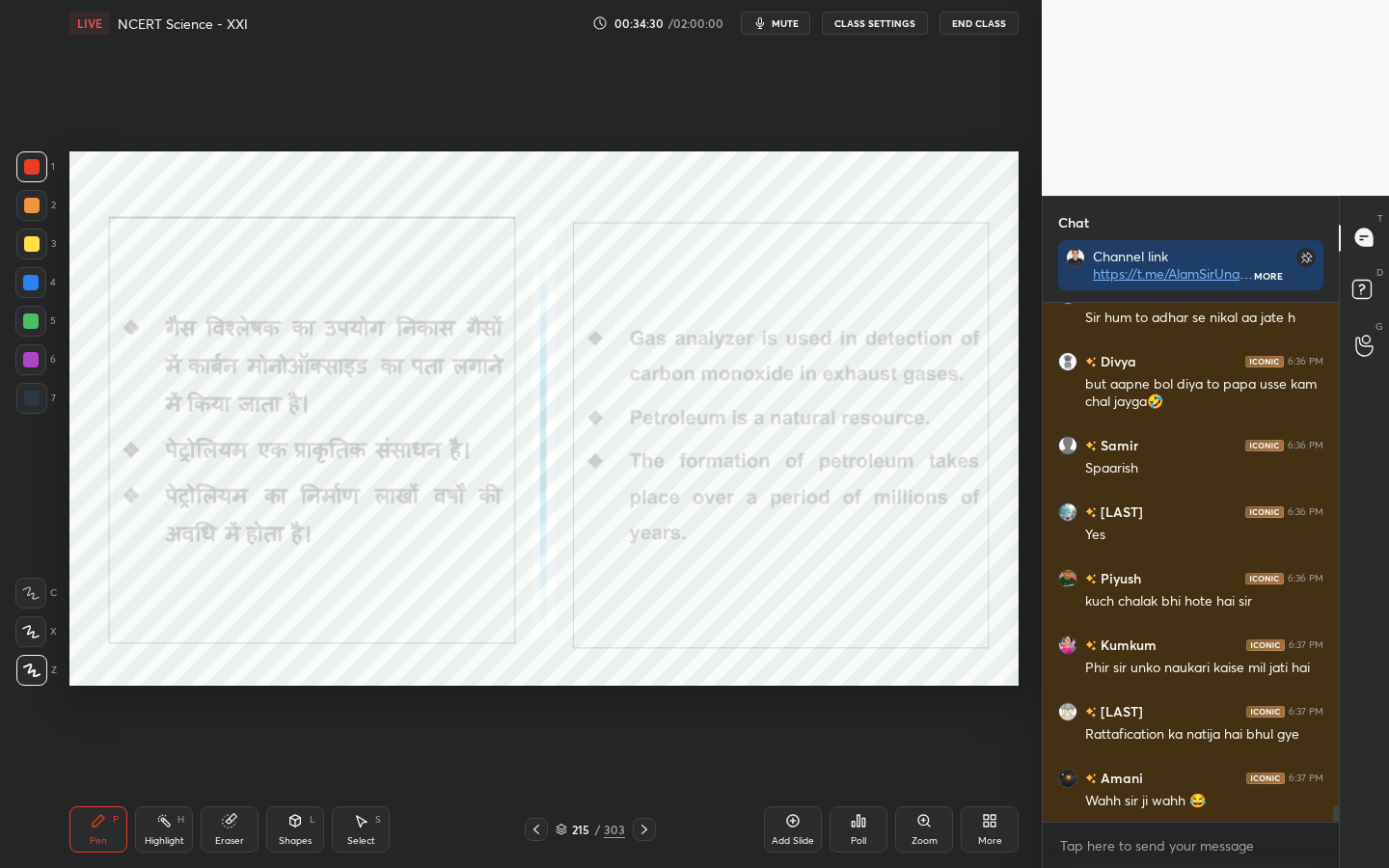 click on "Eraser" at bounding box center (230, 841) 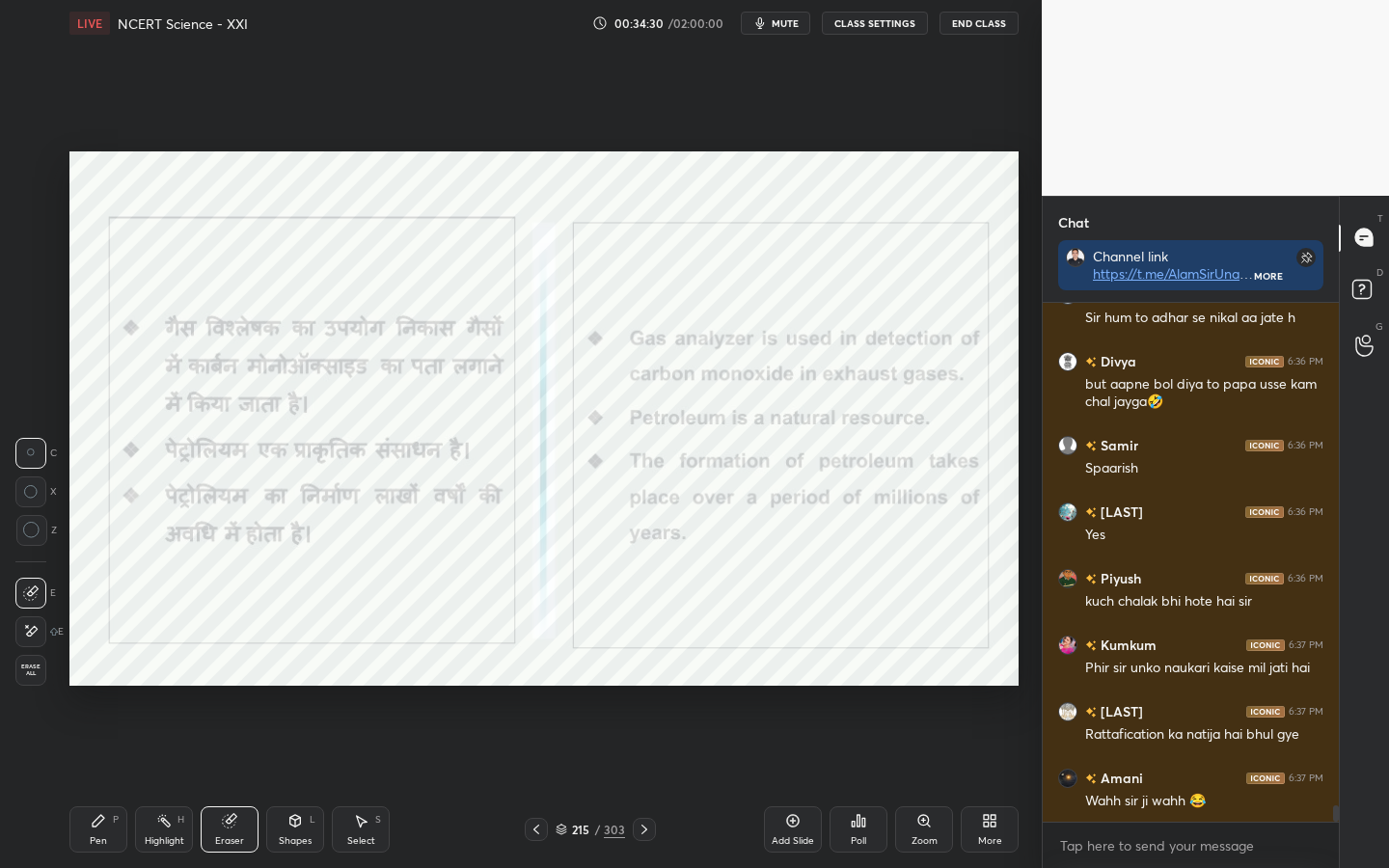 scroll, scrollTop: 474, scrollLeft: 290, axis: both 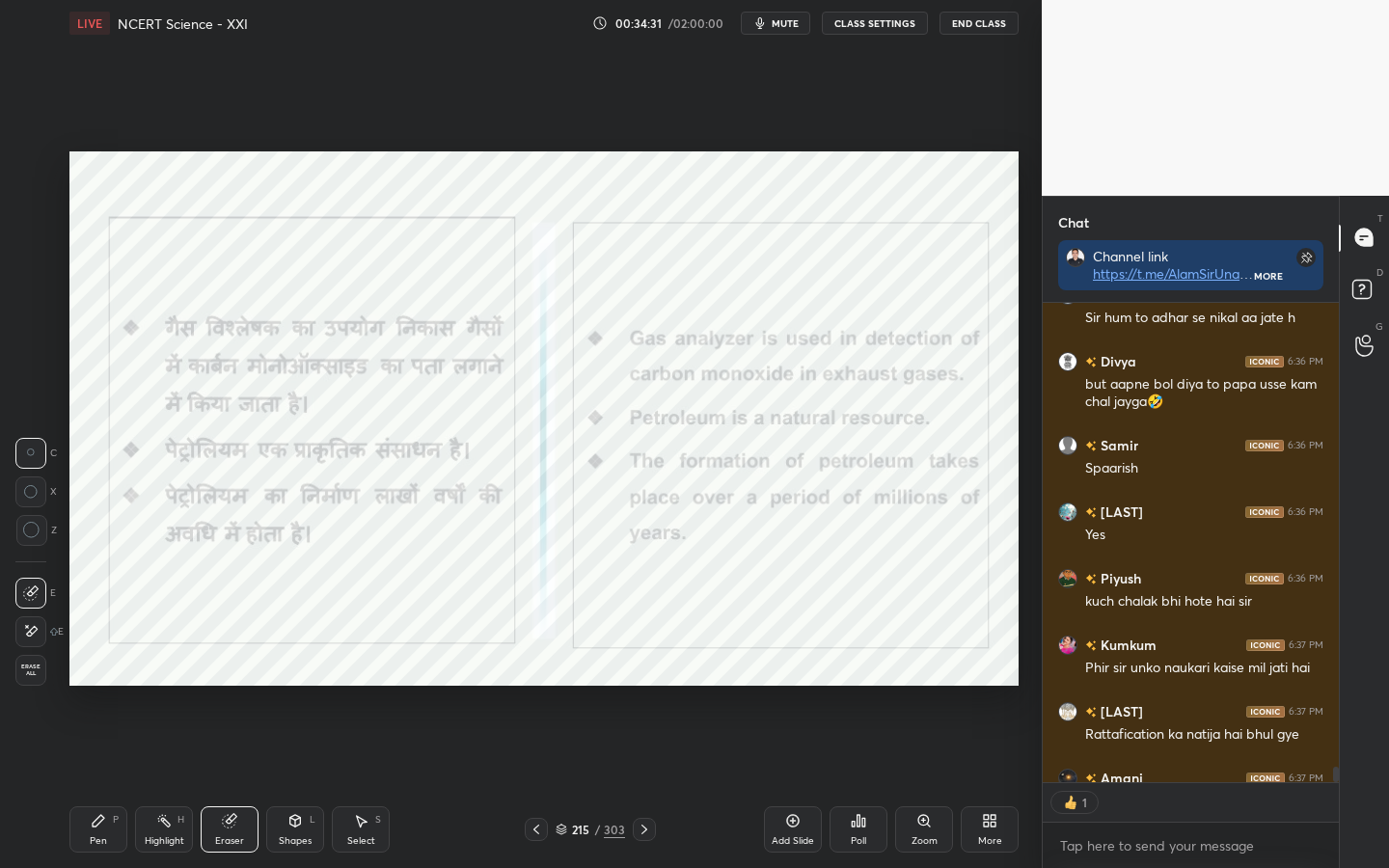 click on "Erase all" at bounding box center [31, 670] 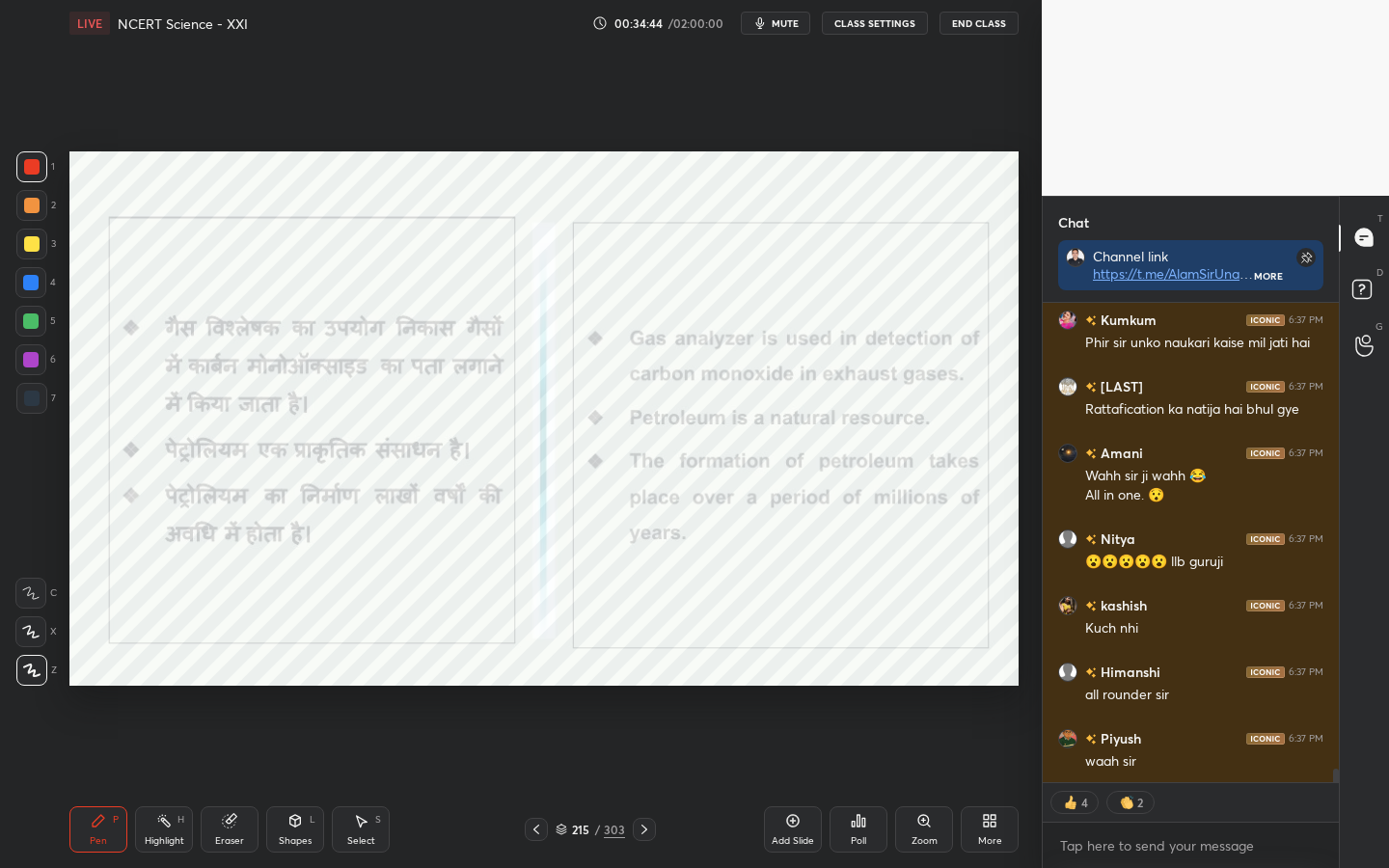 scroll, scrollTop: 16489, scrollLeft: 0, axis: vertical 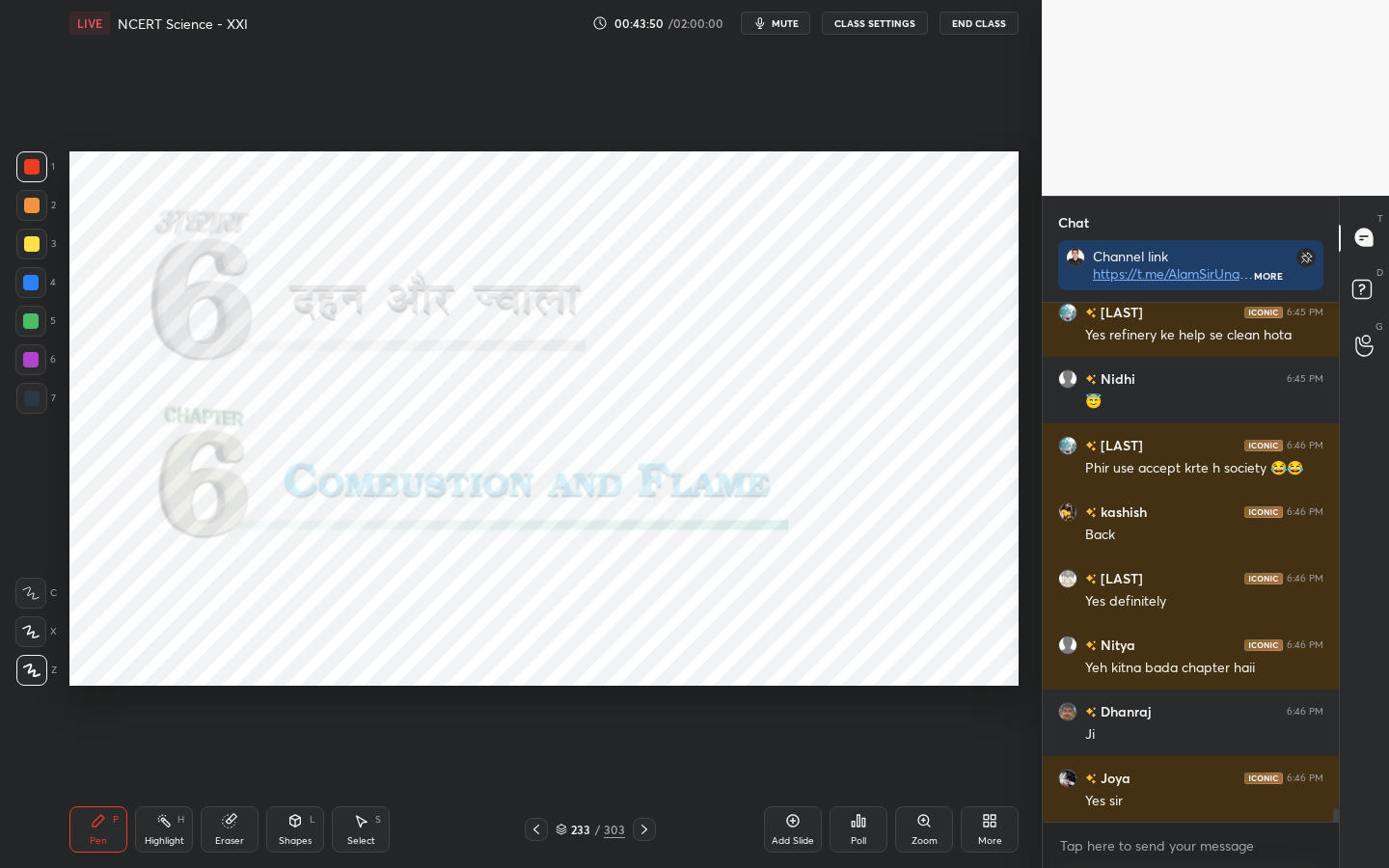 click on "303" at bounding box center (614, 829) 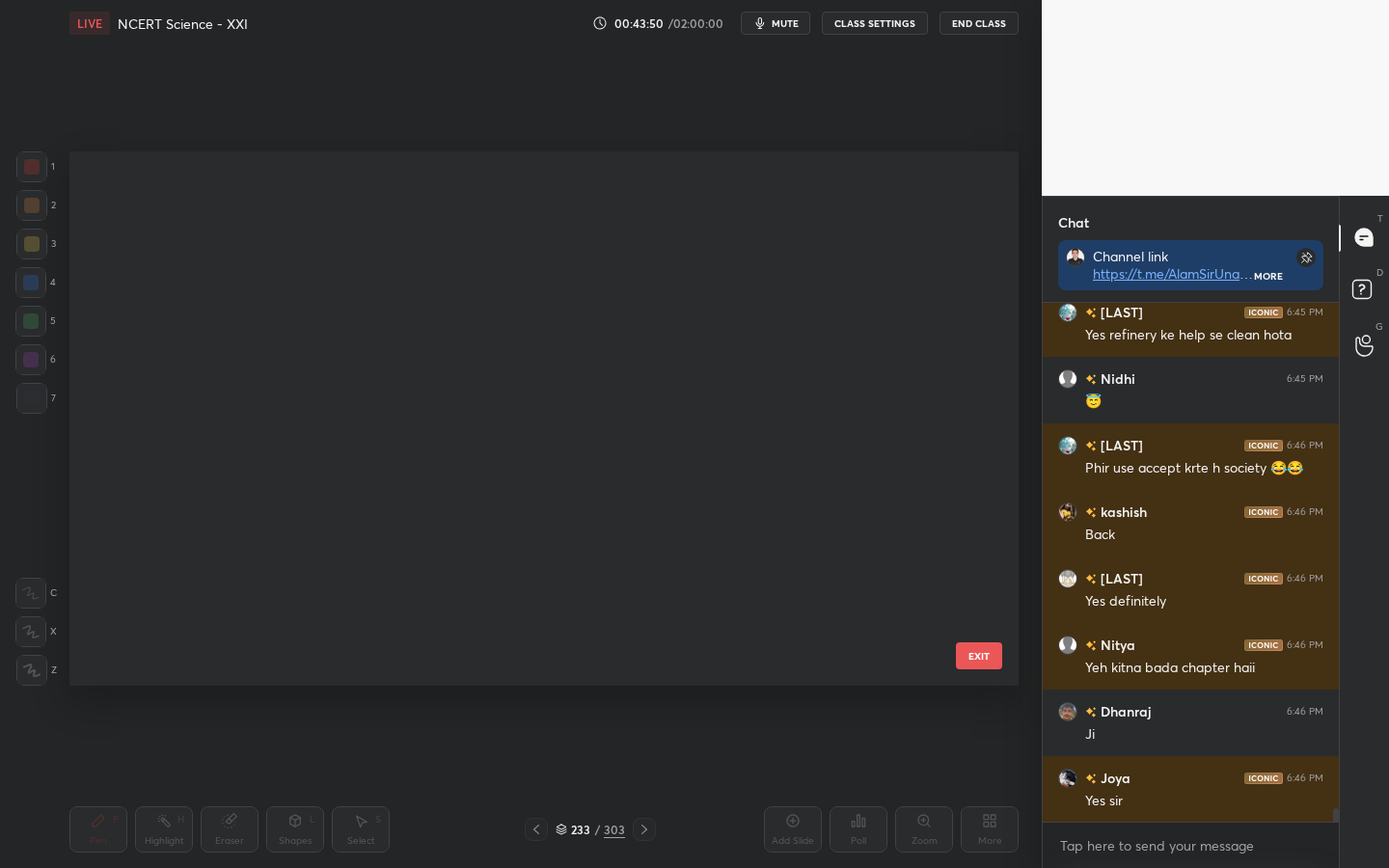 scroll, scrollTop: 12217, scrollLeft: 0, axis: vertical 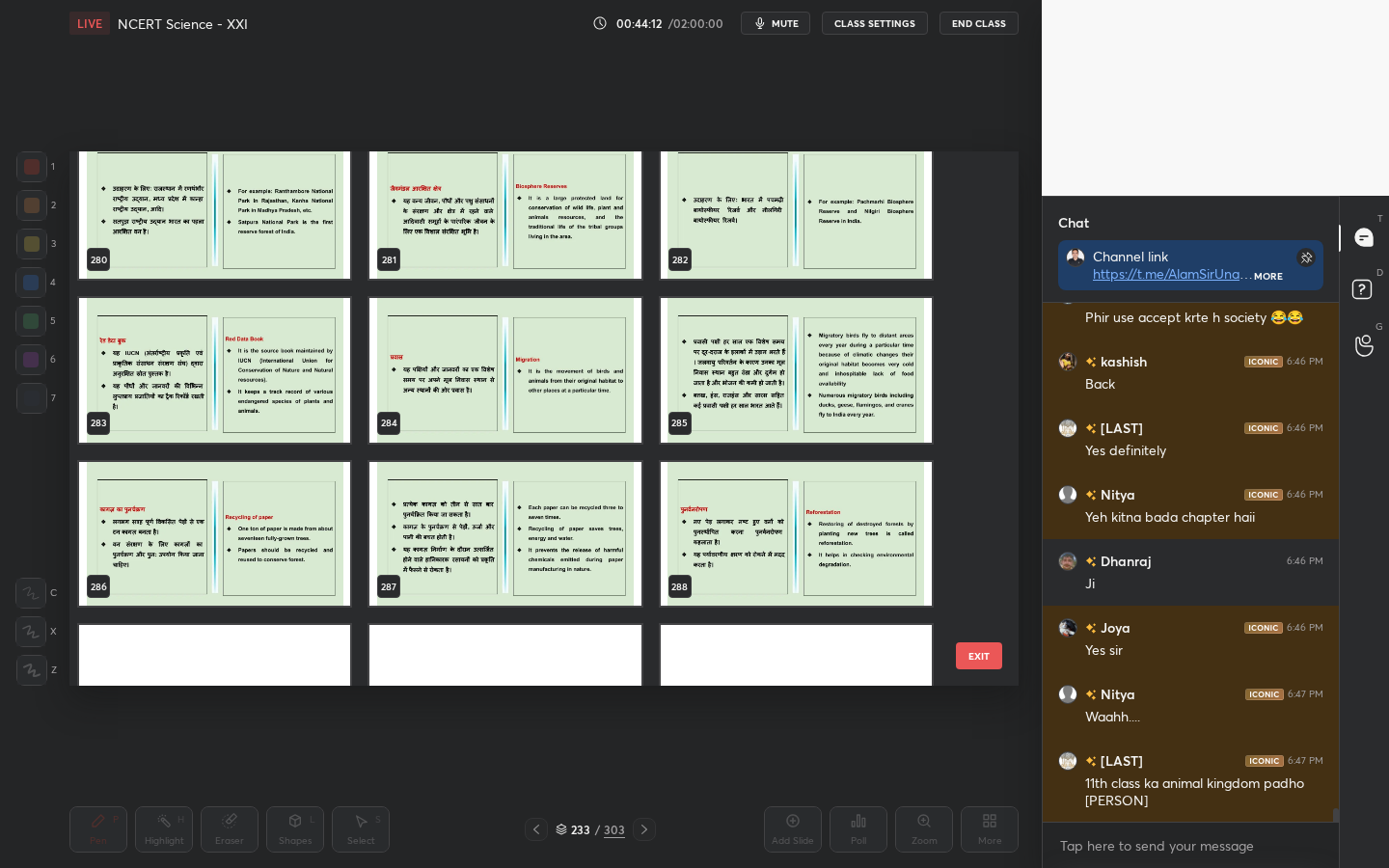 click on "EXIT" at bounding box center (979, 656) 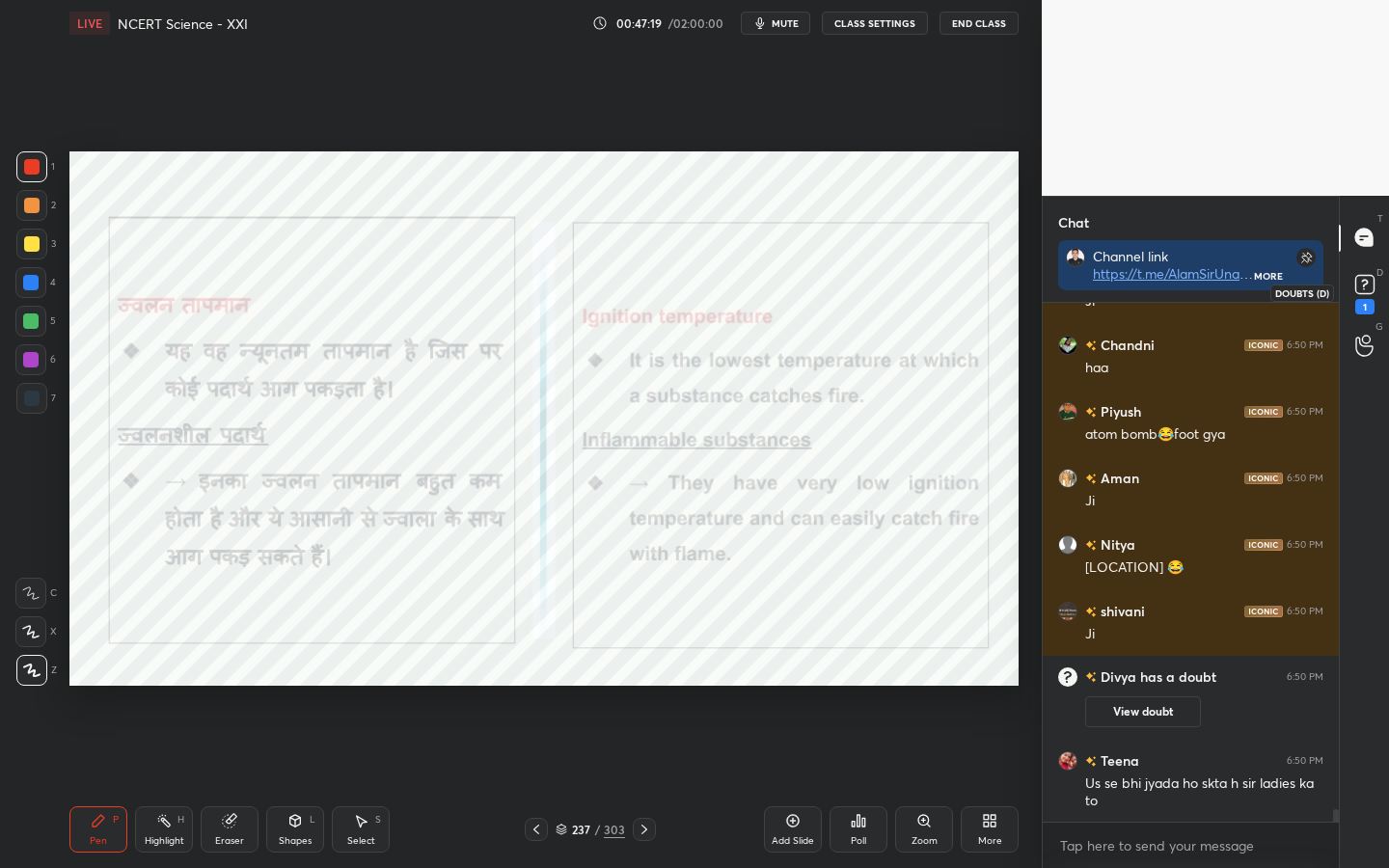 scroll, scrollTop: 20459, scrollLeft: 0, axis: vertical 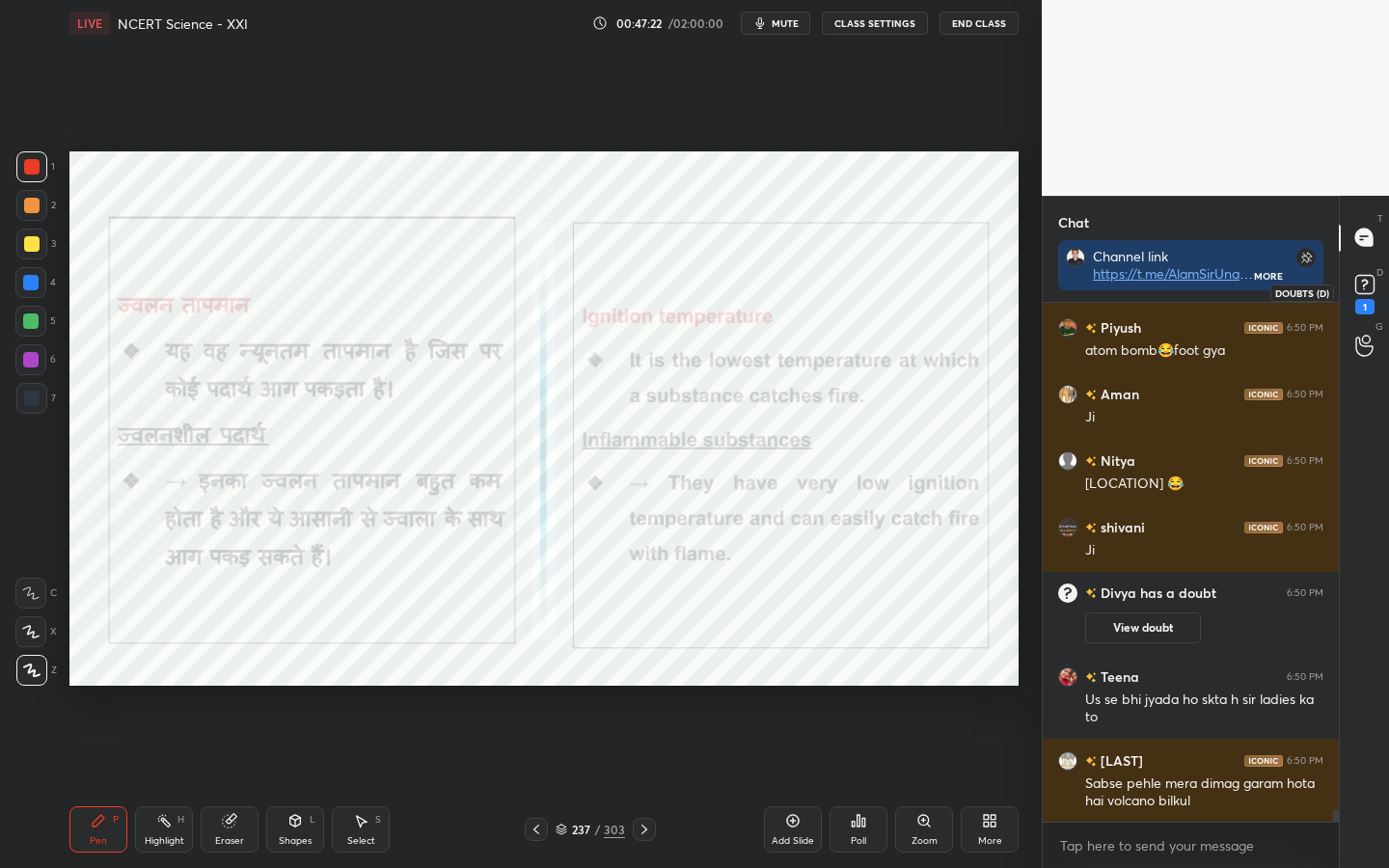 click on "1" at bounding box center (1365, 307) 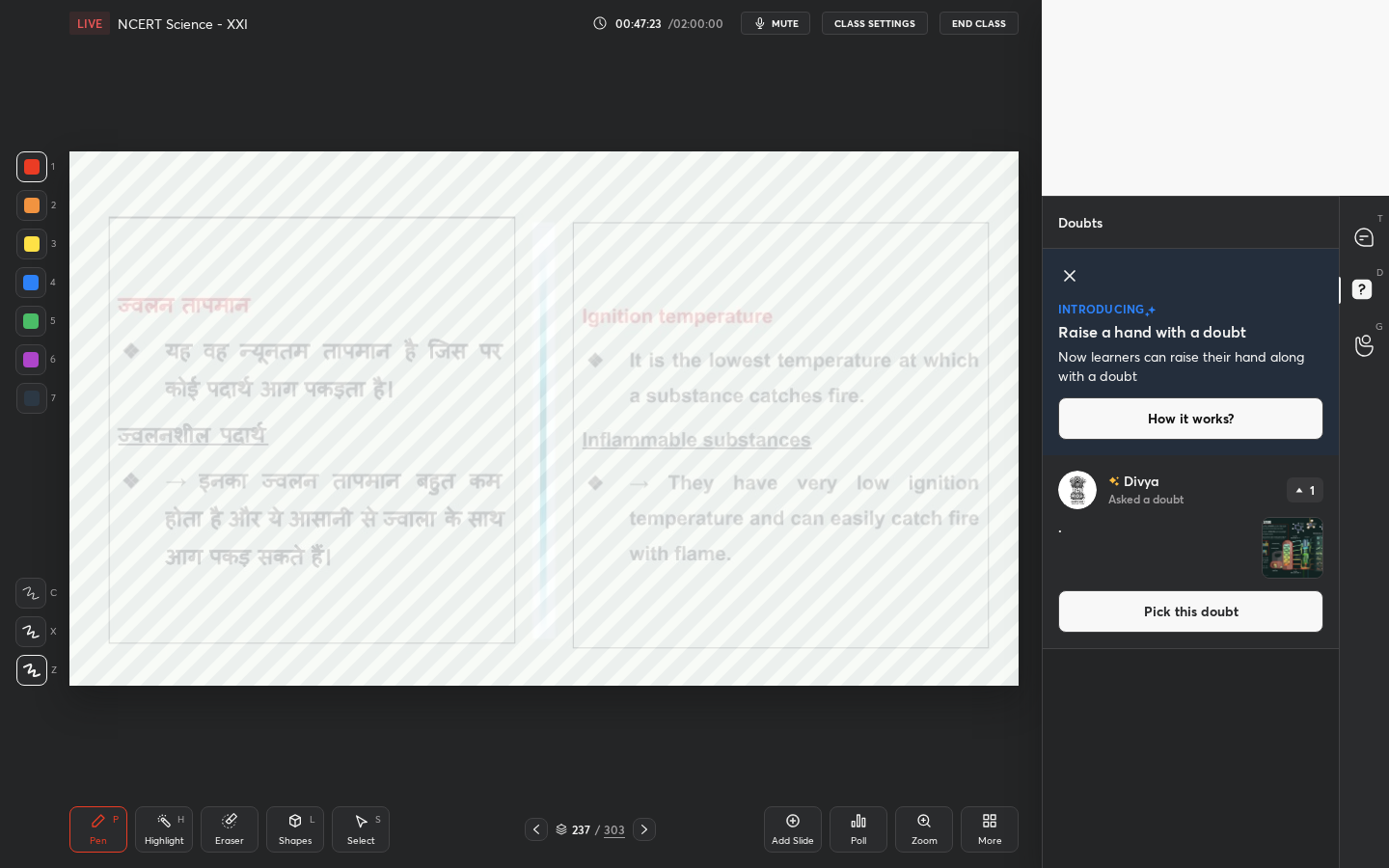 click on "Pick this doubt" at bounding box center (1190, 611) 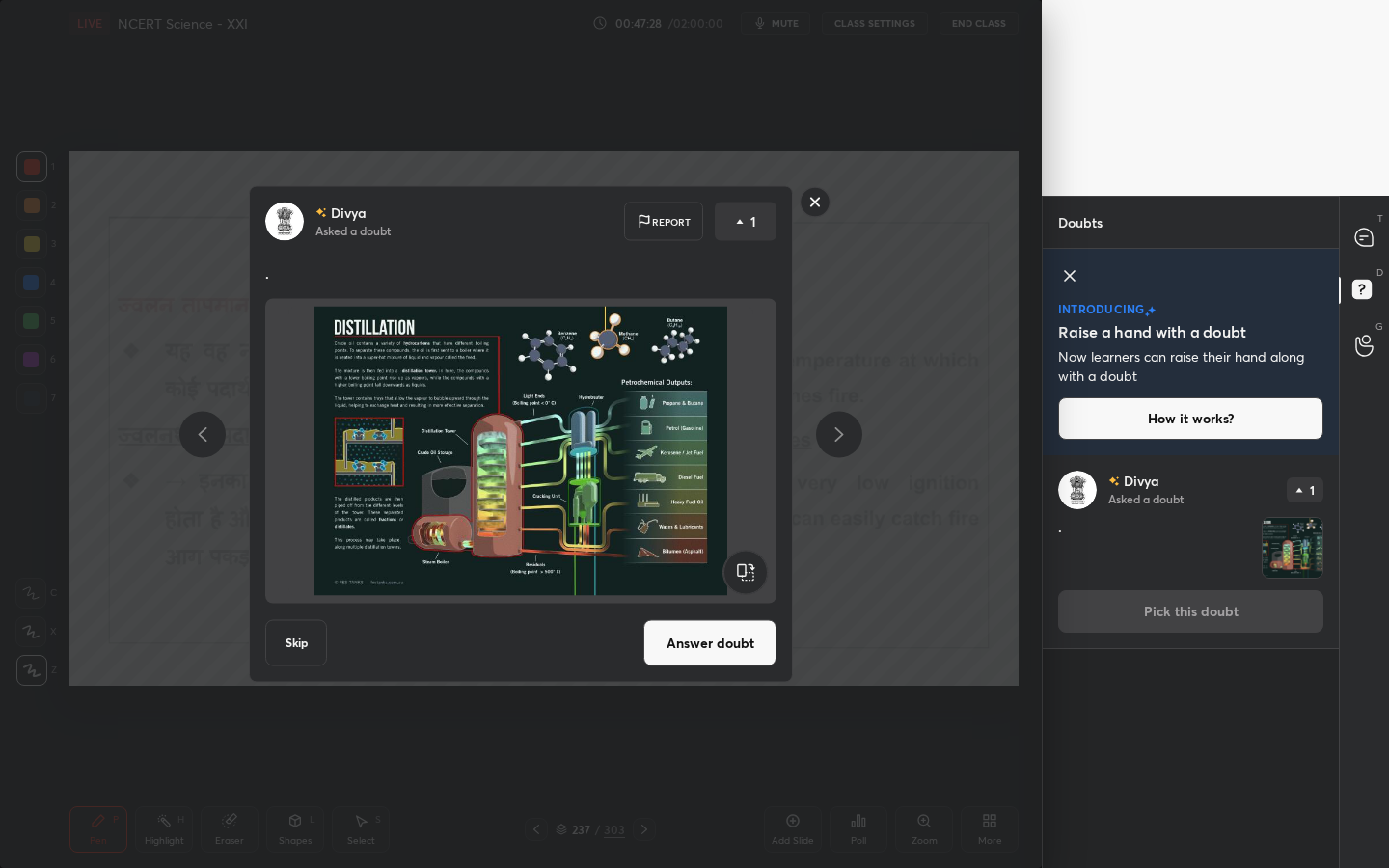 click 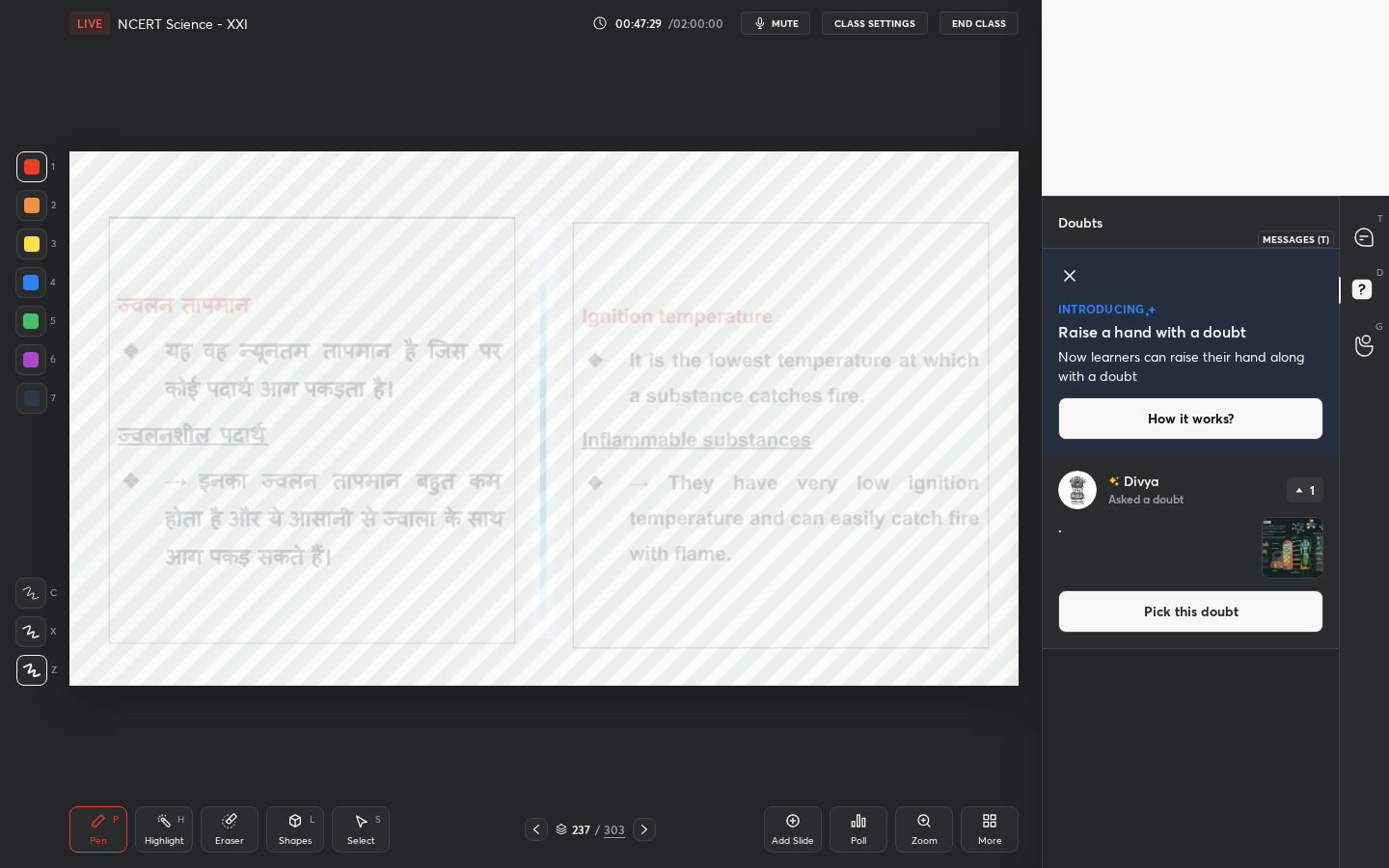 click 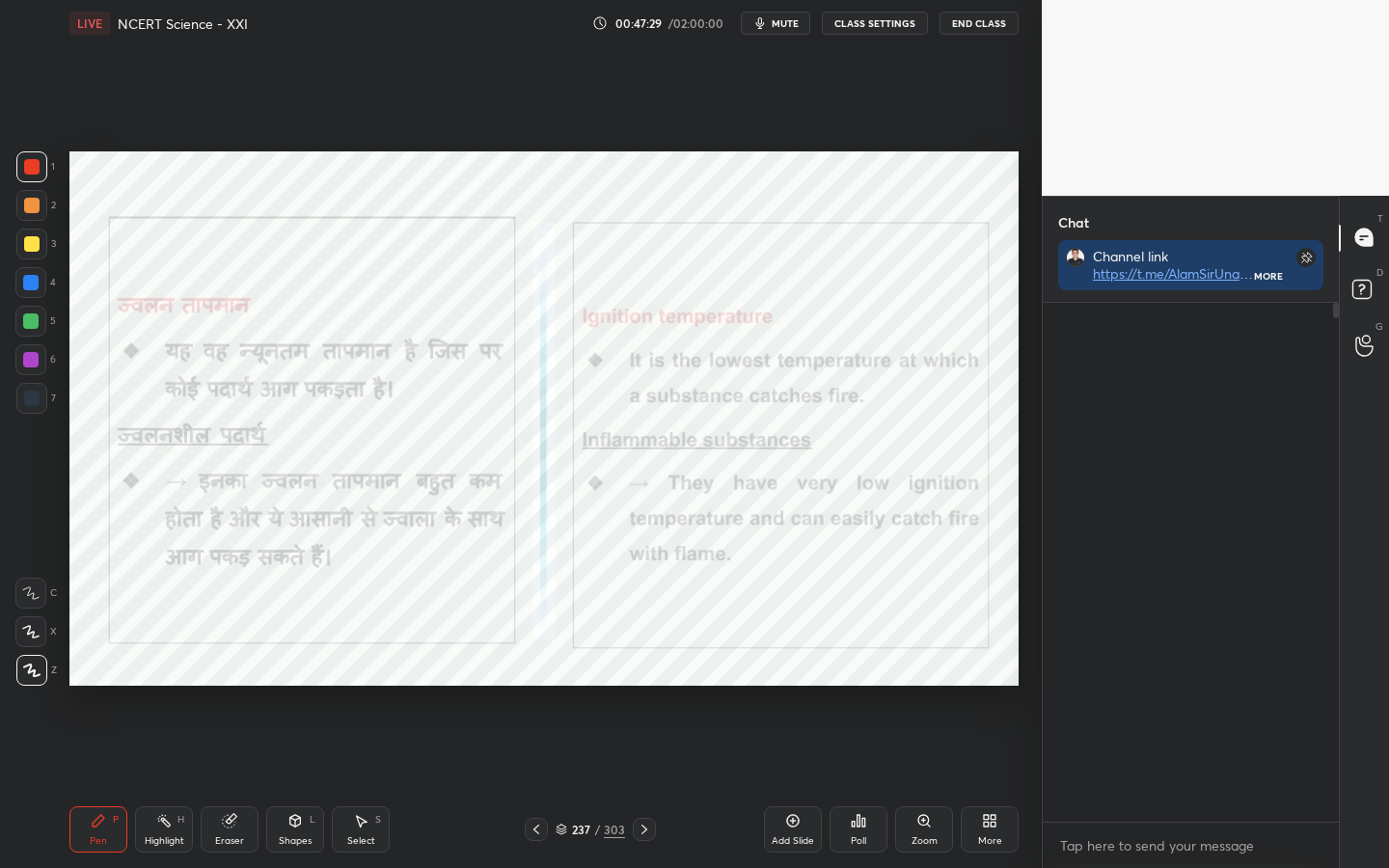 scroll, scrollTop: 352, scrollLeft: 290, axis: both 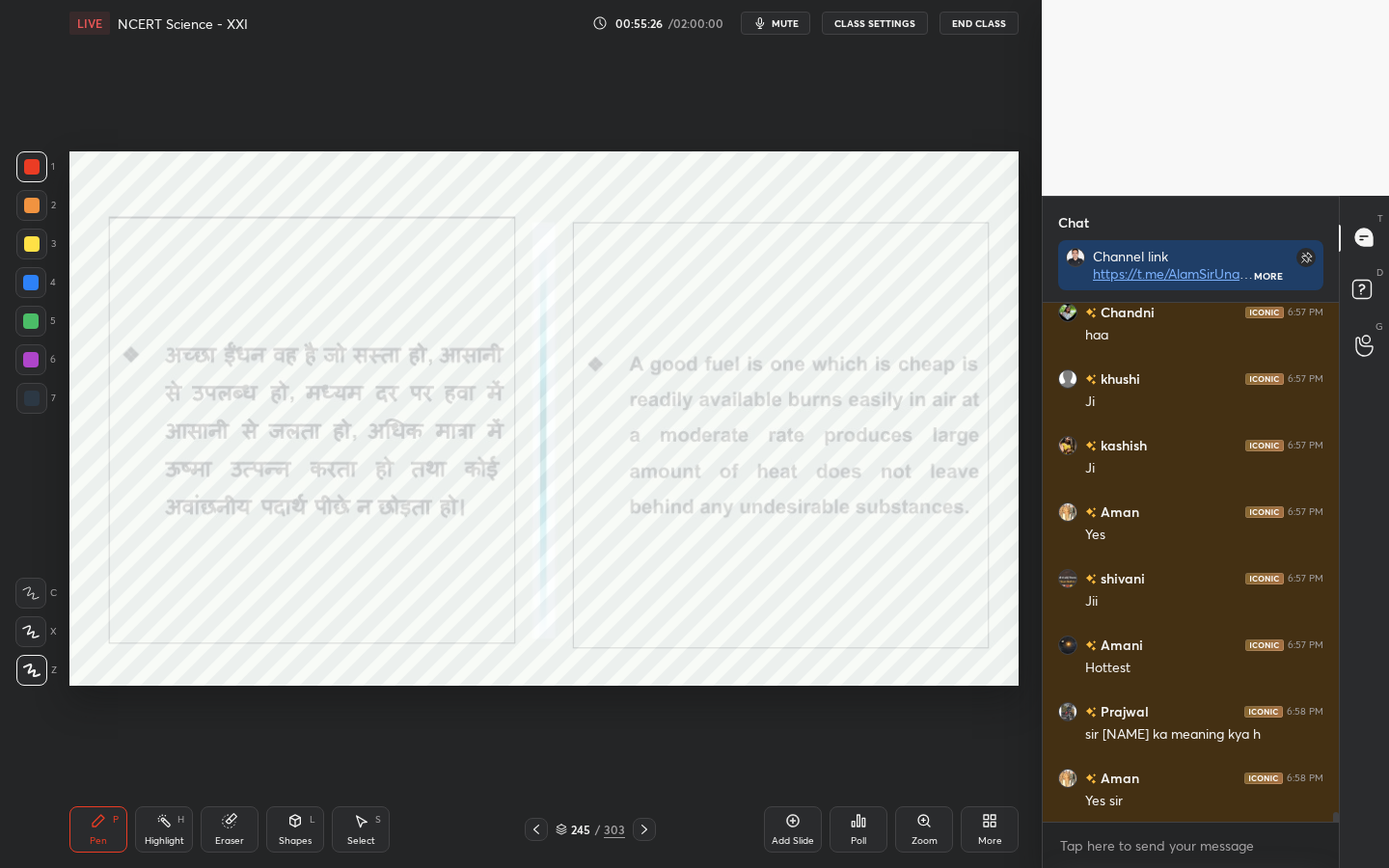 click on "303" at bounding box center (614, 829) 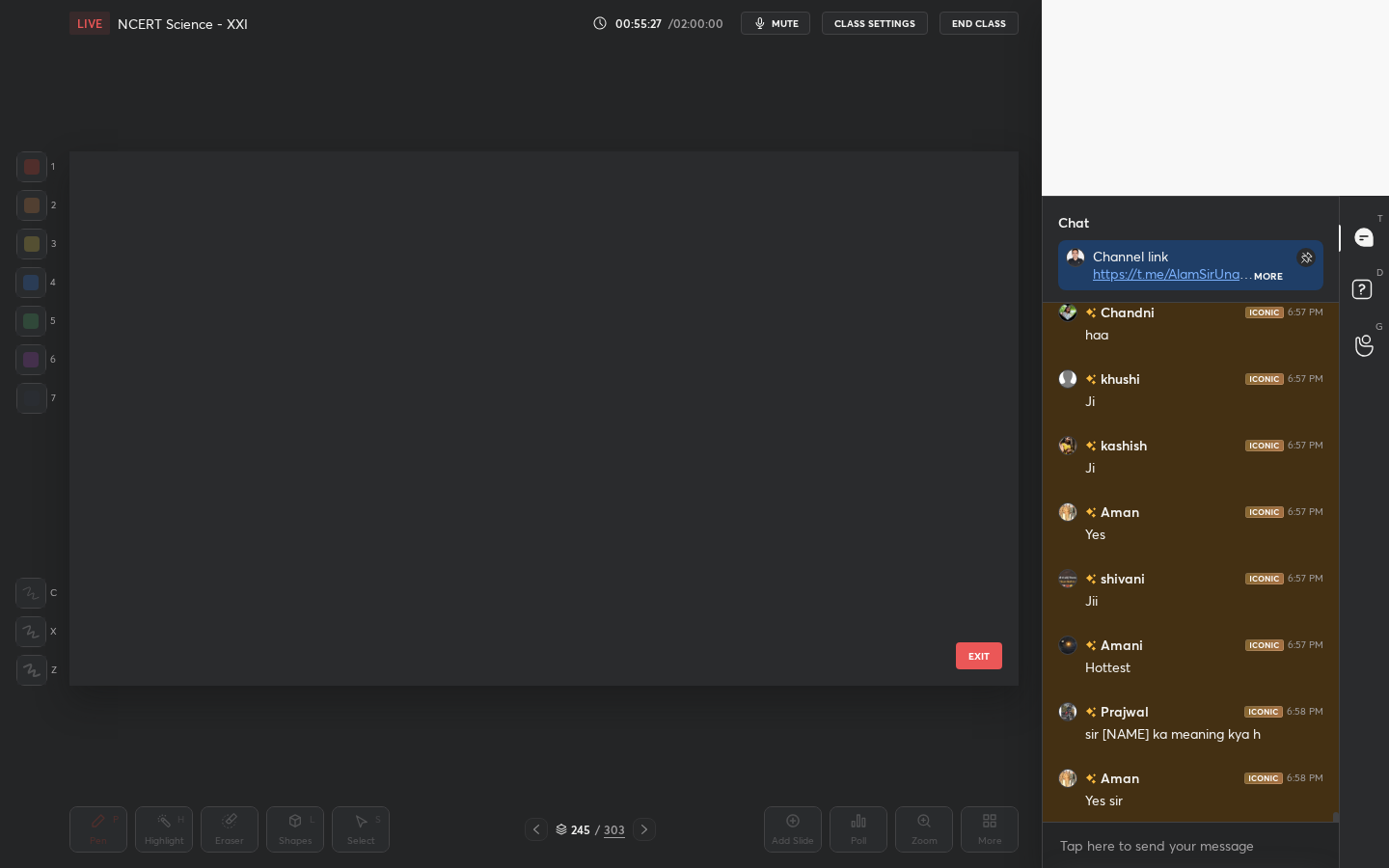 scroll, scrollTop: 12871, scrollLeft: 0, axis: vertical 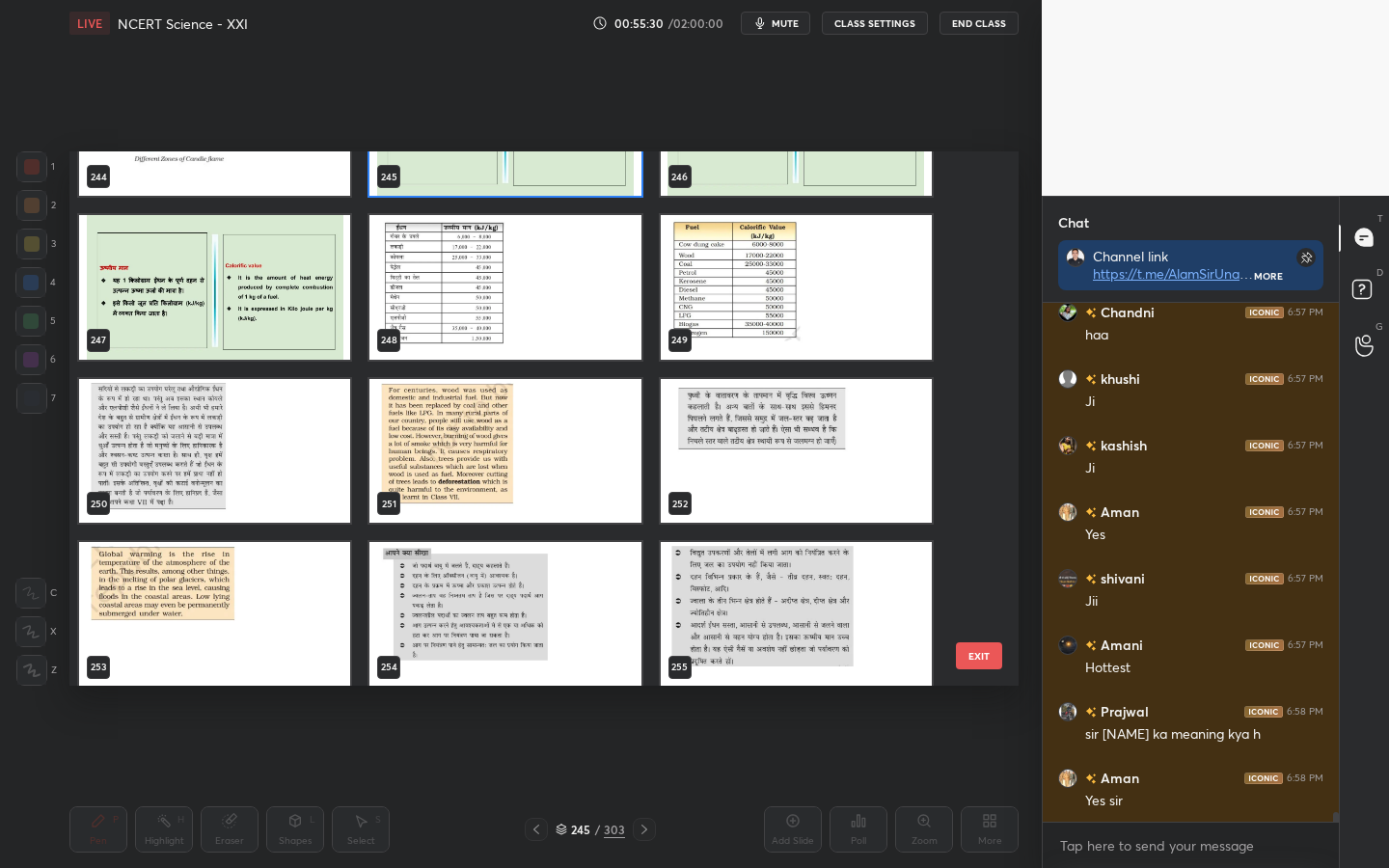 click on "EXIT" at bounding box center (979, 656) 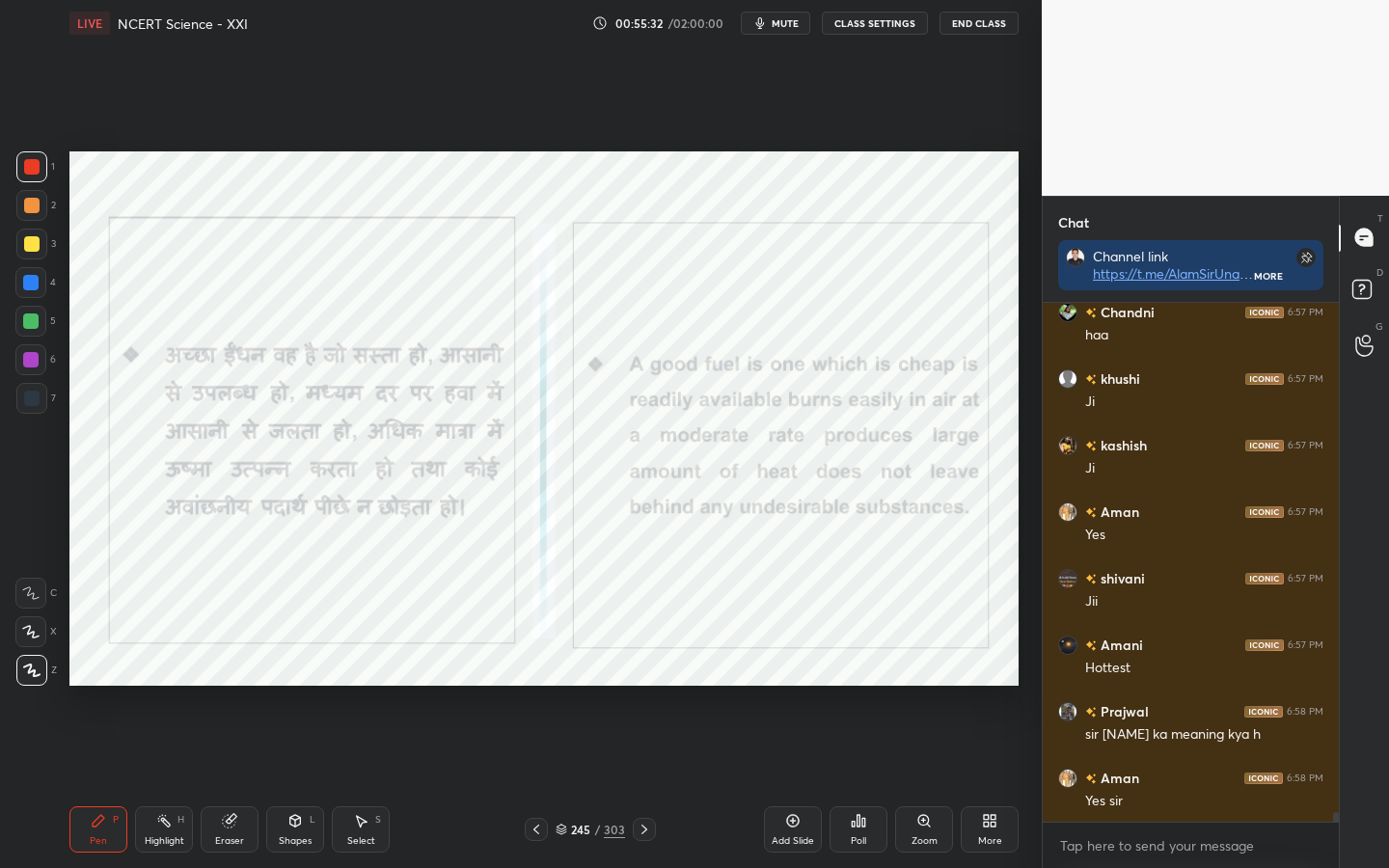 scroll, scrollTop: 26469, scrollLeft: 0, axis: vertical 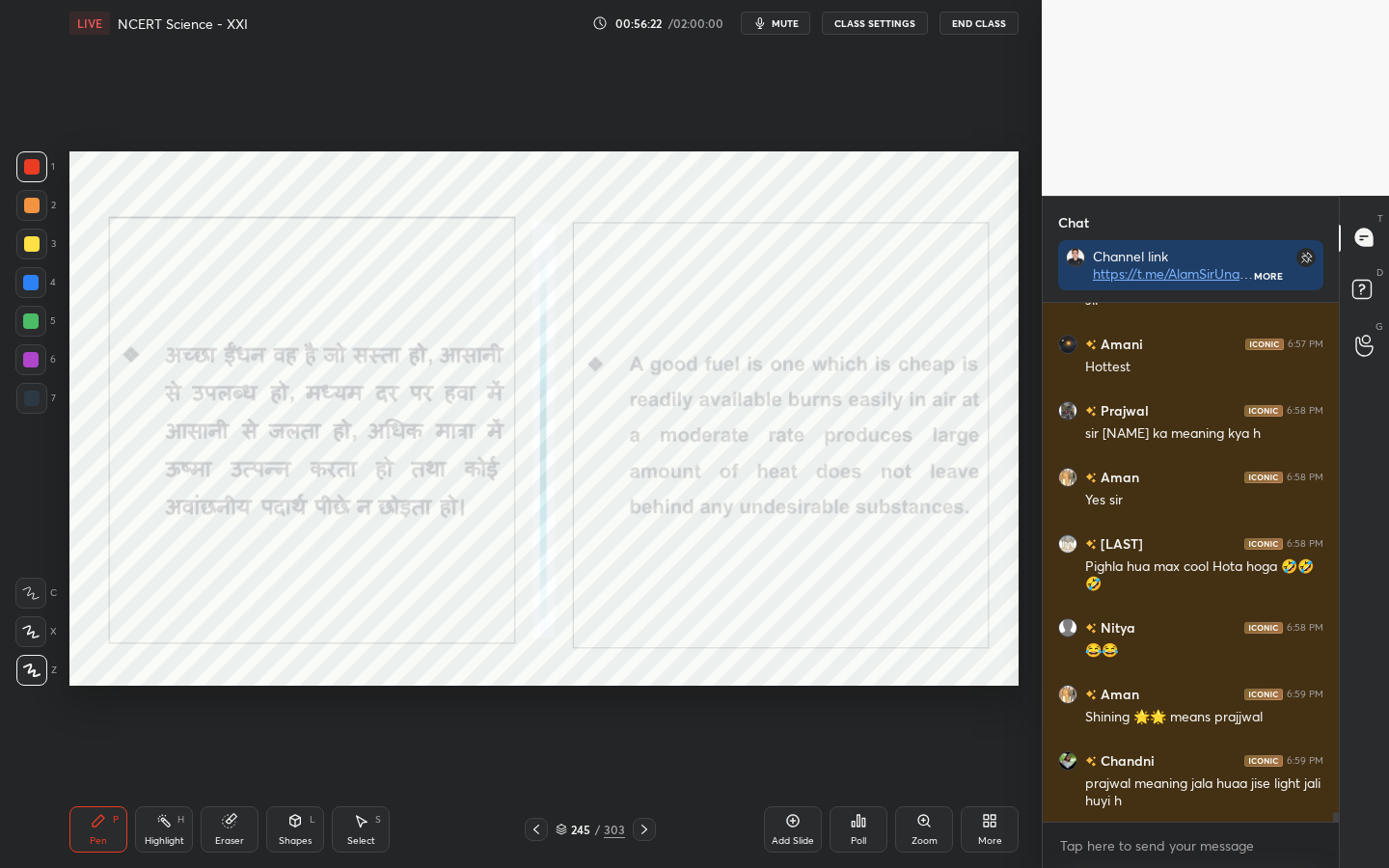 click 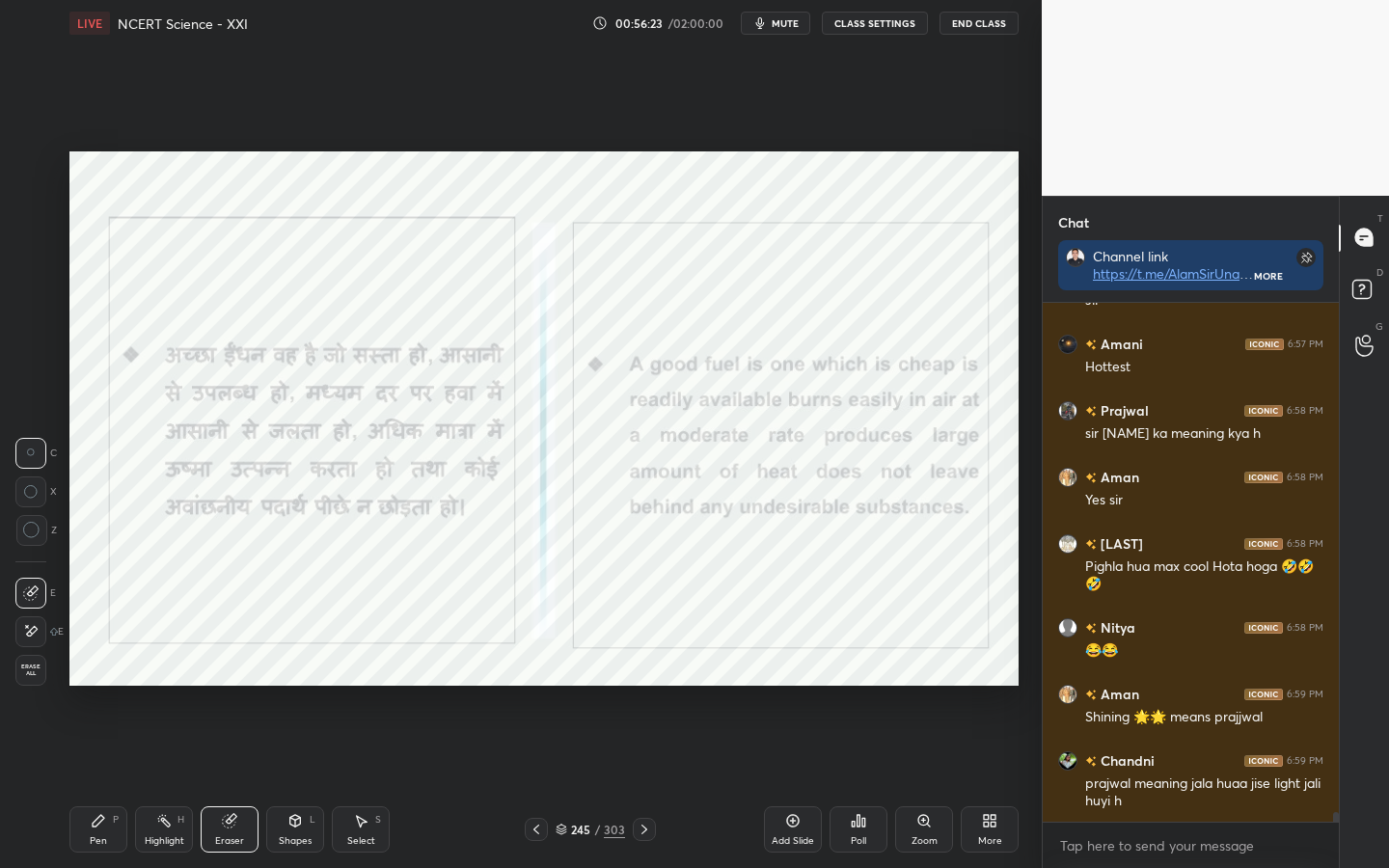 click on "Erase all" at bounding box center (31, 670) 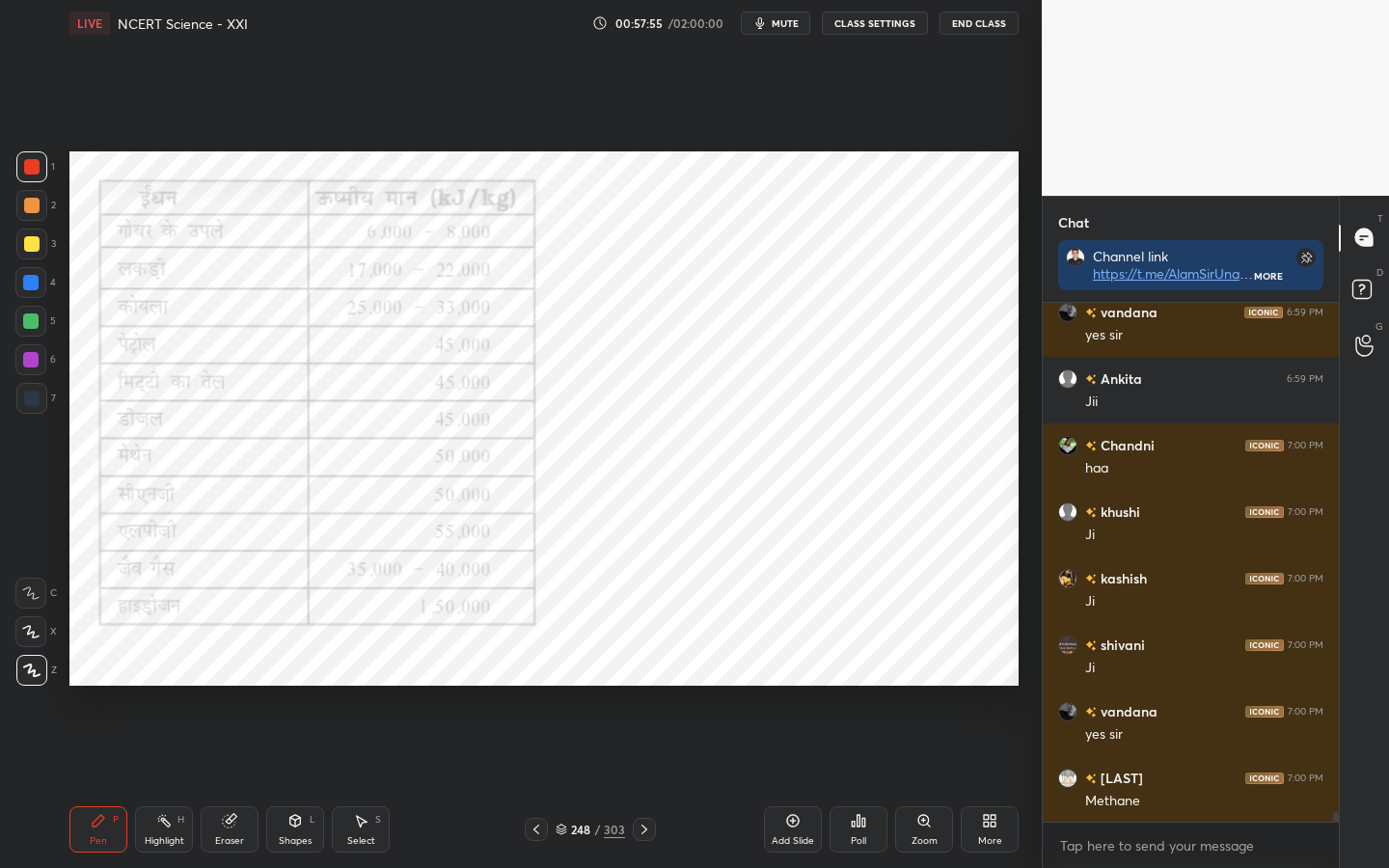 scroll, scrollTop: 27618, scrollLeft: 0, axis: vertical 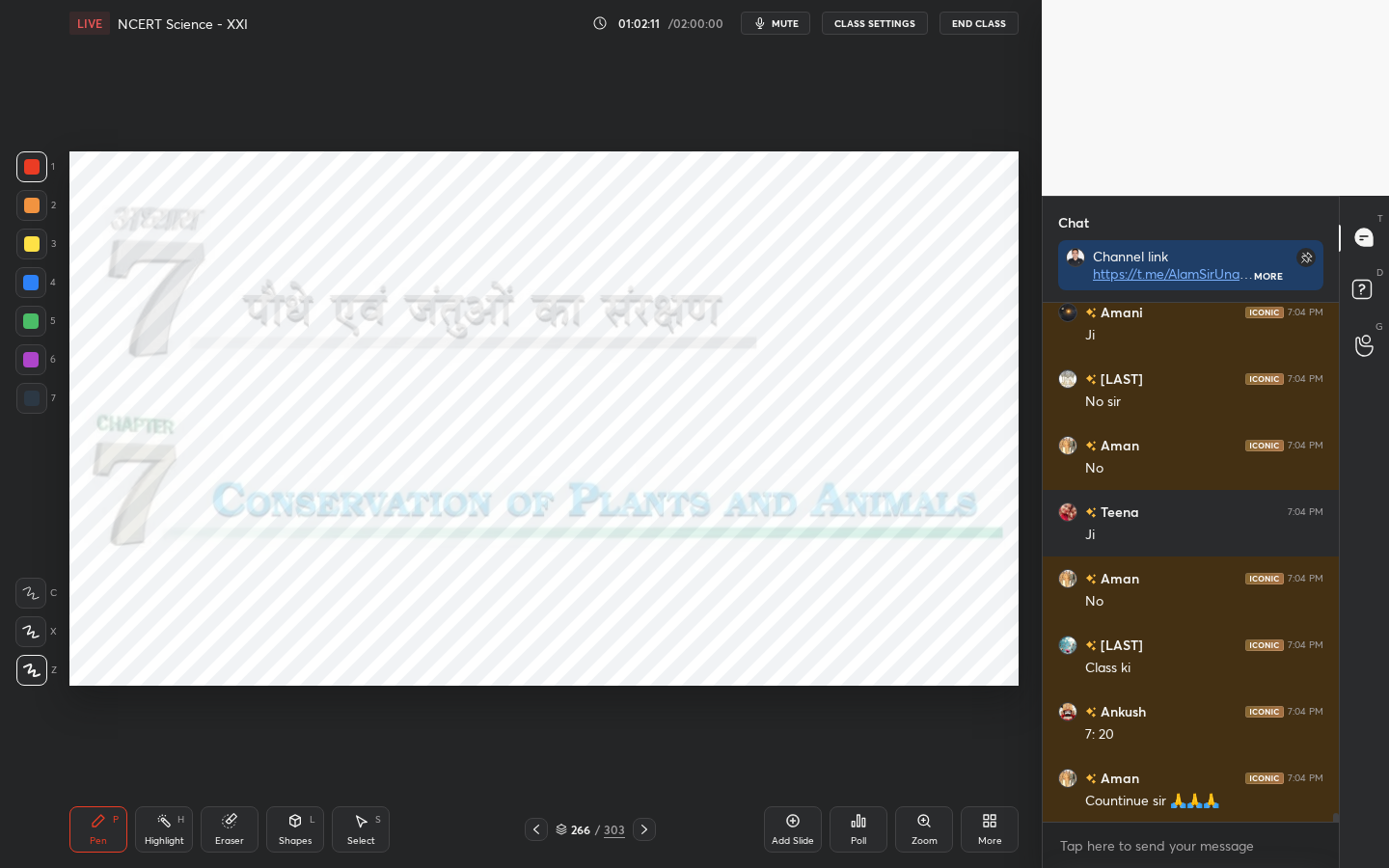 click on "mute" at bounding box center [785, 23] 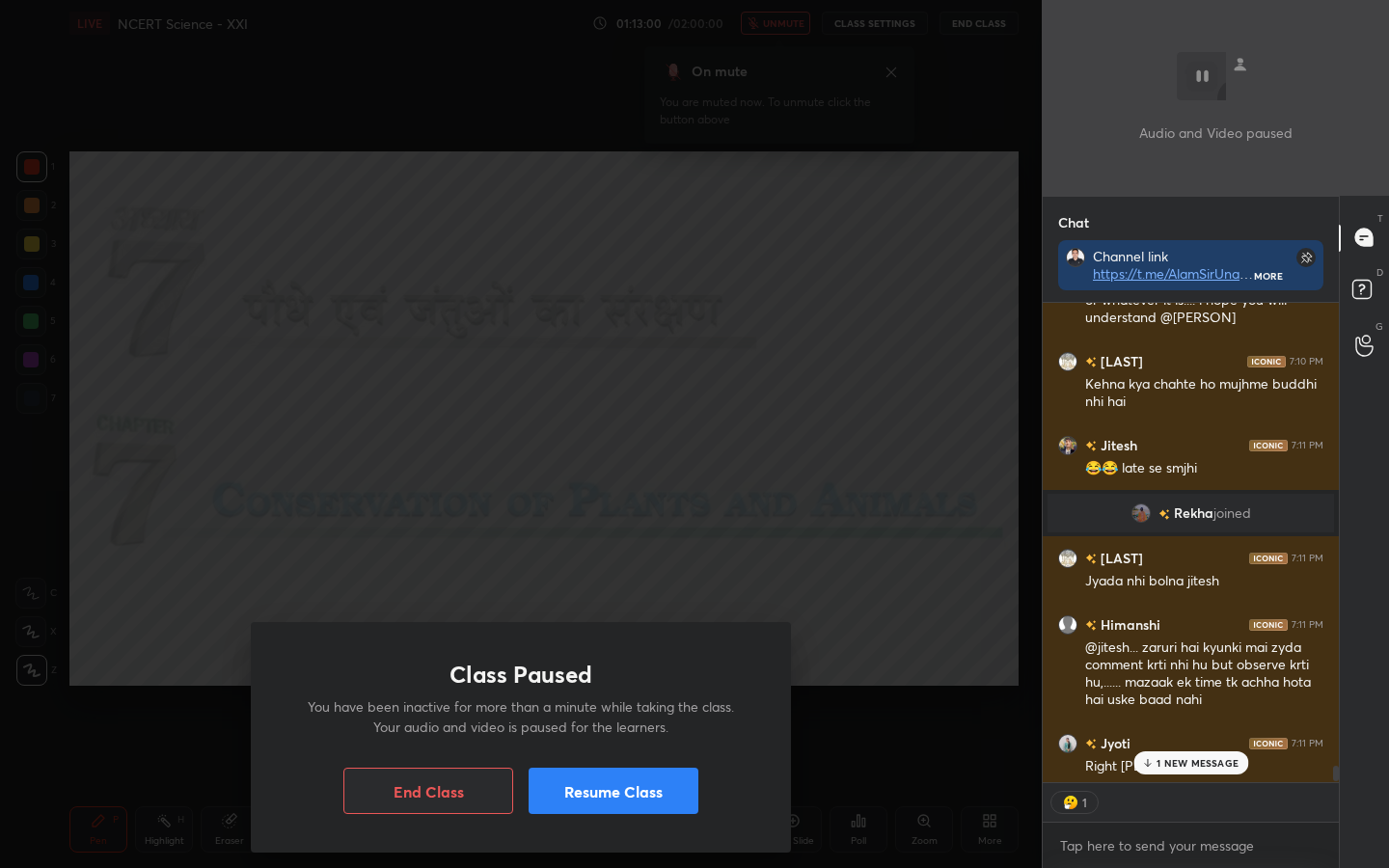scroll, scrollTop: 27739, scrollLeft: 0, axis: vertical 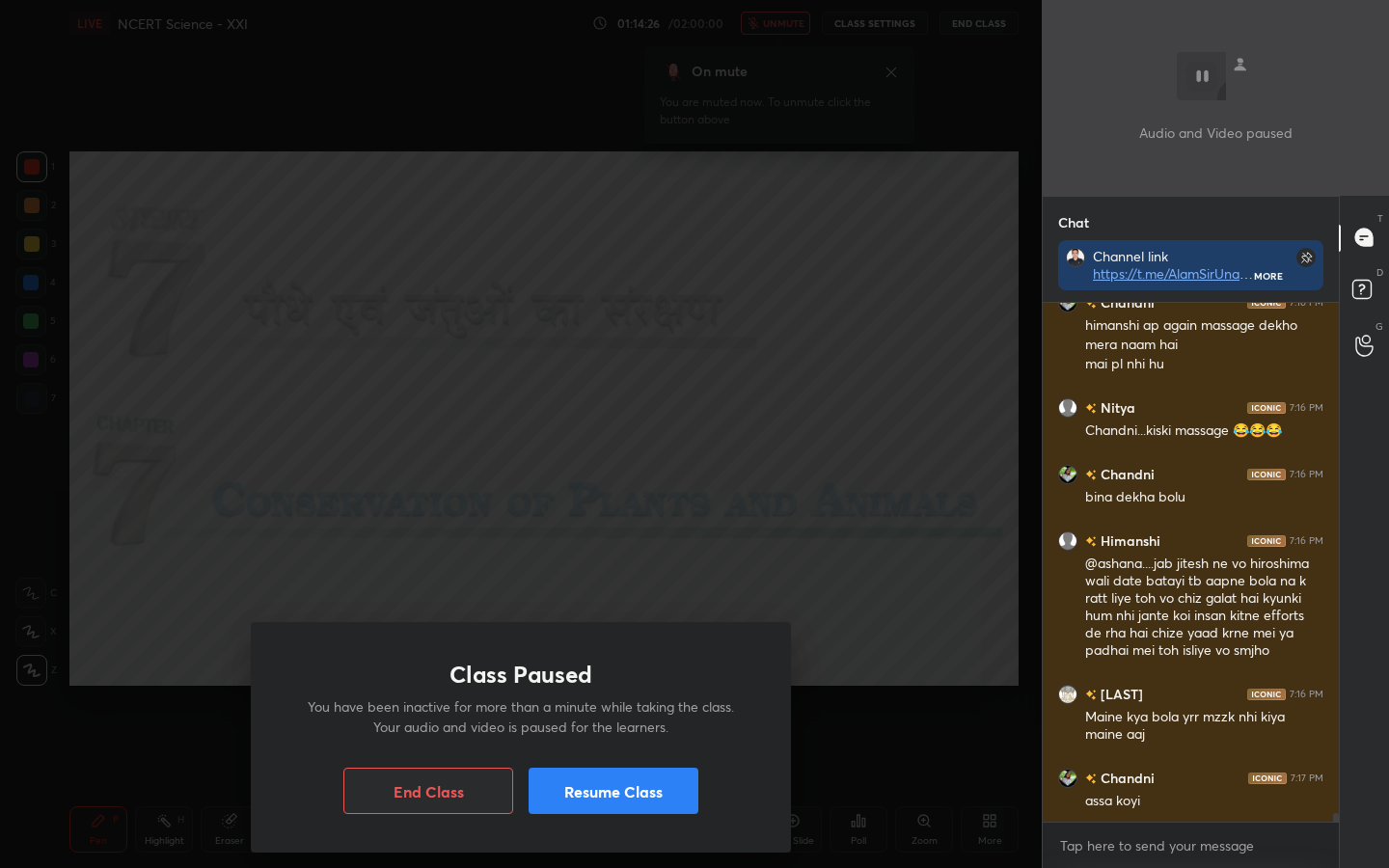 click on "Resume Class" at bounding box center (613, 791) 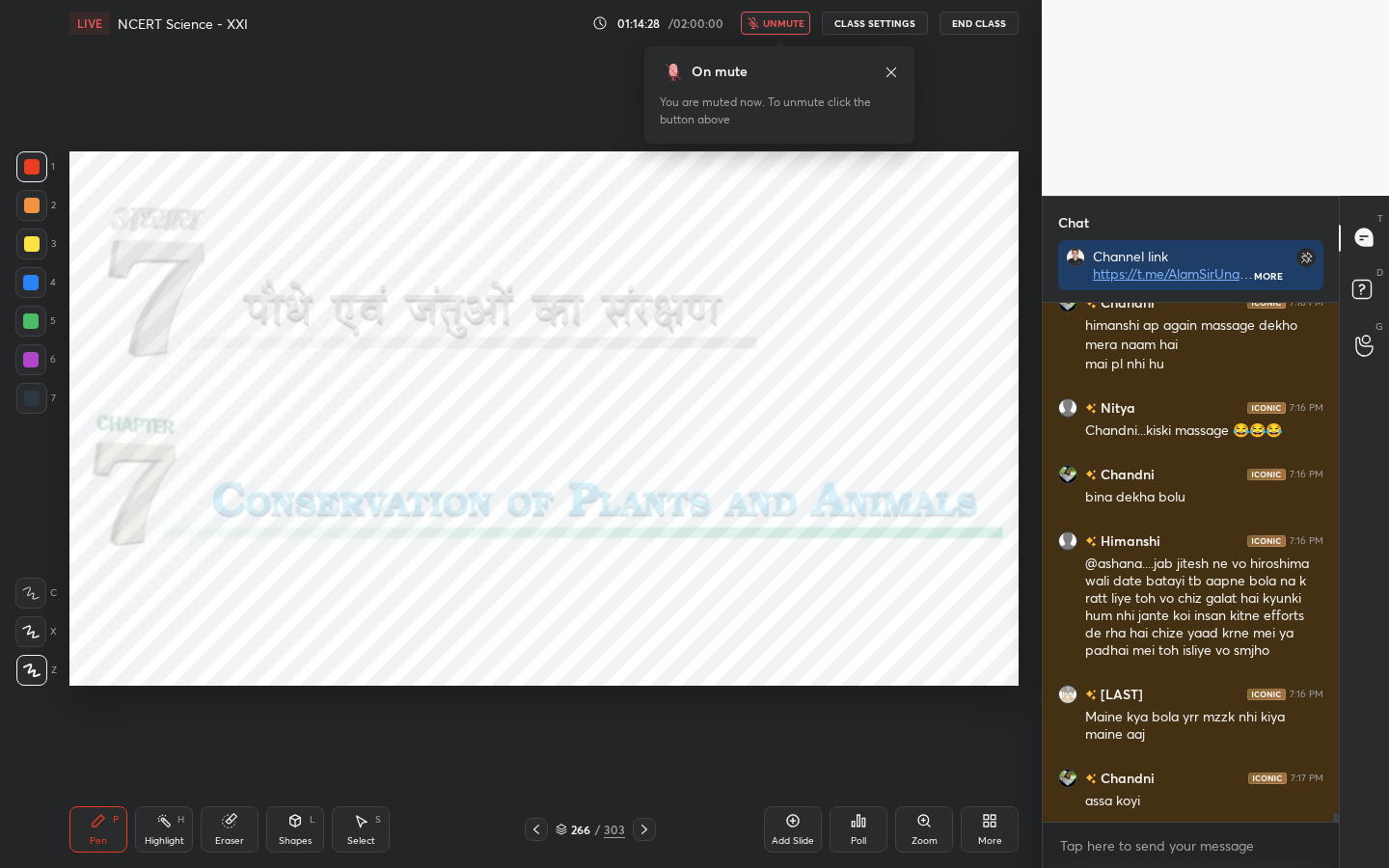 click on "unmute" at bounding box center (783, 23) 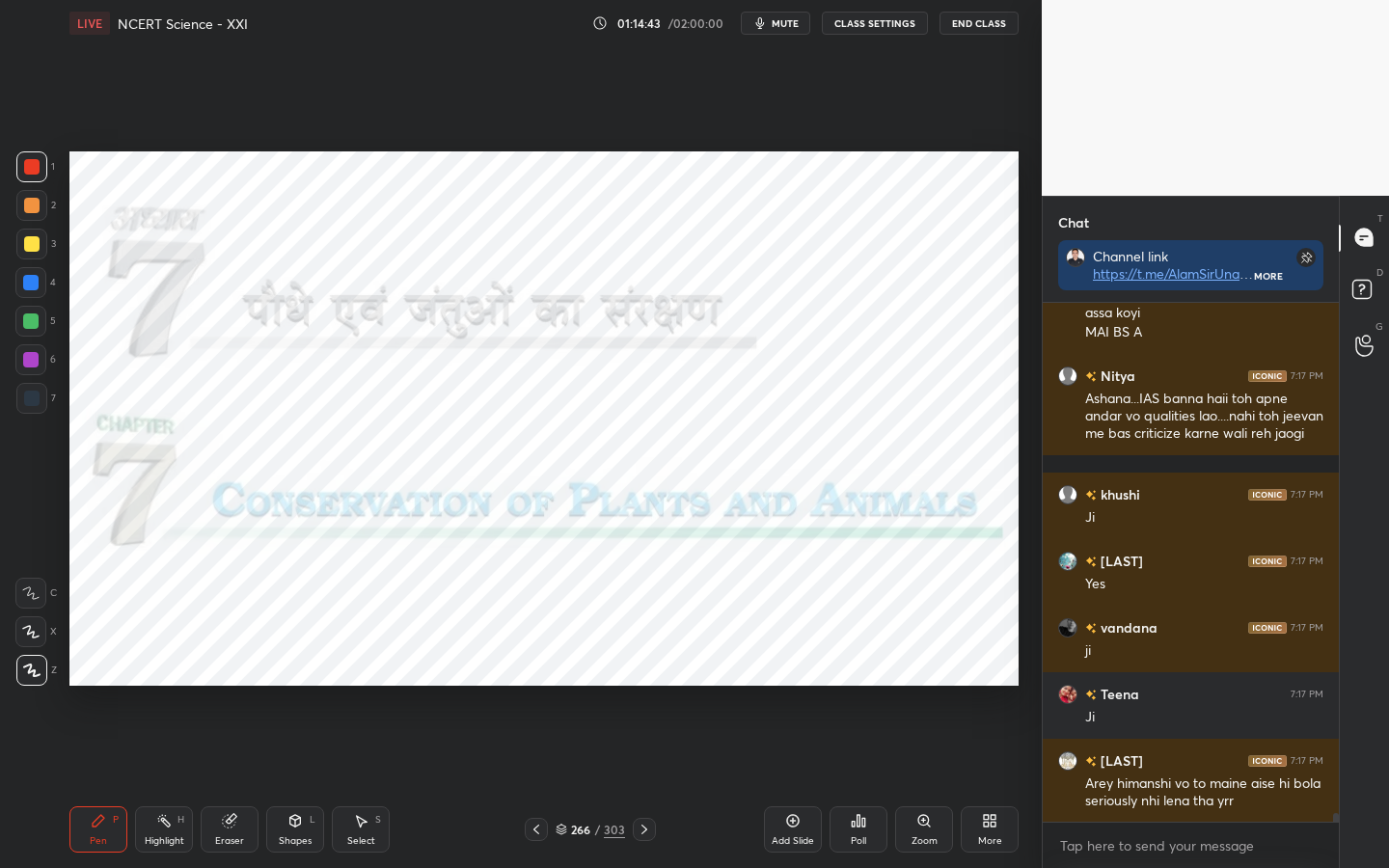 scroll, scrollTop: 30486, scrollLeft: 0, axis: vertical 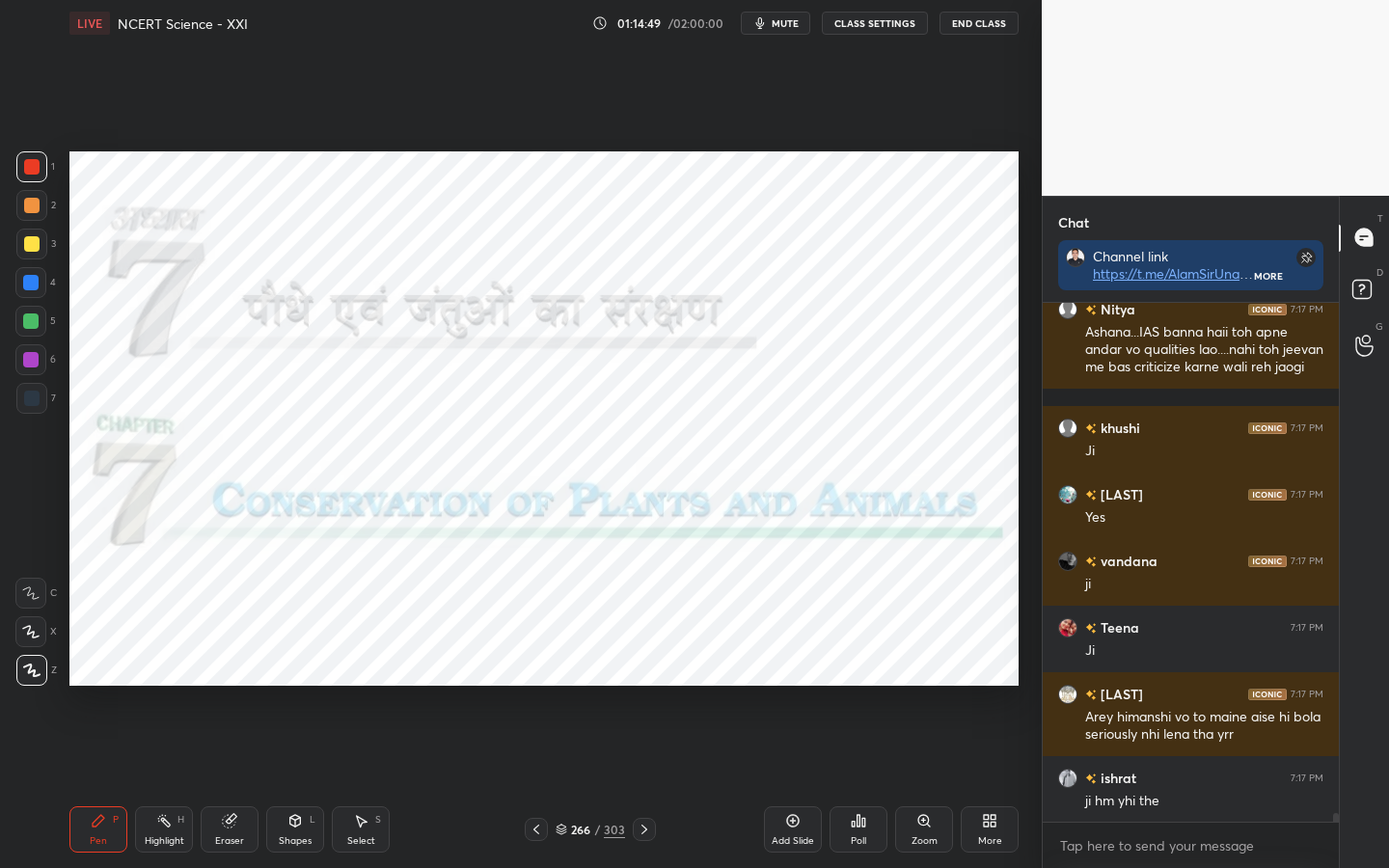 click on "Eraser" at bounding box center [230, 841] 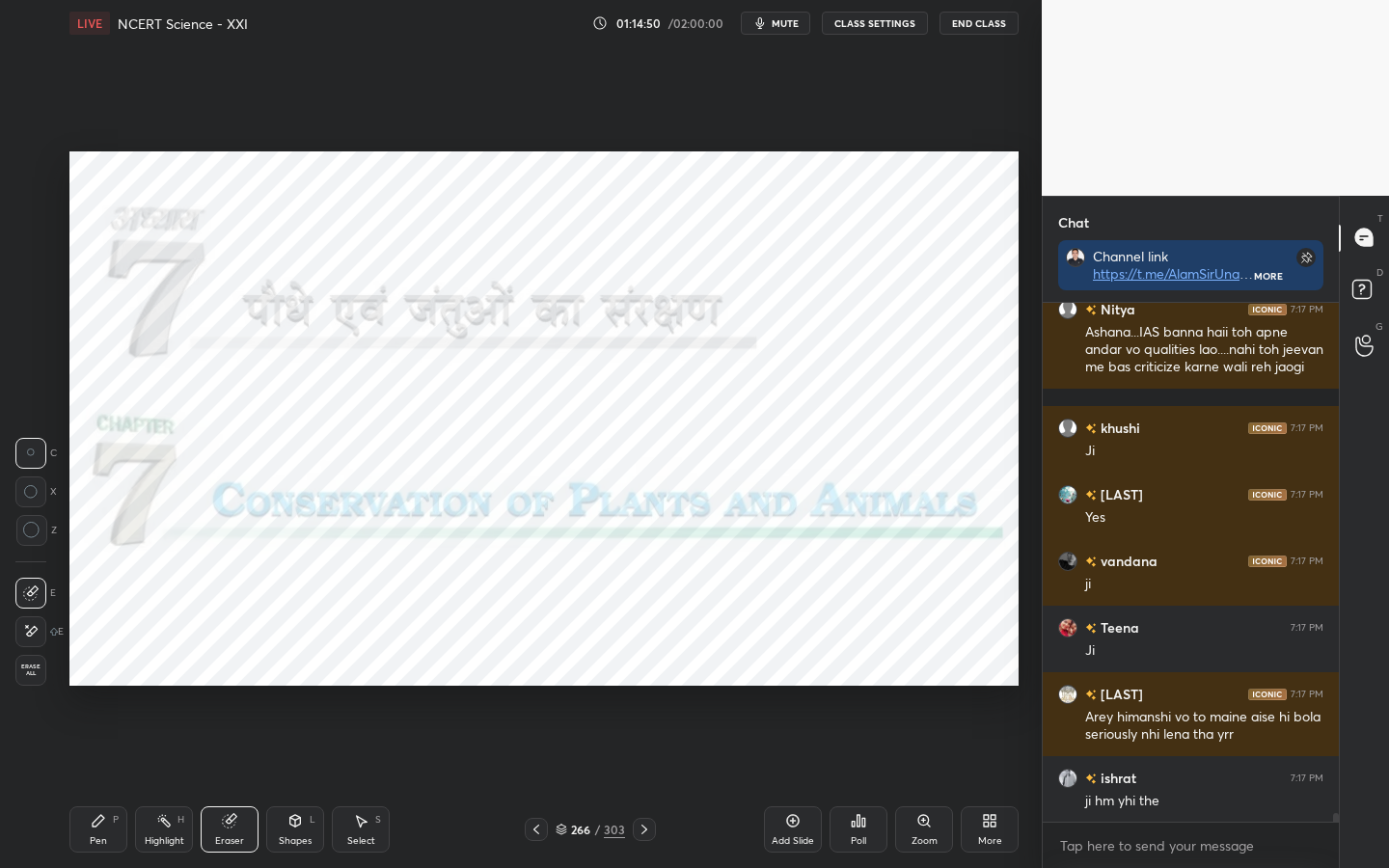 scroll, scrollTop: 30553, scrollLeft: 0, axis: vertical 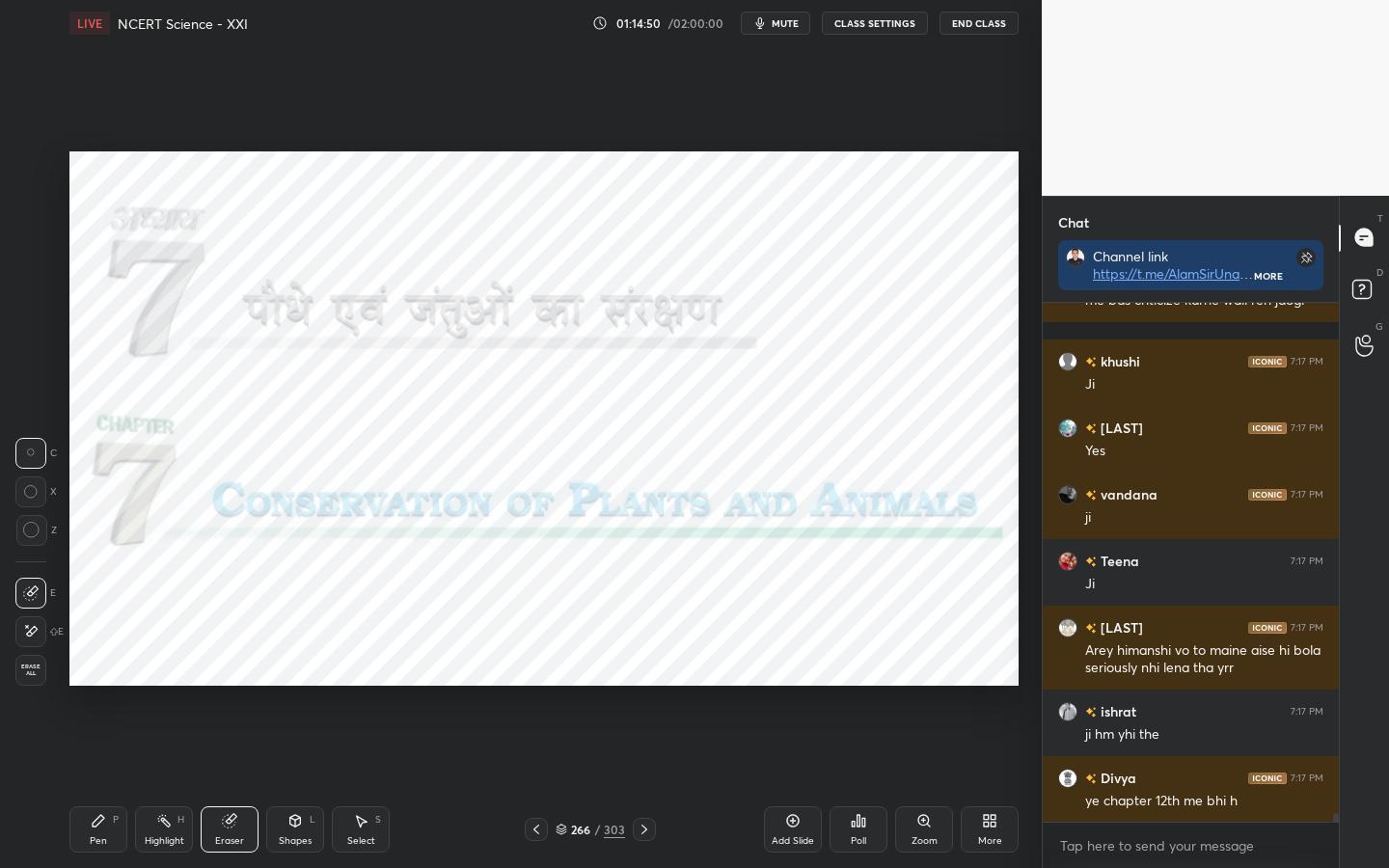 click on "Erase all" at bounding box center (31, 670) 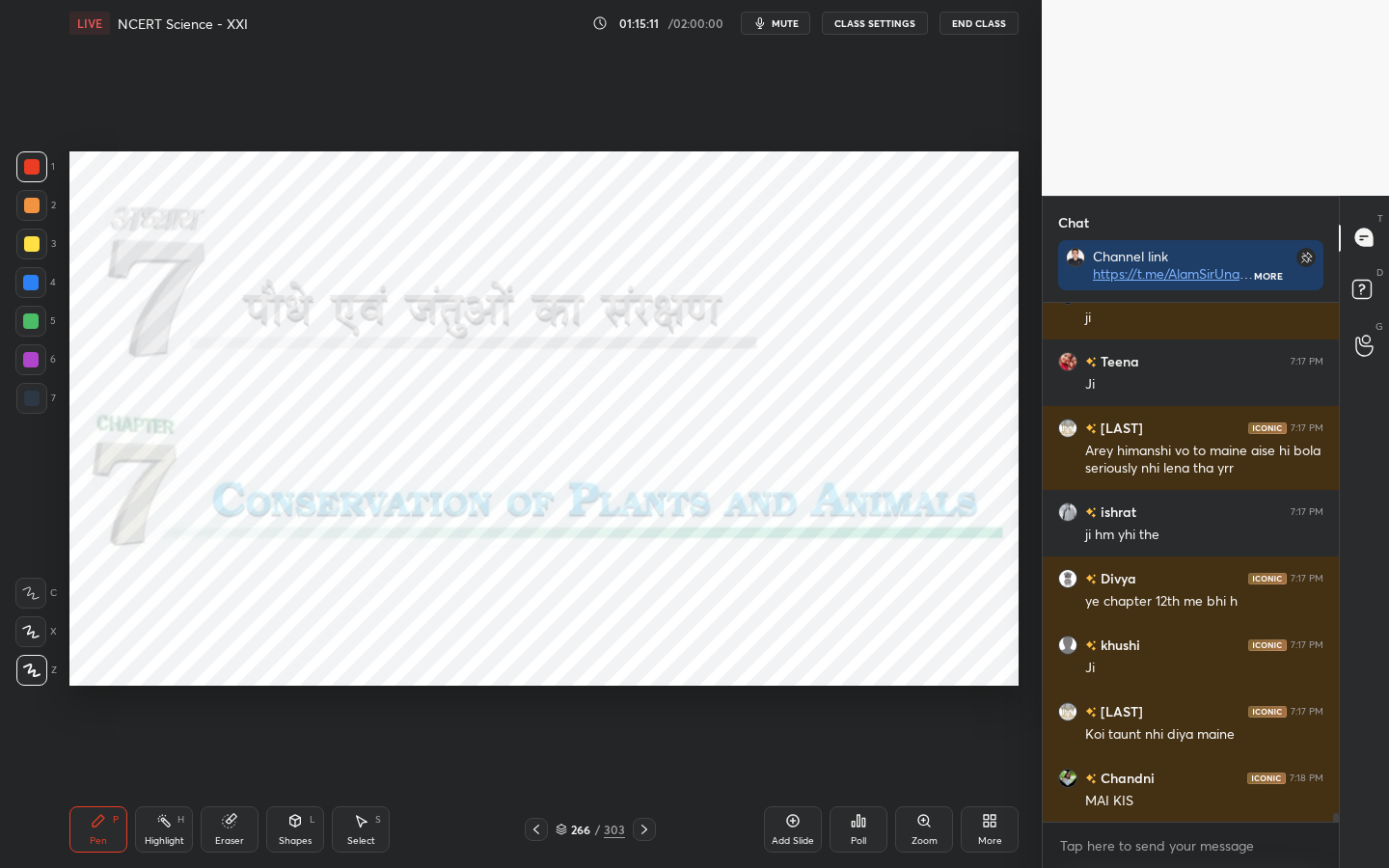 scroll, scrollTop: 30819, scrollLeft: 0, axis: vertical 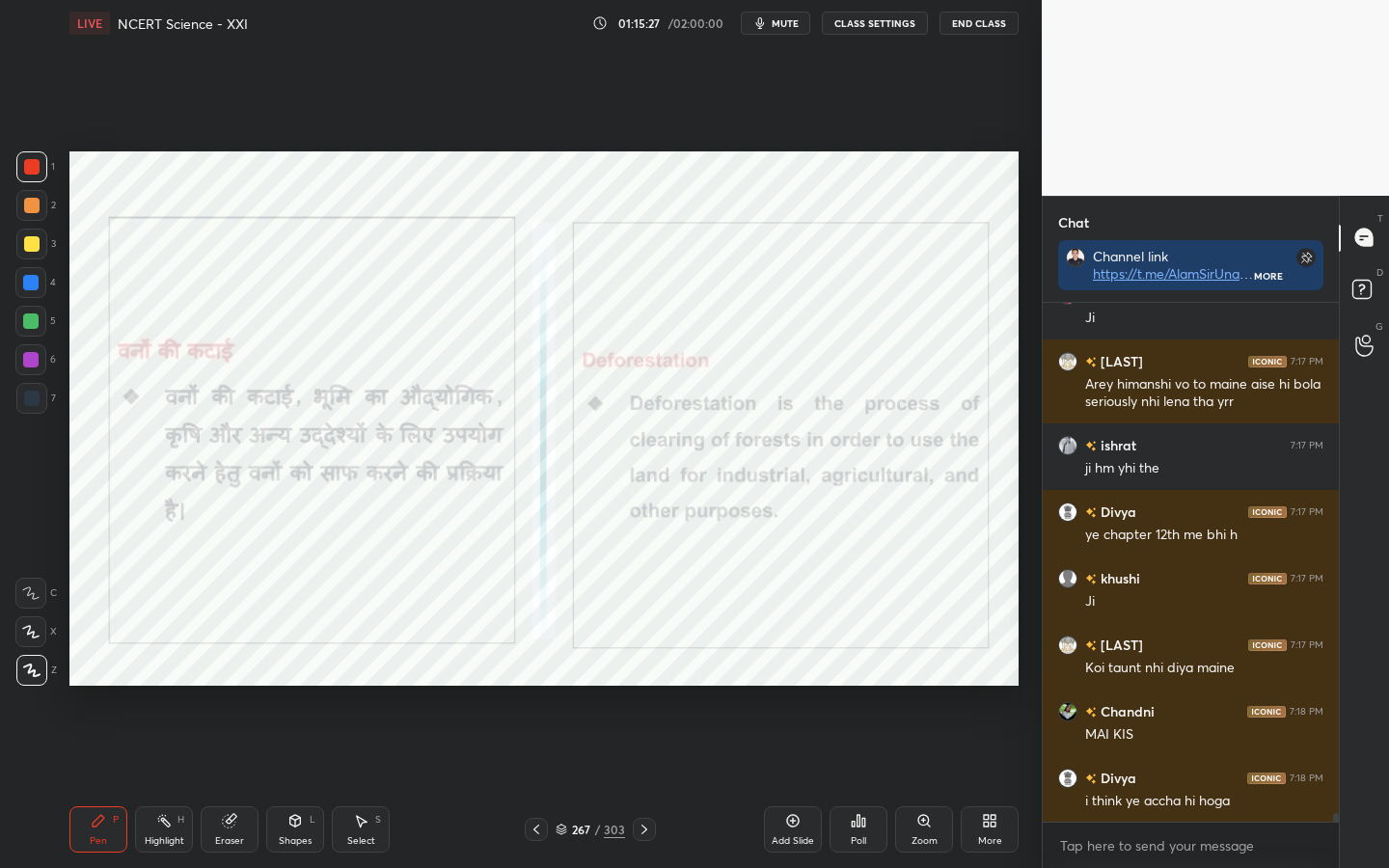 drag, startPoint x: 235, startPoint y: 826, endPoint x: 218, endPoint y: 802, distance: 29 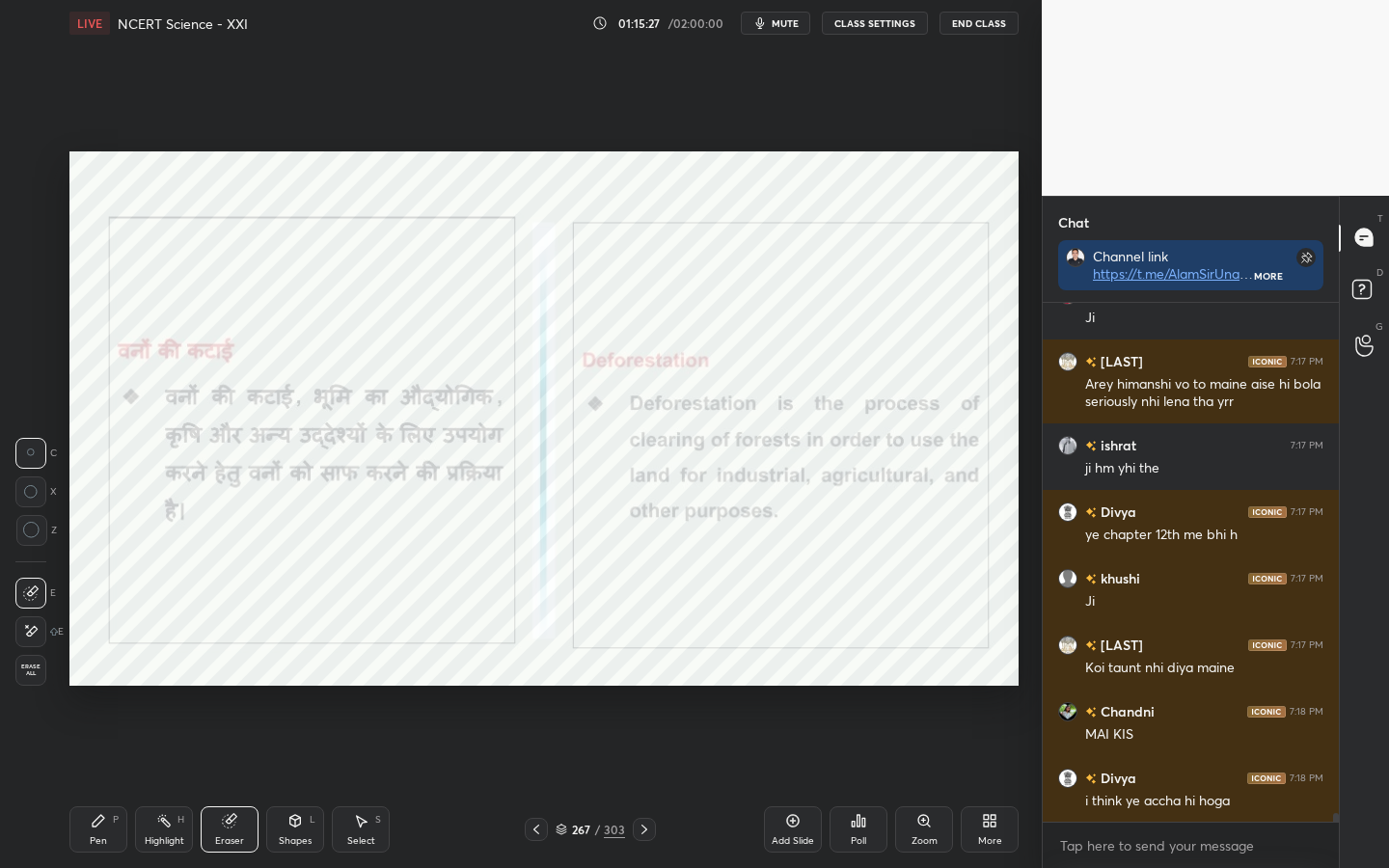 click on "Erase all" at bounding box center [31, 670] 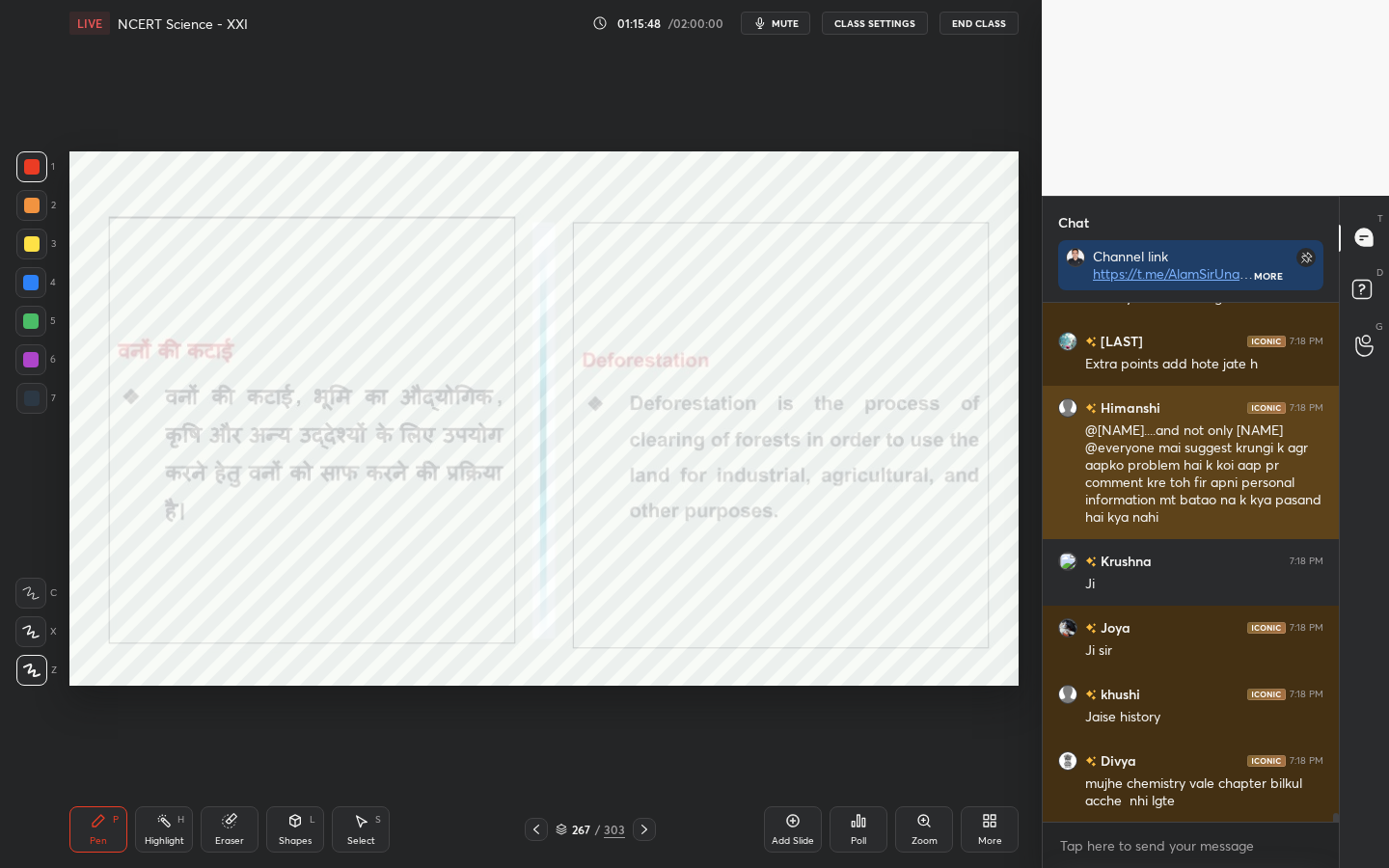 scroll, scrollTop: 31342, scrollLeft: 0, axis: vertical 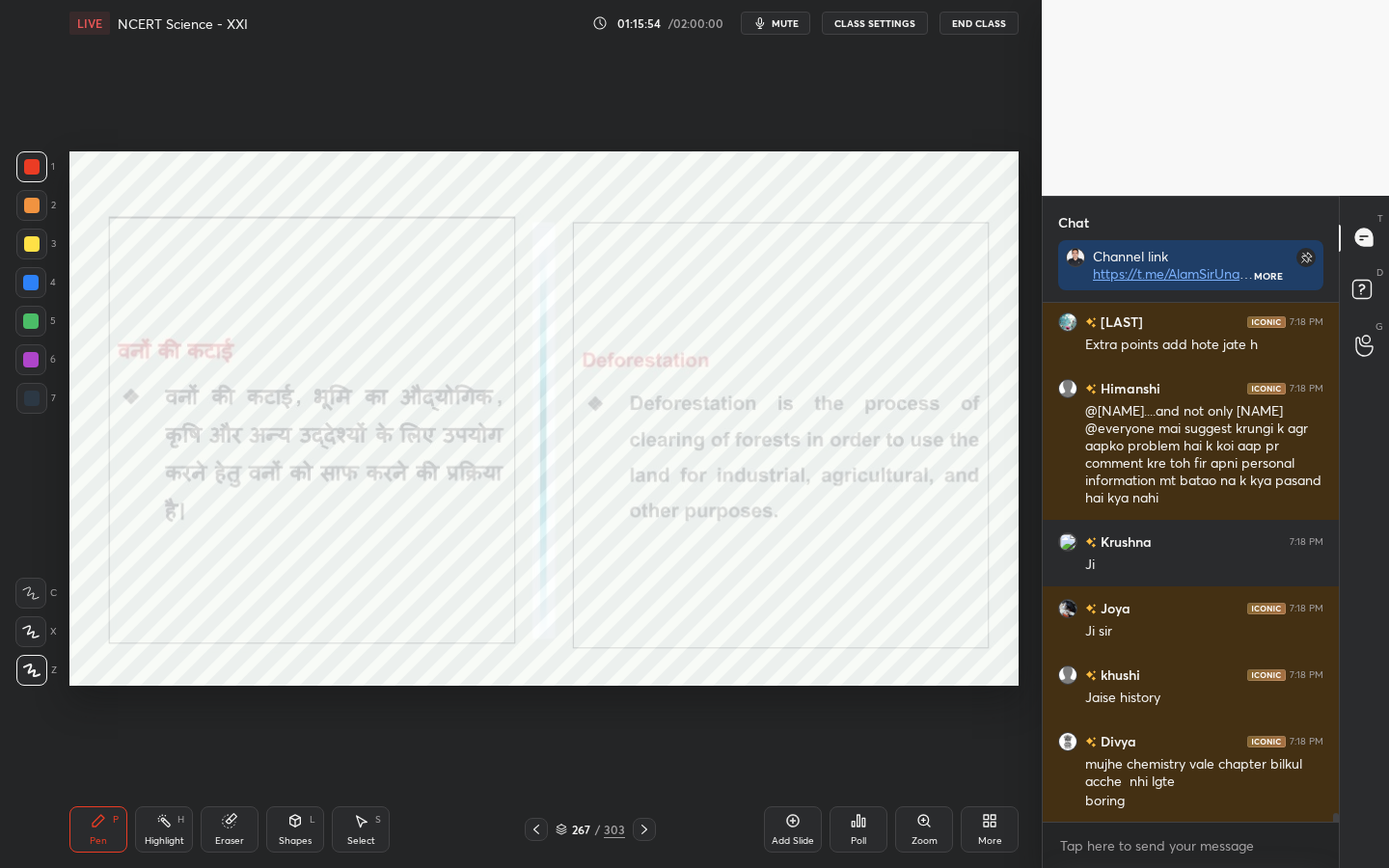 click on "Eraser" at bounding box center [230, 841] 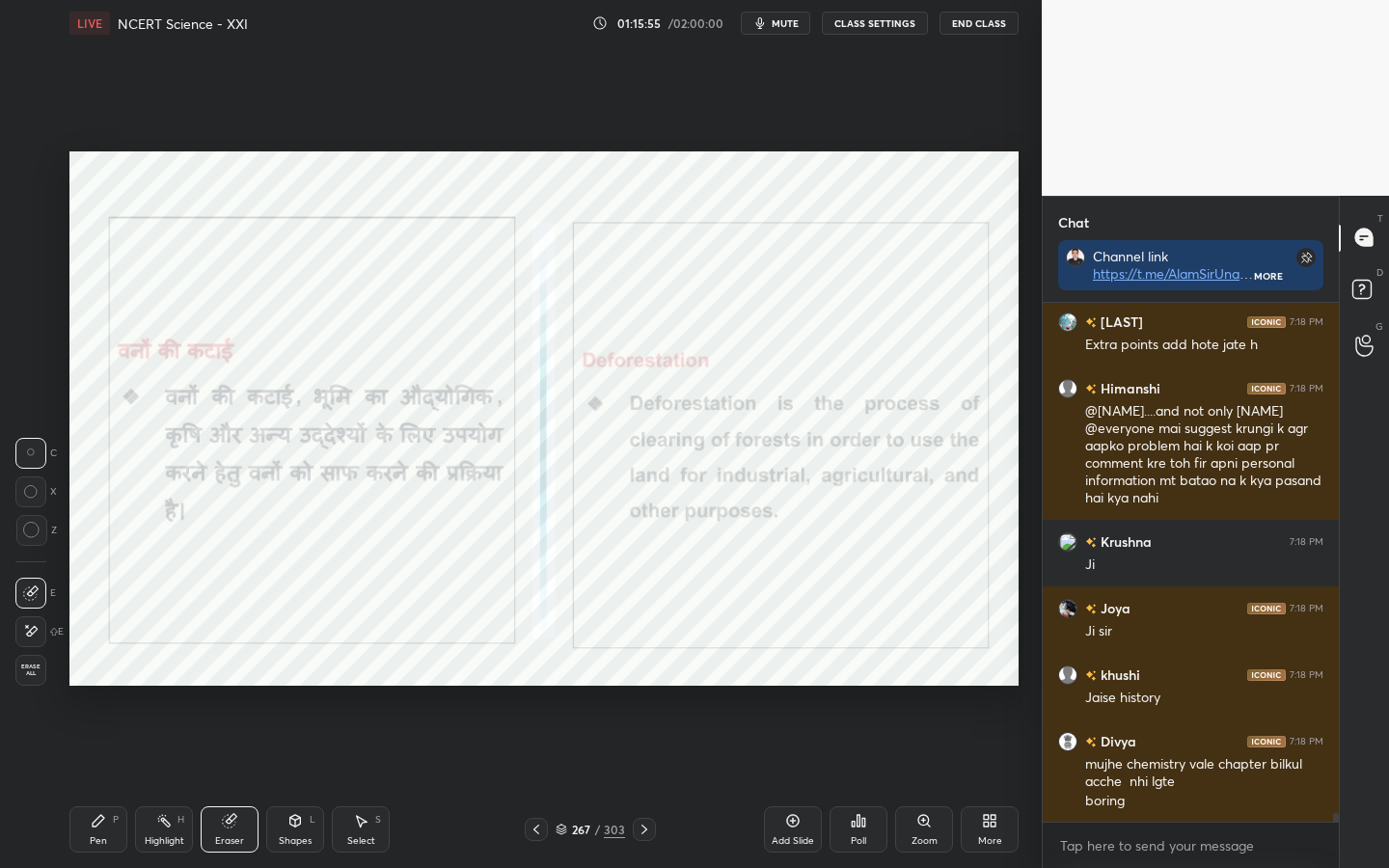 scroll, scrollTop: 31408, scrollLeft: 0, axis: vertical 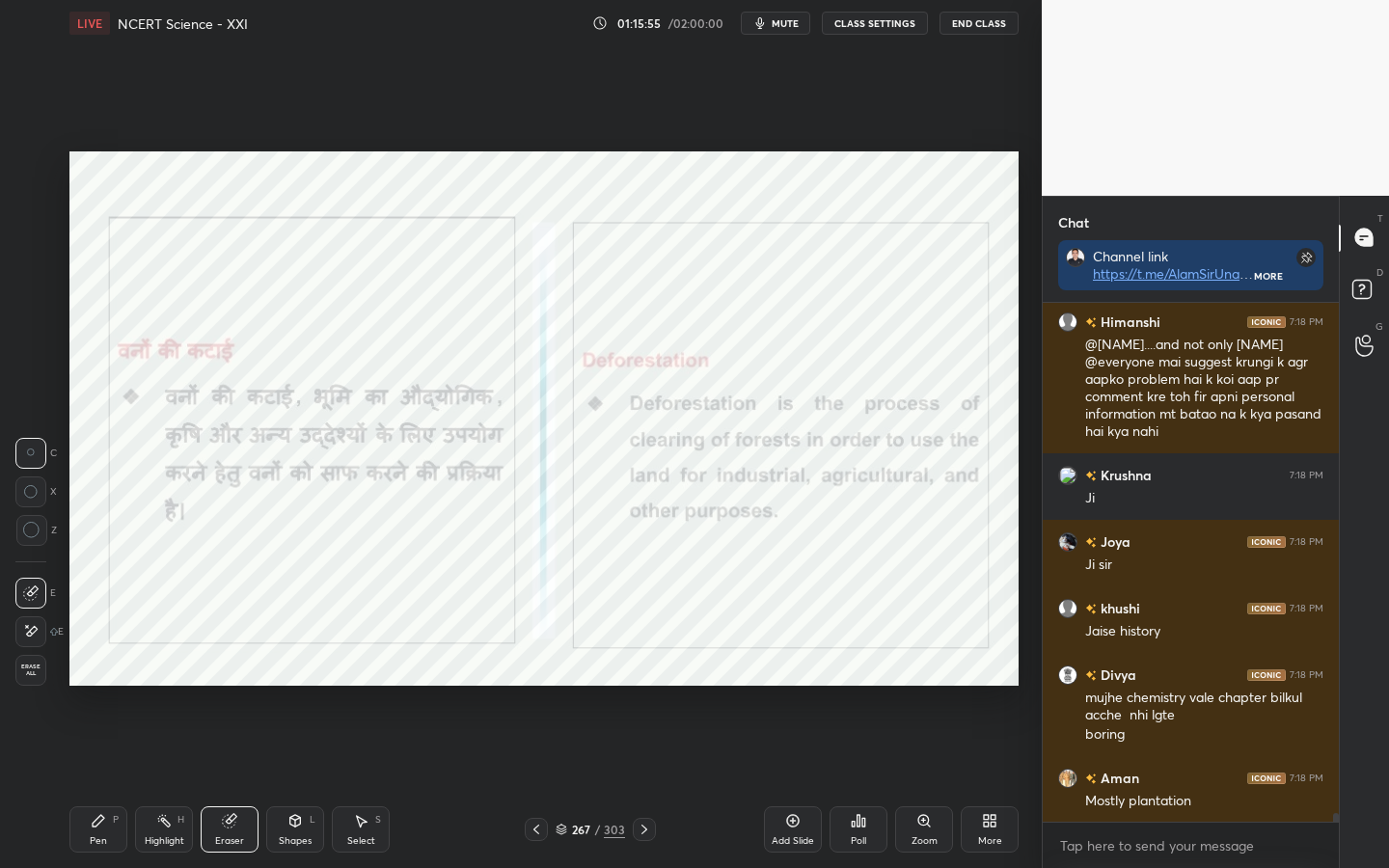 click on "Erase all" at bounding box center (31, 670) 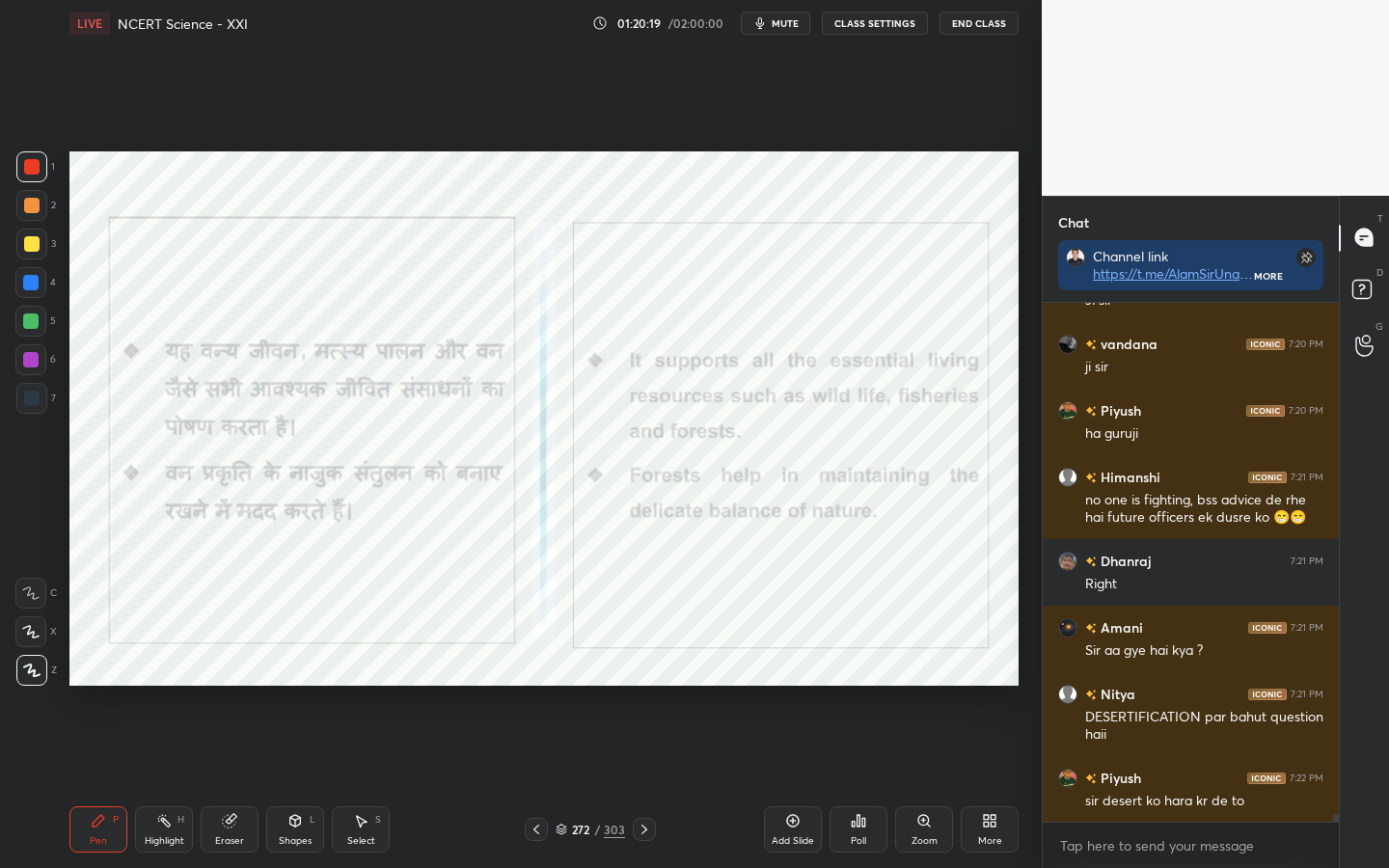 scroll, scrollTop: 32759, scrollLeft: 0, axis: vertical 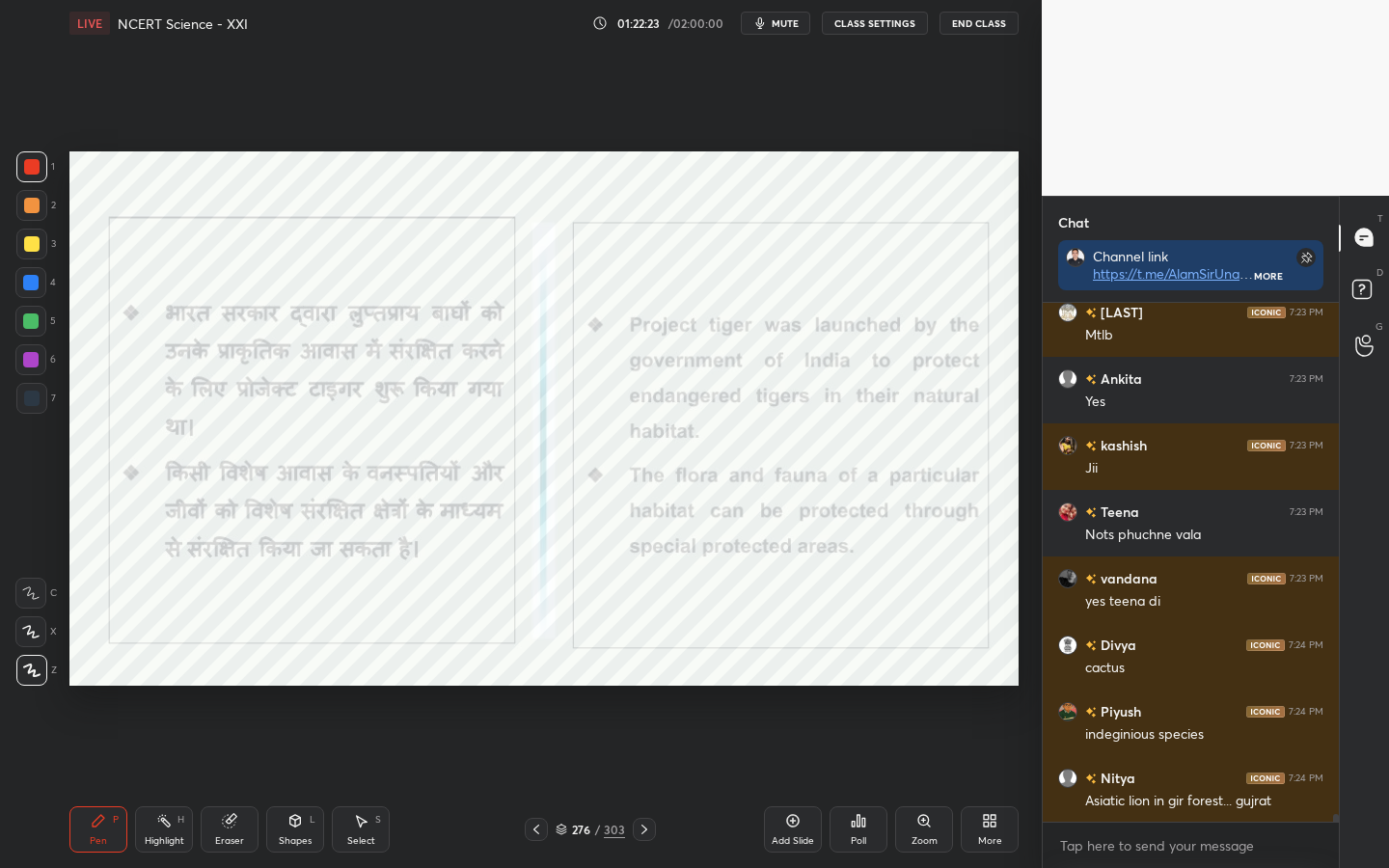 click on "Setting up your live class Poll for   secs No correct answer Start poll" at bounding box center (544, 419) 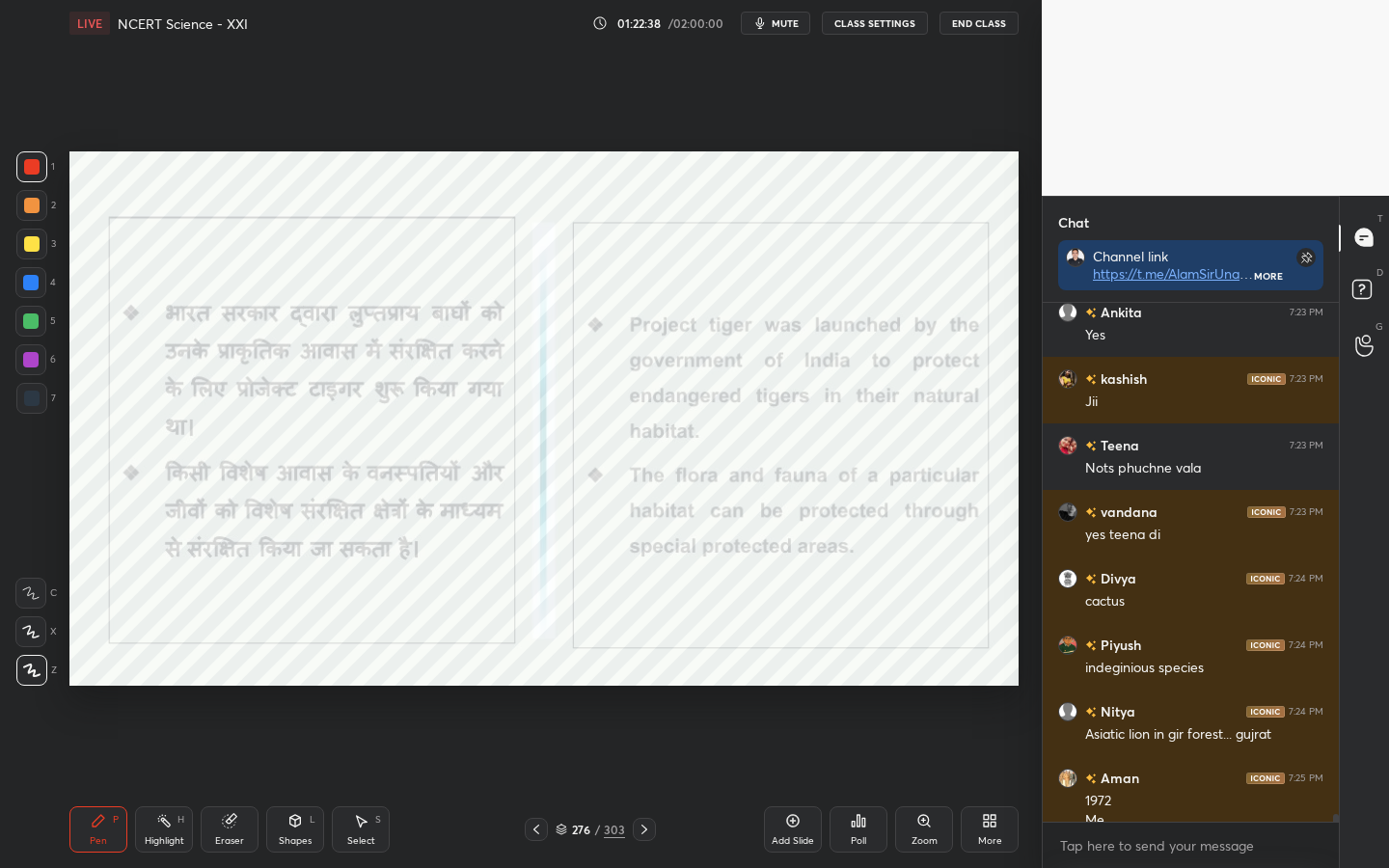 scroll, scrollTop: 33377, scrollLeft: 0, axis: vertical 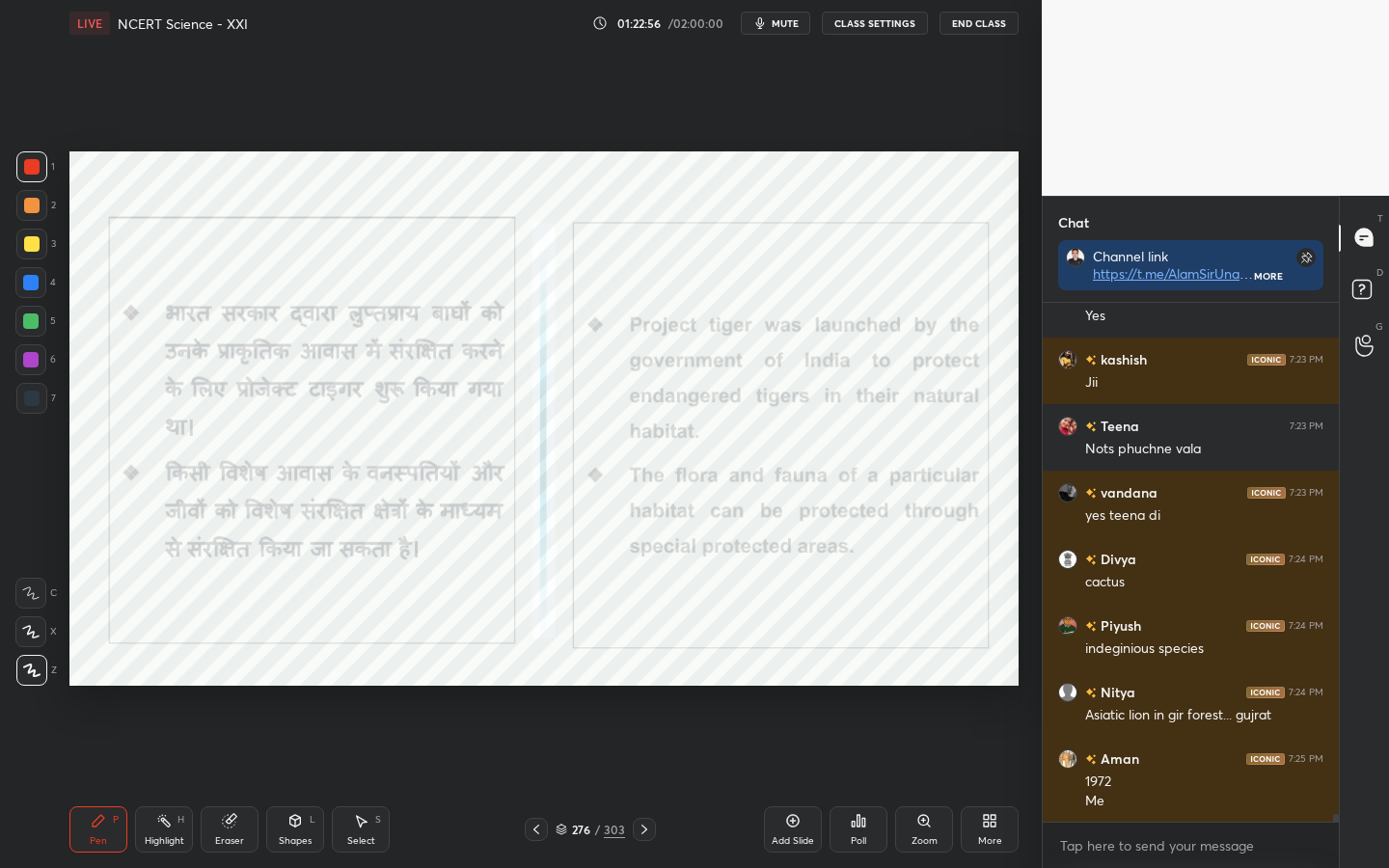 click on "mute" at bounding box center [776, 23] 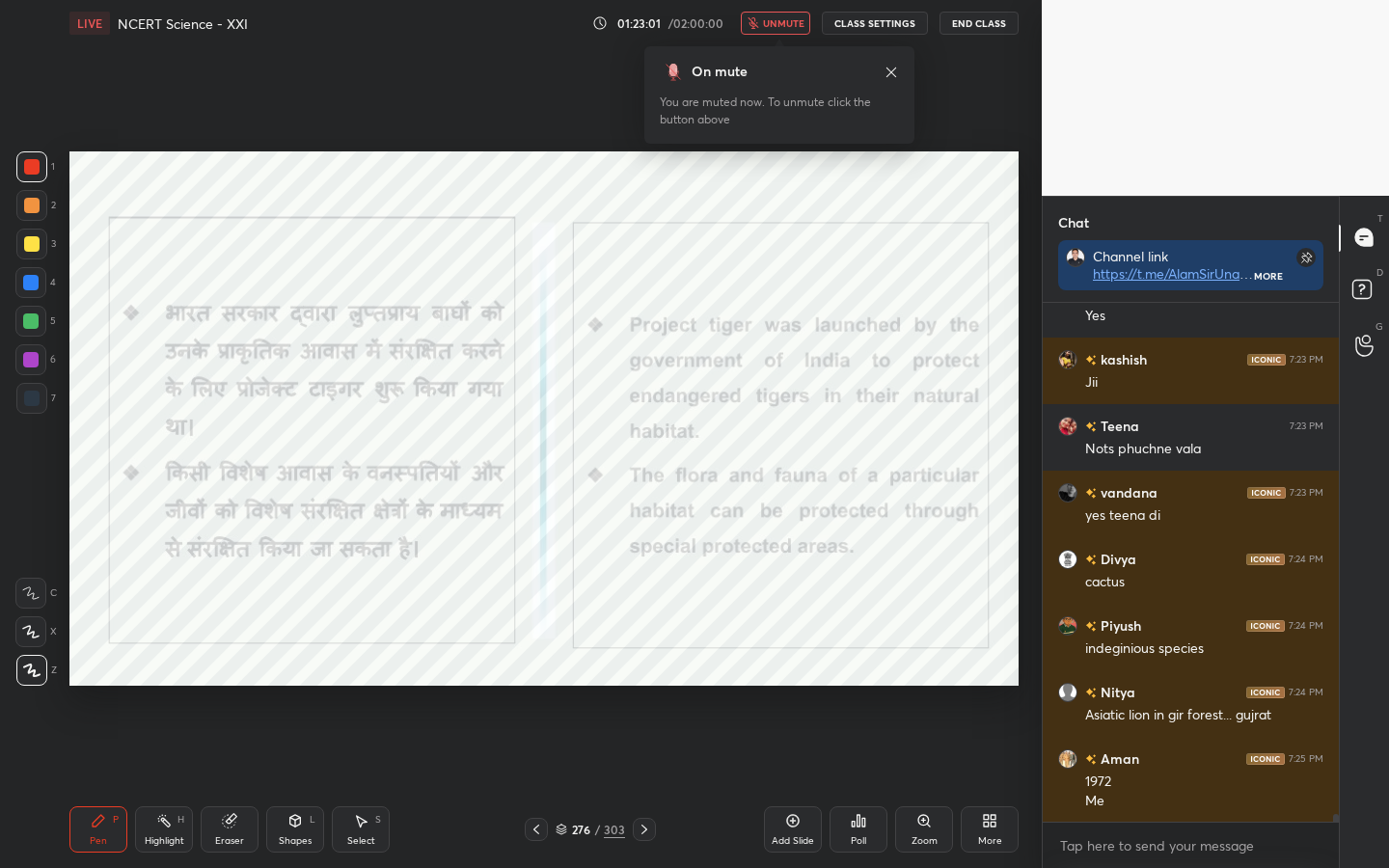 click on "unmute" at bounding box center (783, 23) 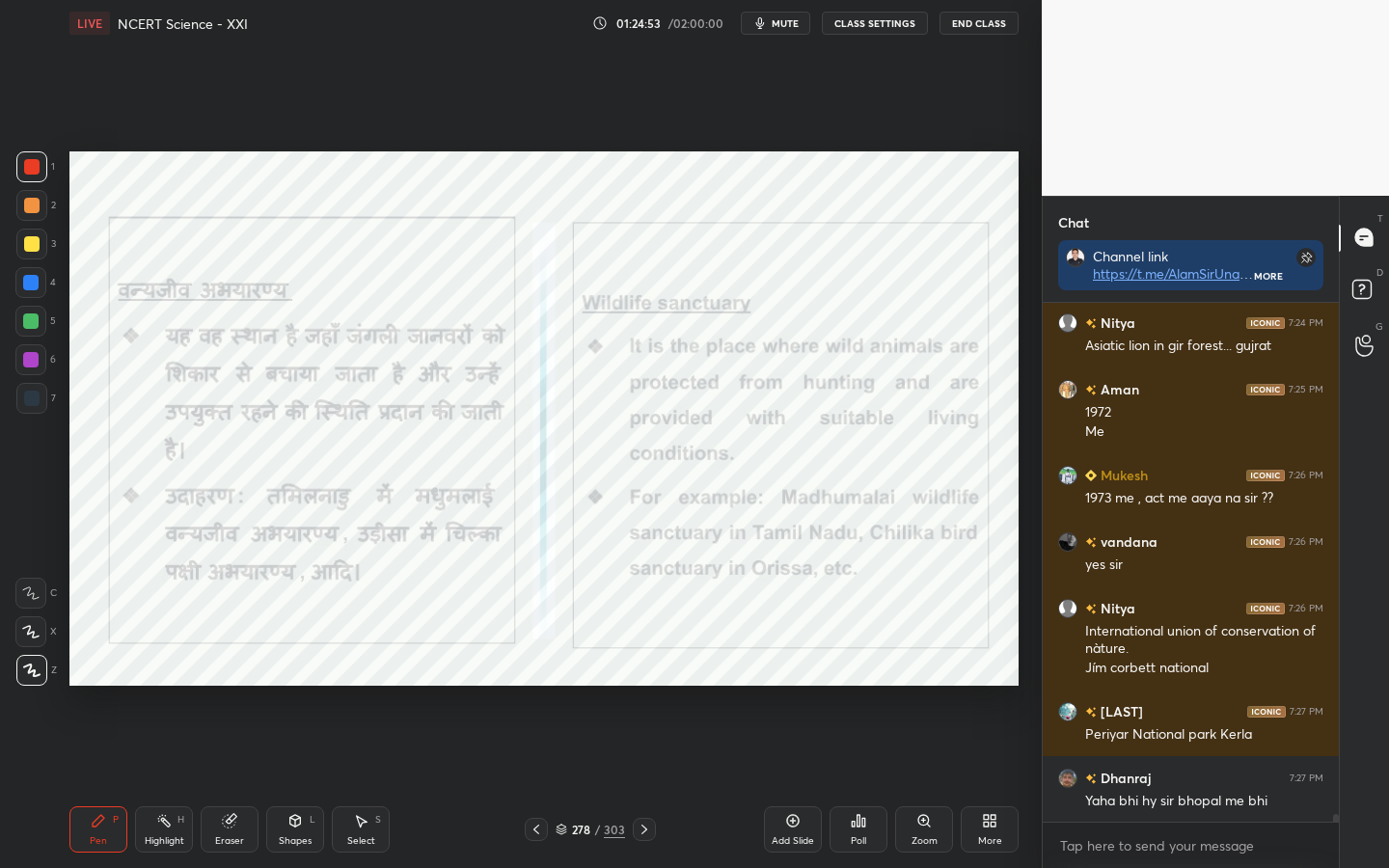 scroll, scrollTop: 33813, scrollLeft: 0, axis: vertical 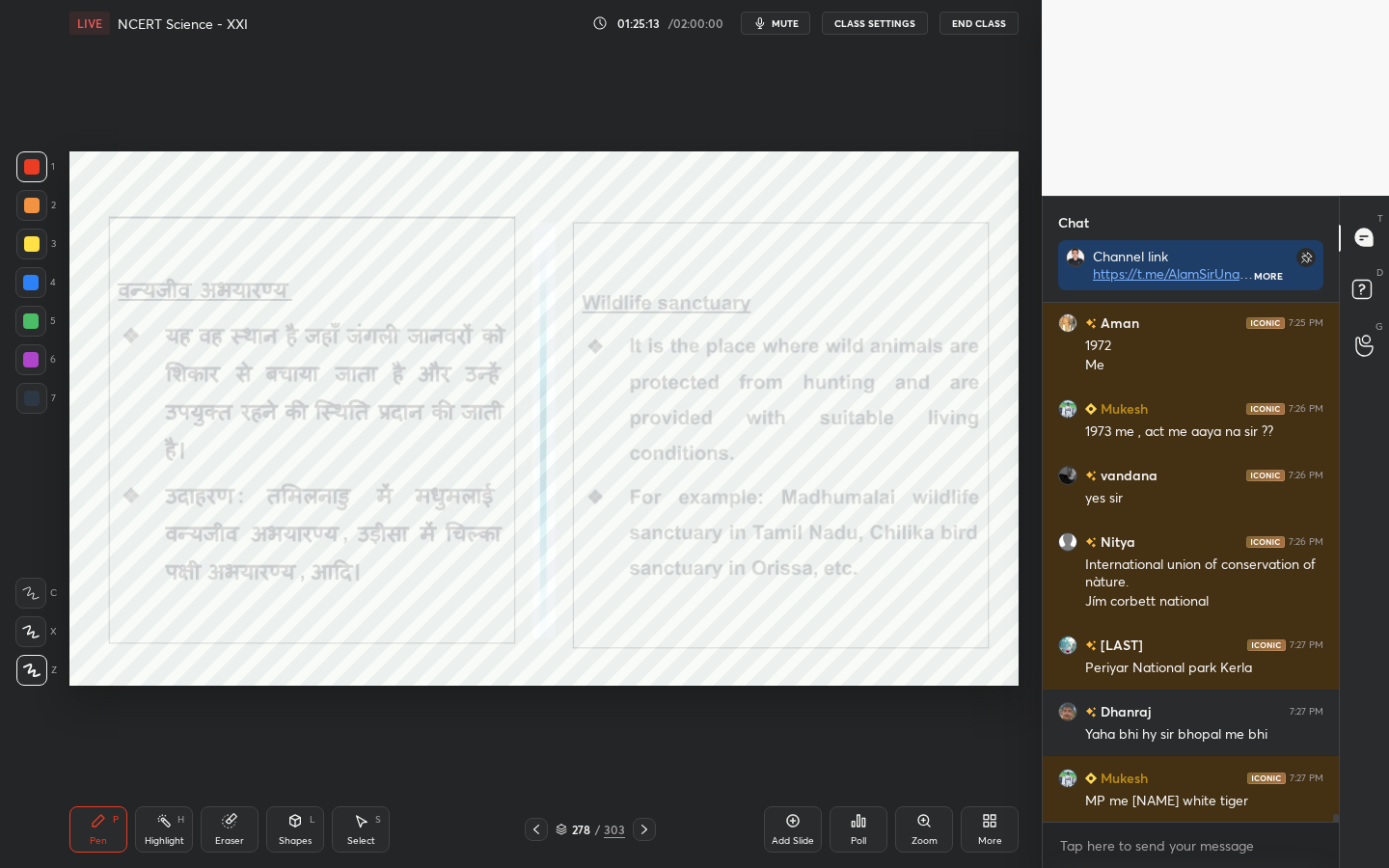 click on "Eraser" at bounding box center [230, 841] 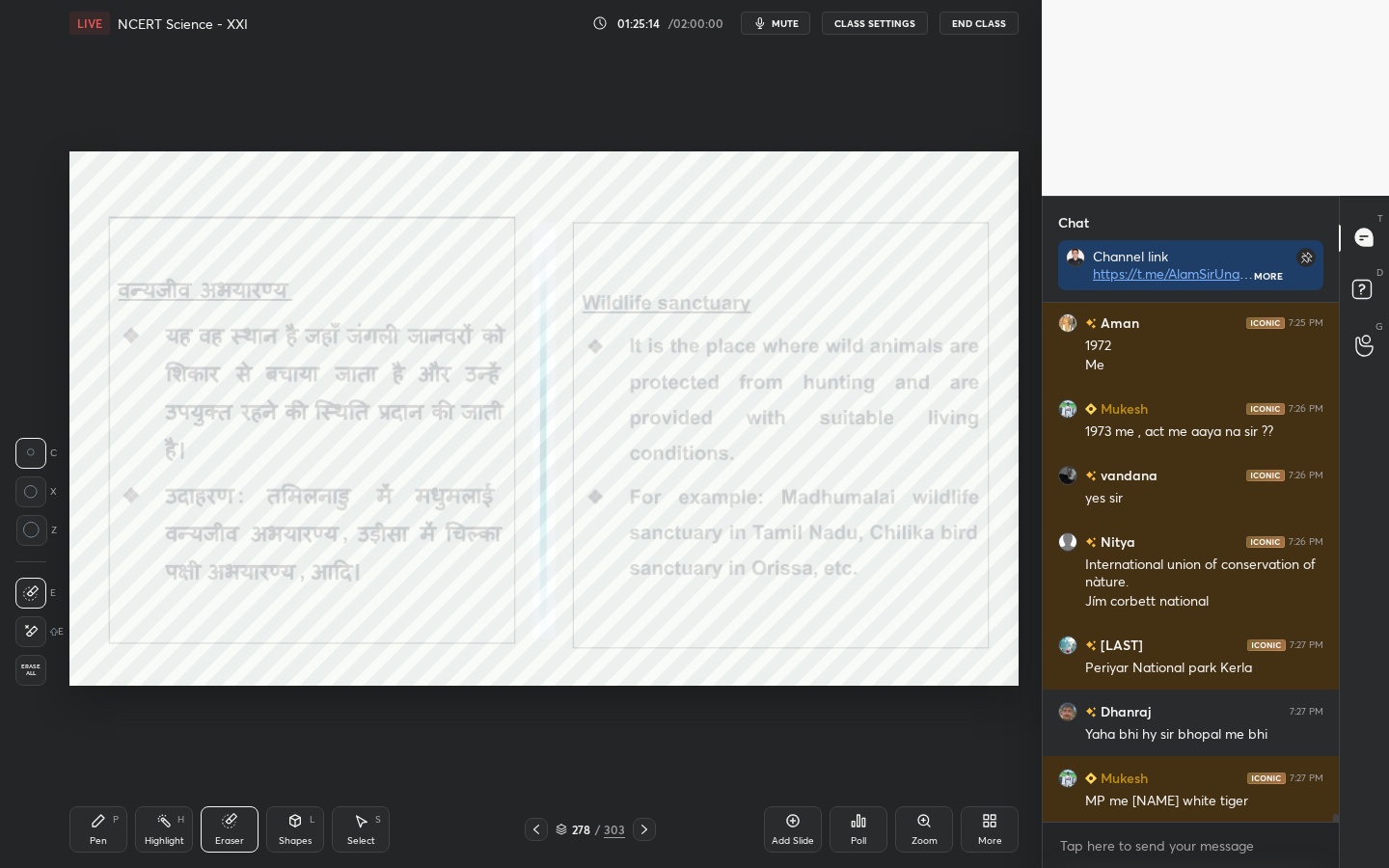 click on "Erase all" at bounding box center (31, 670) 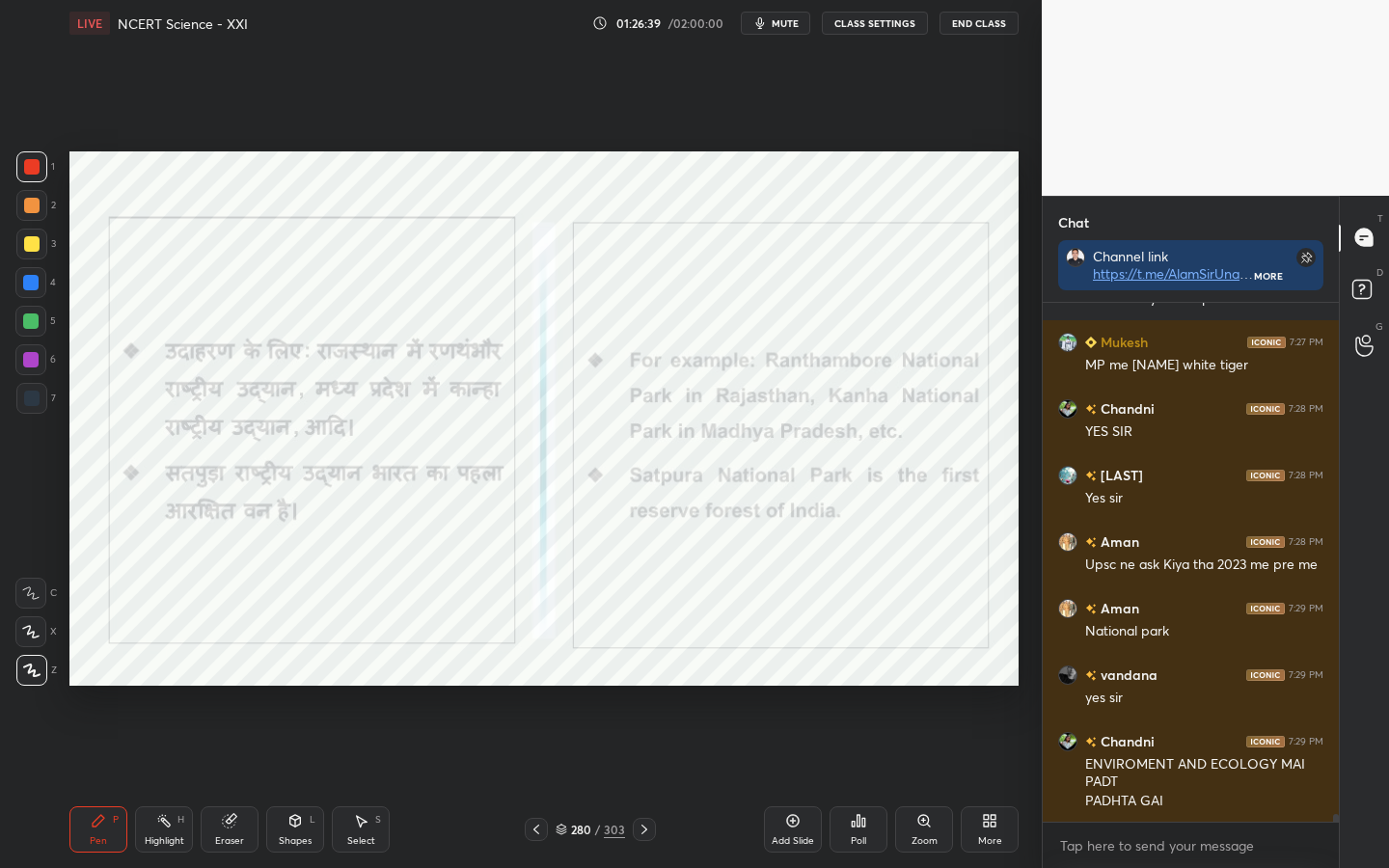 scroll, scrollTop: 34316, scrollLeft: 0, axis: vertical 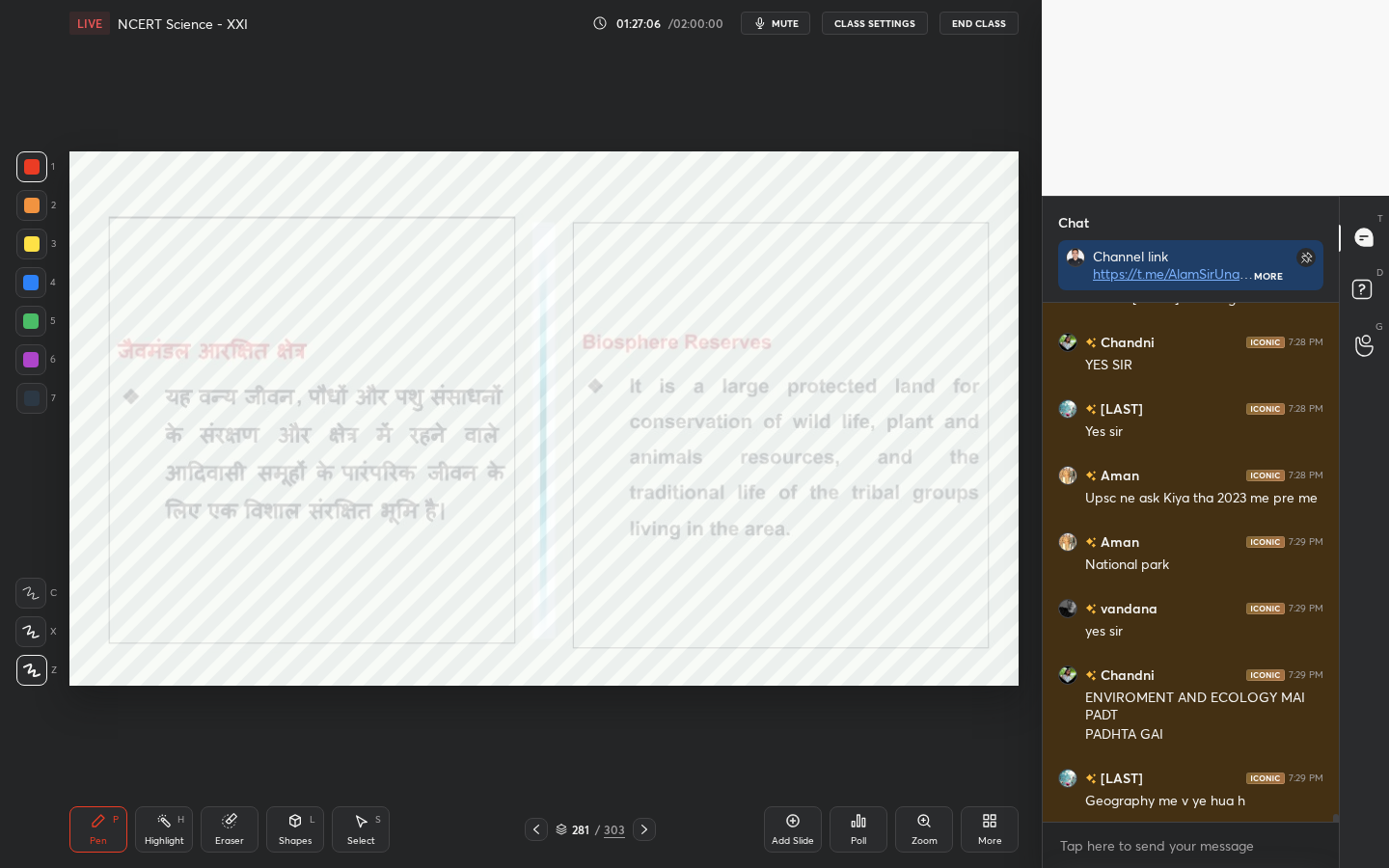 click on "Eraser" at bounding box center [230, 841] 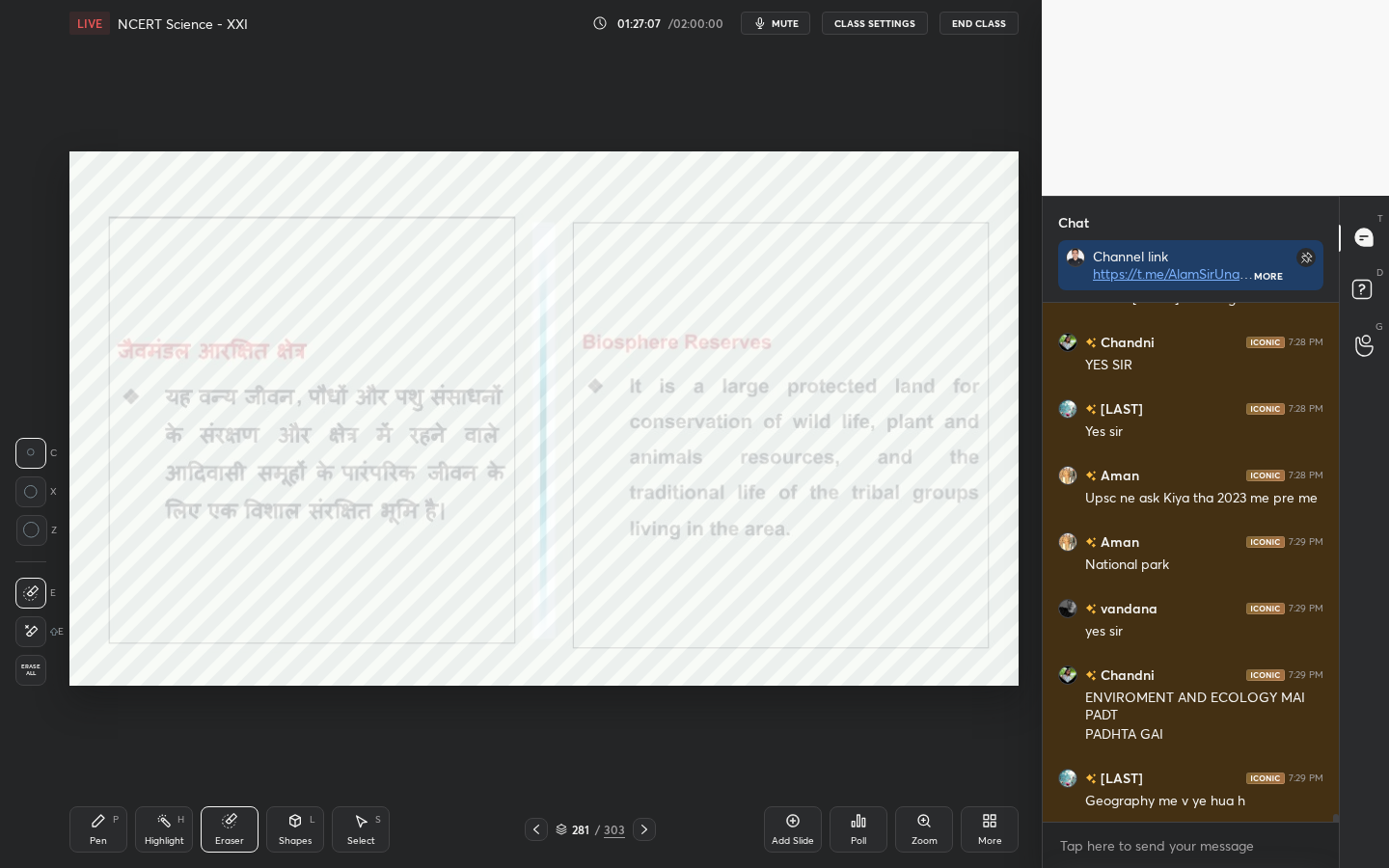 click on "Erase all" at bounding box center (31, 670) 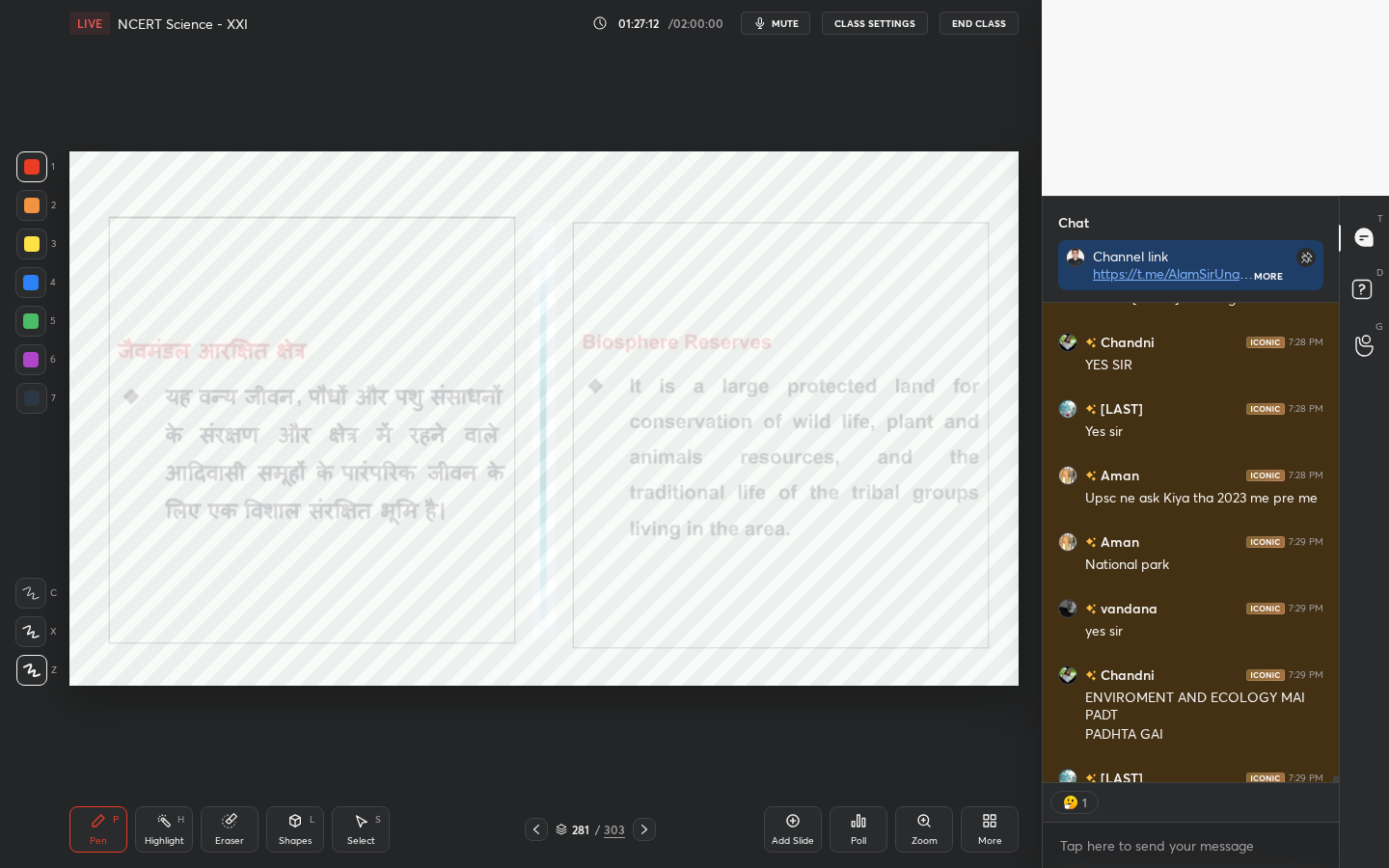 scroll, scrollTop: 474, scrollLeft: 290, axis: both 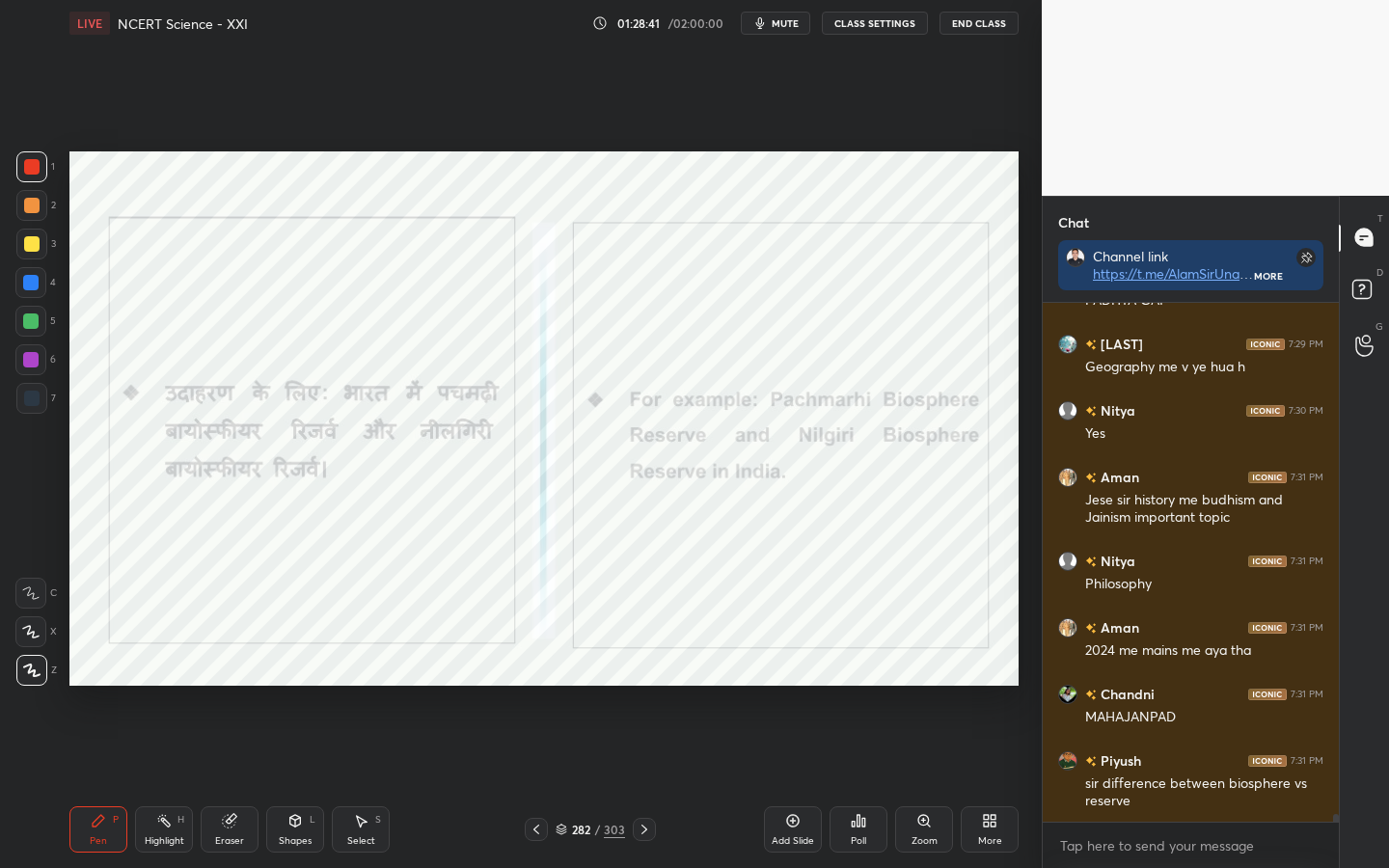 click on "Eraser" at bounding box center (230, 841) 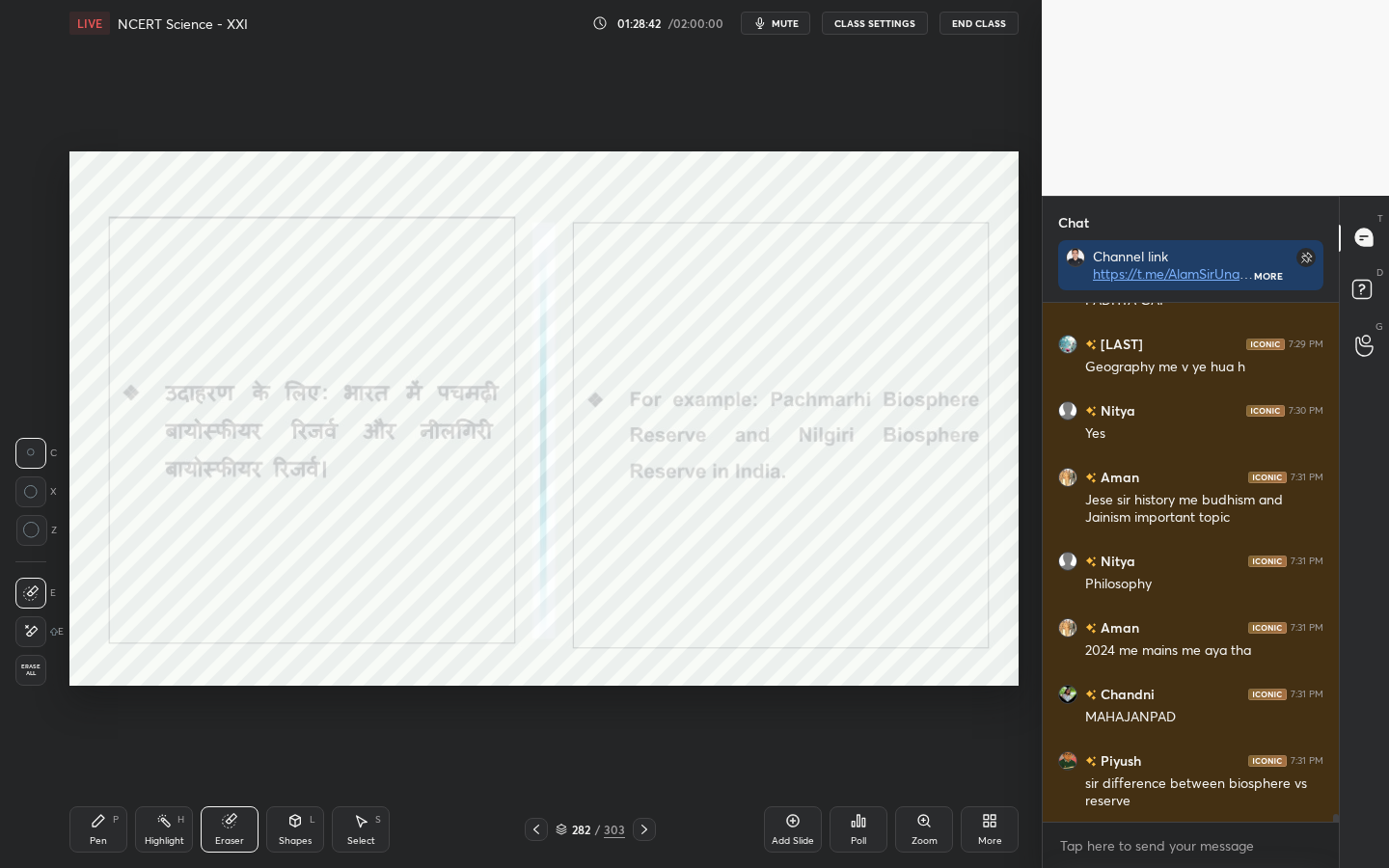 click on "Erase all" at bounding box center [31, 670] 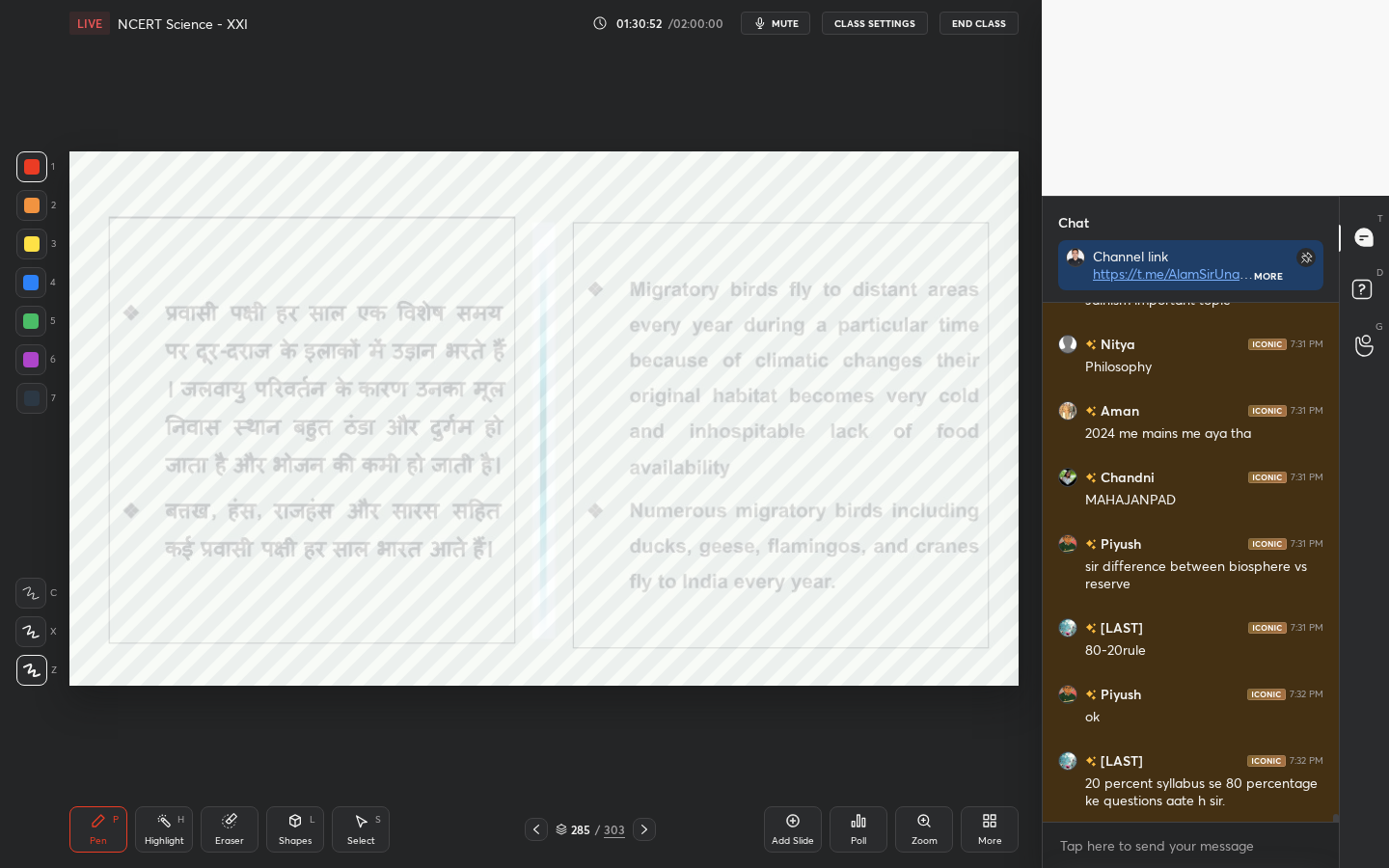 scroll, scrollTop: 35033, scrollLeft: 0, axis: vertical 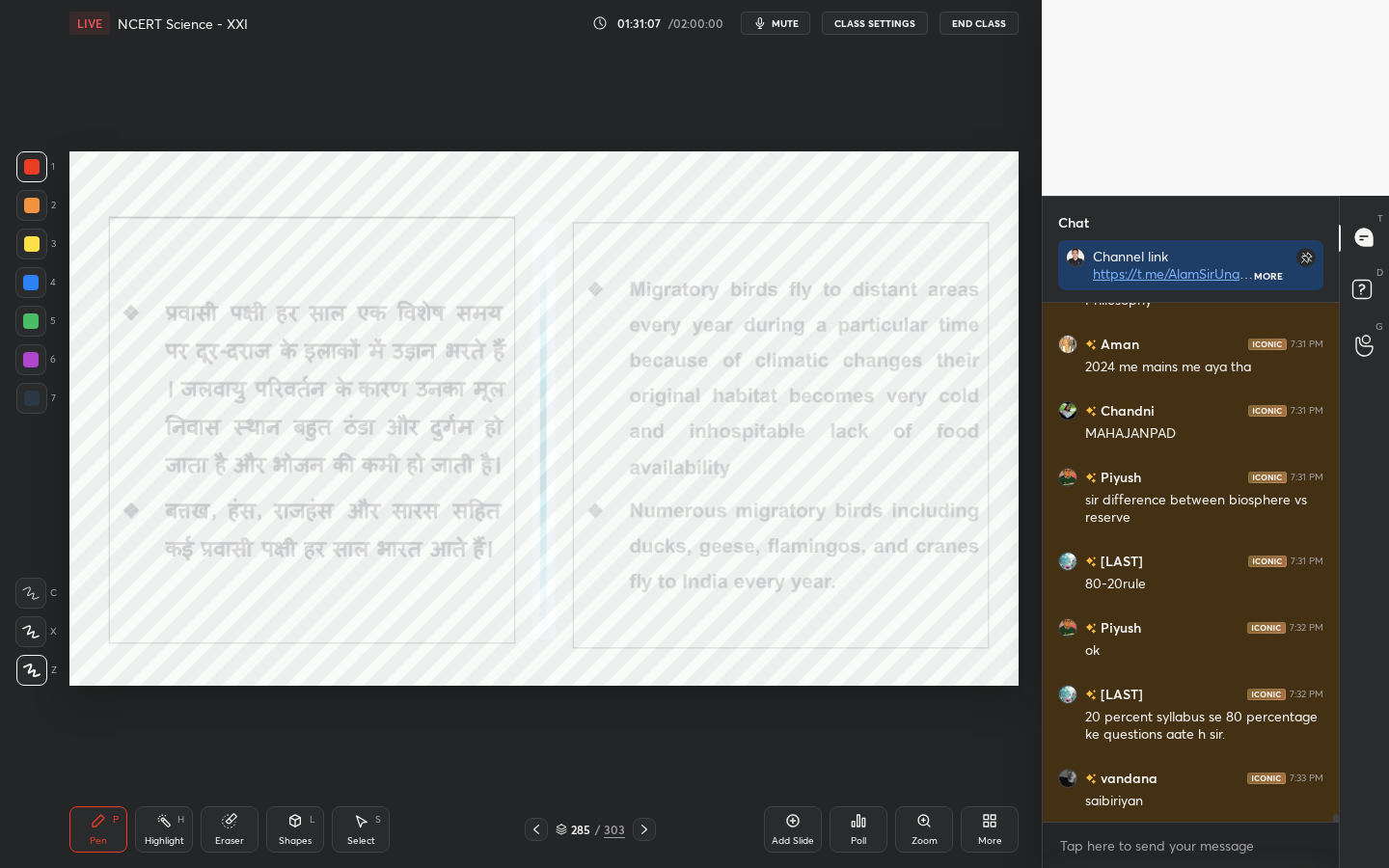 click on "LIVE NCERT Science - XXI 01:31:07 /  02:00:00 mute CLASS SETTINGS End Class" at bounding box center (544, 23) 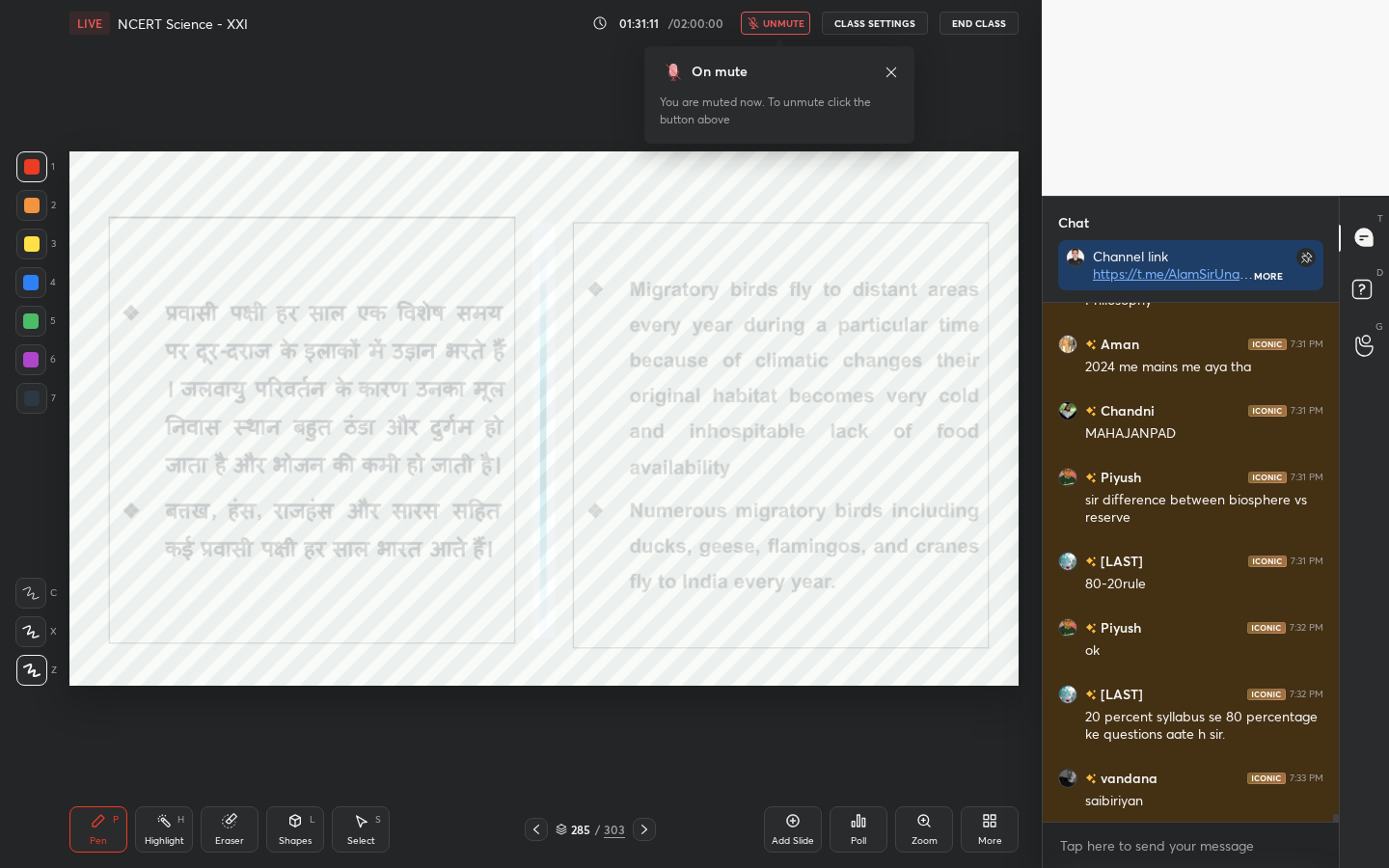 click on "unmute" at bounding box center [776, 23] 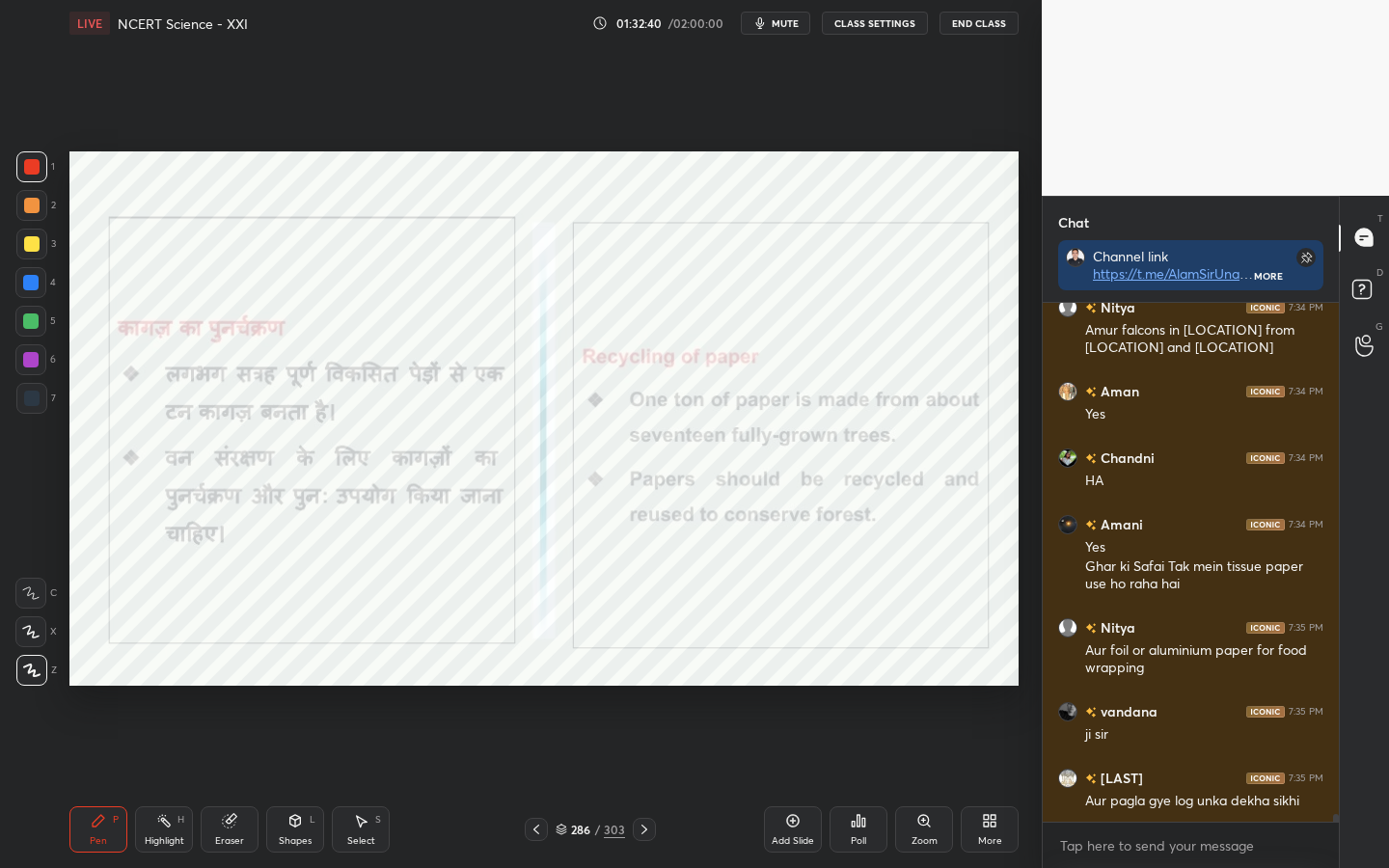 scroll, scrollTop: 35637, scrollLeft: 0, axis: vertical 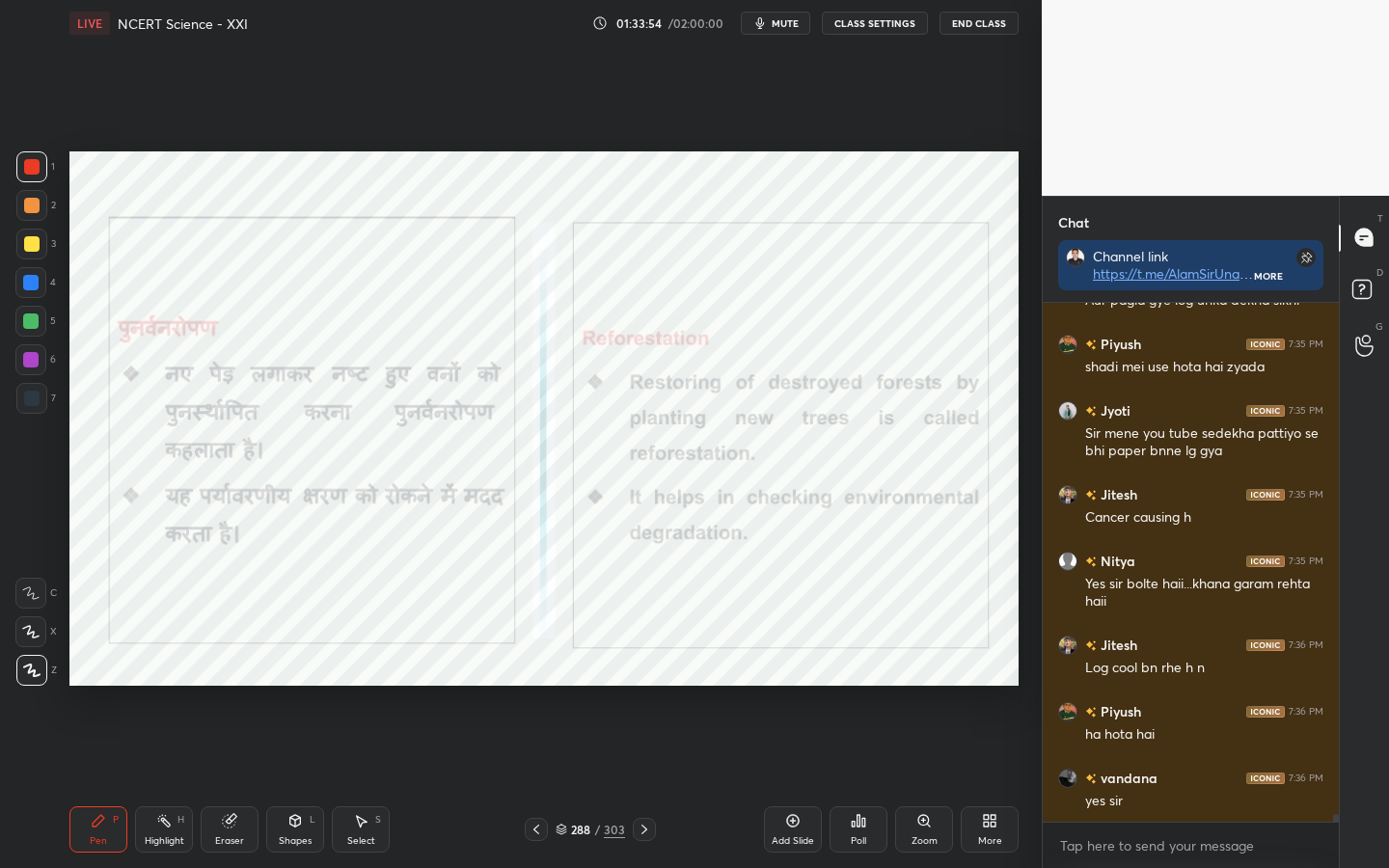 click on "303" at bounding box center (614, 829) 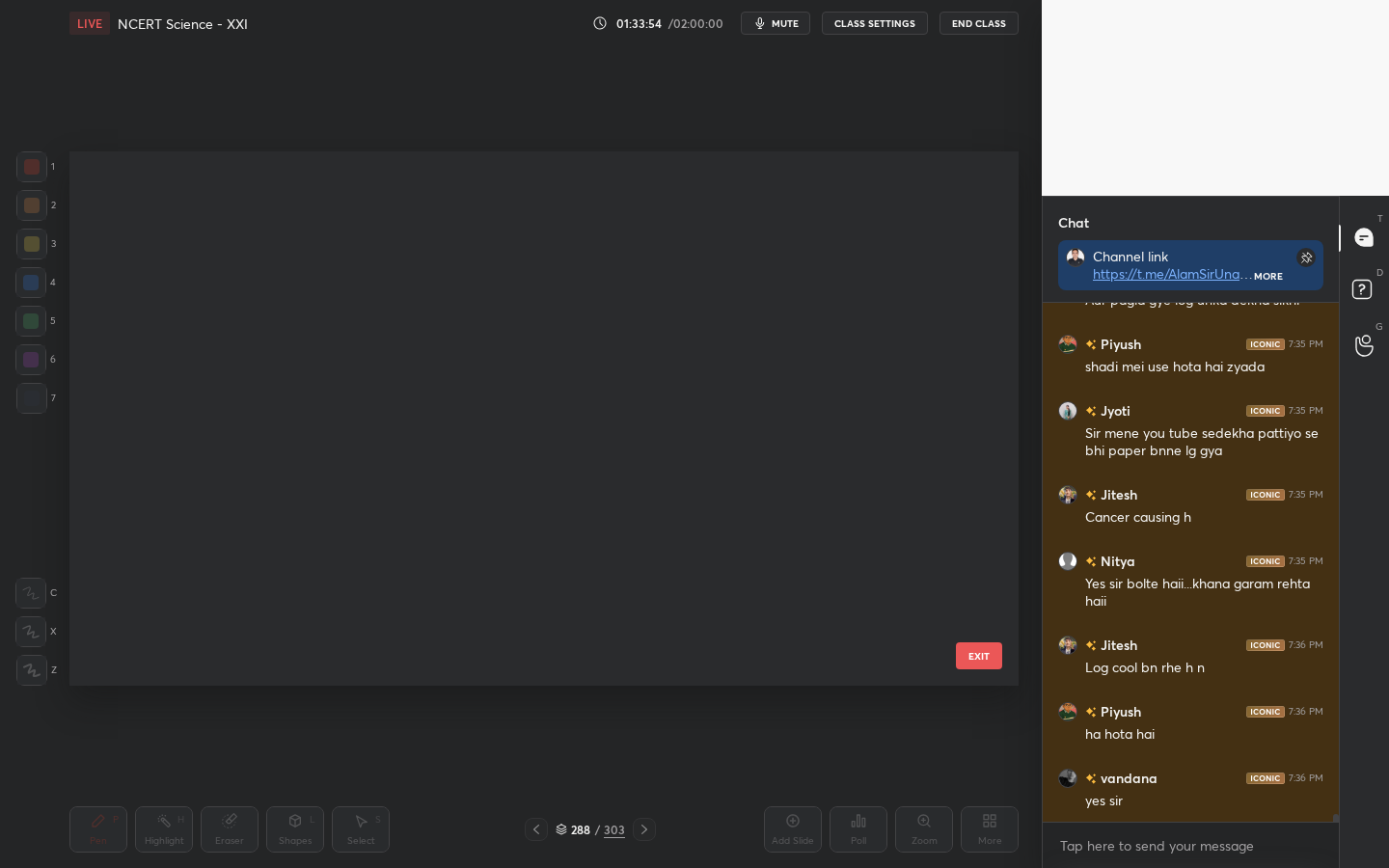 scroll, scrollTop: 15159, scrollLeft: 0, axis: vertical 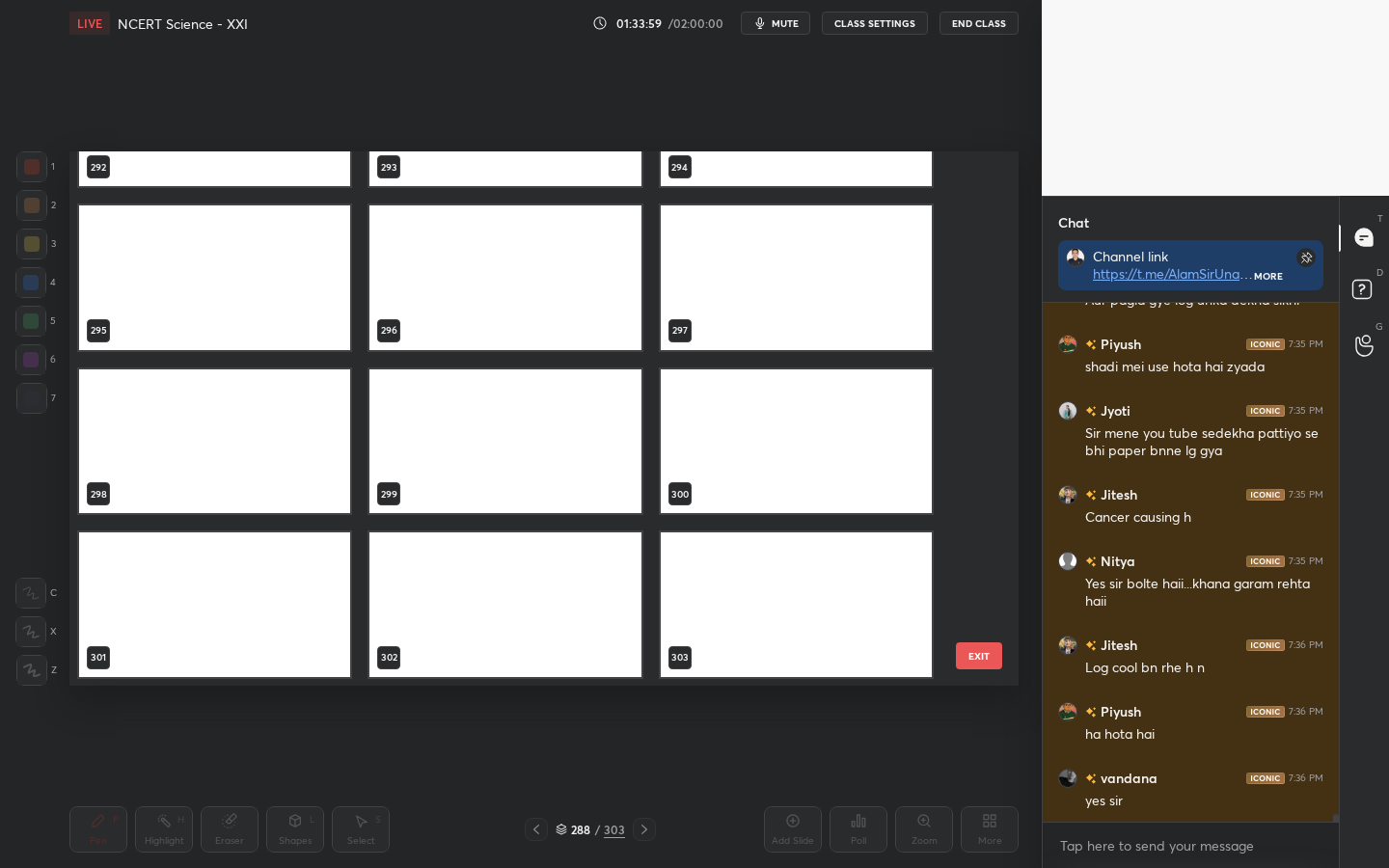 click on "EXIT" at bounding box center (979, 656) 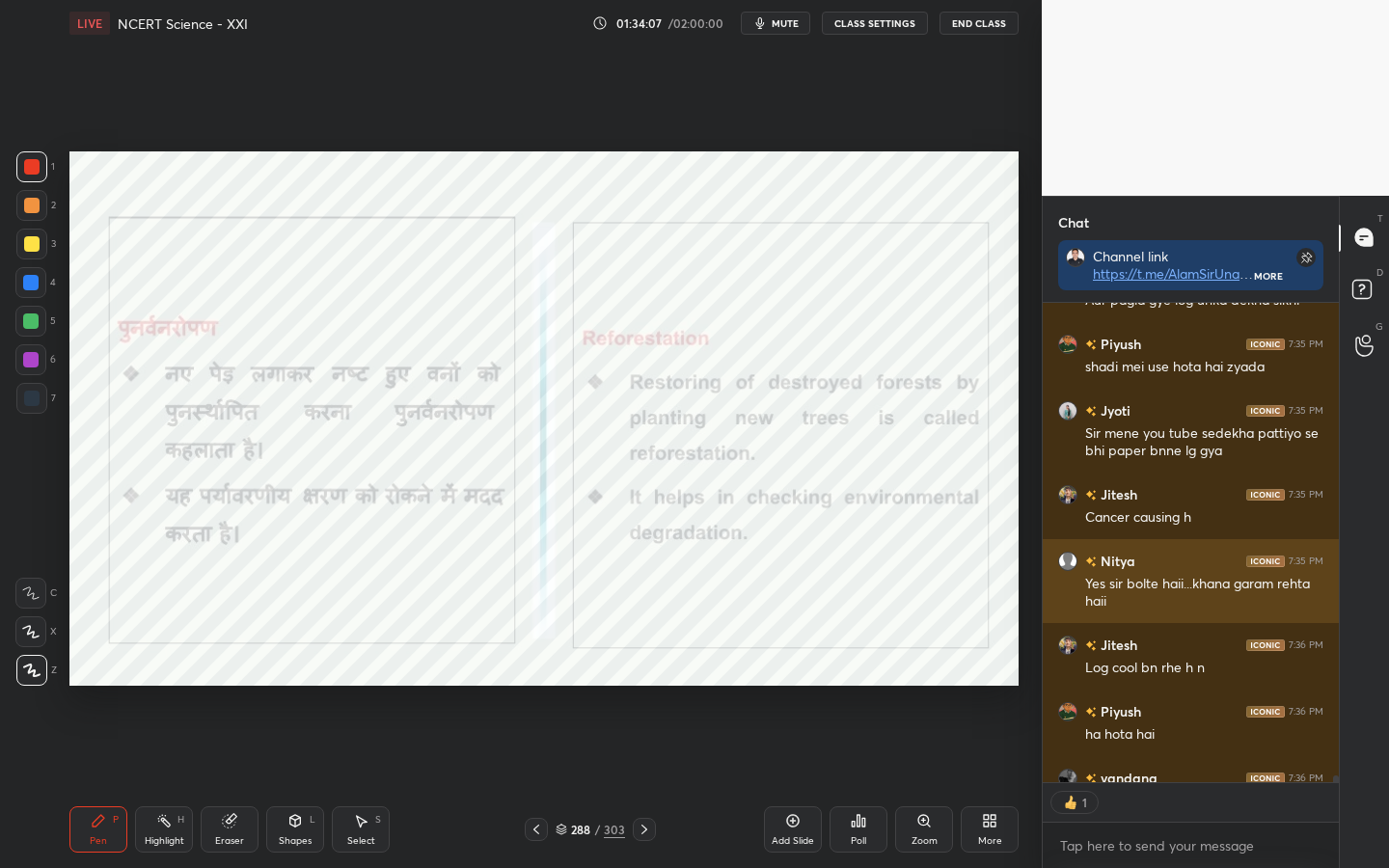scroll, scrollTop: 474, scrollLeft: 290, axis: both 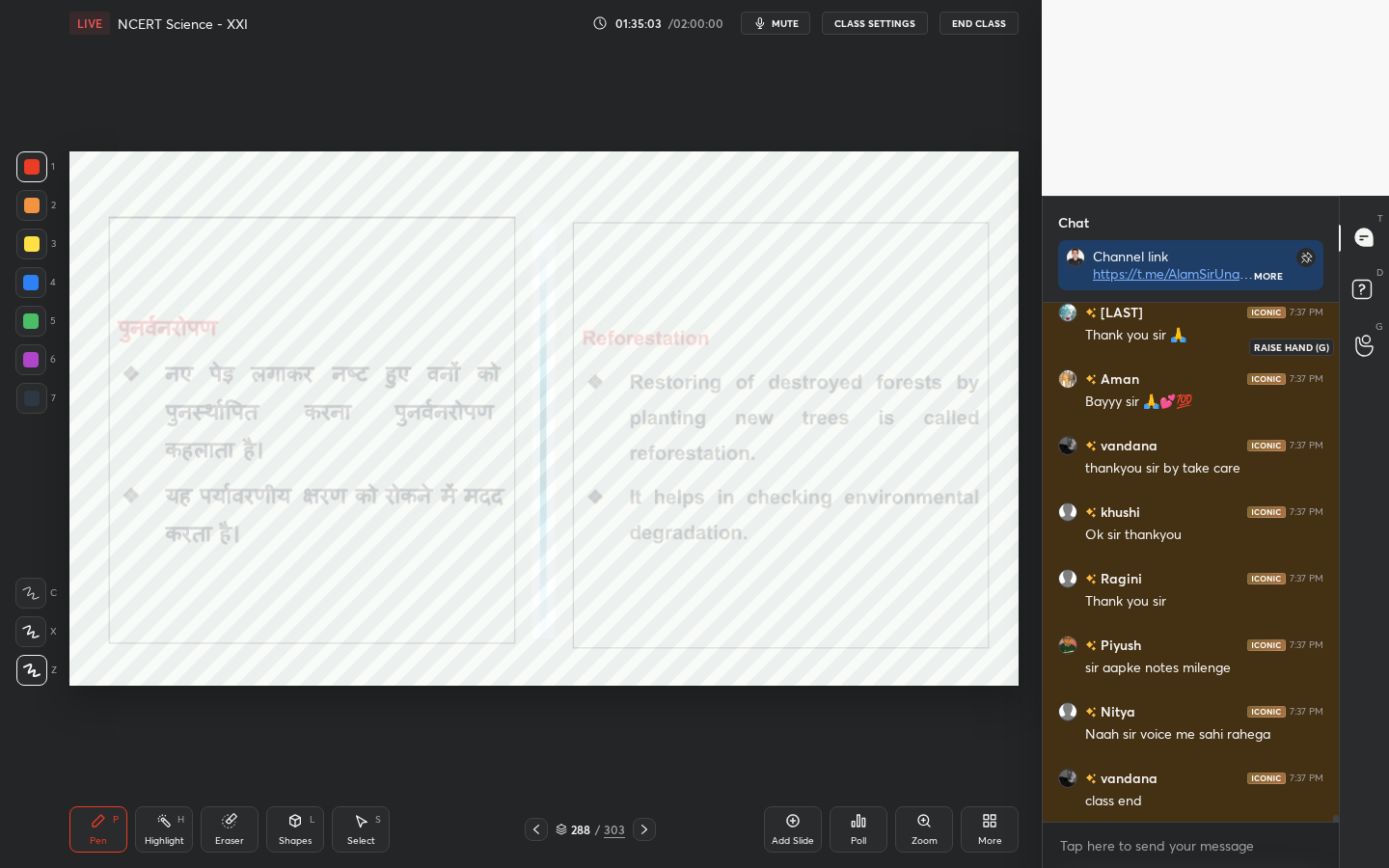 click 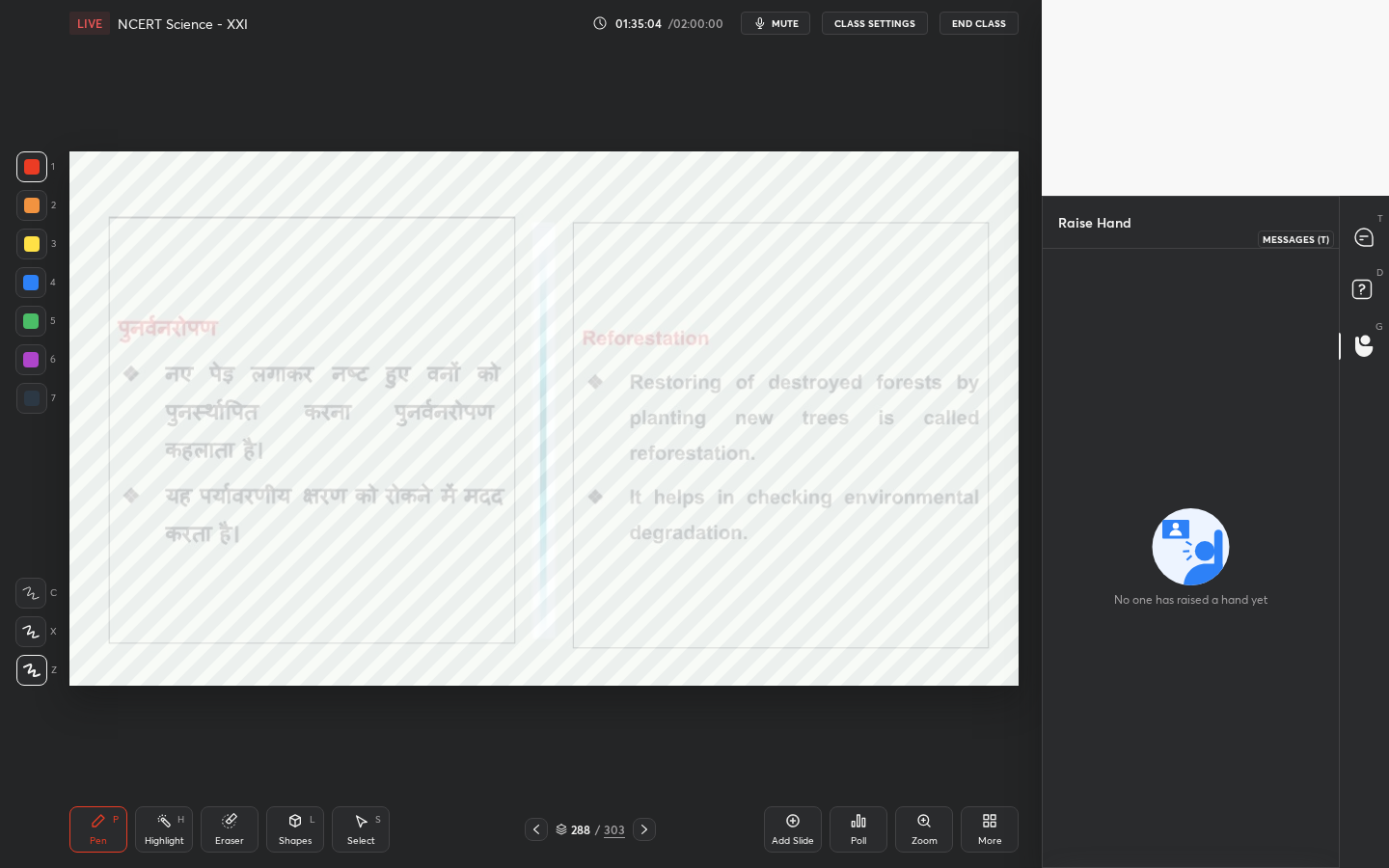 click at bounding box center [1365, 238] 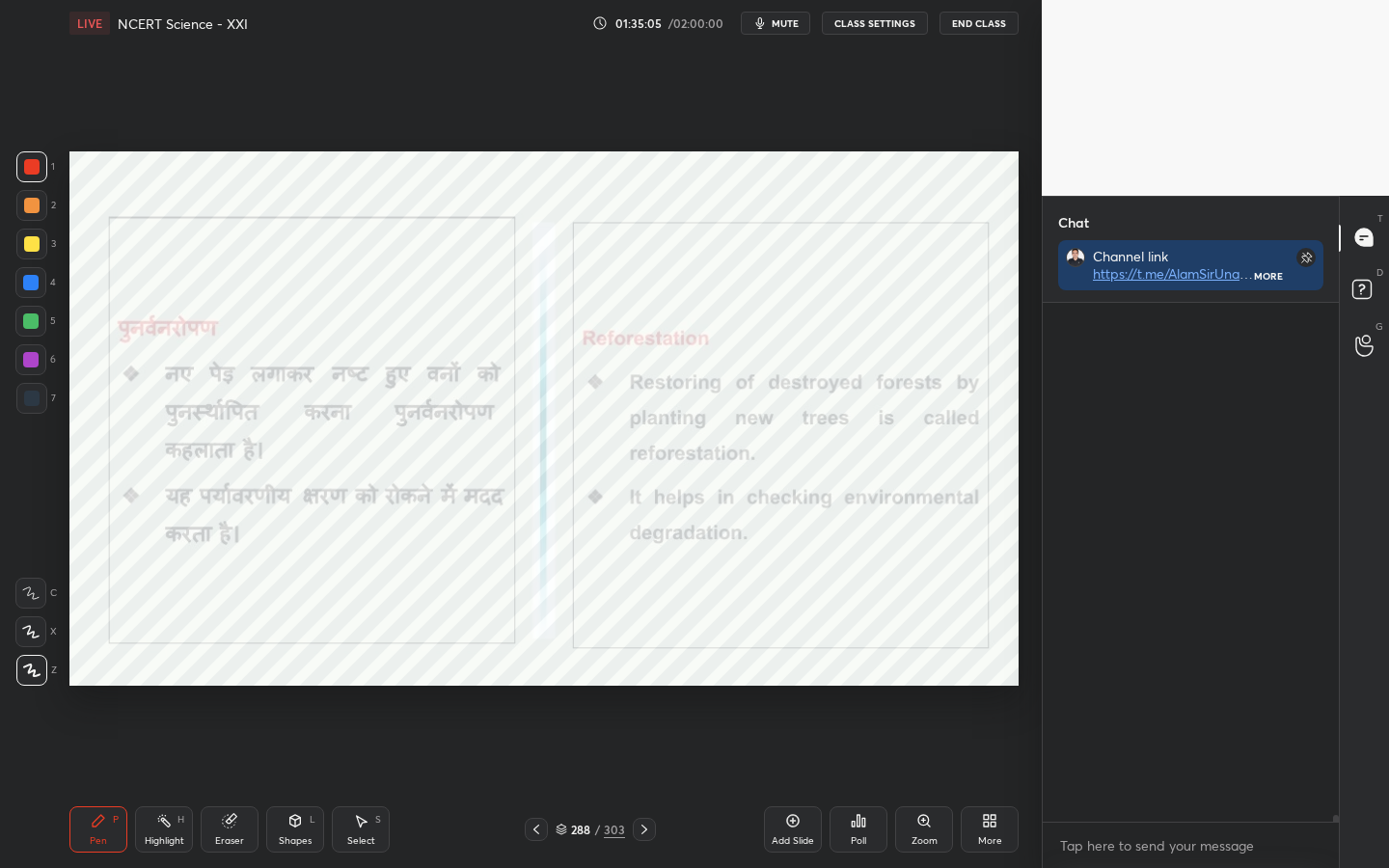 scroll, scrollTop: 38287, scrollLeft: 0, axis: vertical 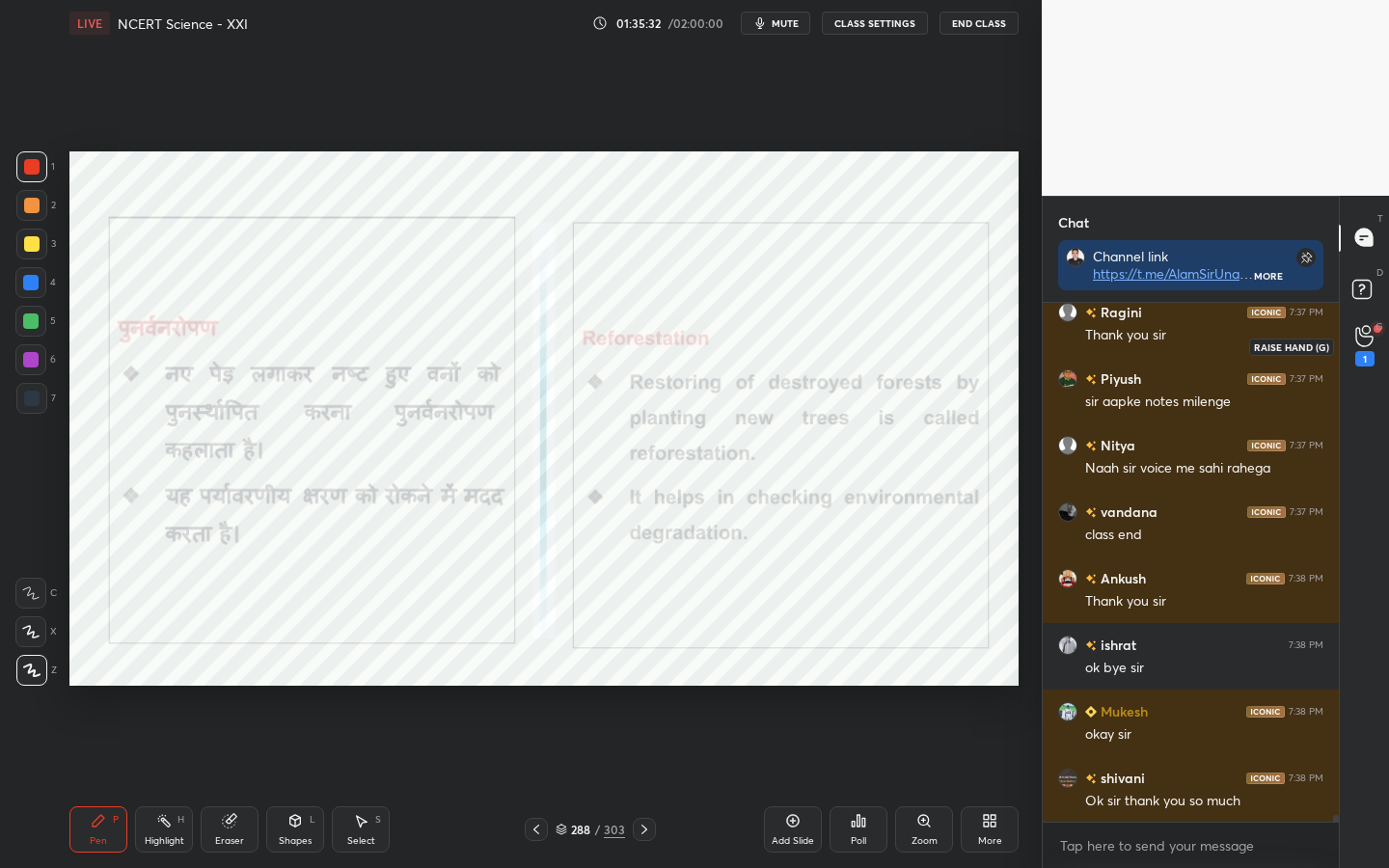 click on "1" at bounding box center [1365, 345] 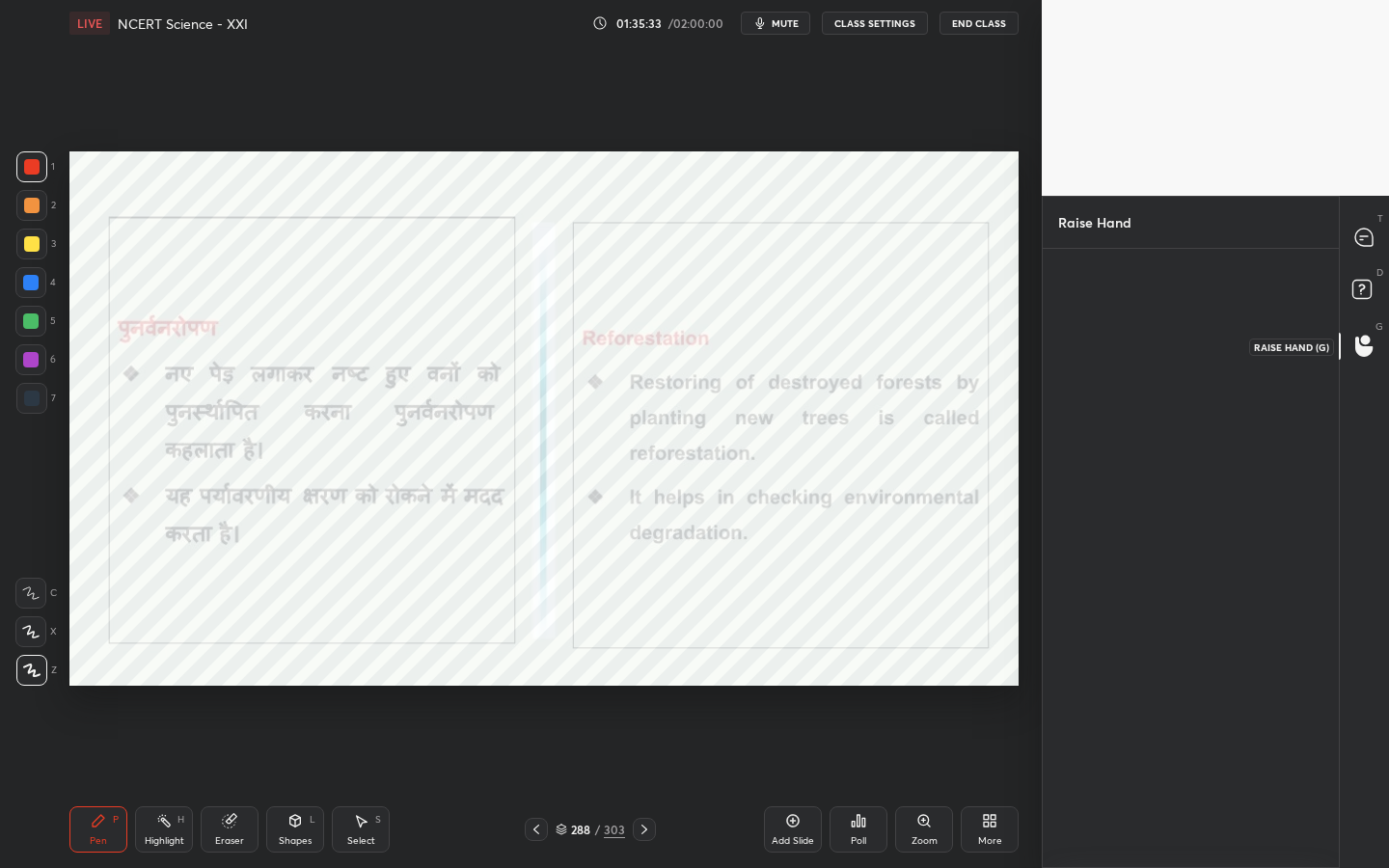 scroll, scrollTop: 613, scrollLeft: 290, axis: both 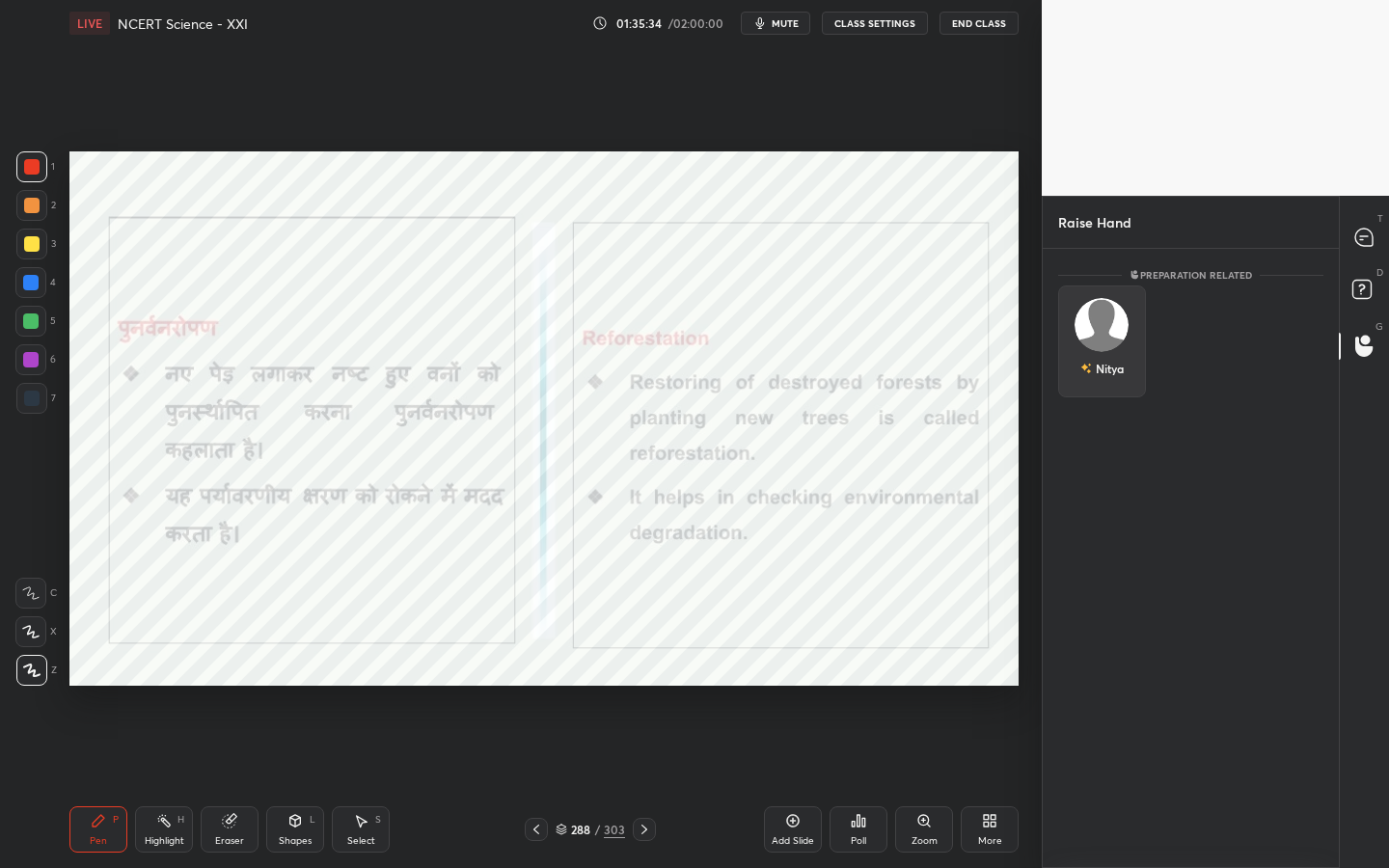 click on "Nitya" at bounding box center (1102, 341) 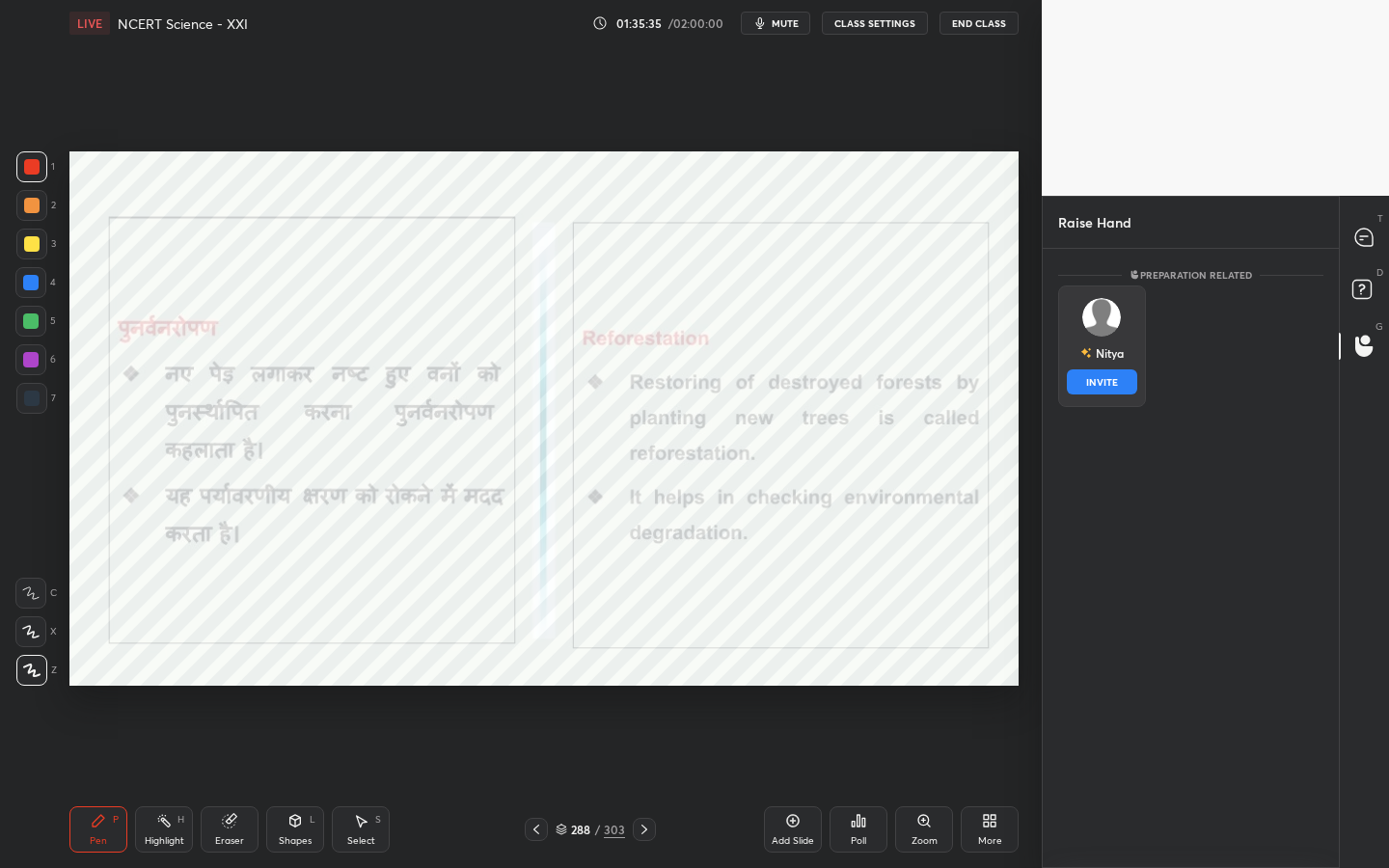 click on "INVITE" at bounding box center (1102, 382) 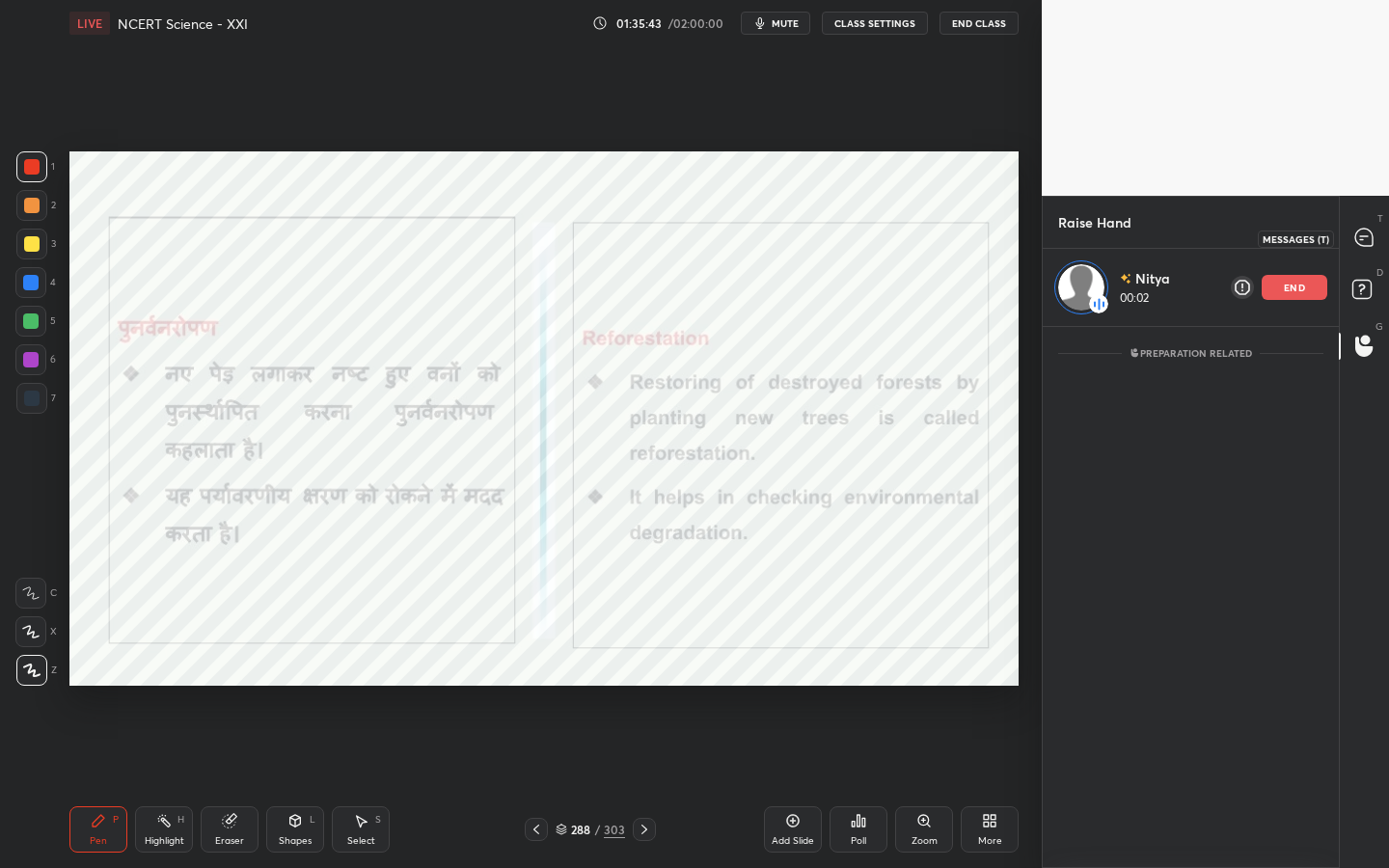 click at bounding box center [1365, 238] 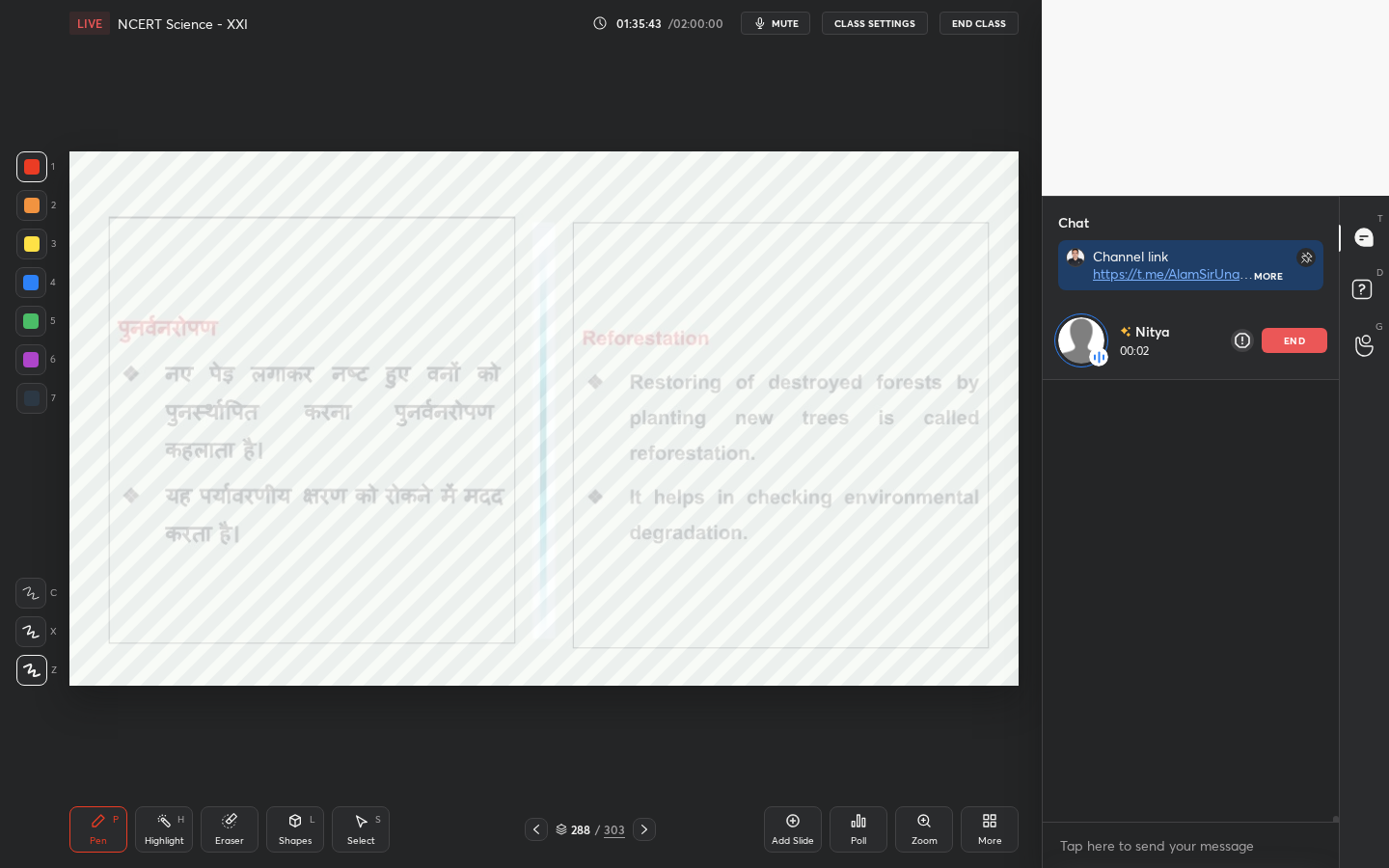 scroll, scrollTop: 275, scrollLeft: 290, axis: both 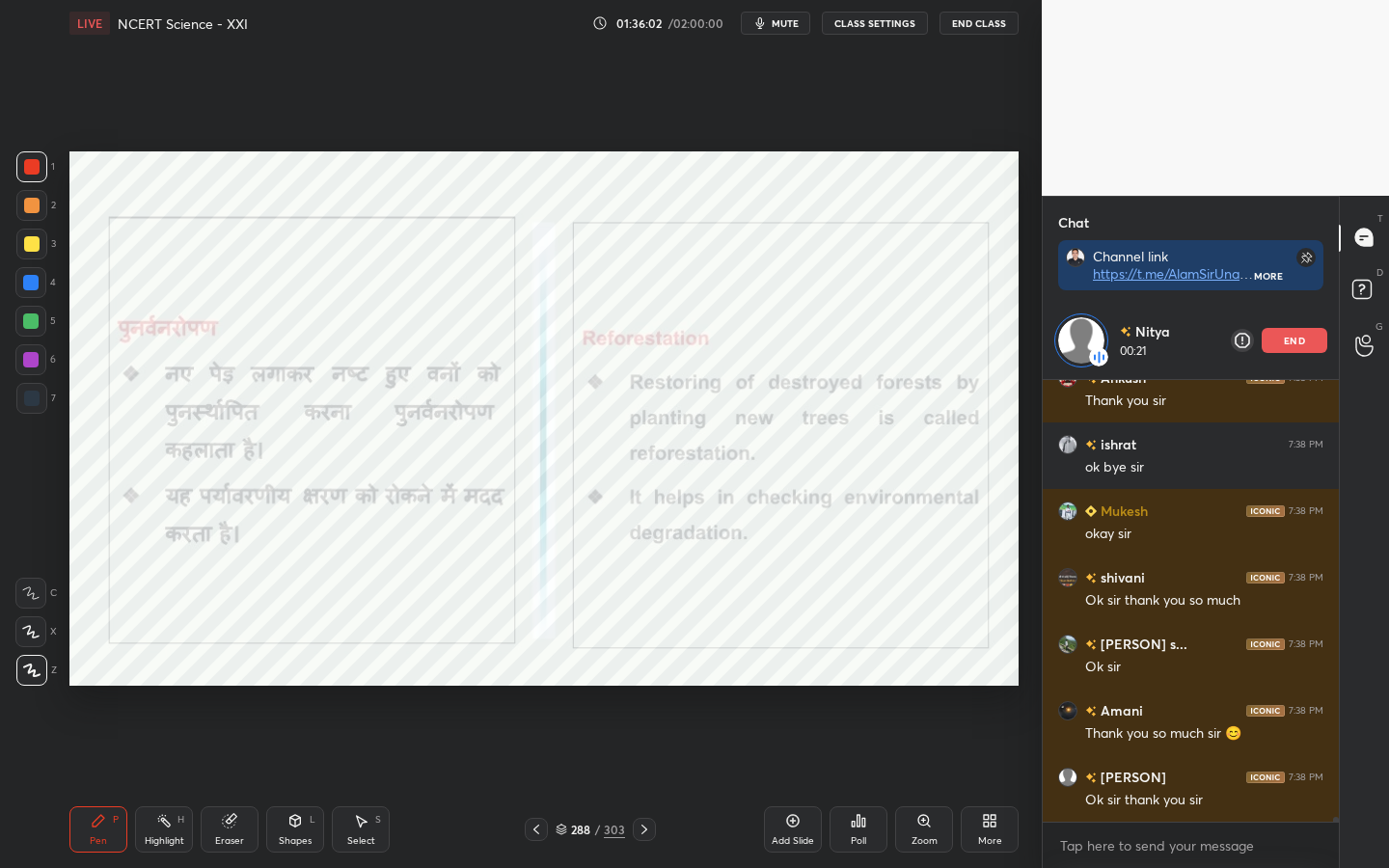 click on "Eraser" at bounding box center [230, 841] 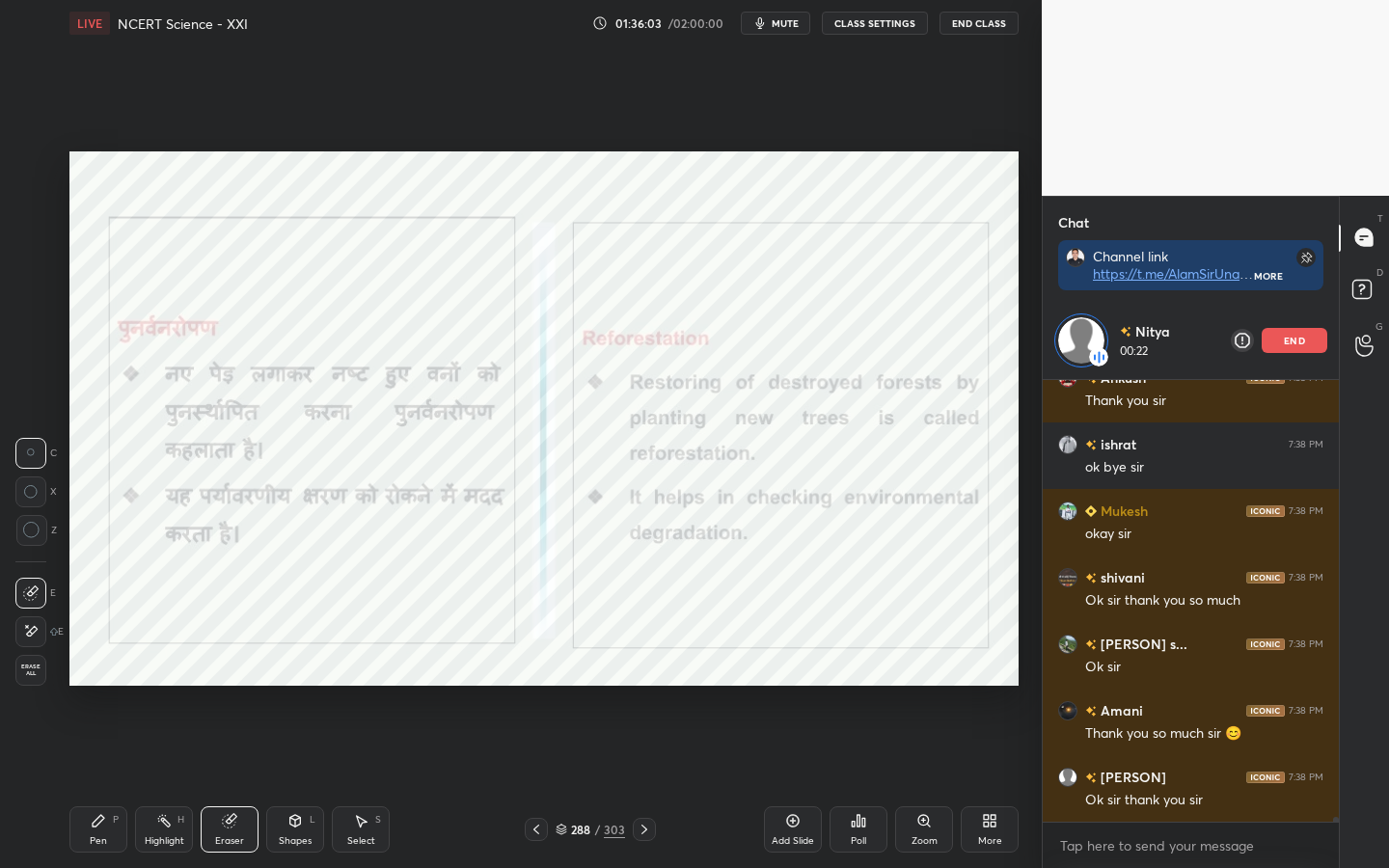 click on "Erase all" at bounding box center (31, 670) 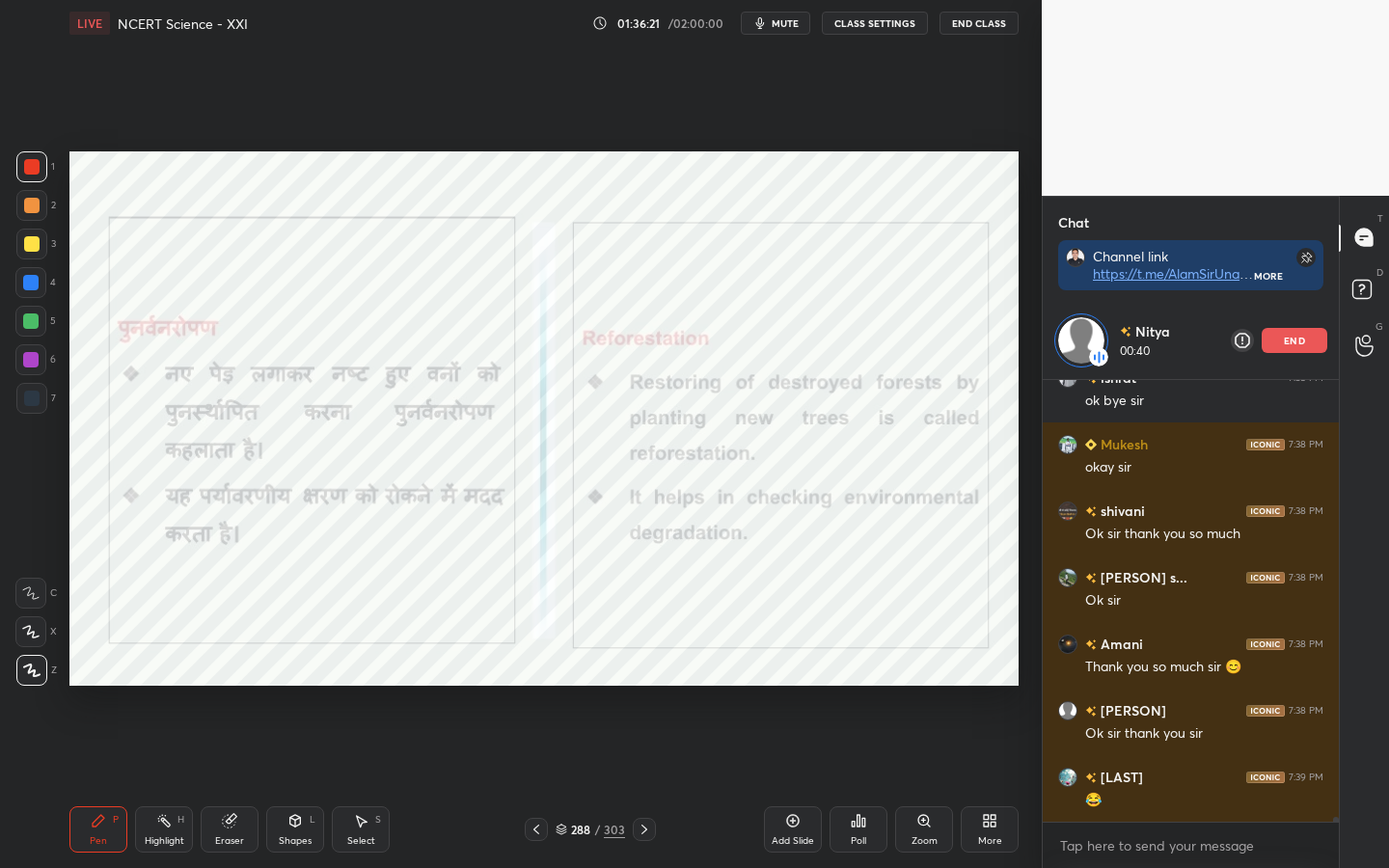 scroll, scrollTop: 38964, scrollLeft: 0, axis: vertical 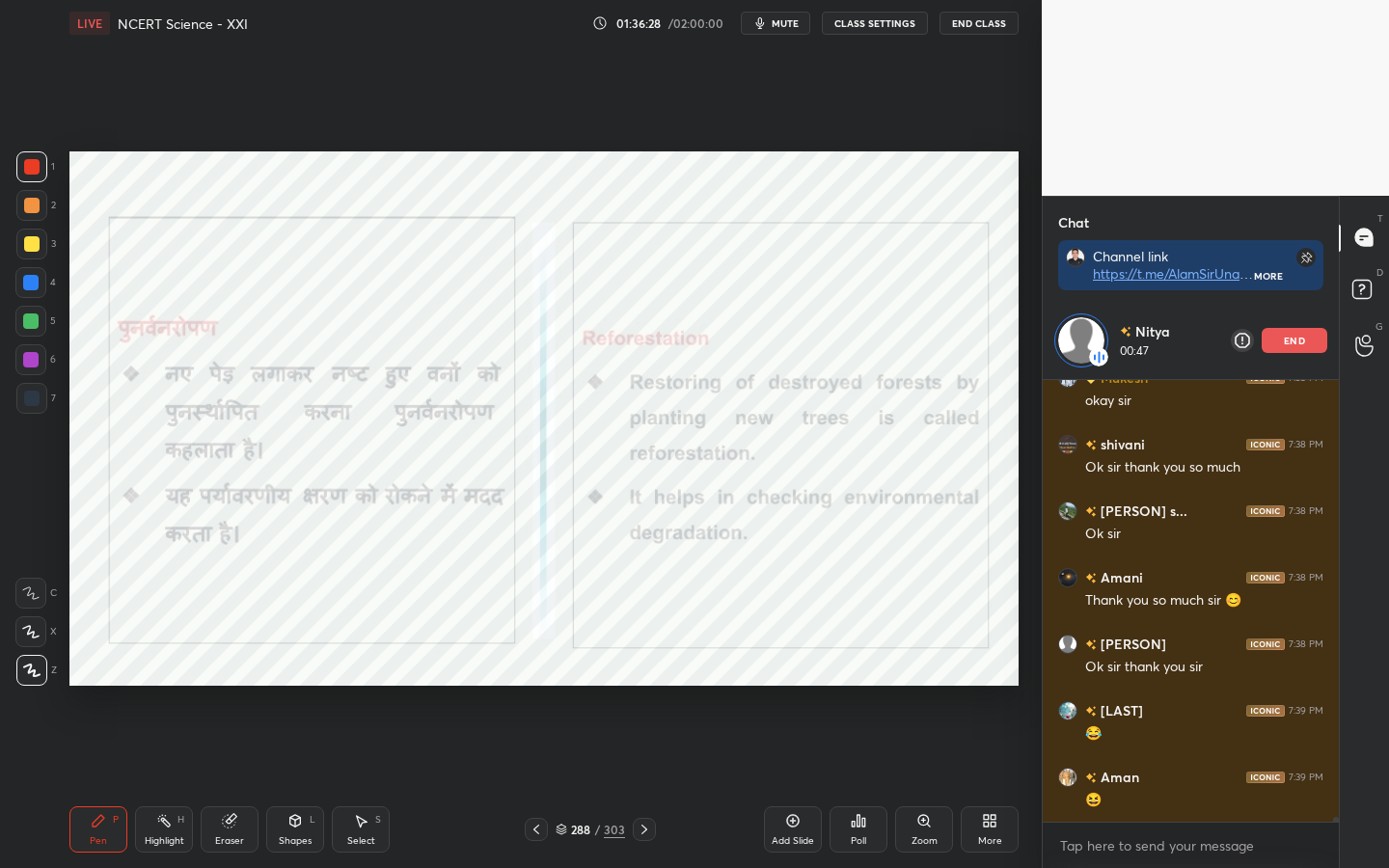 click 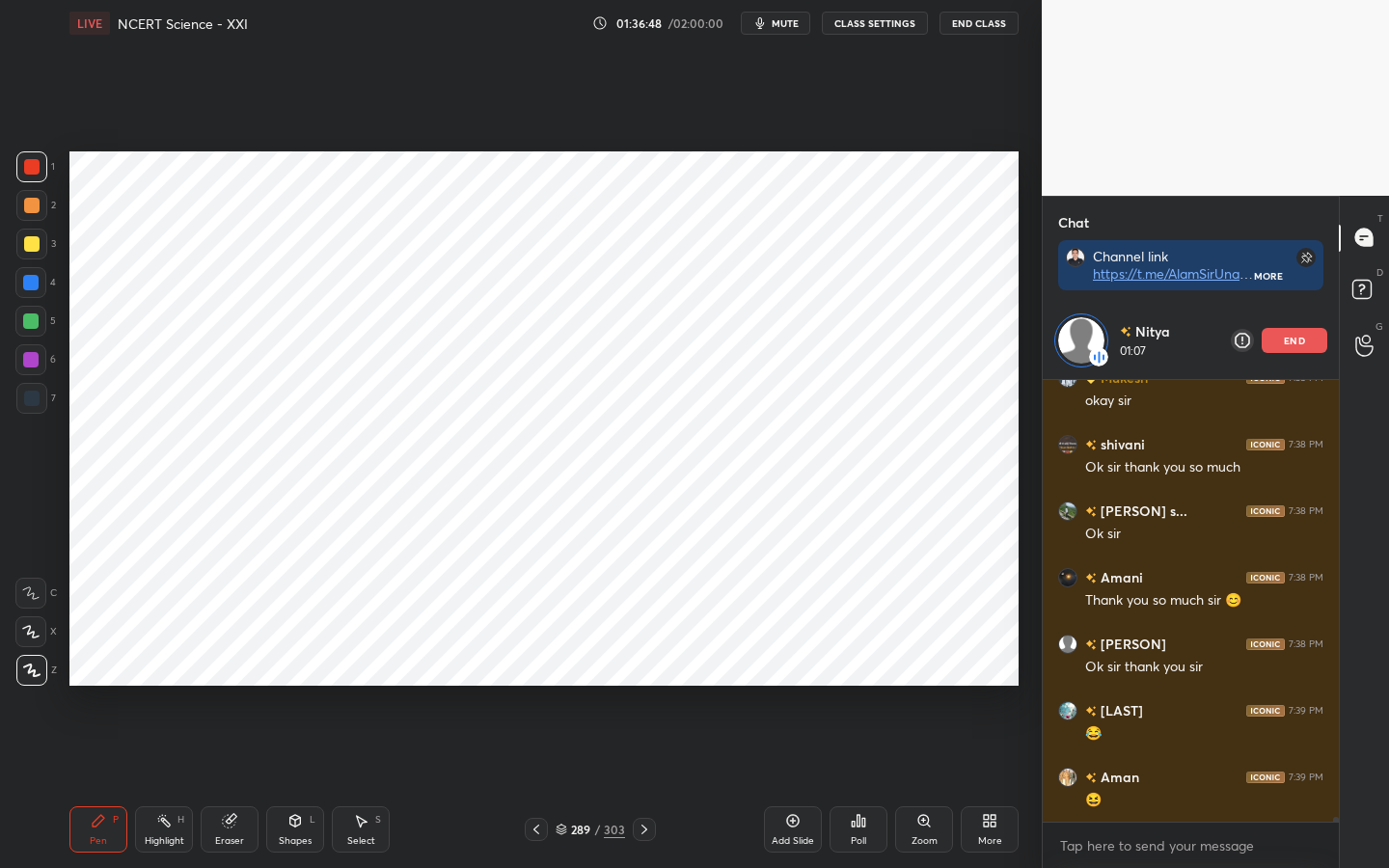 scroll, scrollTop: 395, scrollLeft: 290, axis: both 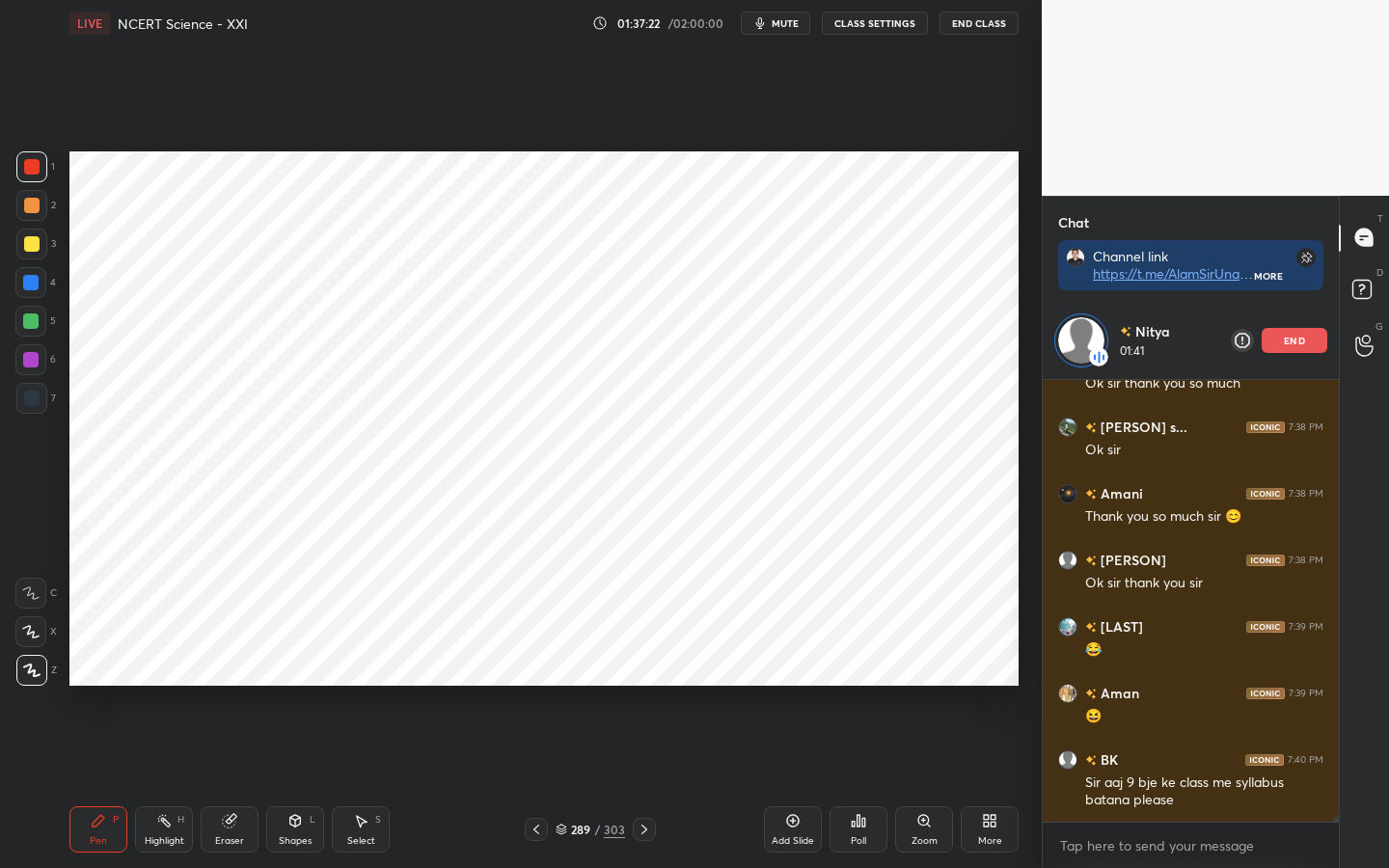 drag, startPoint x: 243, startPoint y: 827, endPoint x: 234, endPoint y: 820, distance: 11.4017543 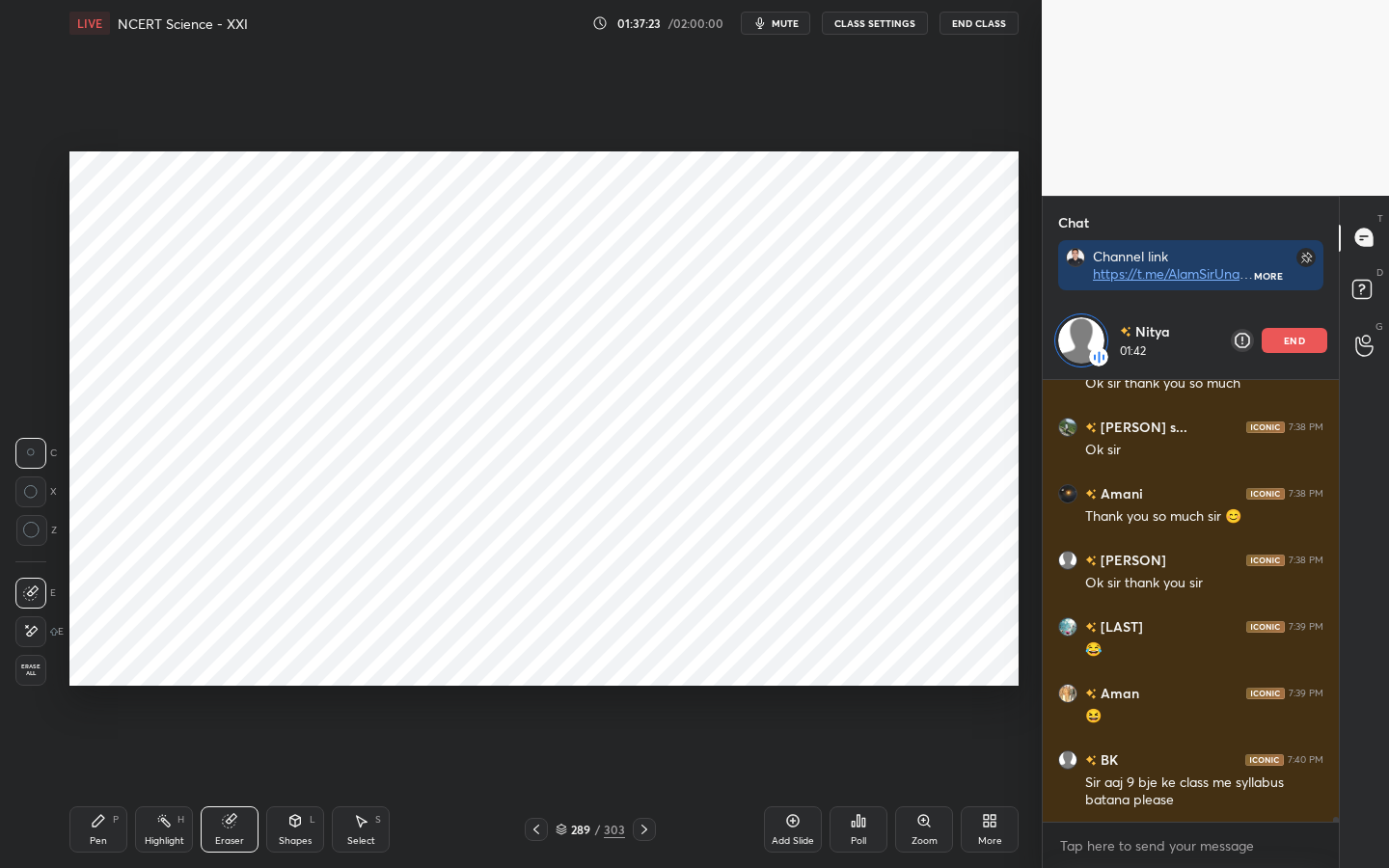 click on "Erase all" at bounding box center (31, 670) 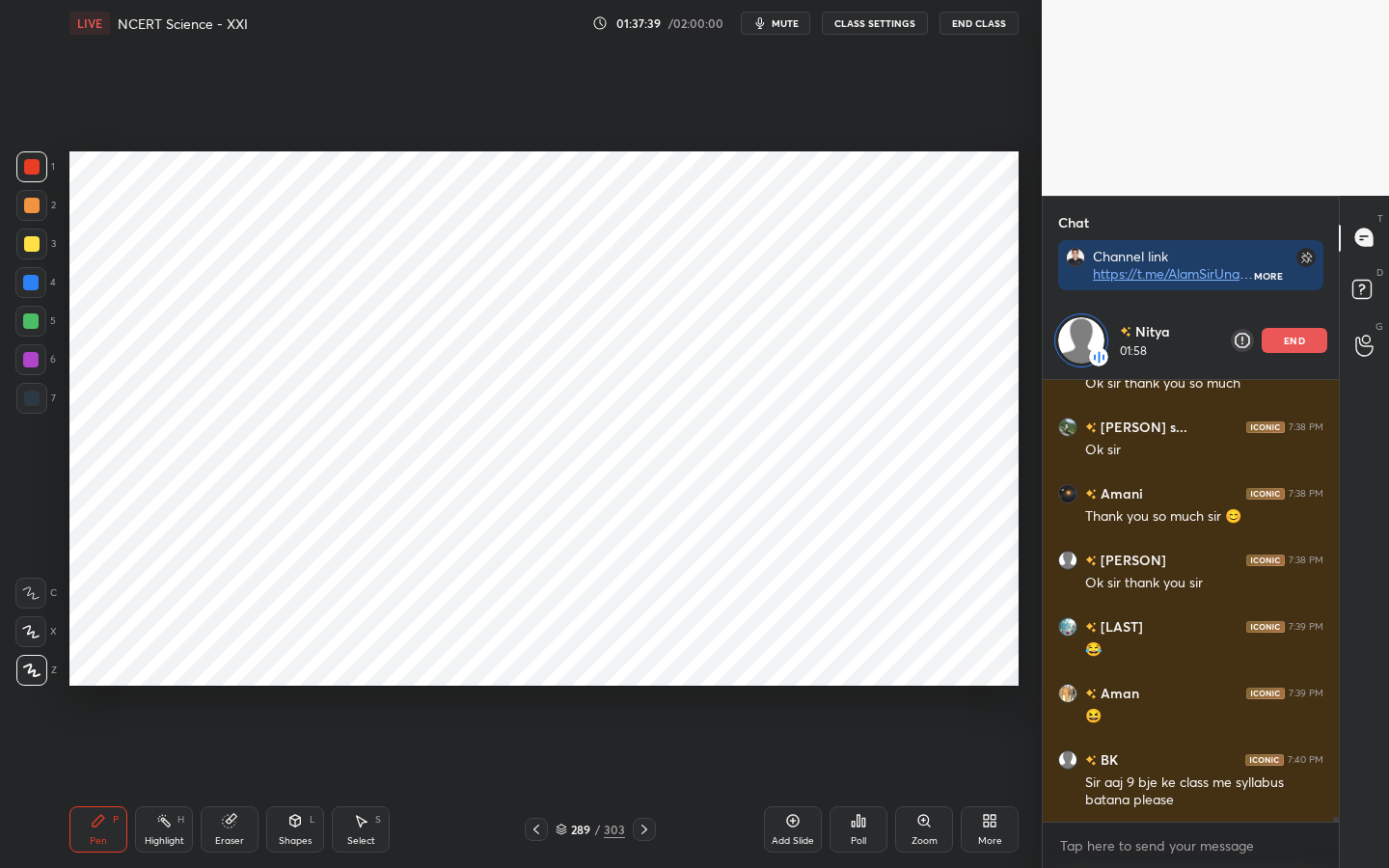 scroll, scrollTop: 39114, scrollLeft: 0, axis: vertical 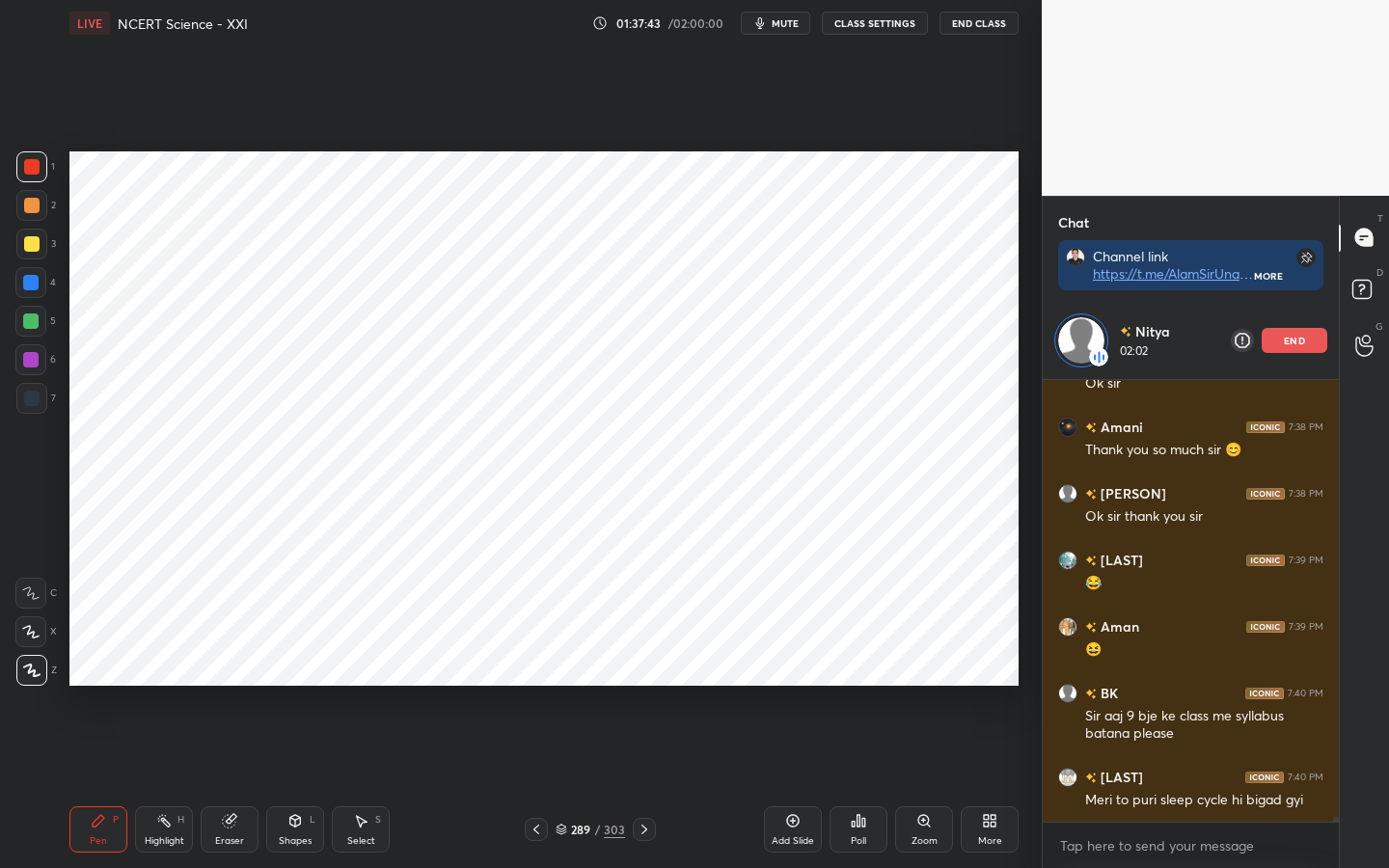 drag, startPoint x: 242, startPoint y: 833, endPoint x: 185, endPoint y: 800, distance: 65.8635 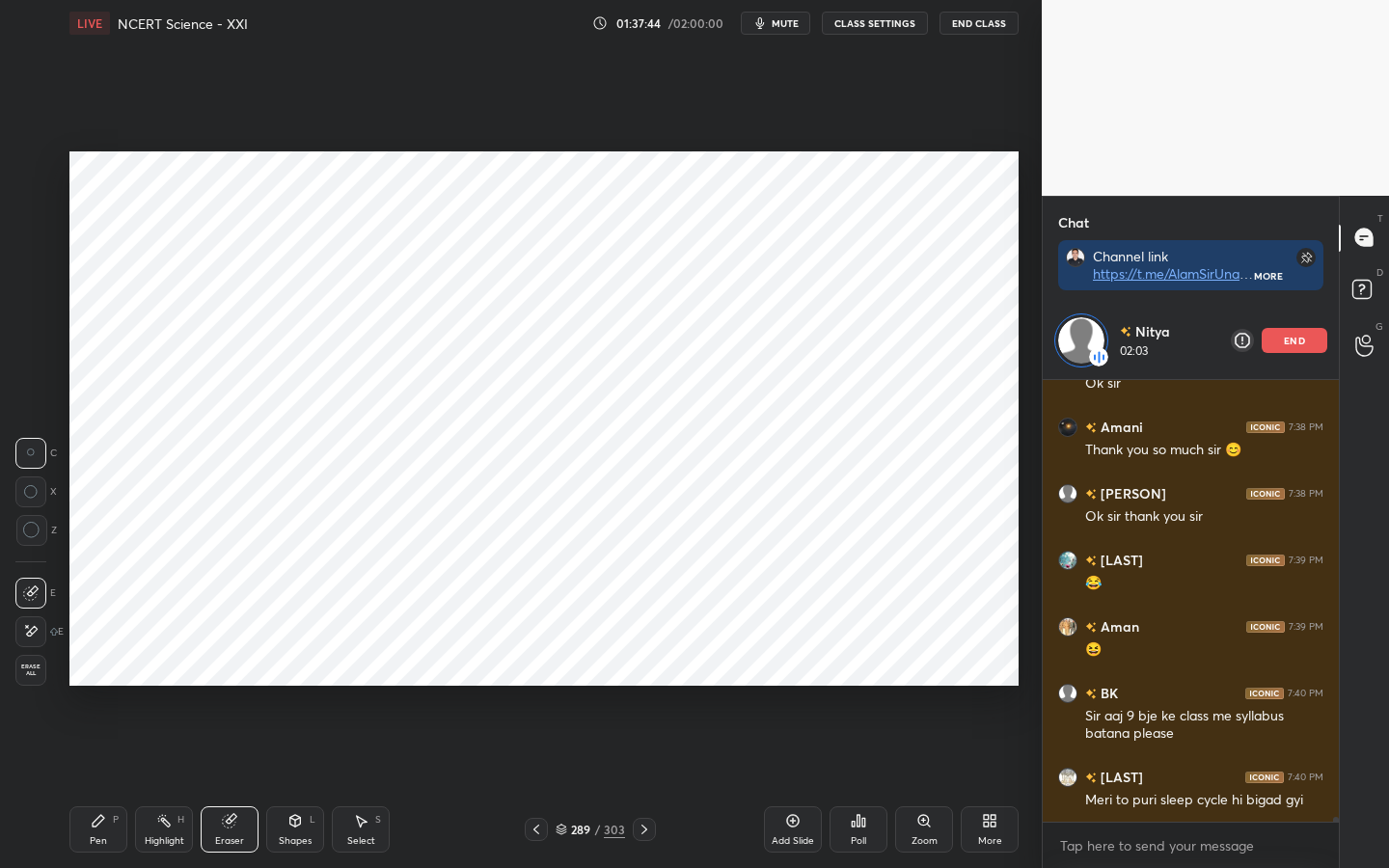 click on "Erase all" at bounding box center [31, 670] 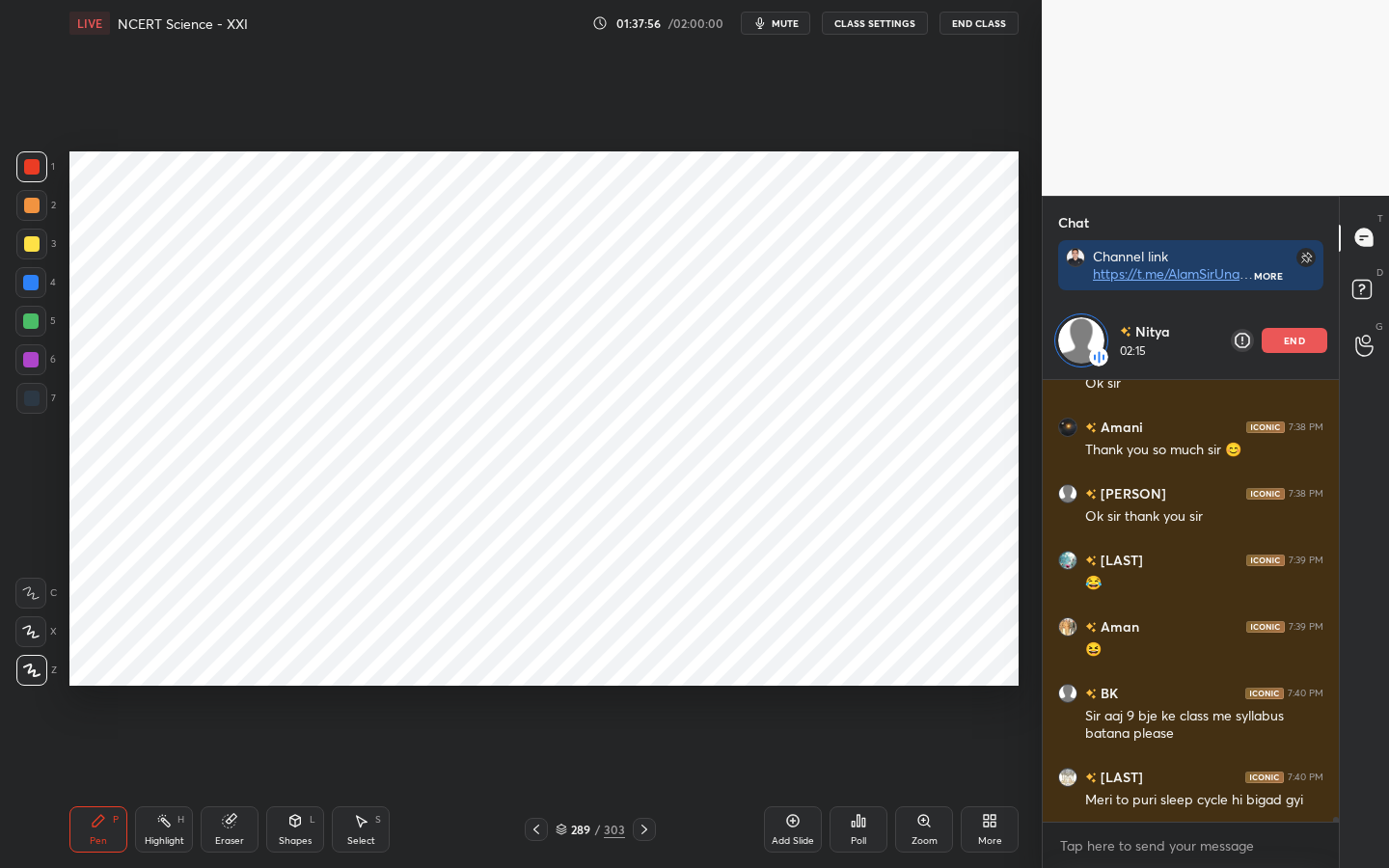 click on "Eraser" at bounding box center [230, 841] 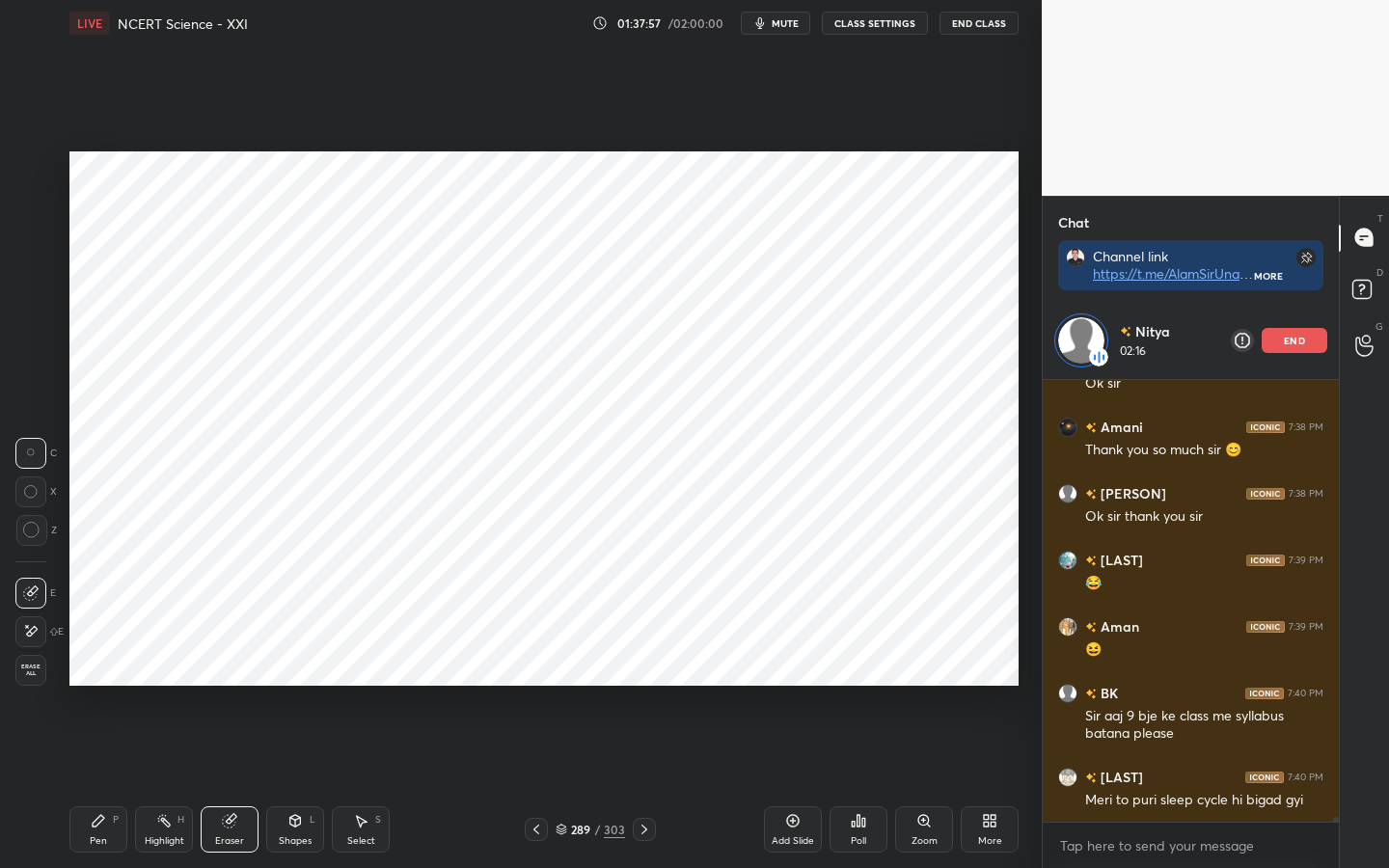 click on "Erase all" at bounding box center (31, 670) 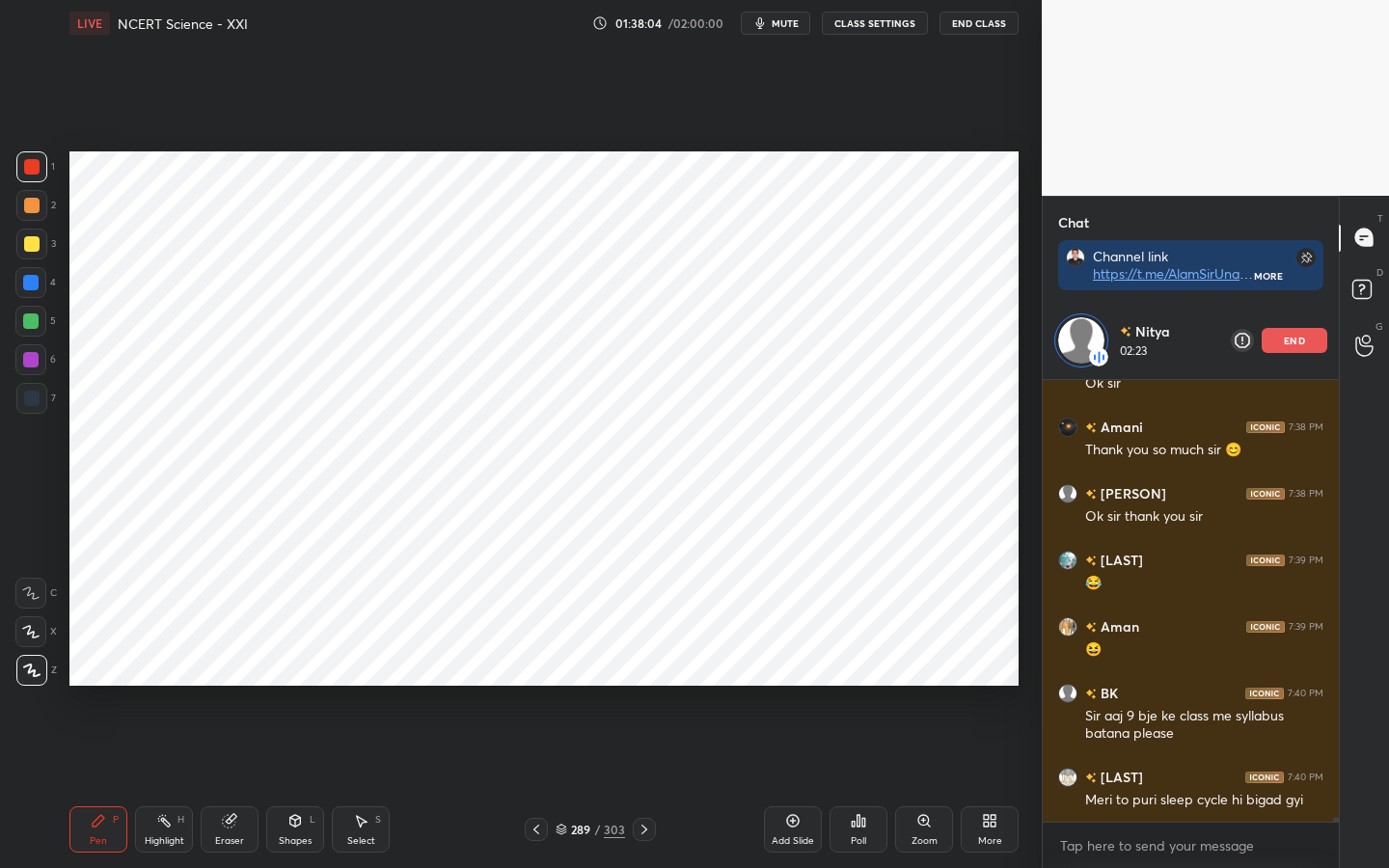 scroll, scrollTop: 39198, scrollLeft: 0, axis: vertical 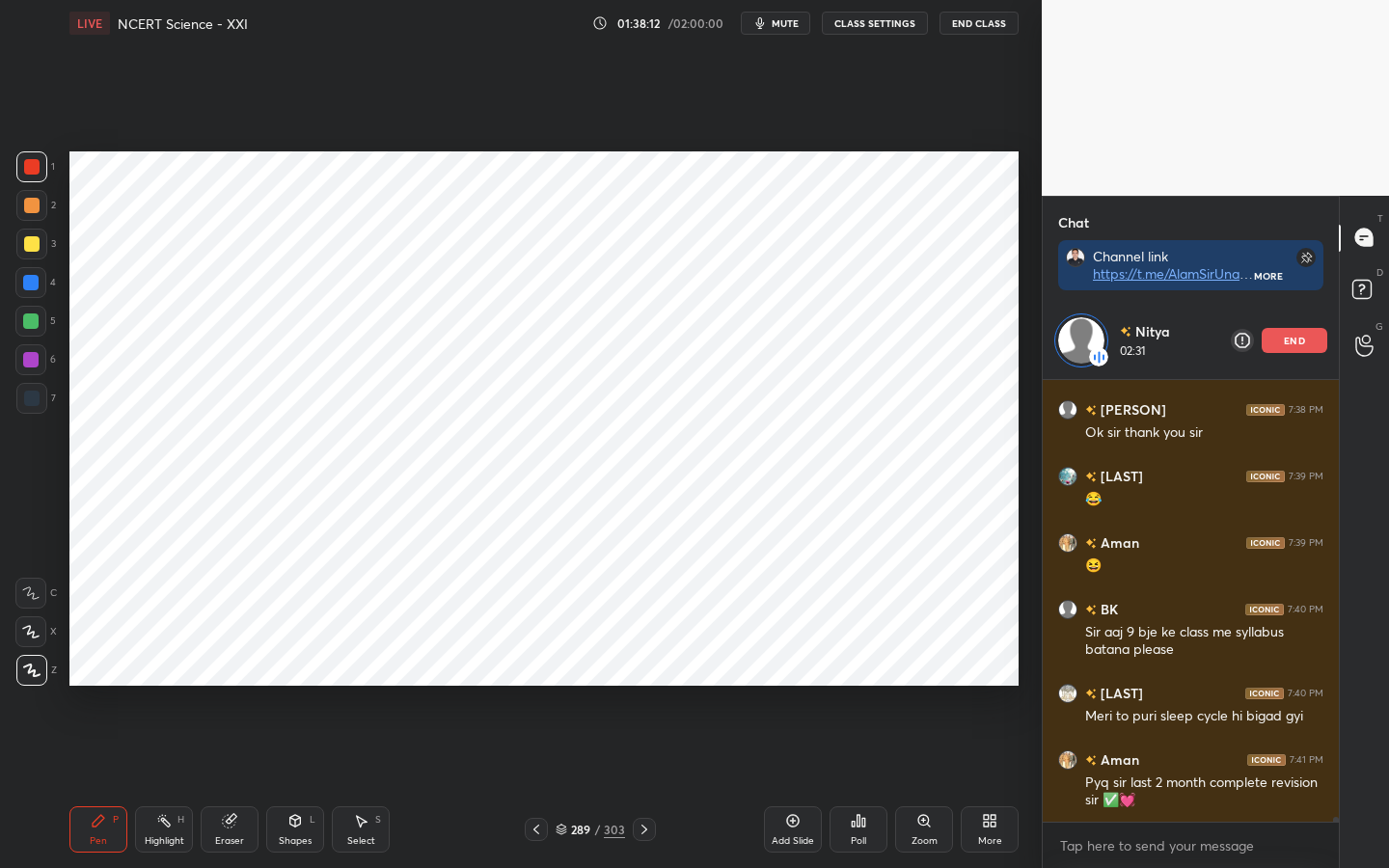click on "end" at bounding box center [1294, 340] 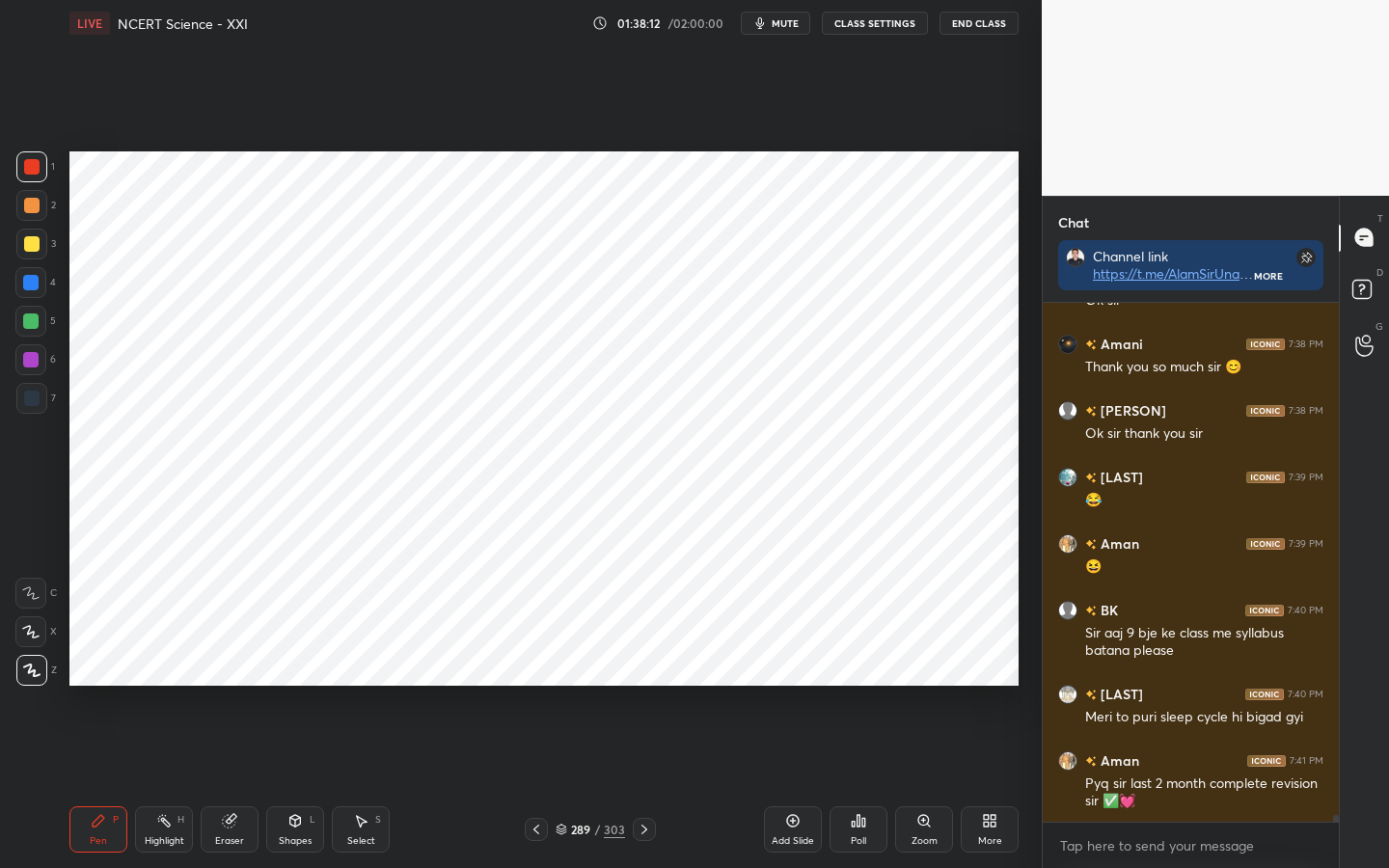 scroll, scrollTop: 513, scrollLeft: 290, axis: both 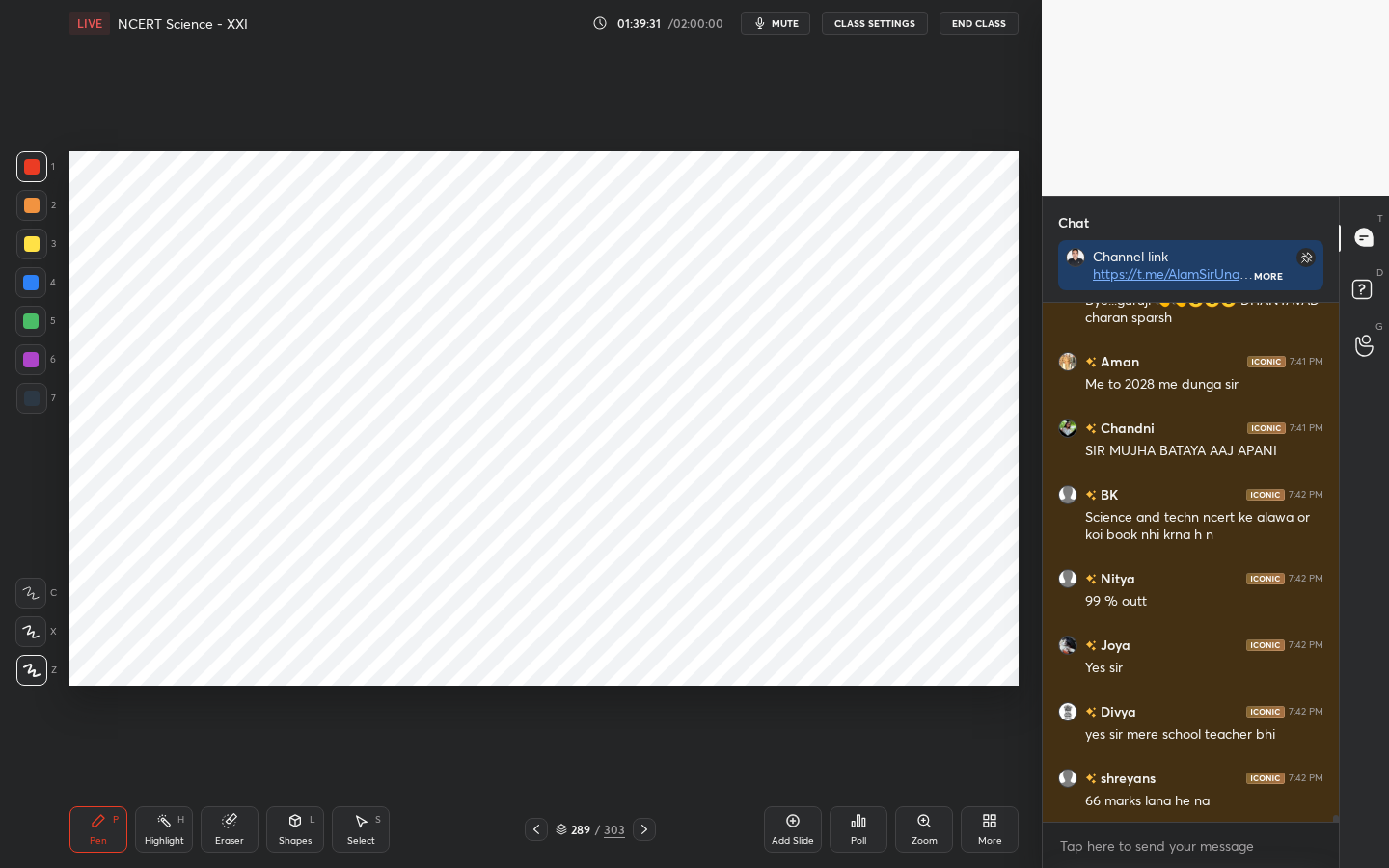 click on "Eraser" at bounding box center [230, 829] 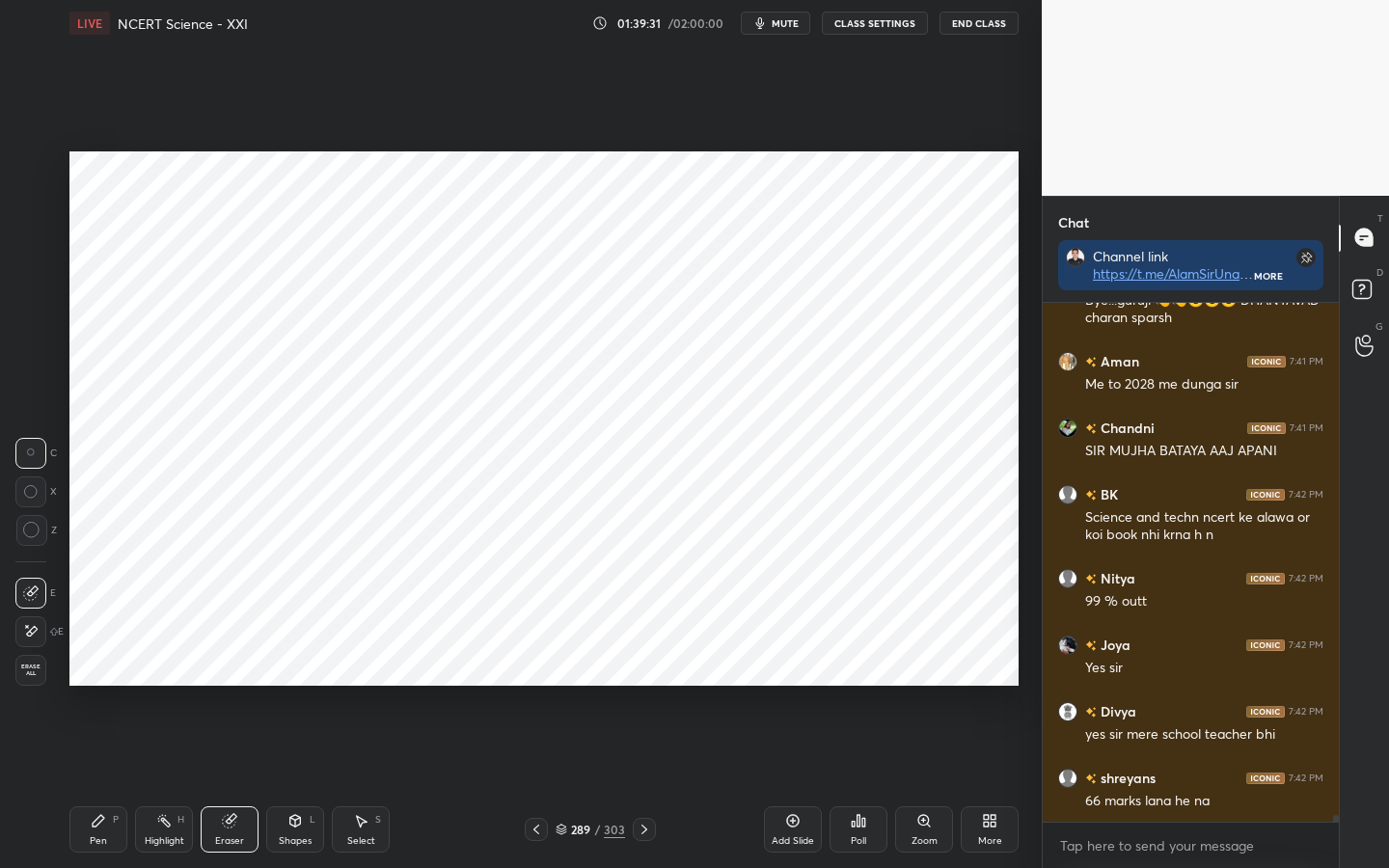 scroll, scrollTop: 39753, scrollLeft: 0, axis: vertical 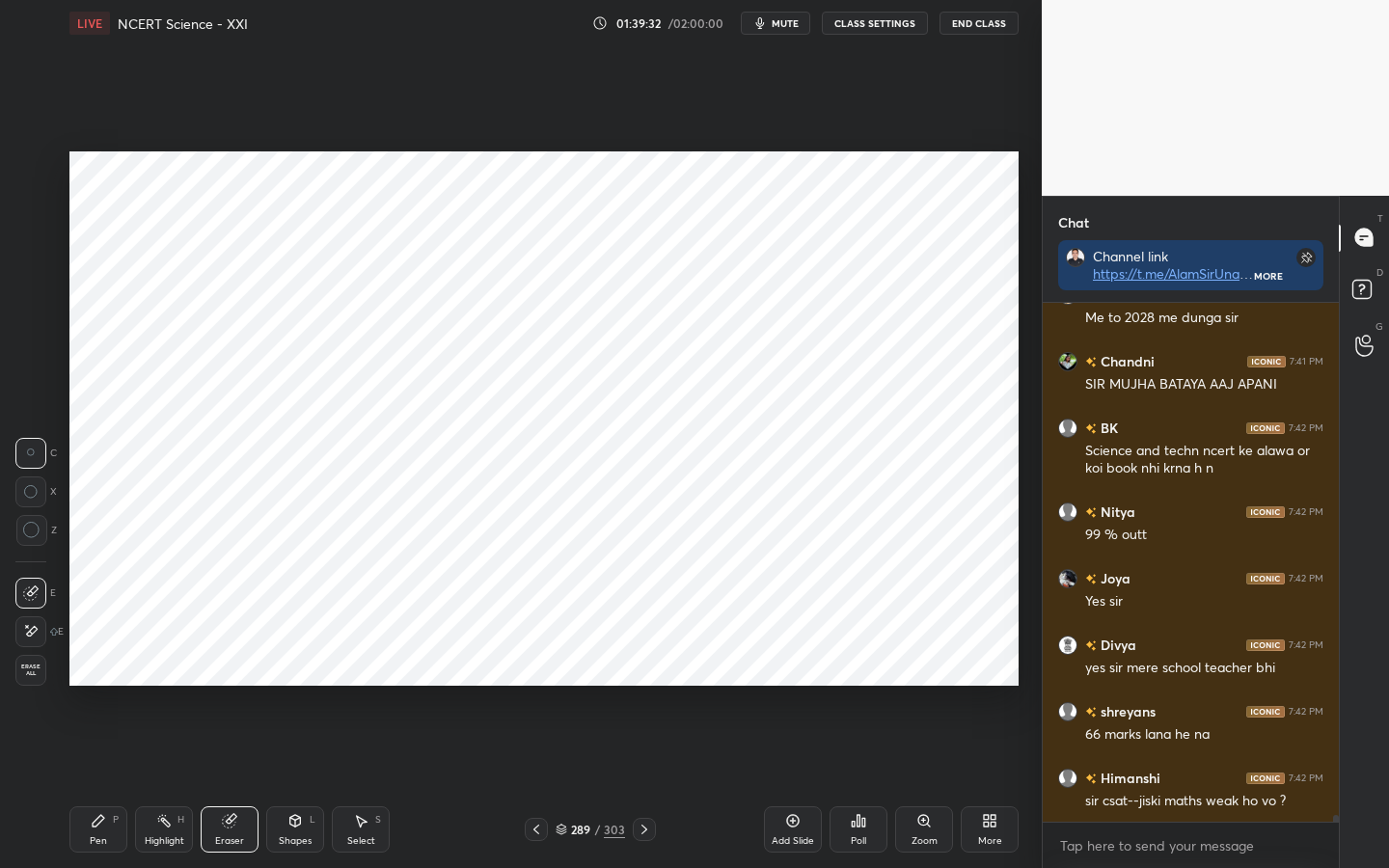 click on "Erase all" at bounding box center [31, 670] 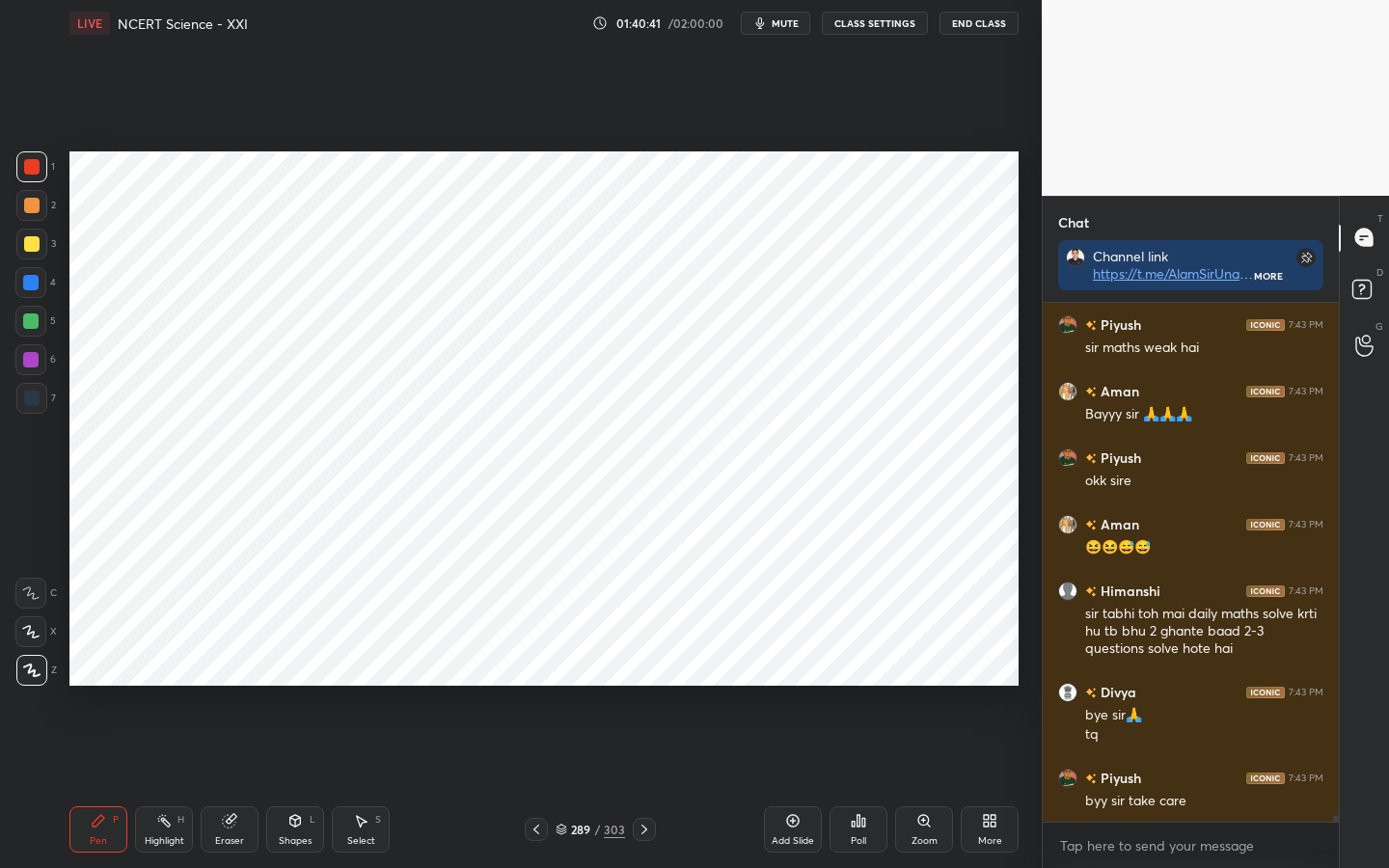 scroll, scrollTop: 40742, scrollLeft: 0, axis: vertical 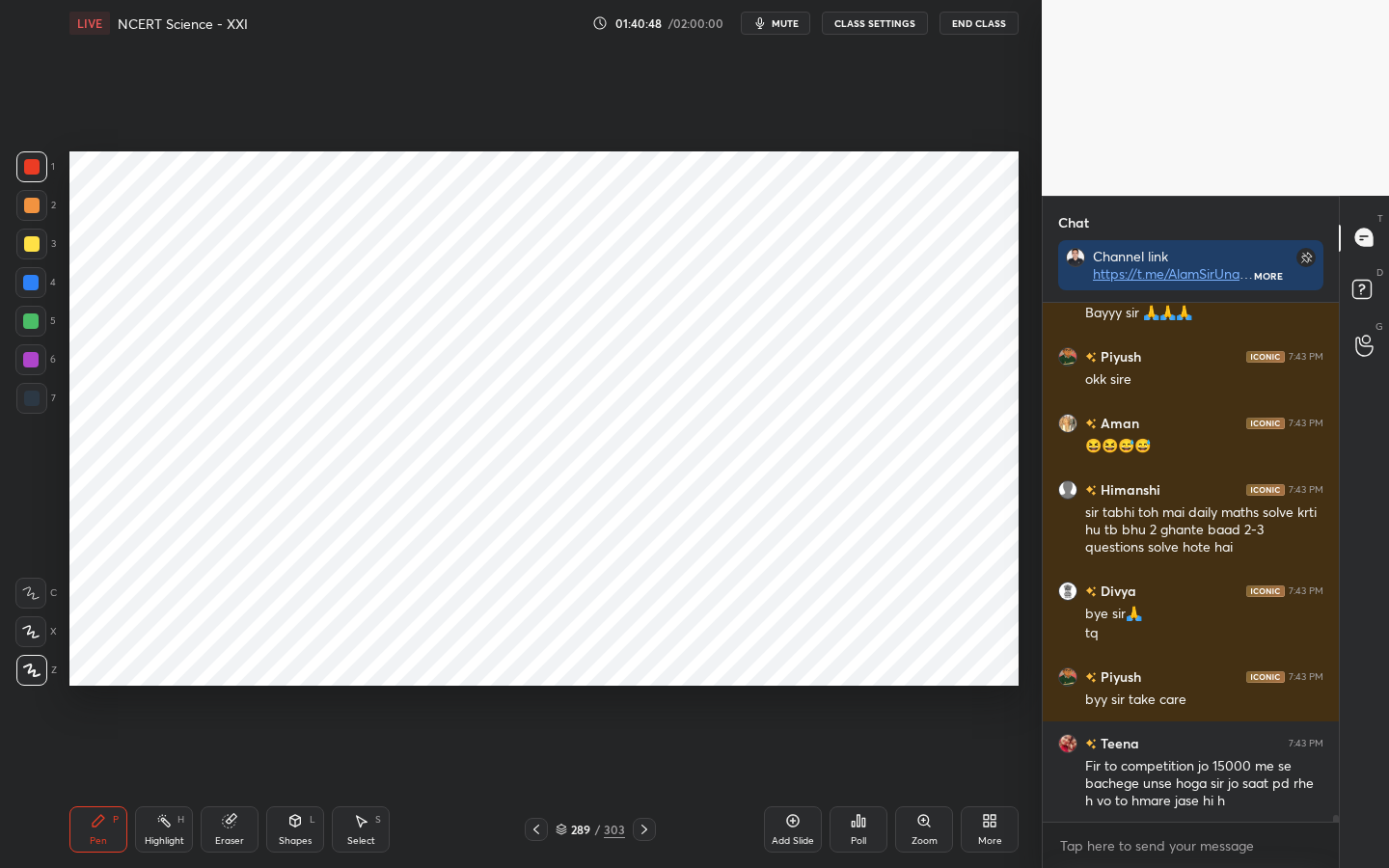 click on "Eraser" at bounding box center [230, 841] 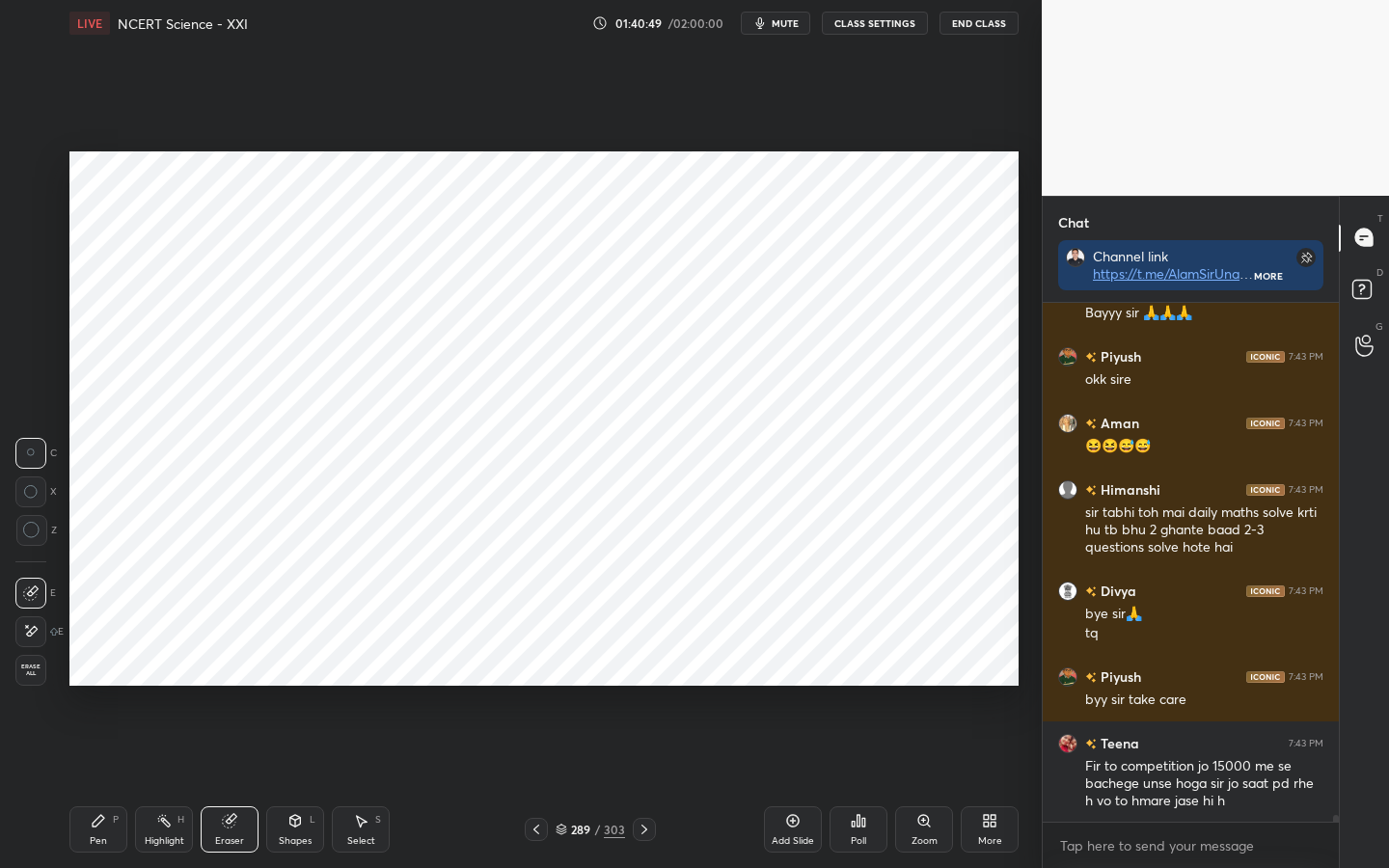 click on "Erase all" at bounding box center (31, 670) 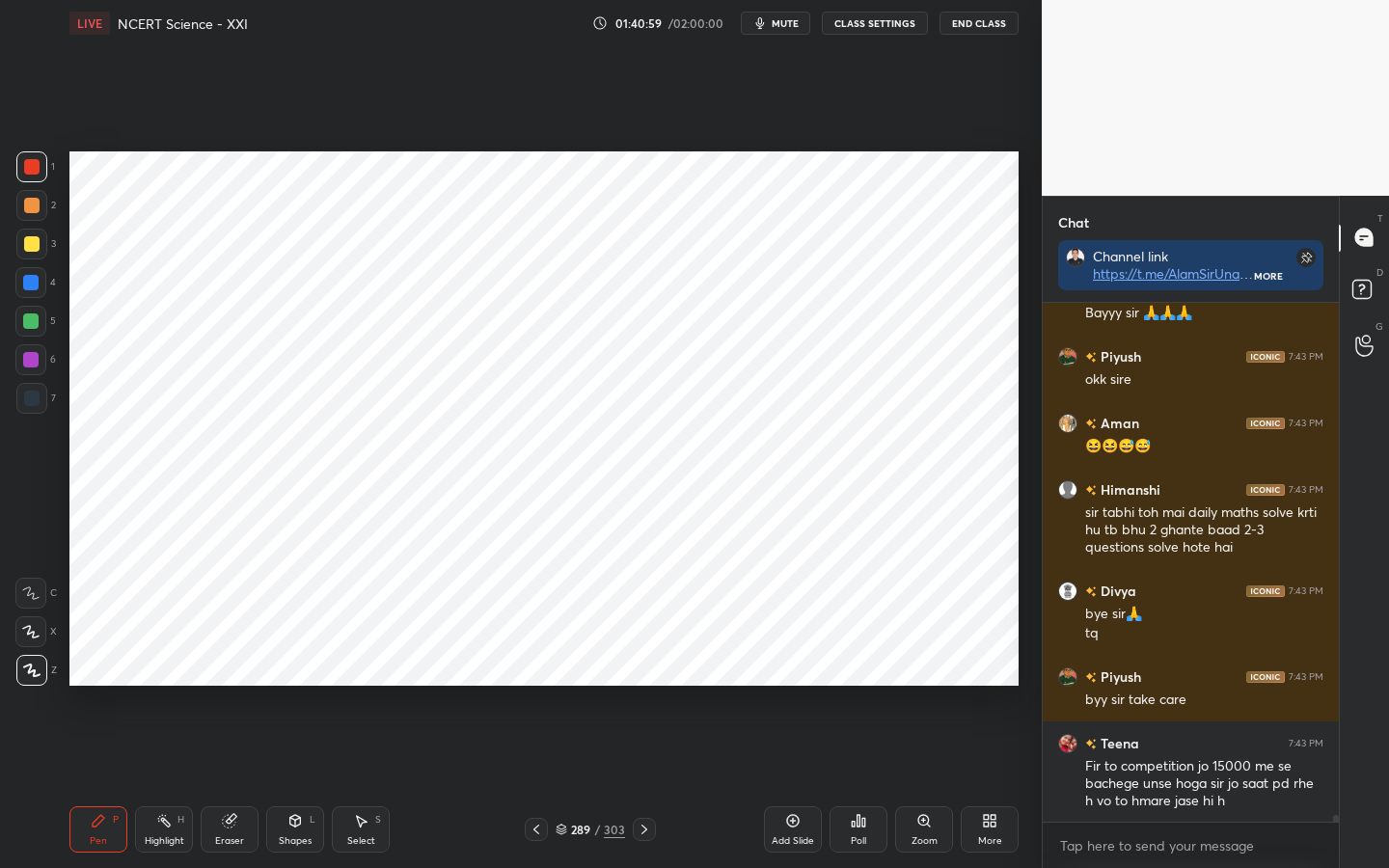 scroll, scrollTop: 40809, scrollLeft: 0, axis: vertical 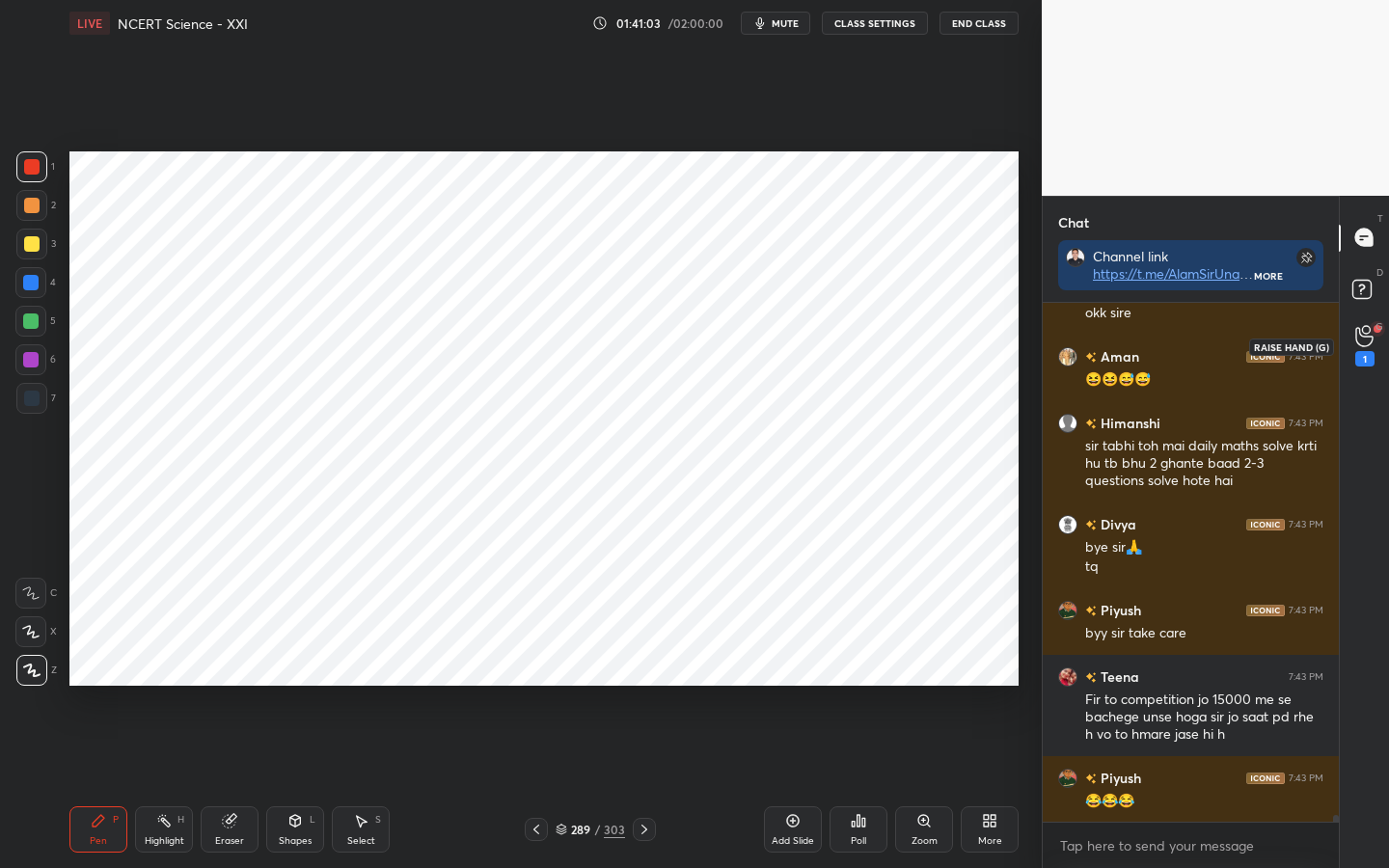 click on "1" at bounding box center [1365, 346] 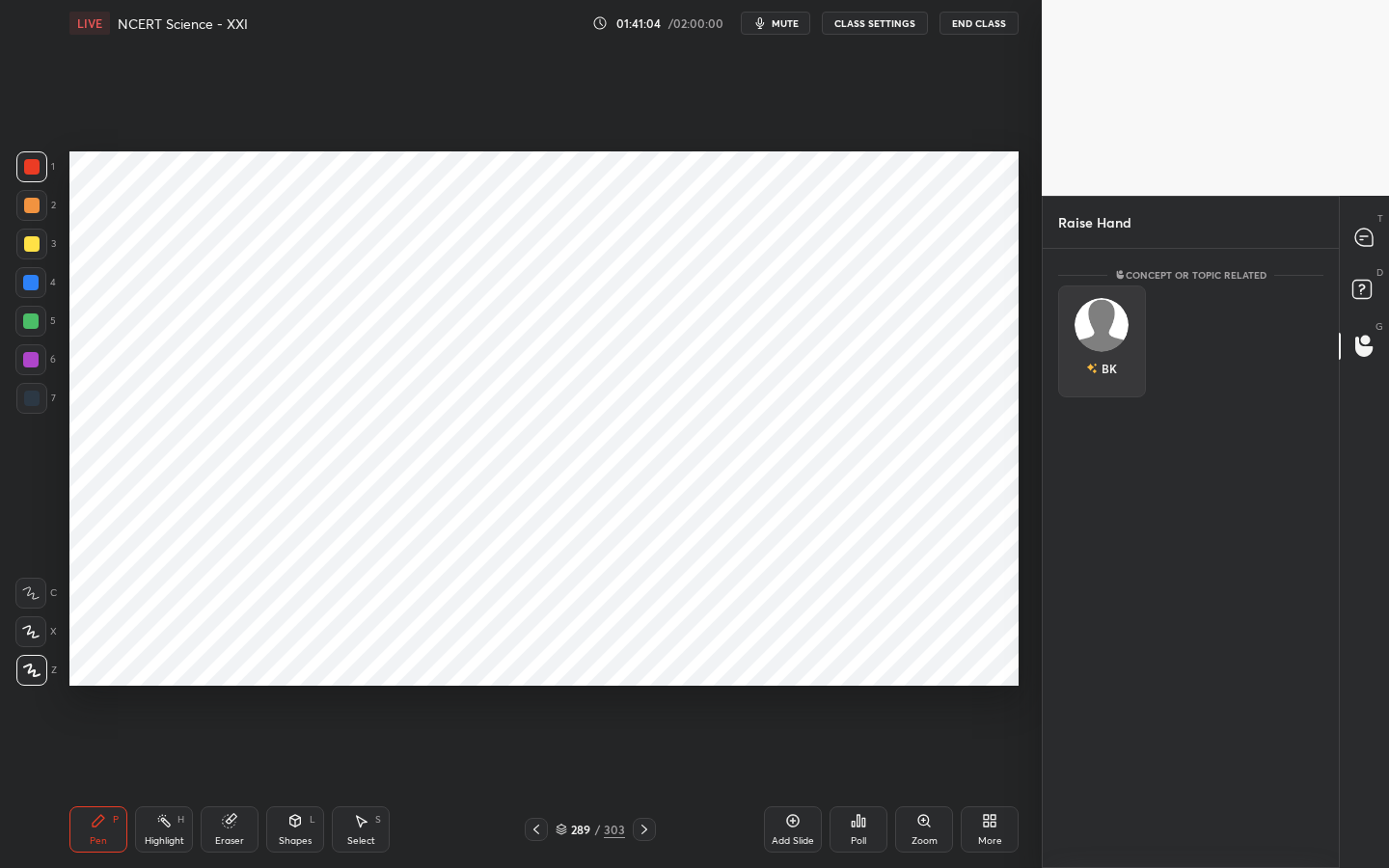 click at bounding box center [1102, 325] 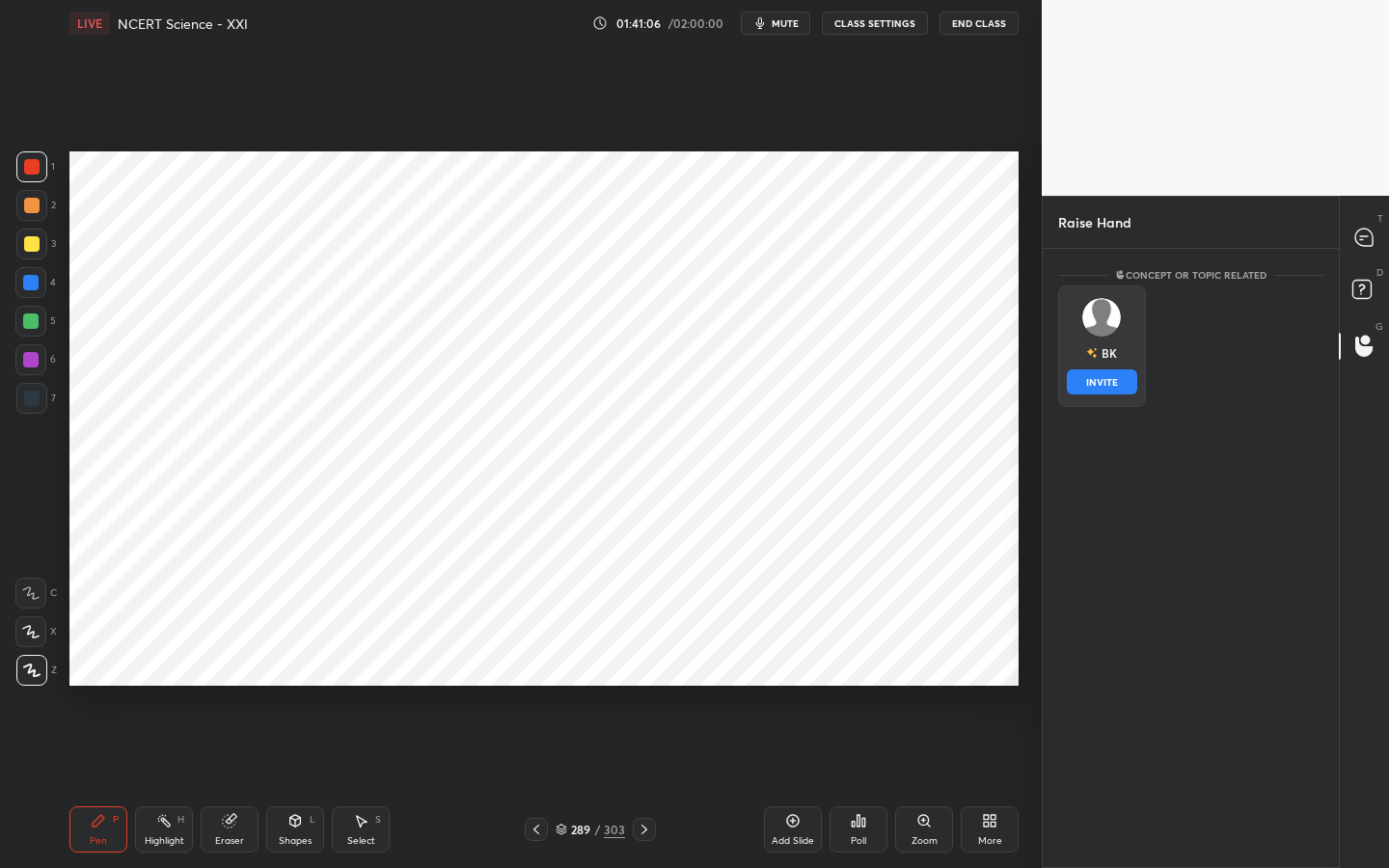 click on "INVITE" at bounding box center (1102, 382) 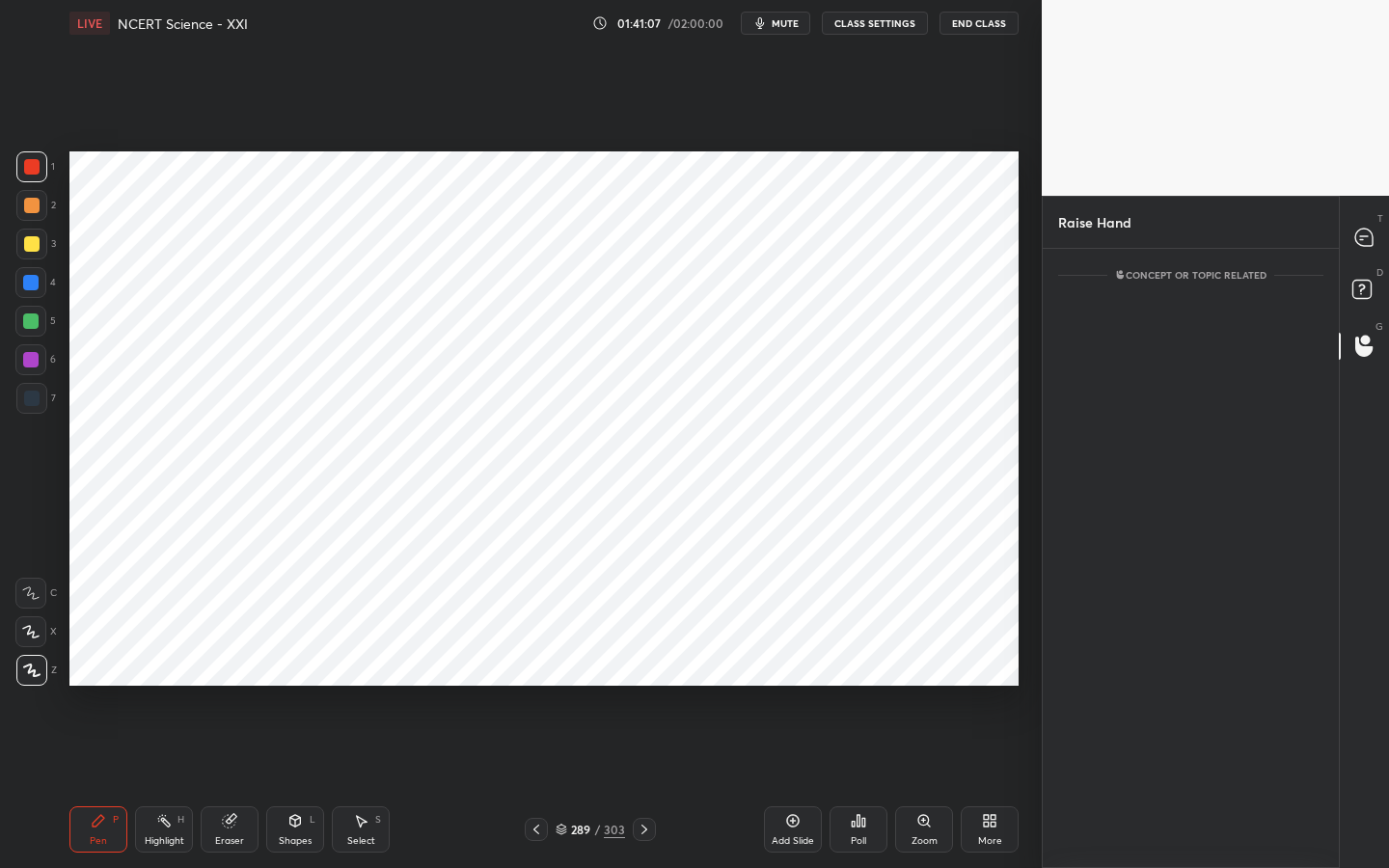 scroll, scrollTop: 535, scrollLeft: 290, axis: both 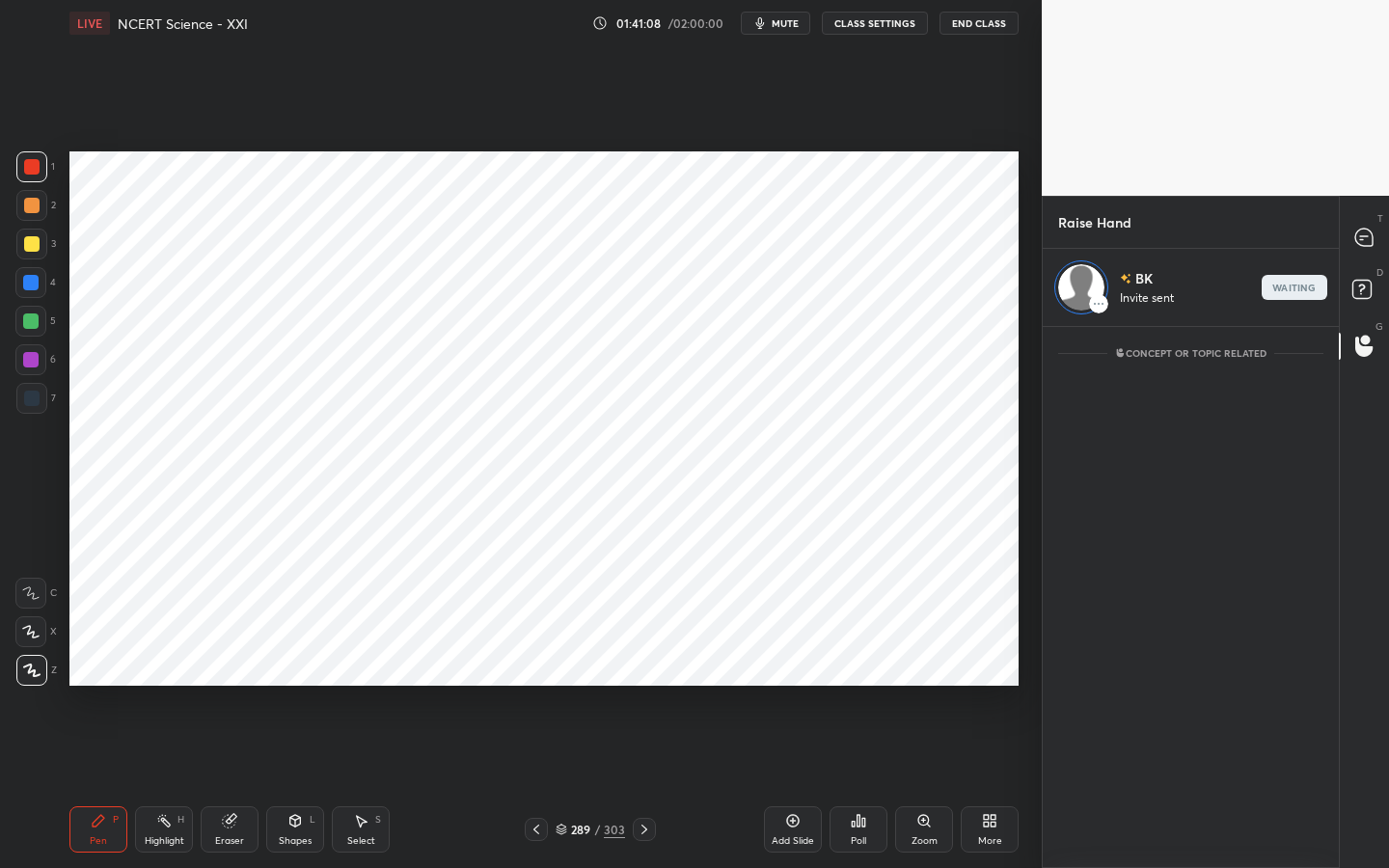 click on "T Messages (T)" at bounding box center (1364, 238) 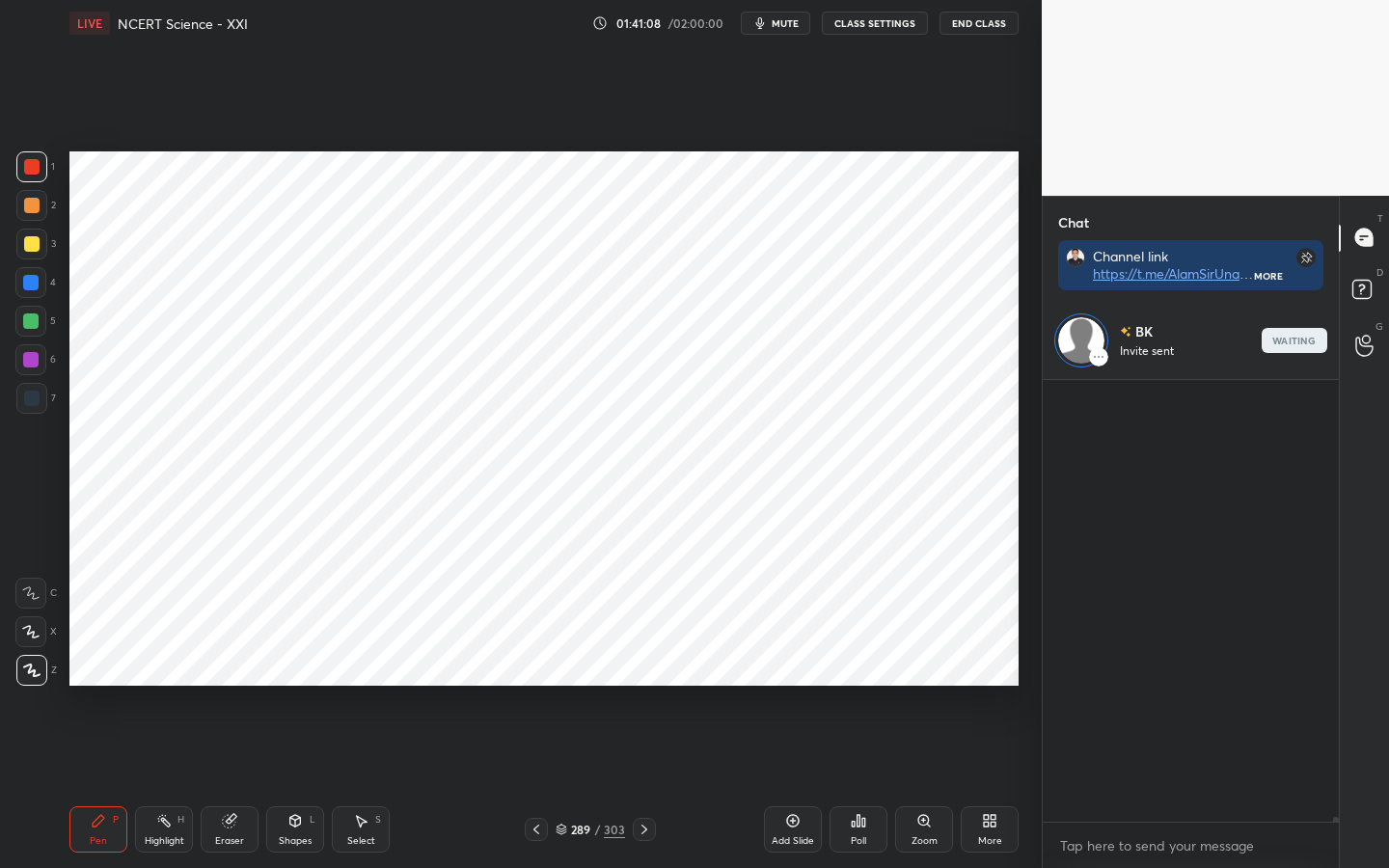scroll, scrollTop: 275, scrollLeft: 290, axis: both 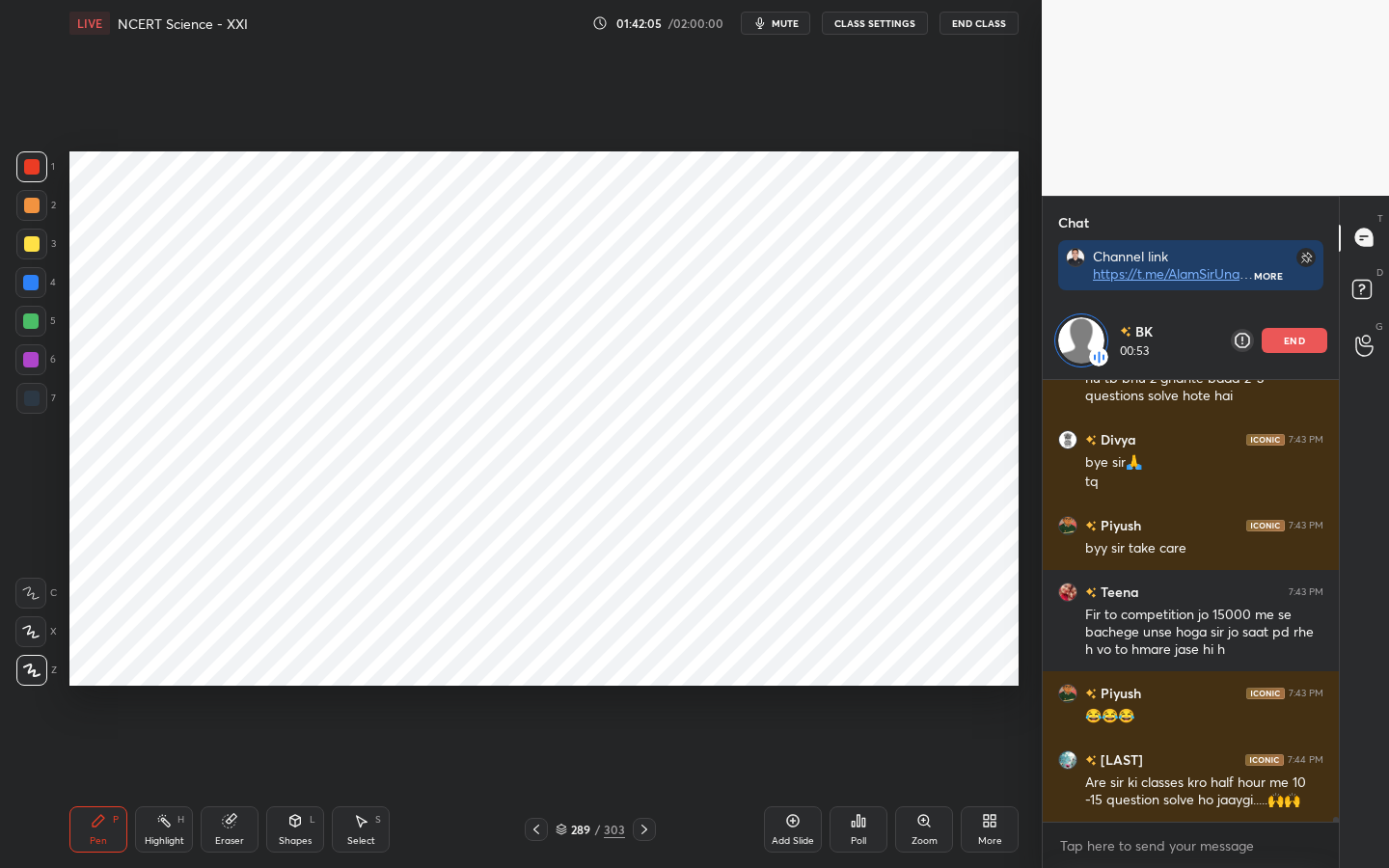 drag, startPoint x: 231, startPoint y: 847, endPoint x: 213, endPoint y: 837, distance: 20.59126 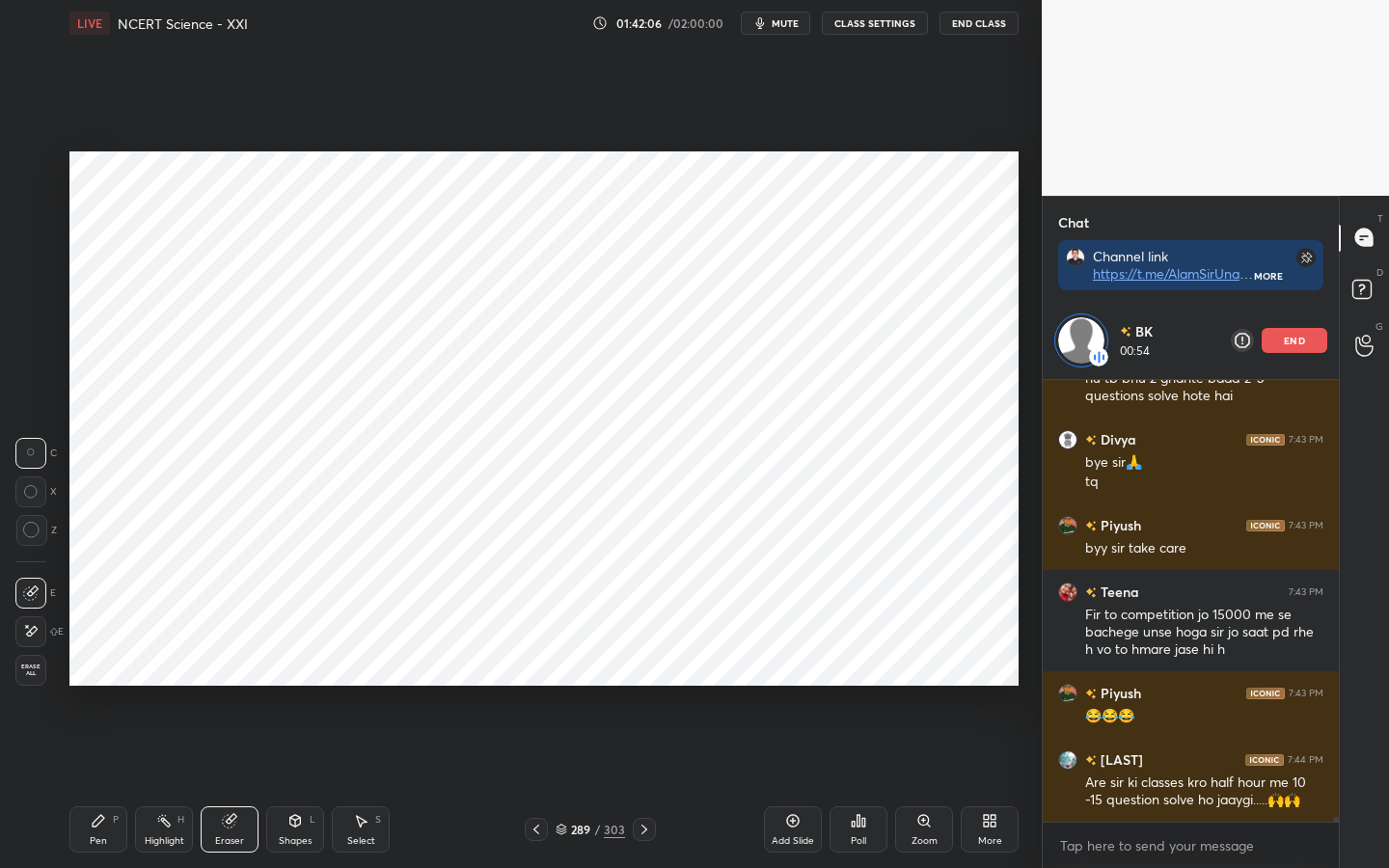 click on "Erase all" at bounding box center [31, 670] 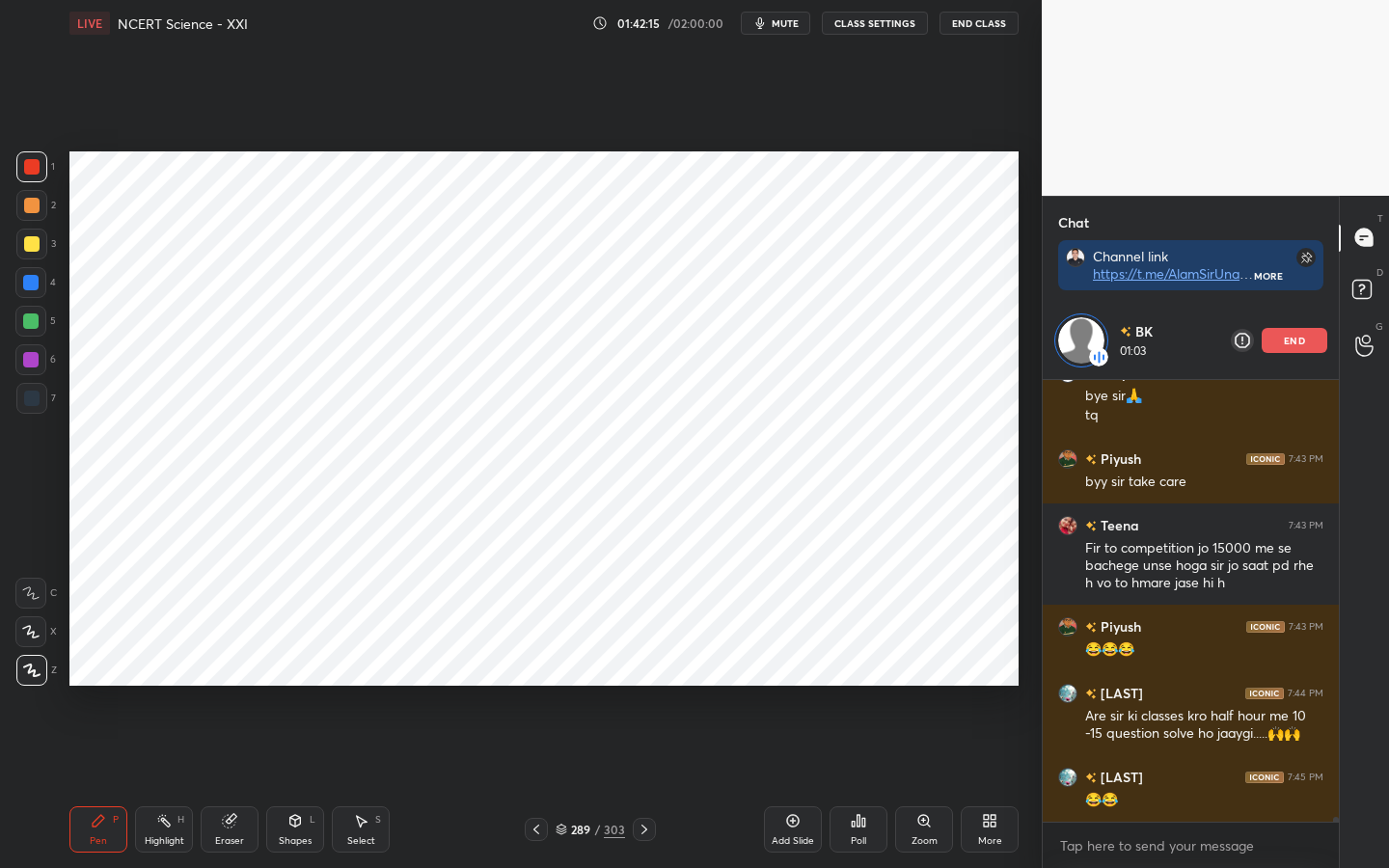 scroll, scrollTop: 41104, scrollLeft: 0, axis: vertical 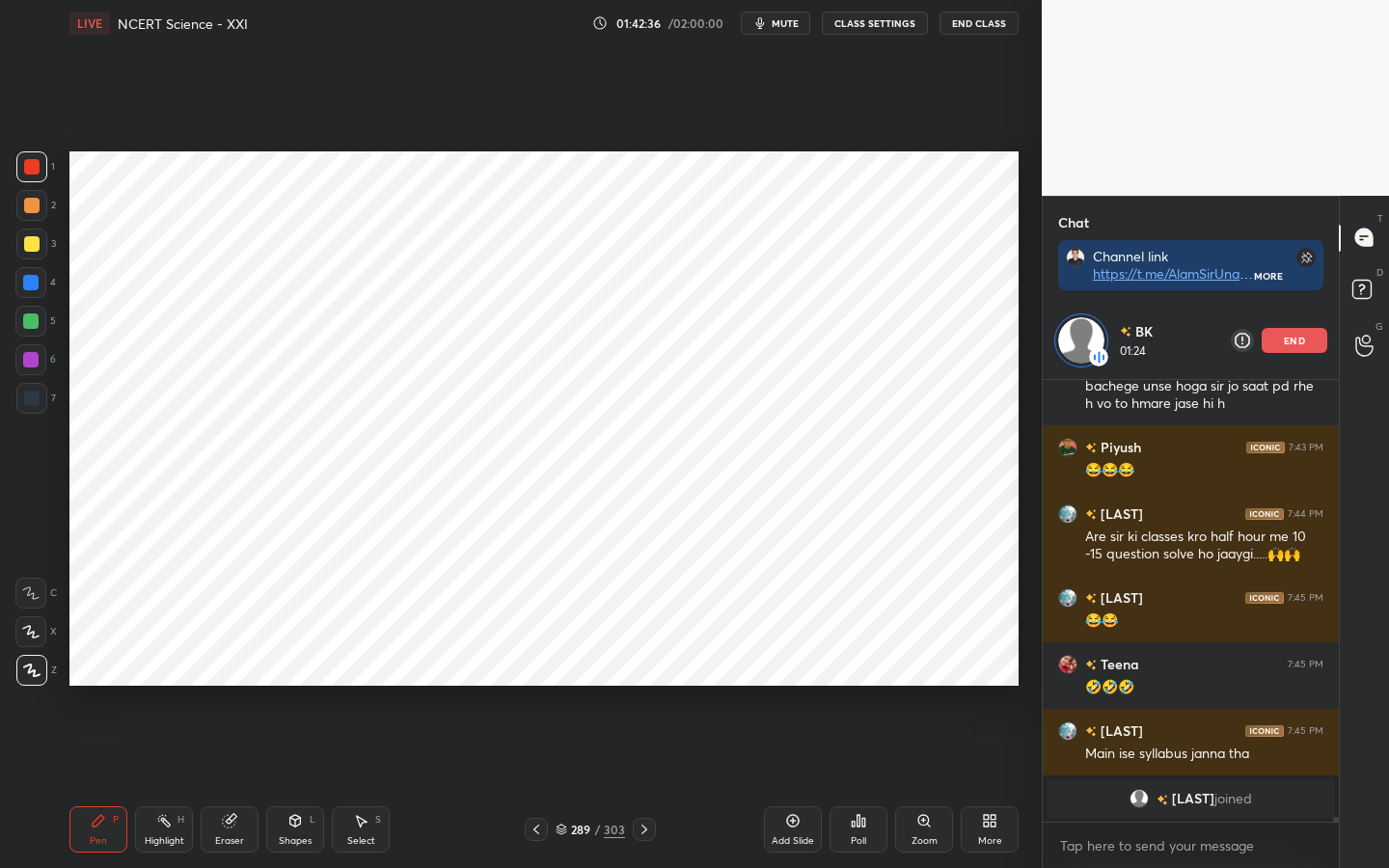 click on "end" at bounding box center (1294, 340) 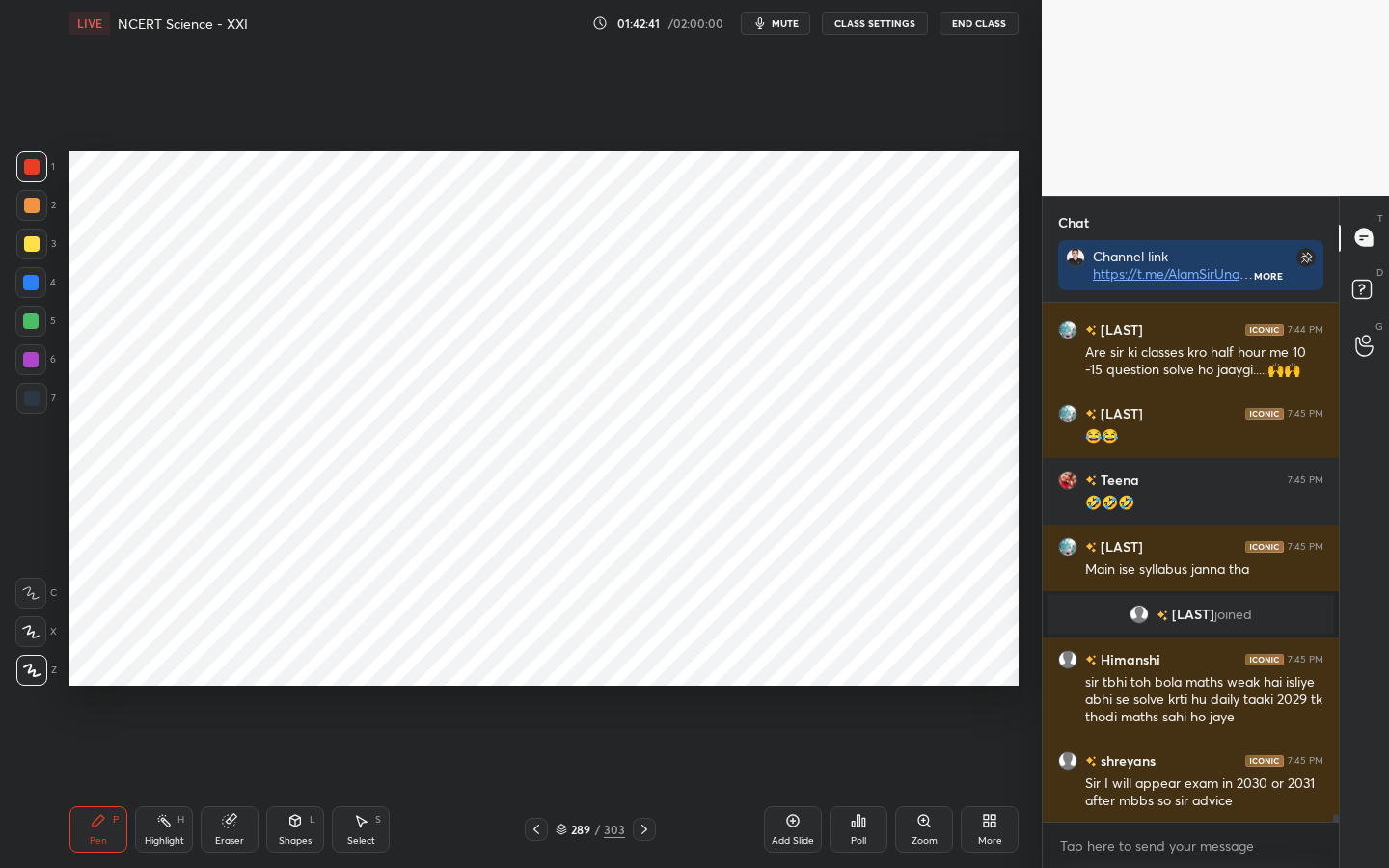 scroll, scrollTop: 35946, scrollLeft: 0, axis: vertical 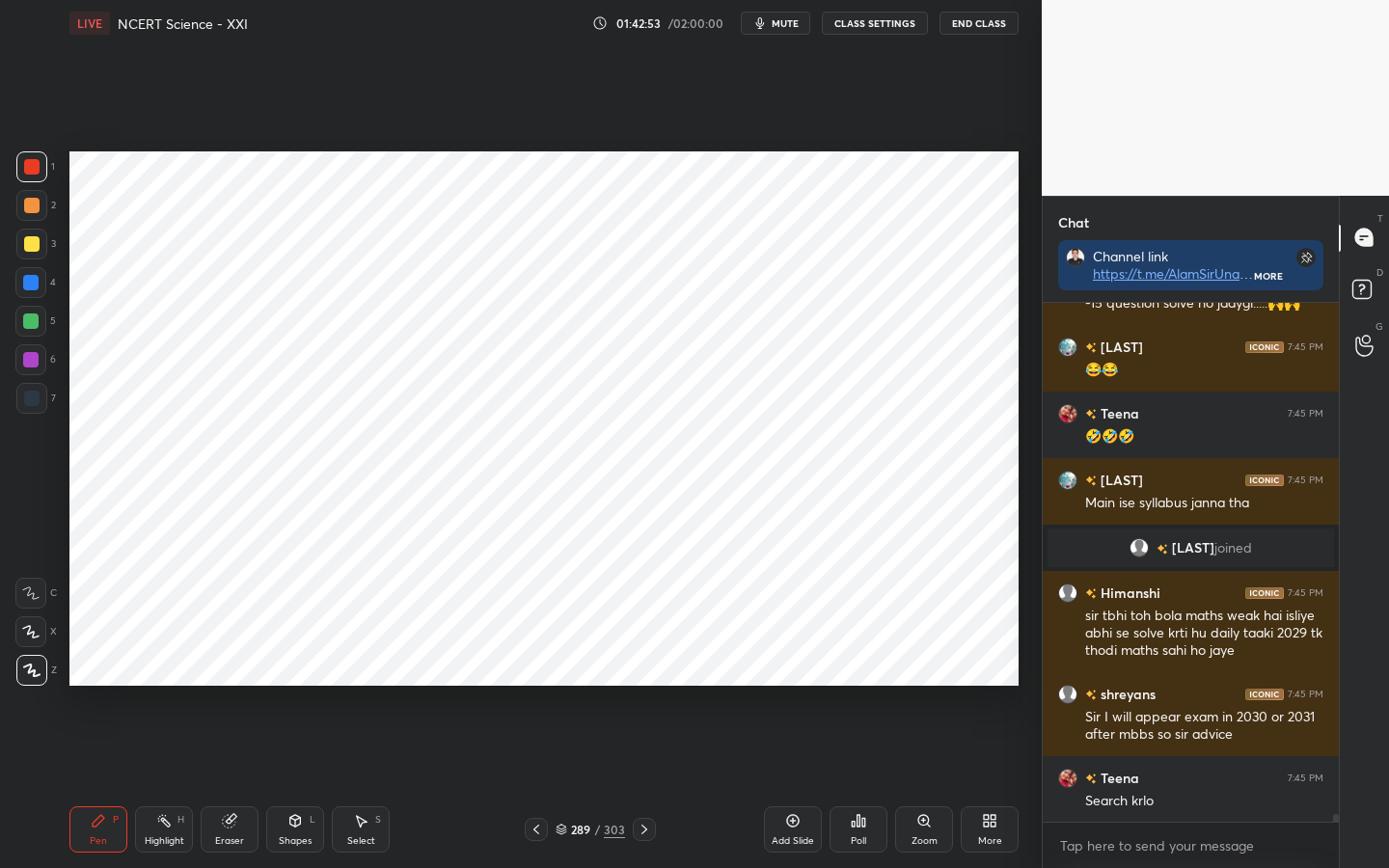 click on "Setting up your live class Poll for   secs No correct answer Start poll" at bounding box center (544, 419) 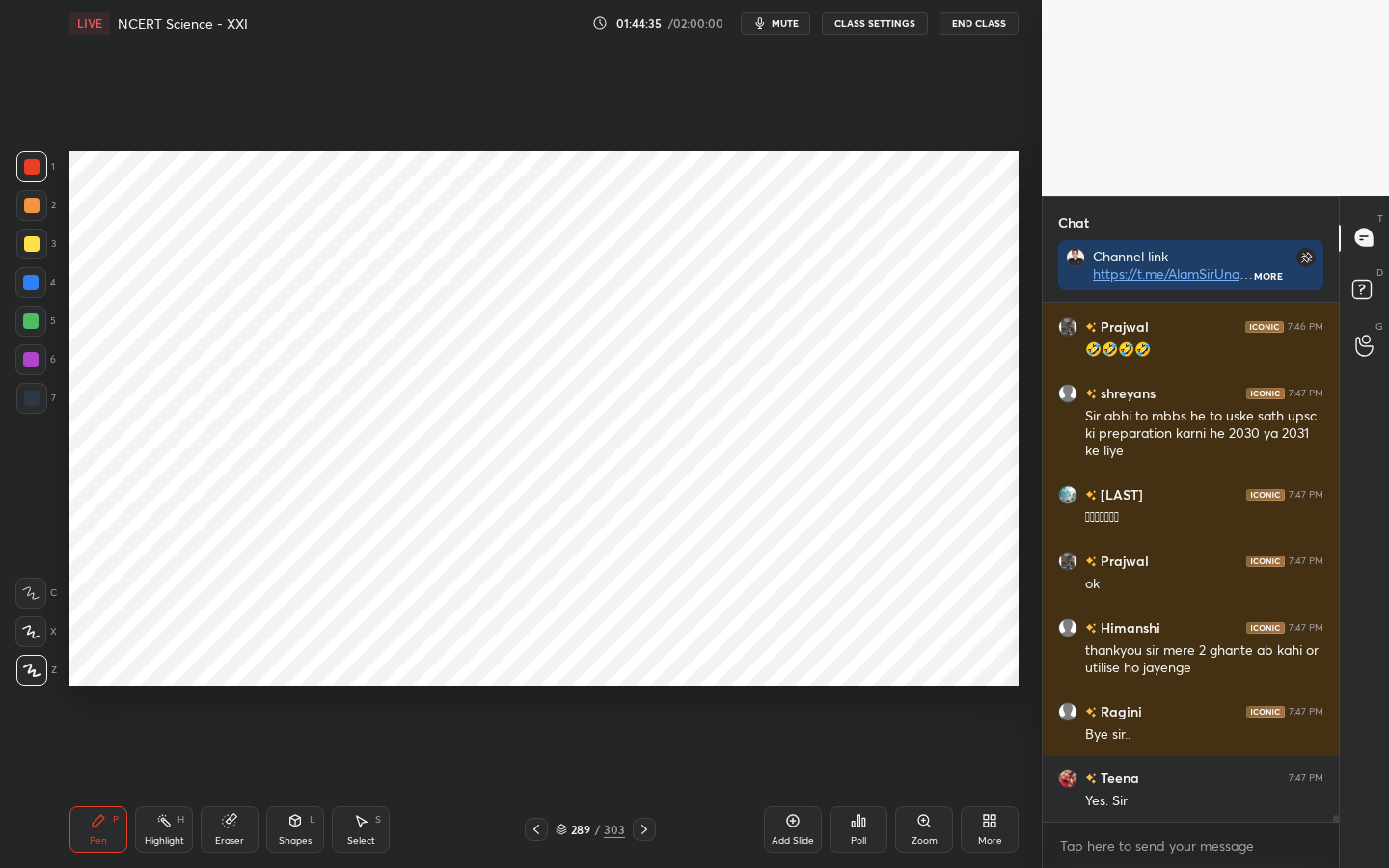 scroll, scrollTop: 37213, scrollLeft: 0, axis: vertical 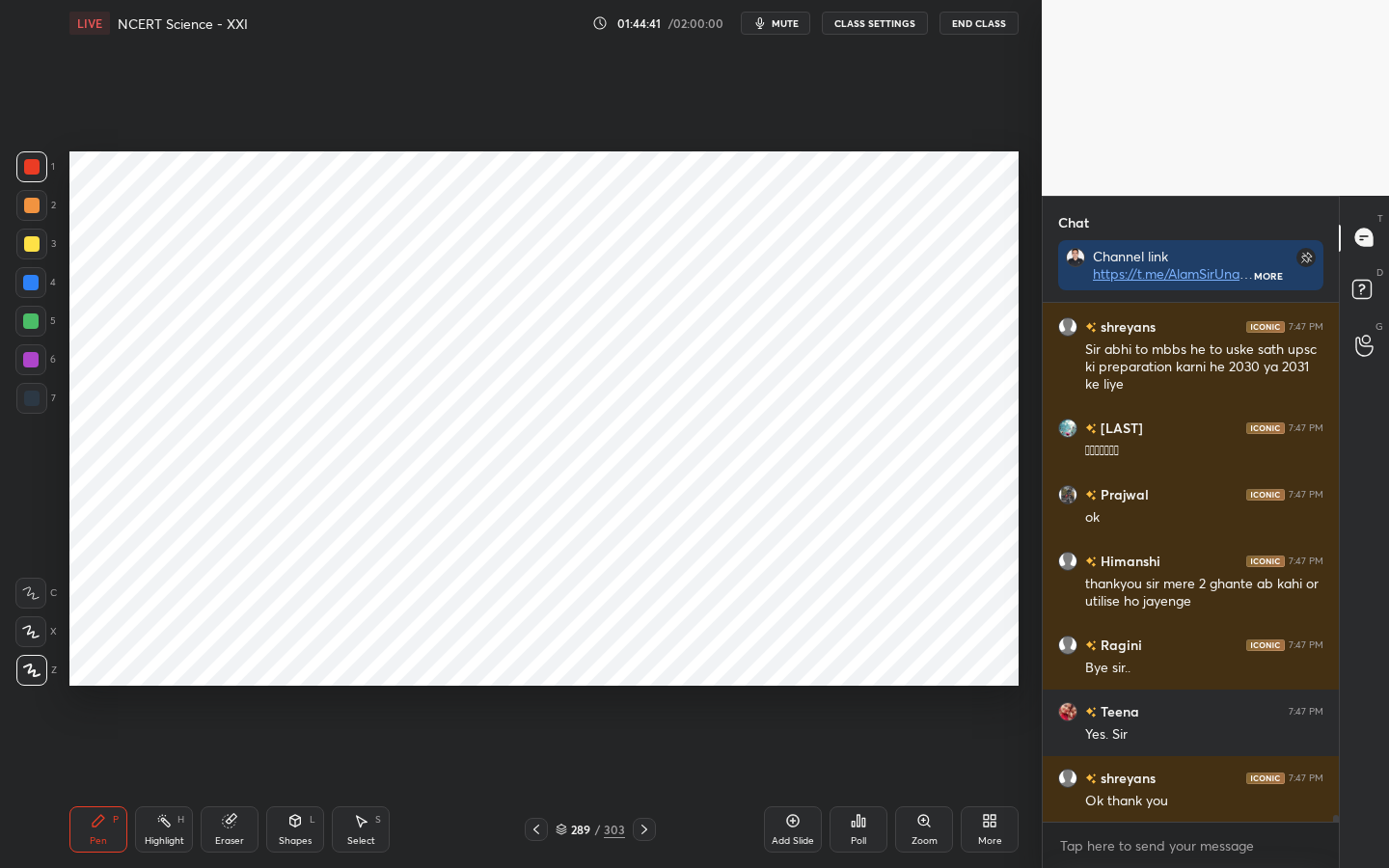 drag, startPoint x: 224, startPoint y: 847, endPoint x: 202, endPoint y: 835, distance: 25.059928 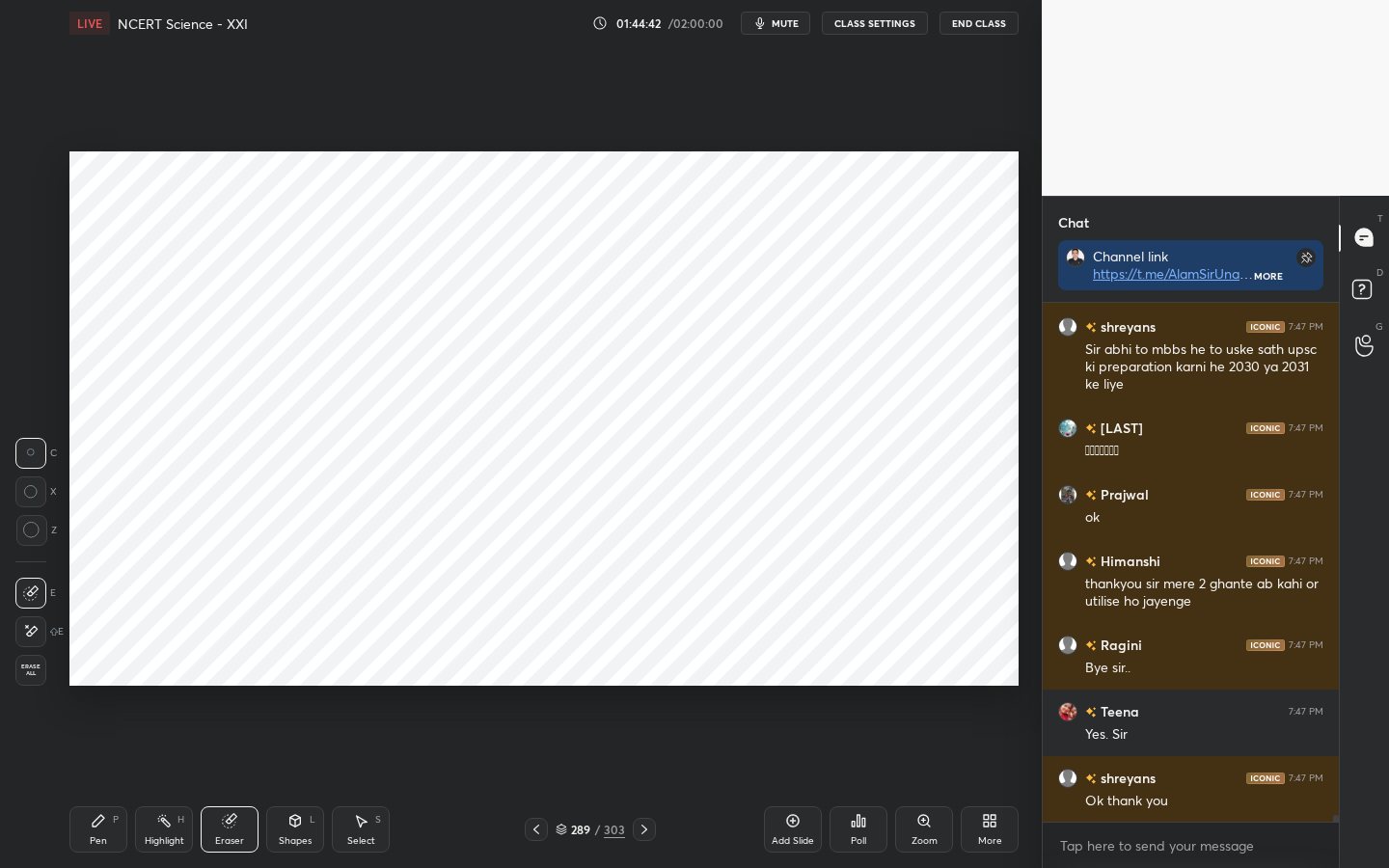 click on "Erase all" at bounding box center [31, 670] 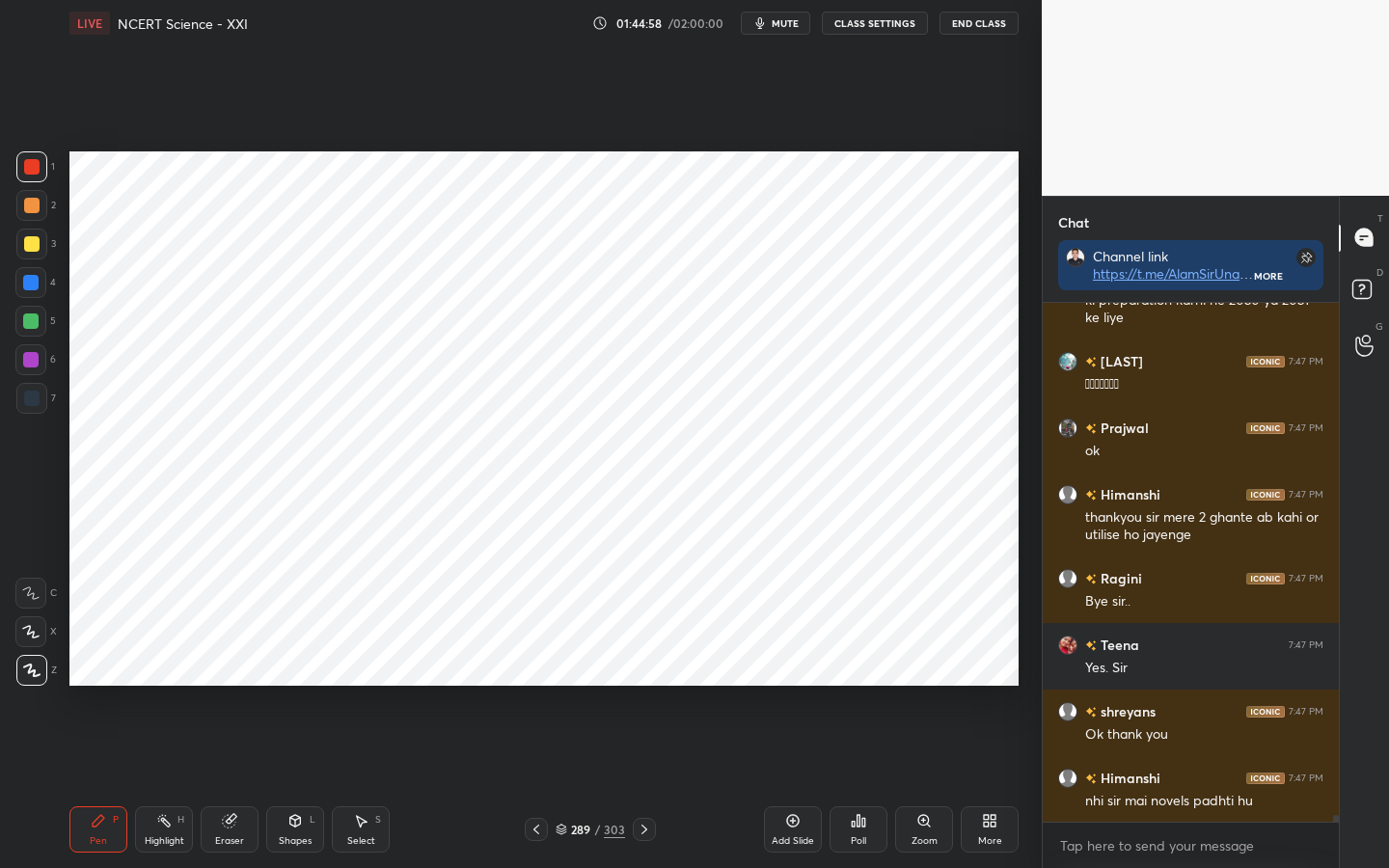 scroll, scrollTop: 37364, scrollLeft: 0, axis: vertical 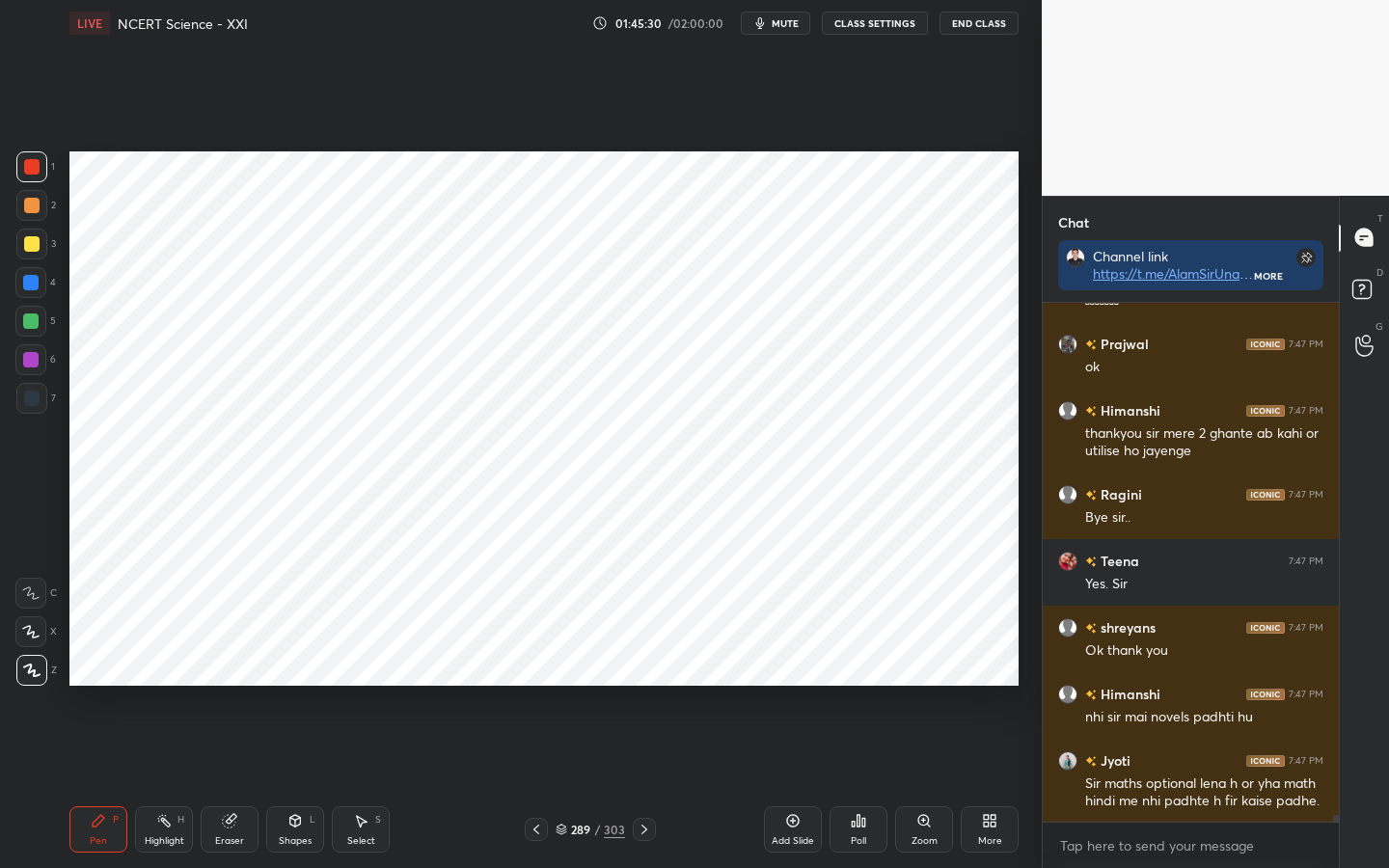 click 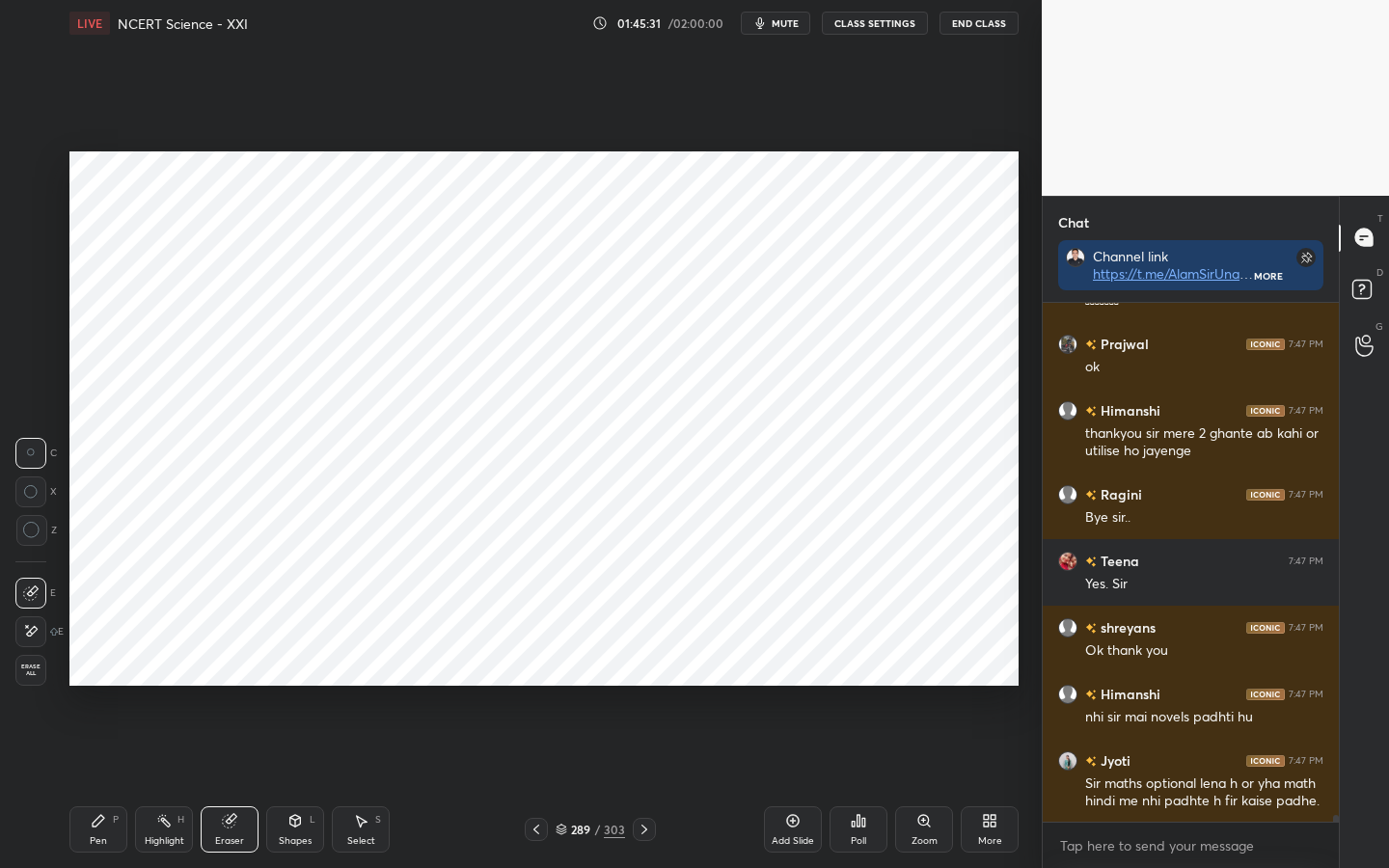 click on "Erase all" at bounding box center (31, 670) 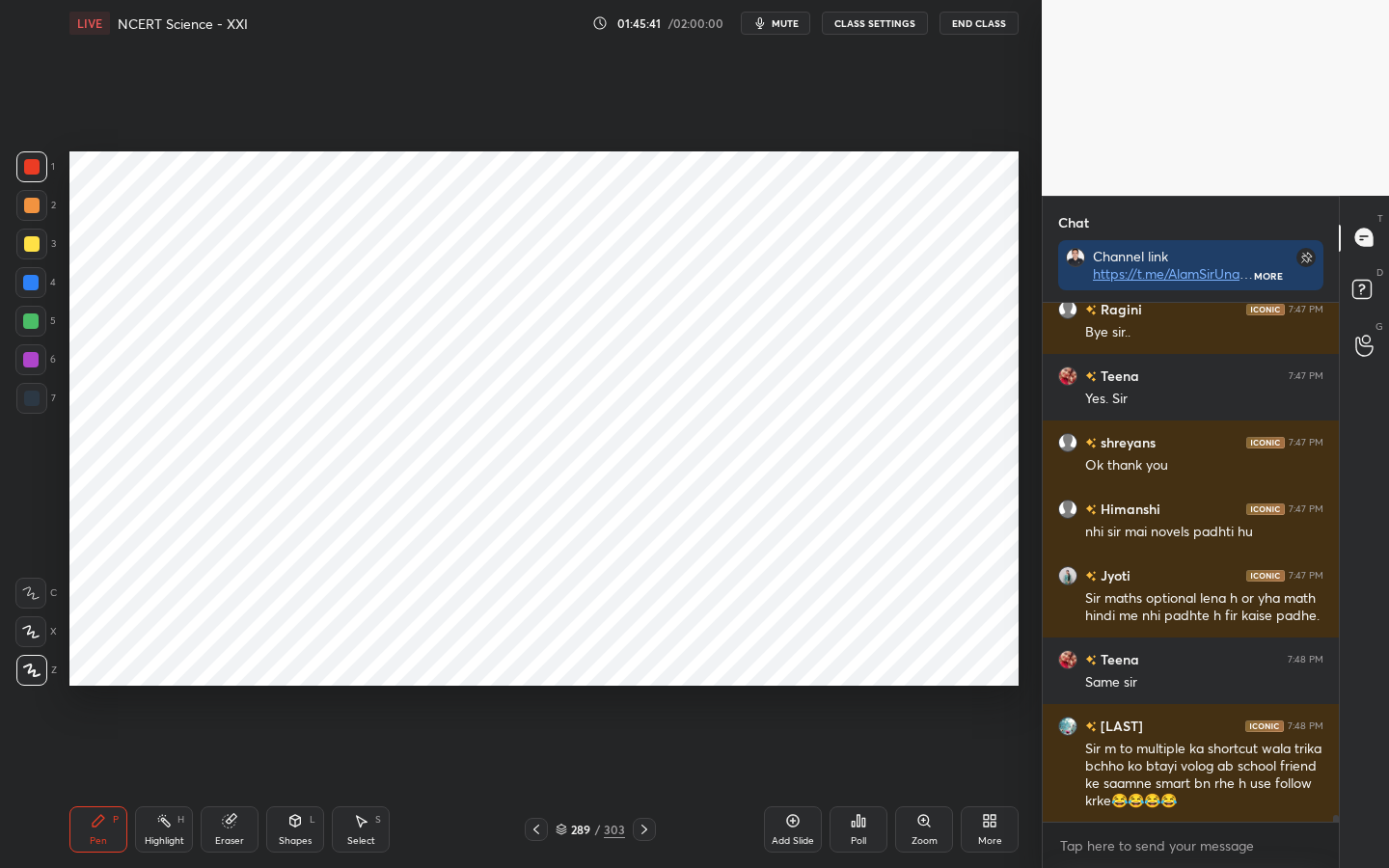 scroll, scrollTop: 37615, scrollLeft: 0, axis: vertical 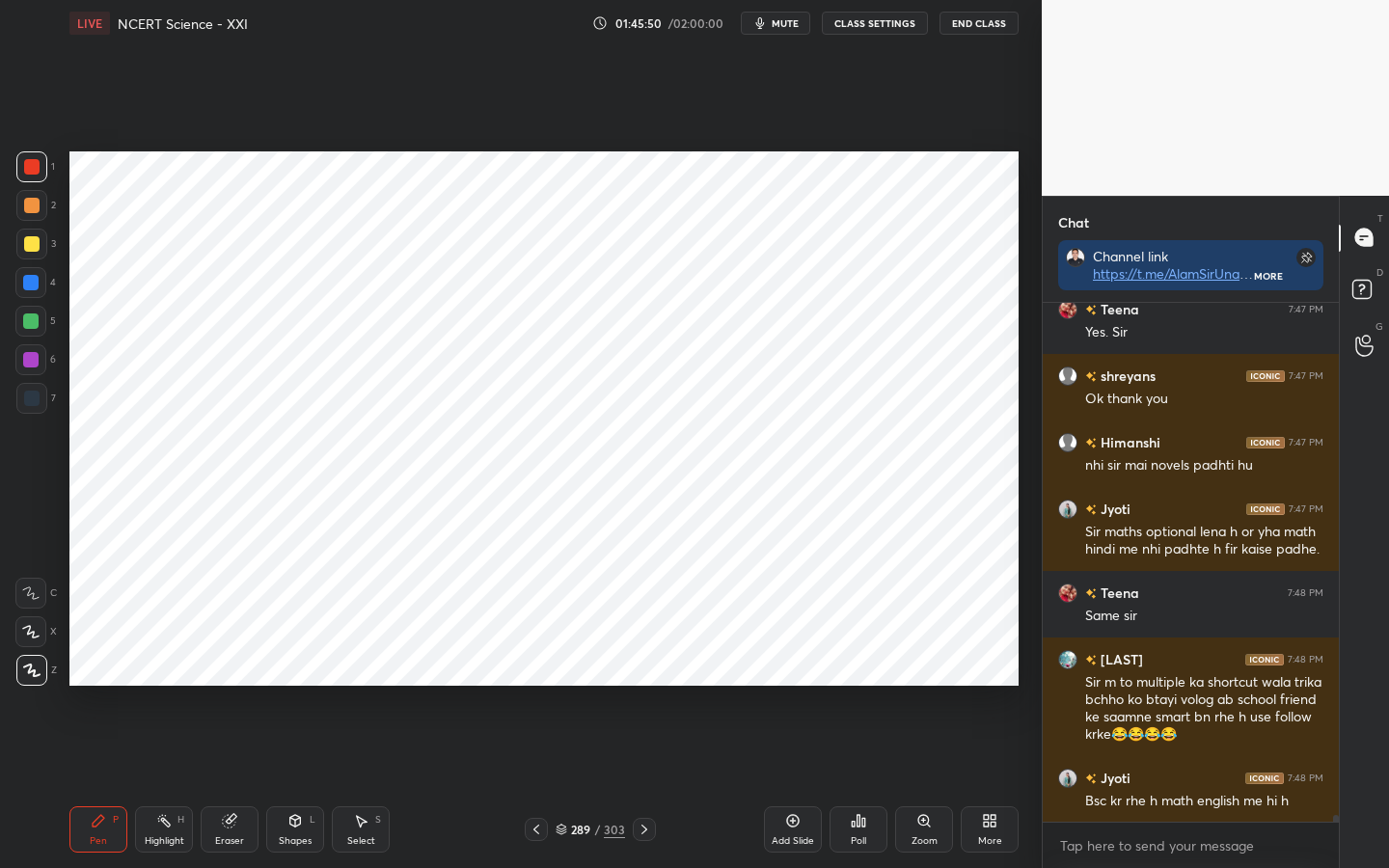 click on "Eraser" at bounding box center [230, 841] 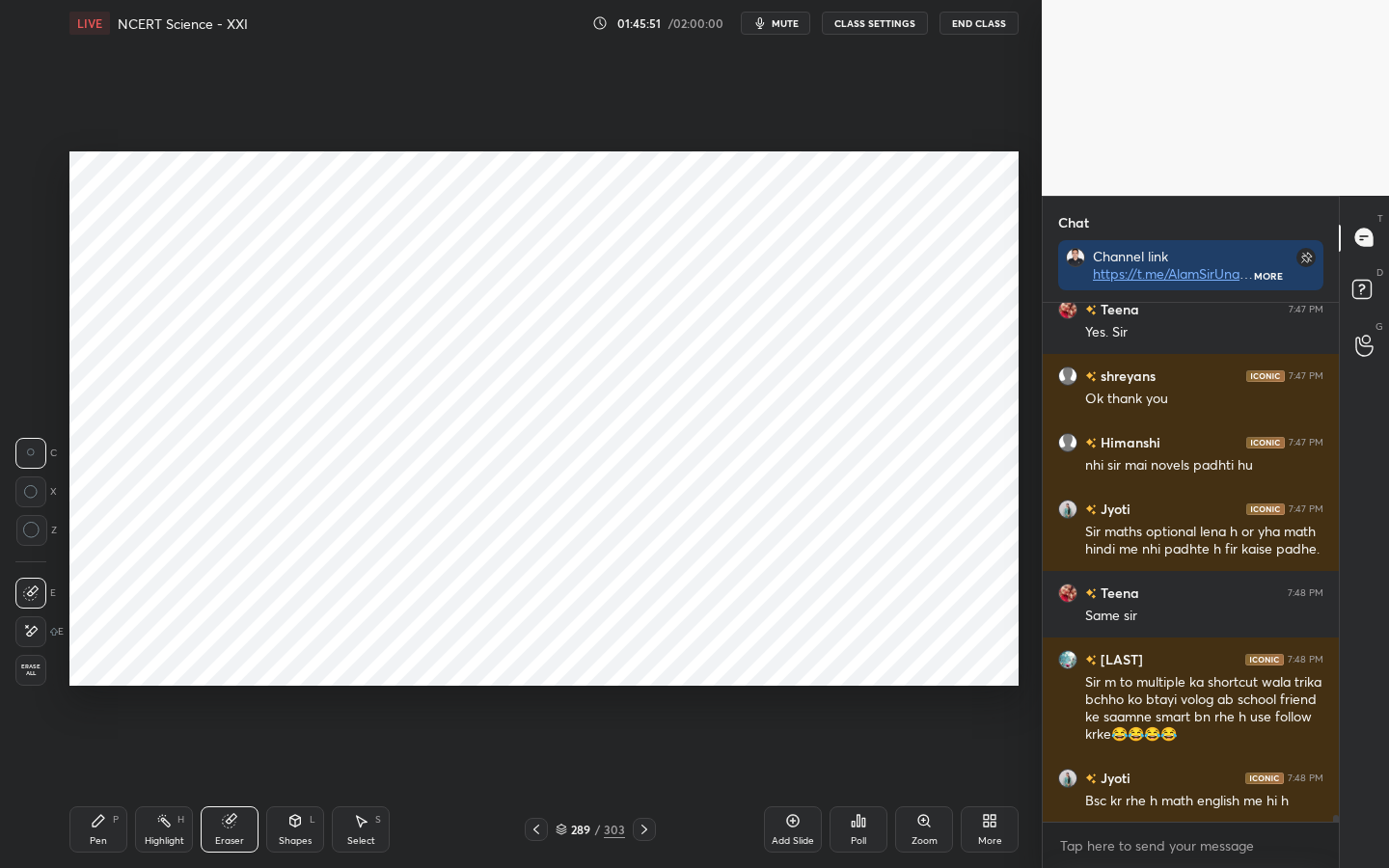 click on "Erase all" at bounding box center [31, 670] 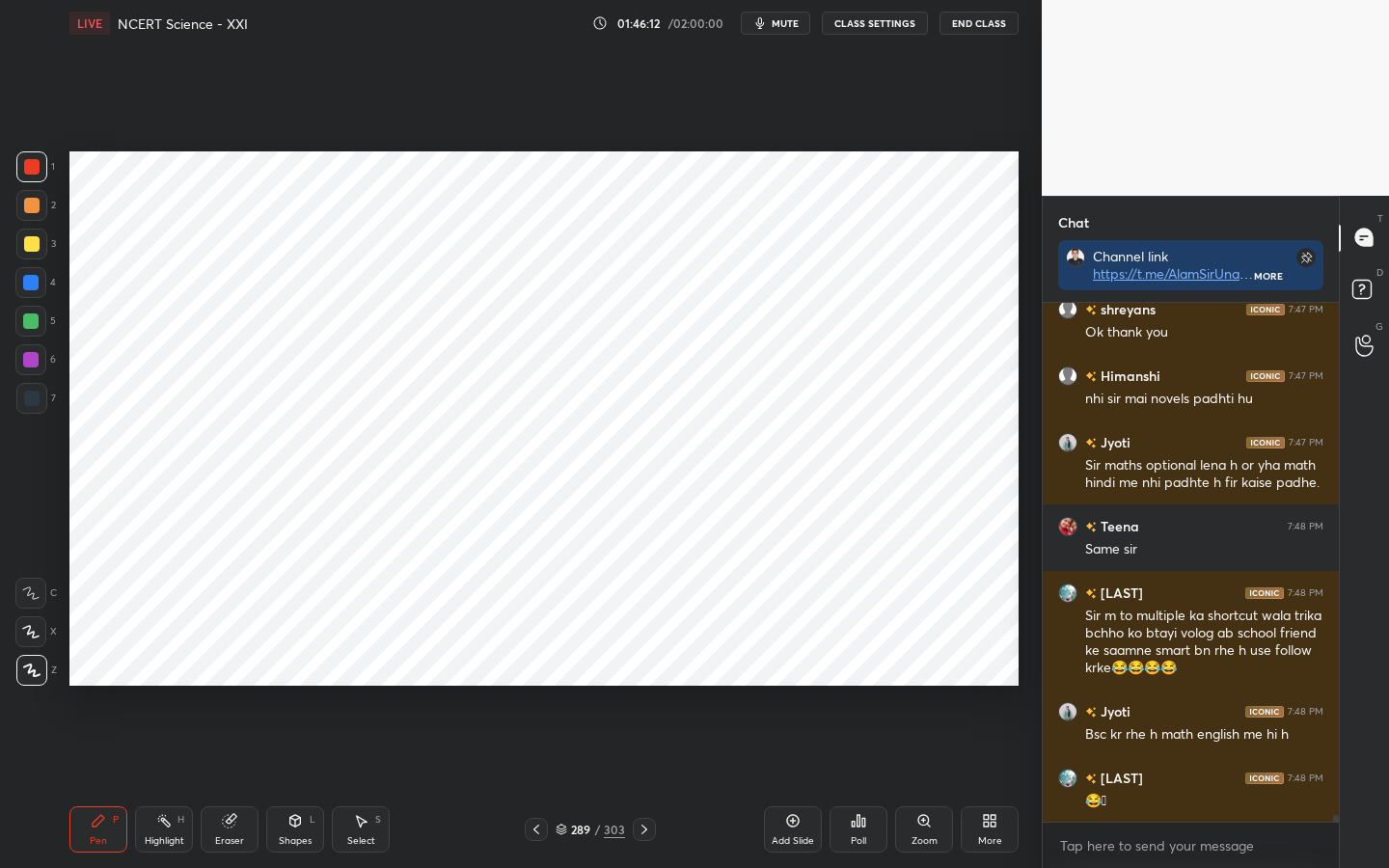 scroll, scrollTop: 37748, scrollLeft: 0, axis: vertical 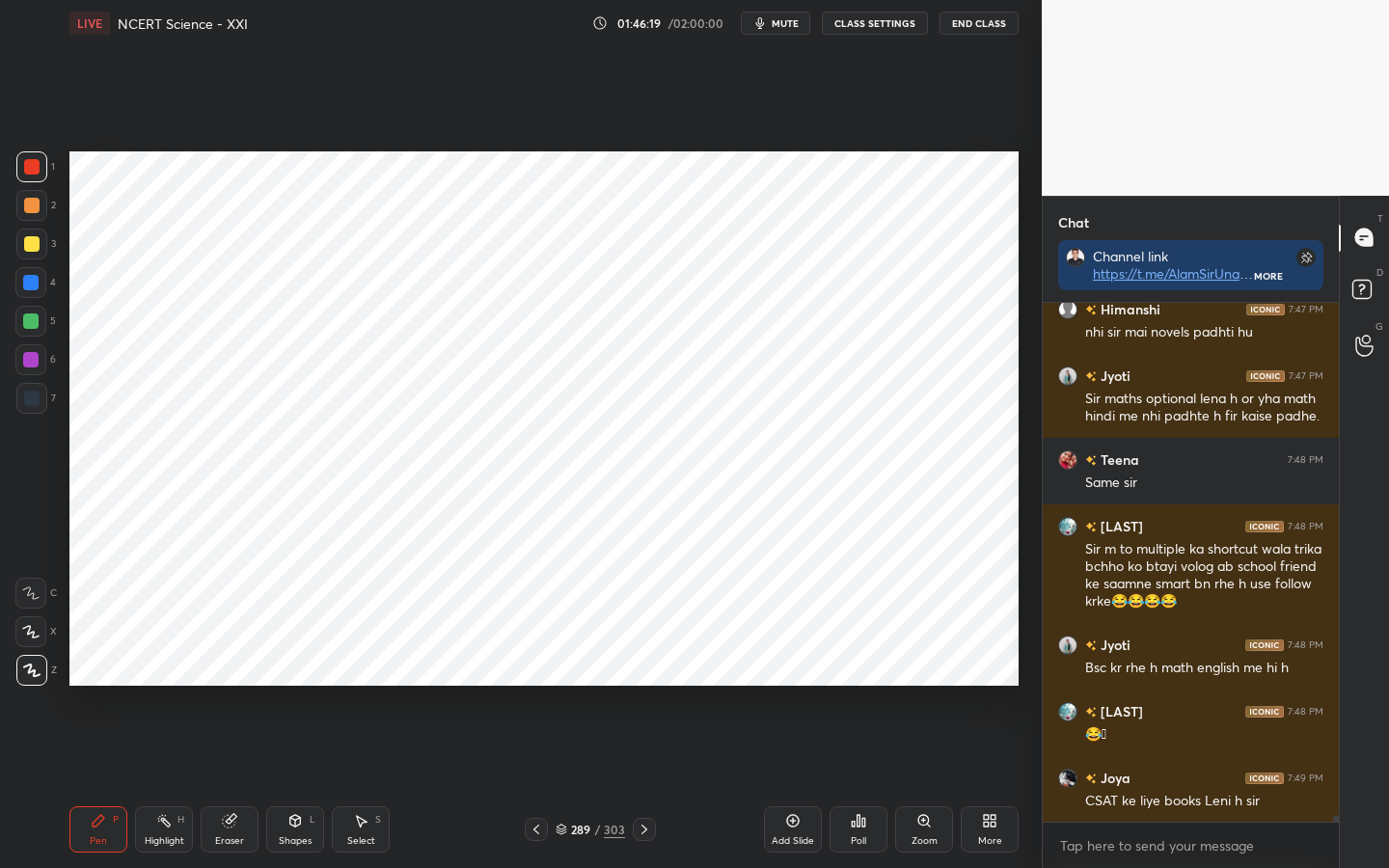 click on "Eraser" at bounding box center (230, 841) 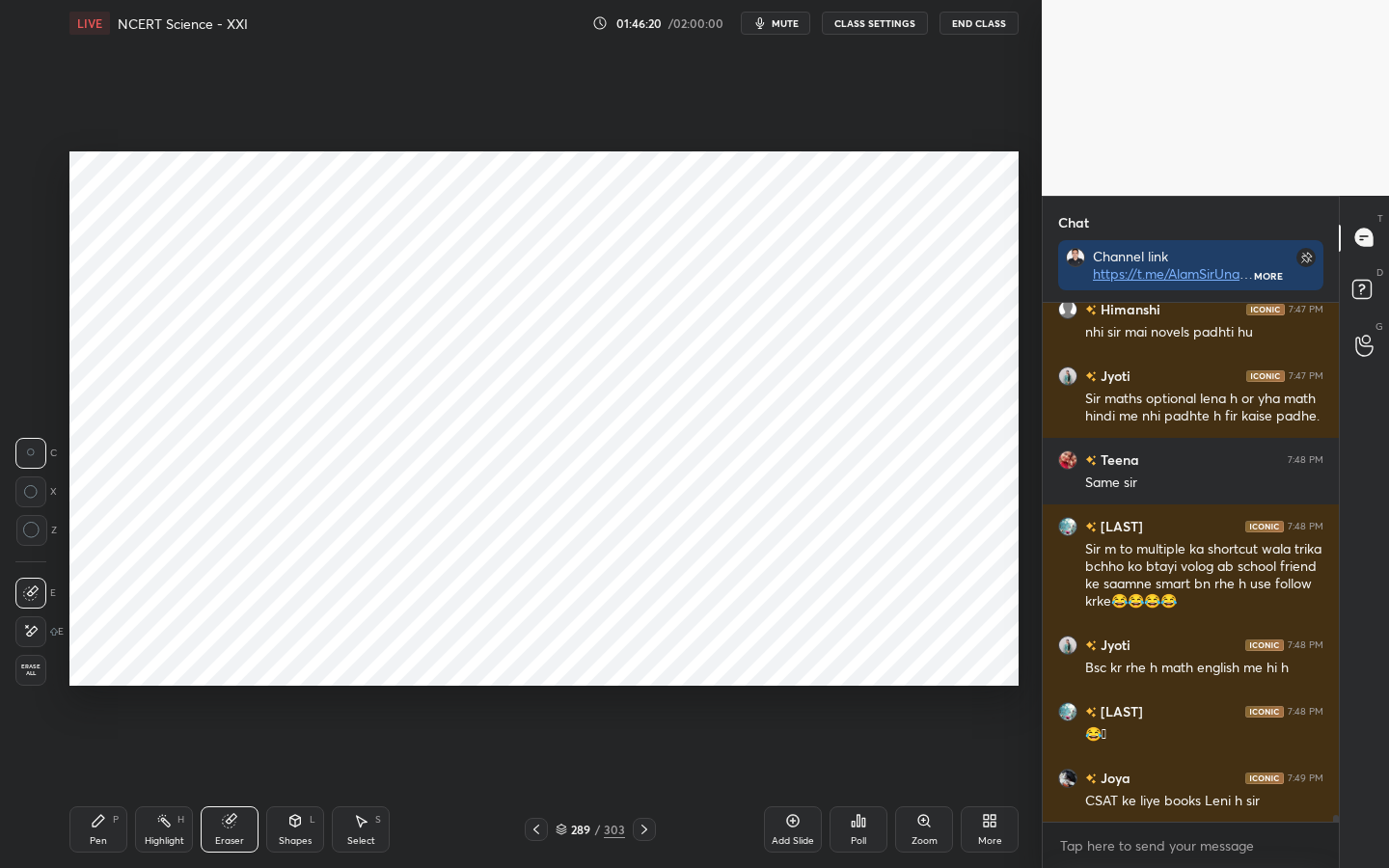 click on "Erase all" at bounding box center (31, 670) 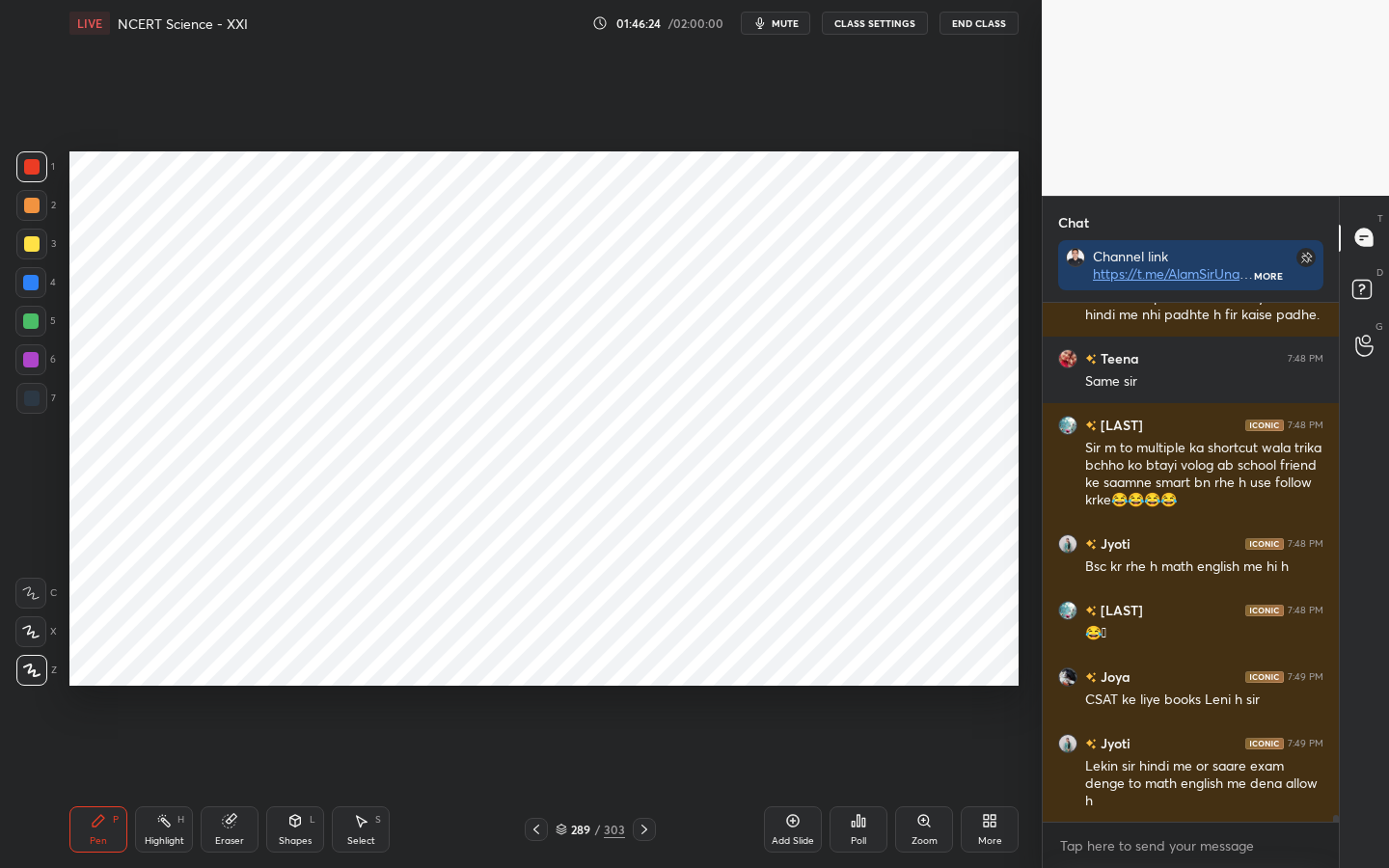 scroll, scrollTop: 37916, scrollLeft: 0, axis: vertical 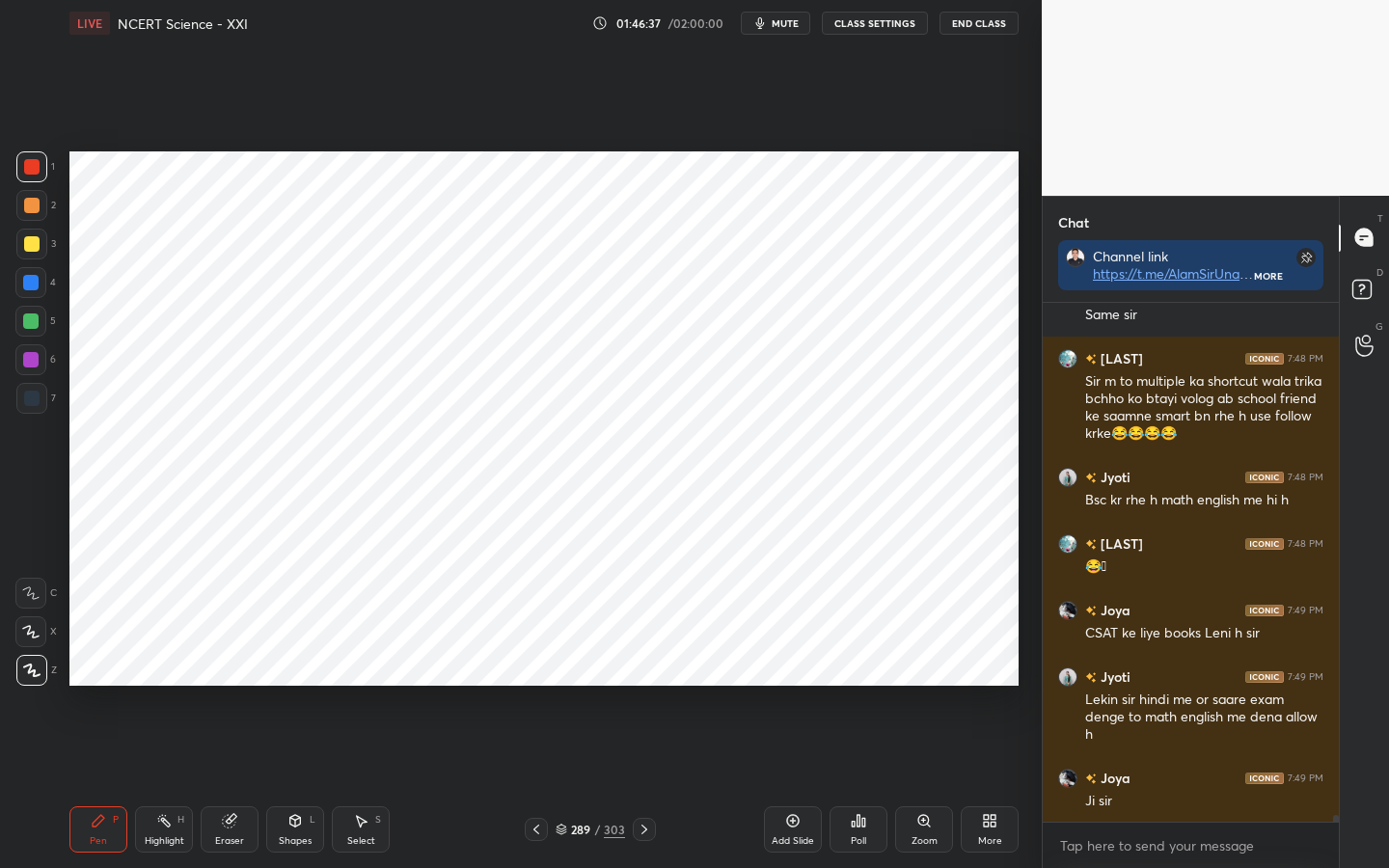drag, startPoint x: 232, startPoint y: 841, endPoint x: 211, endPoint y: 834, distance: 22.135944 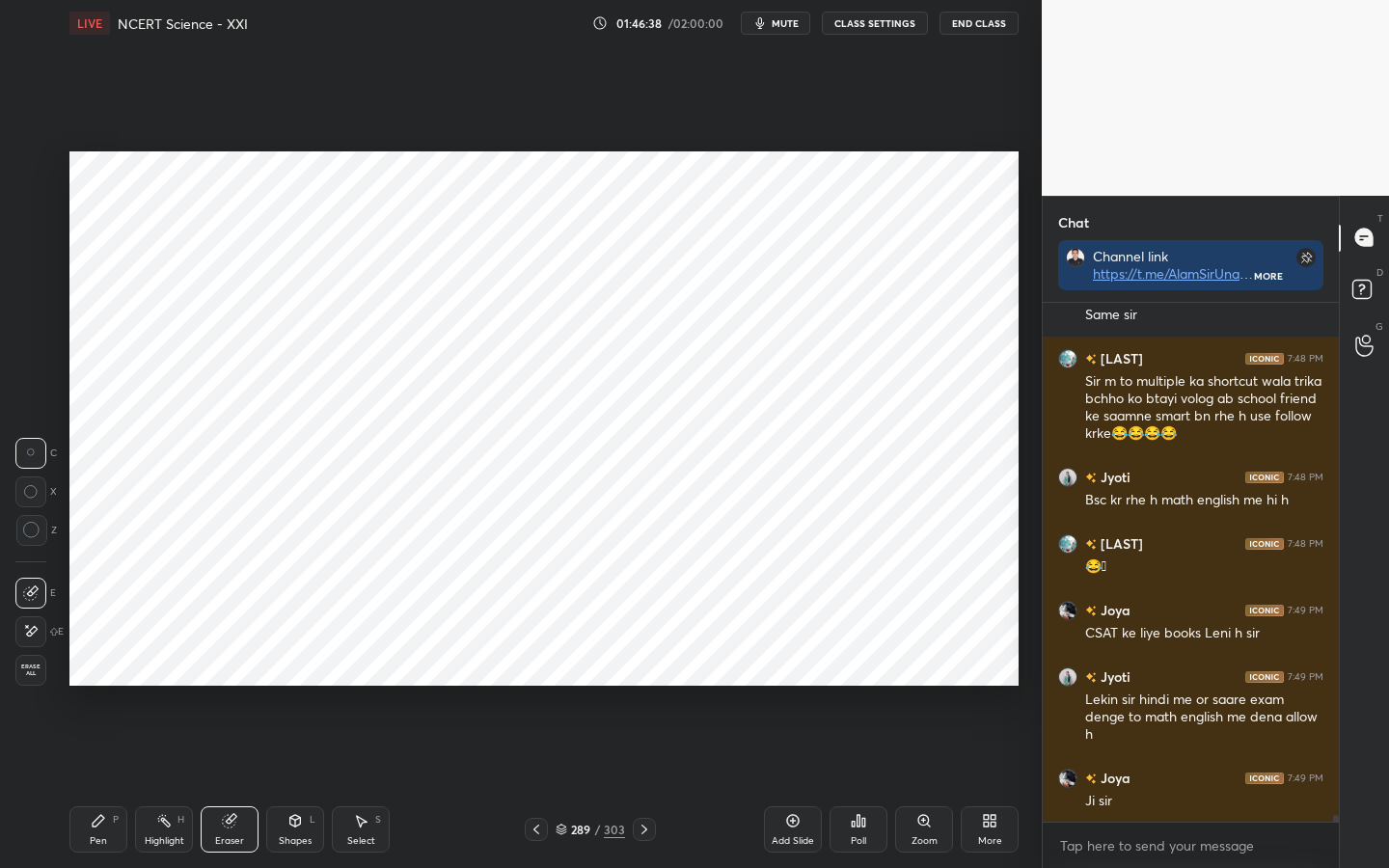 click on "Erase all" at bounding box center [31, 670] 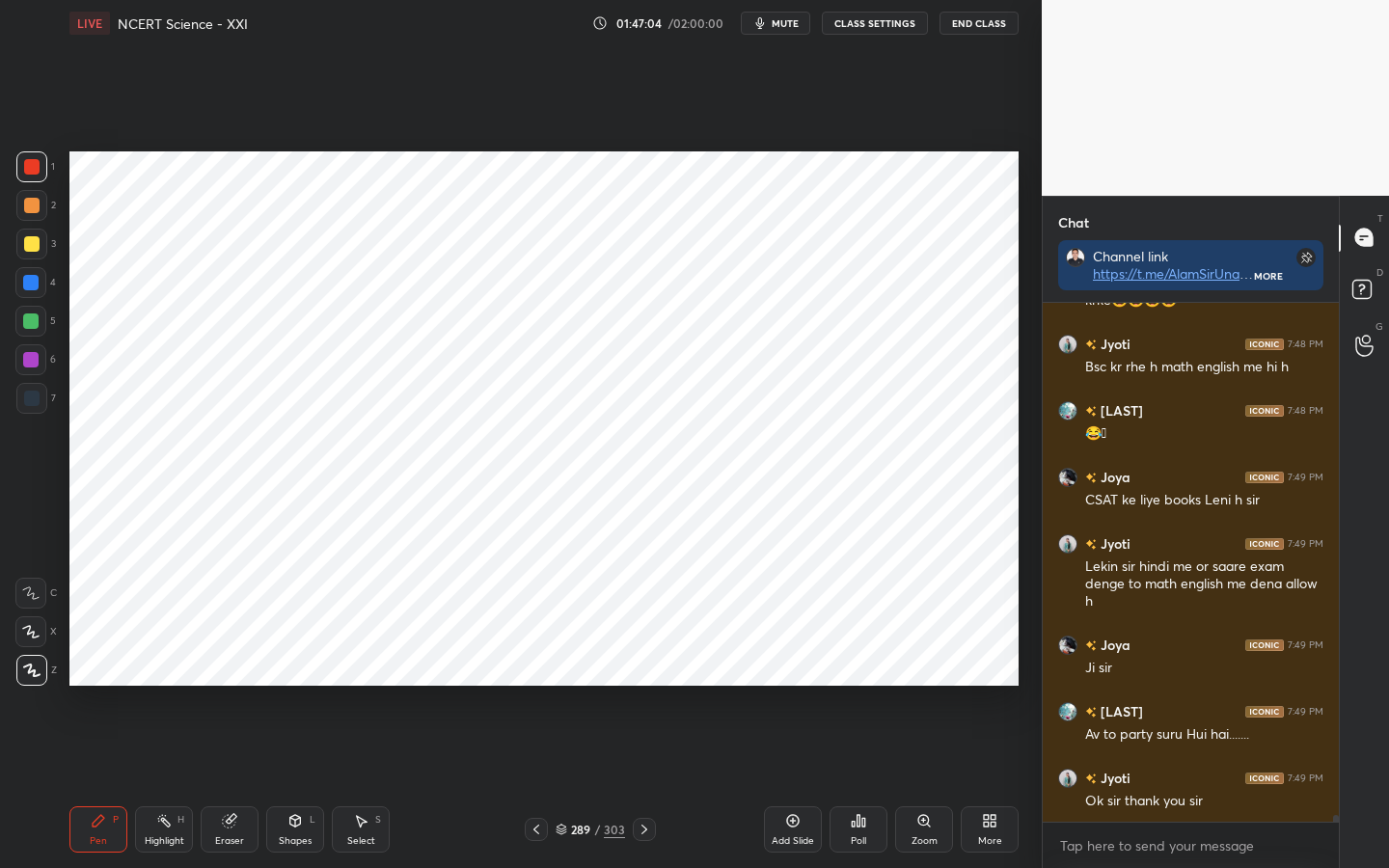 scroll, scrollTop: 38116, scrollLeft: 0, axis: vertical 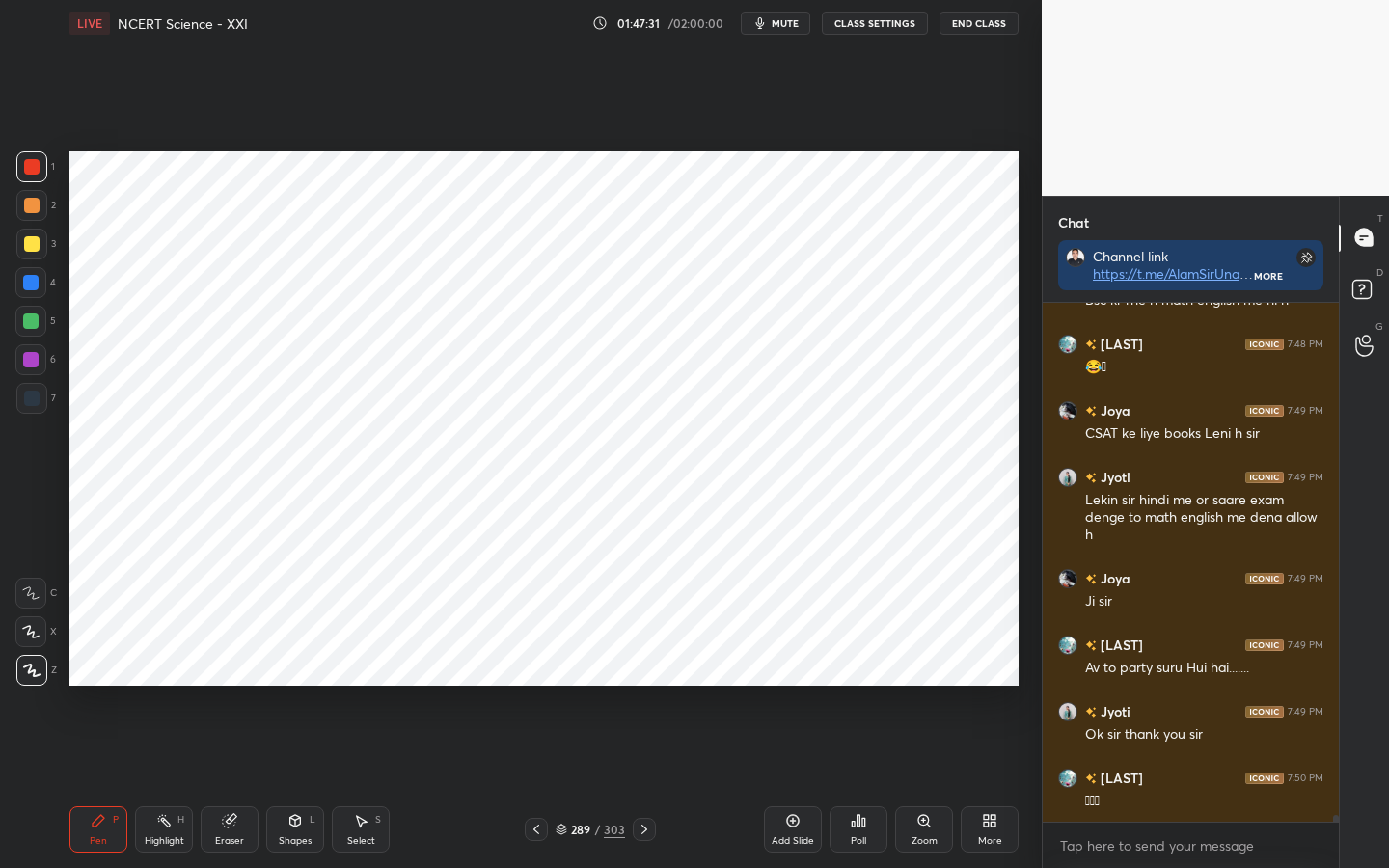 click on "End Class" at bounding box center (979, 23) 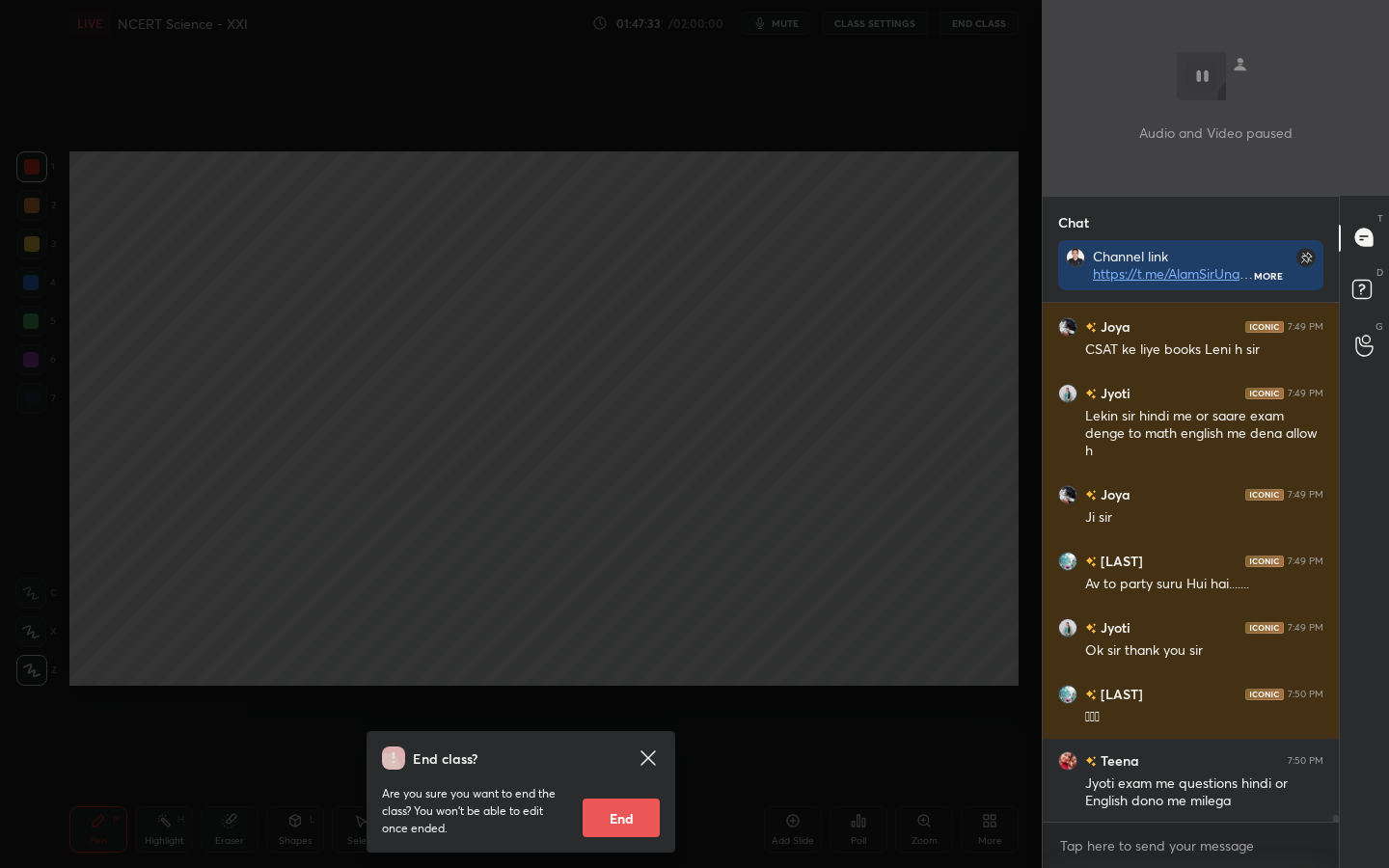 scroll, scrollTop: 475, scrollLeft: 290, axis: both 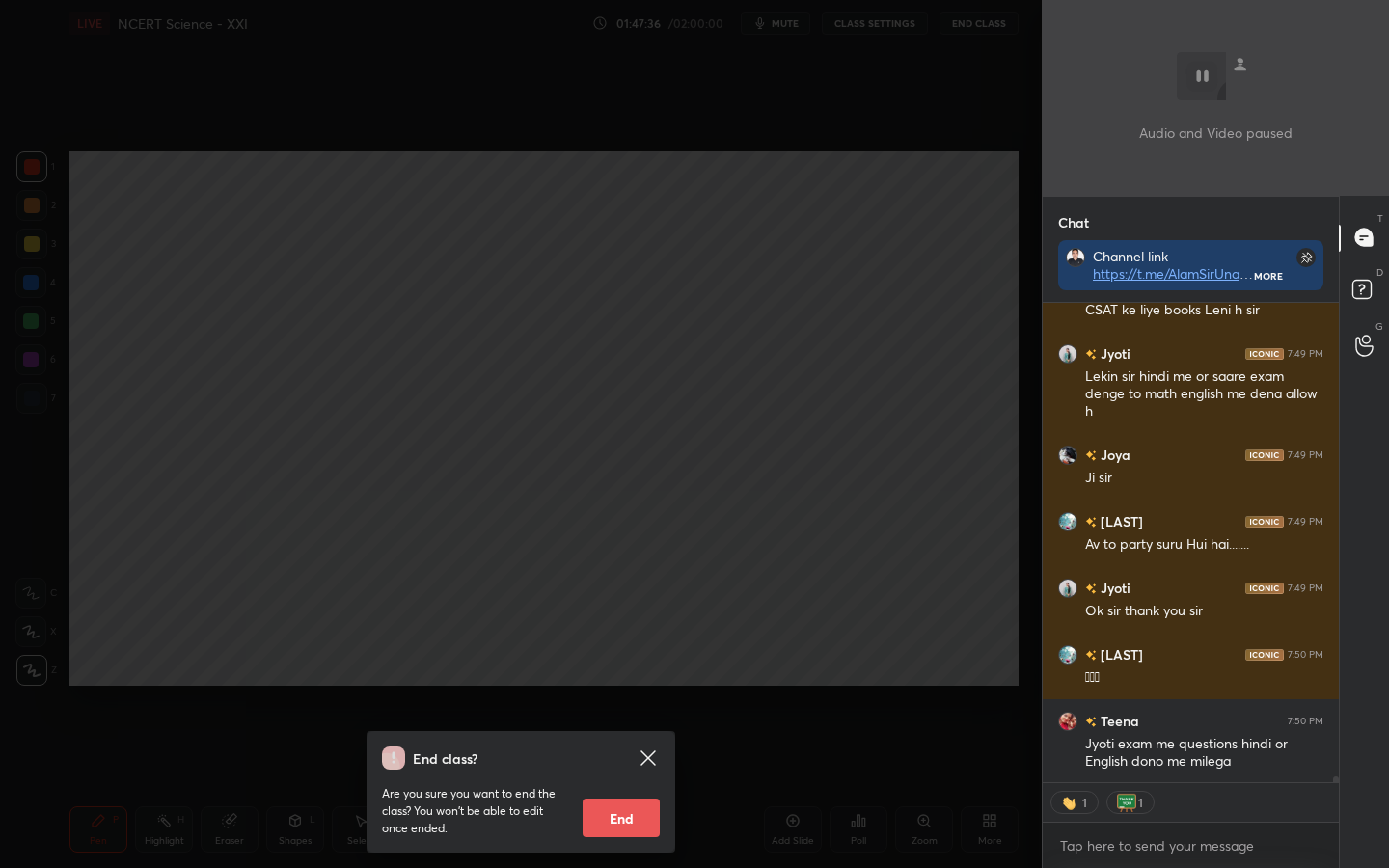 click on "End" at bounding box center [621, 818] 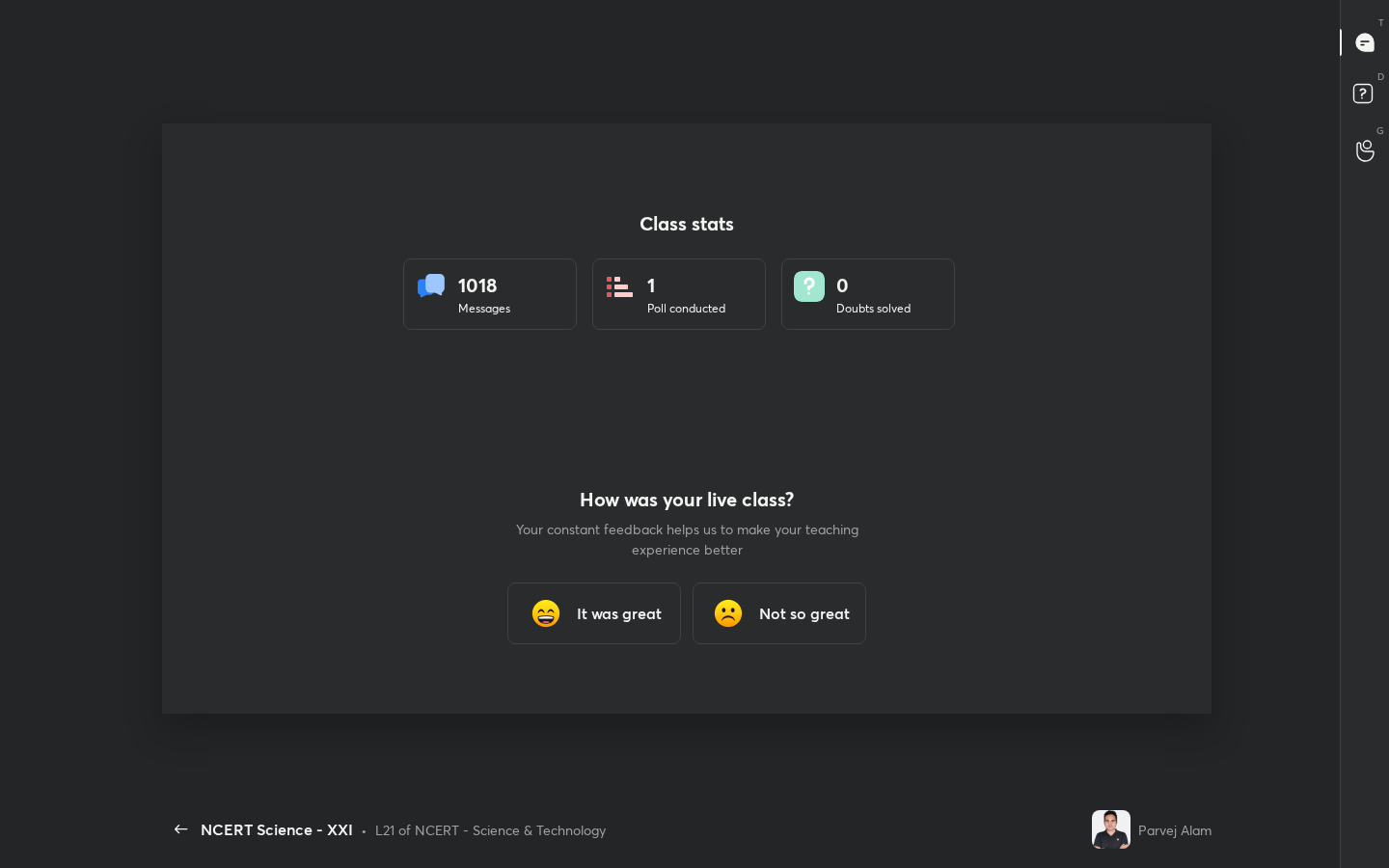 scroll, scrollTop: 95700, scrollLeft: 95214, axis: both 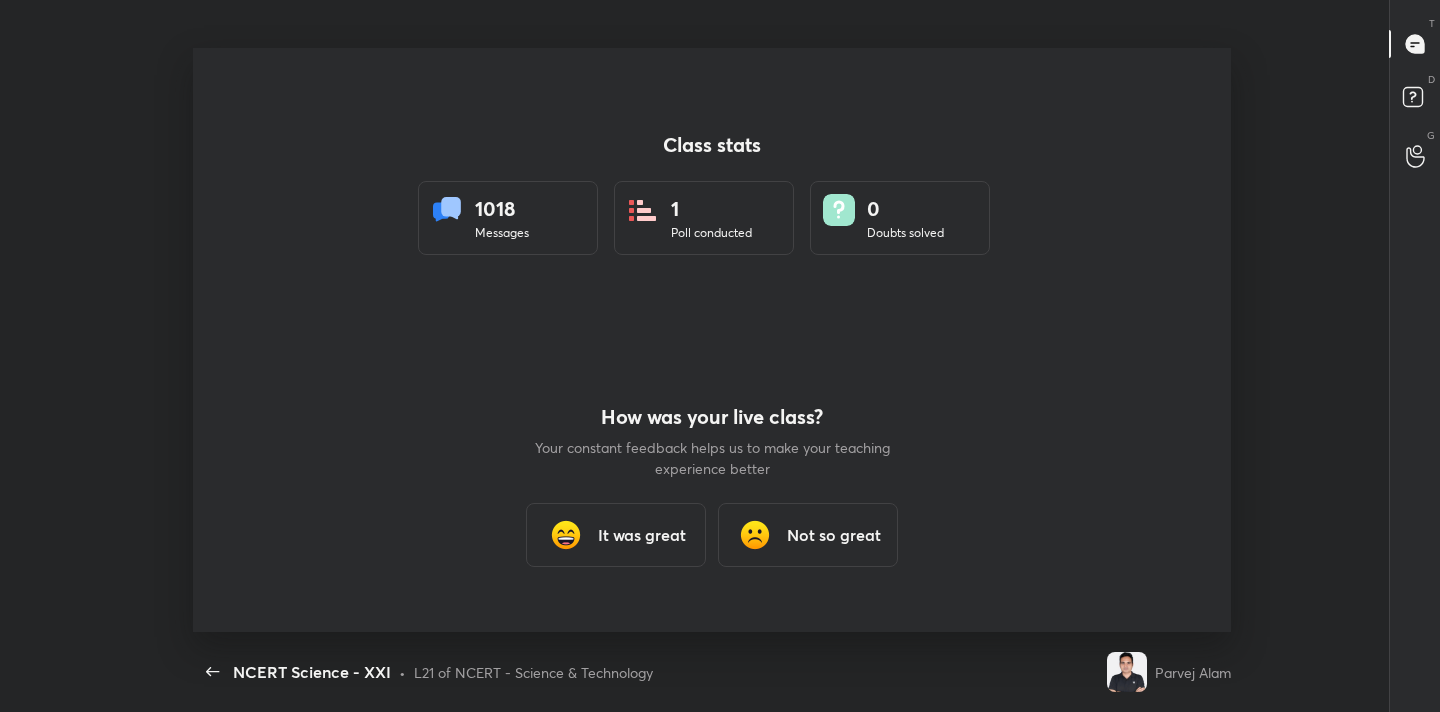 click on "It was great" at bounding box center (642, 535) 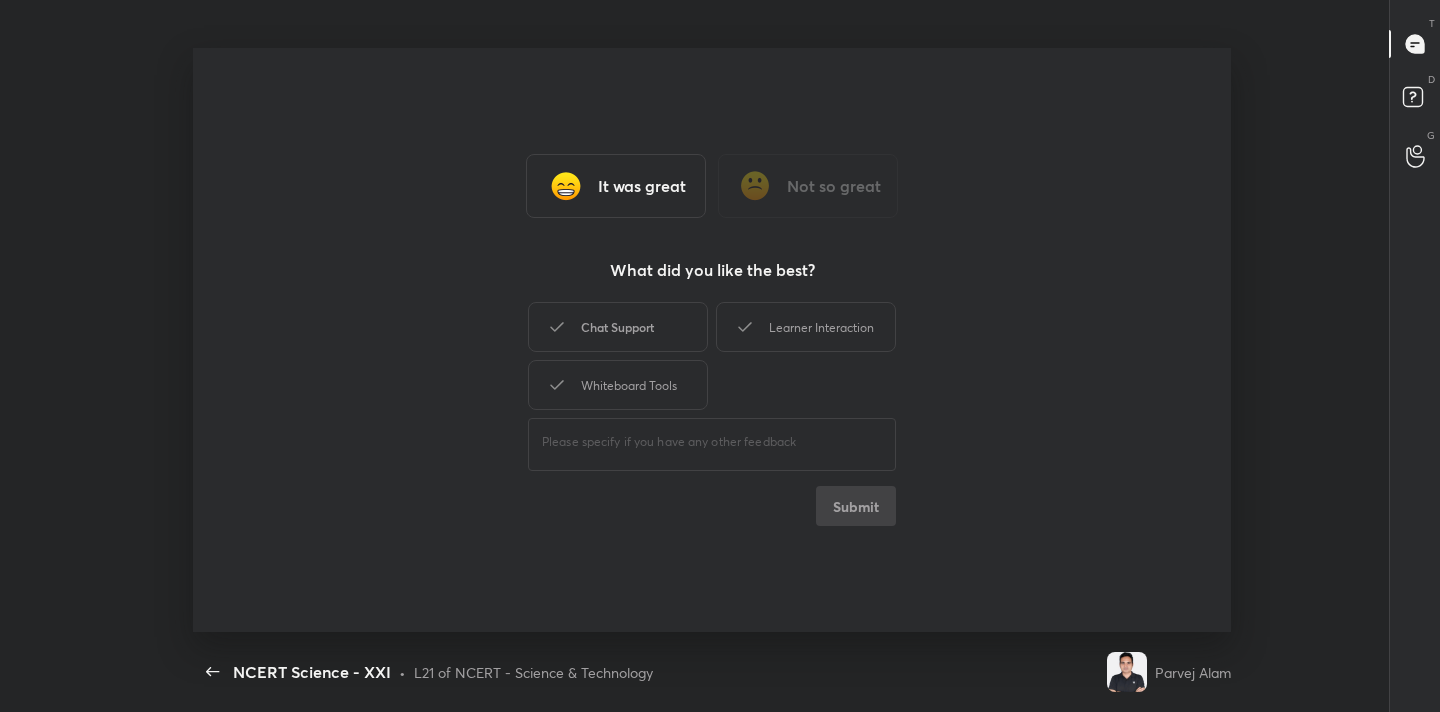 click on "Chat Support" at bounding box center [618, 327] 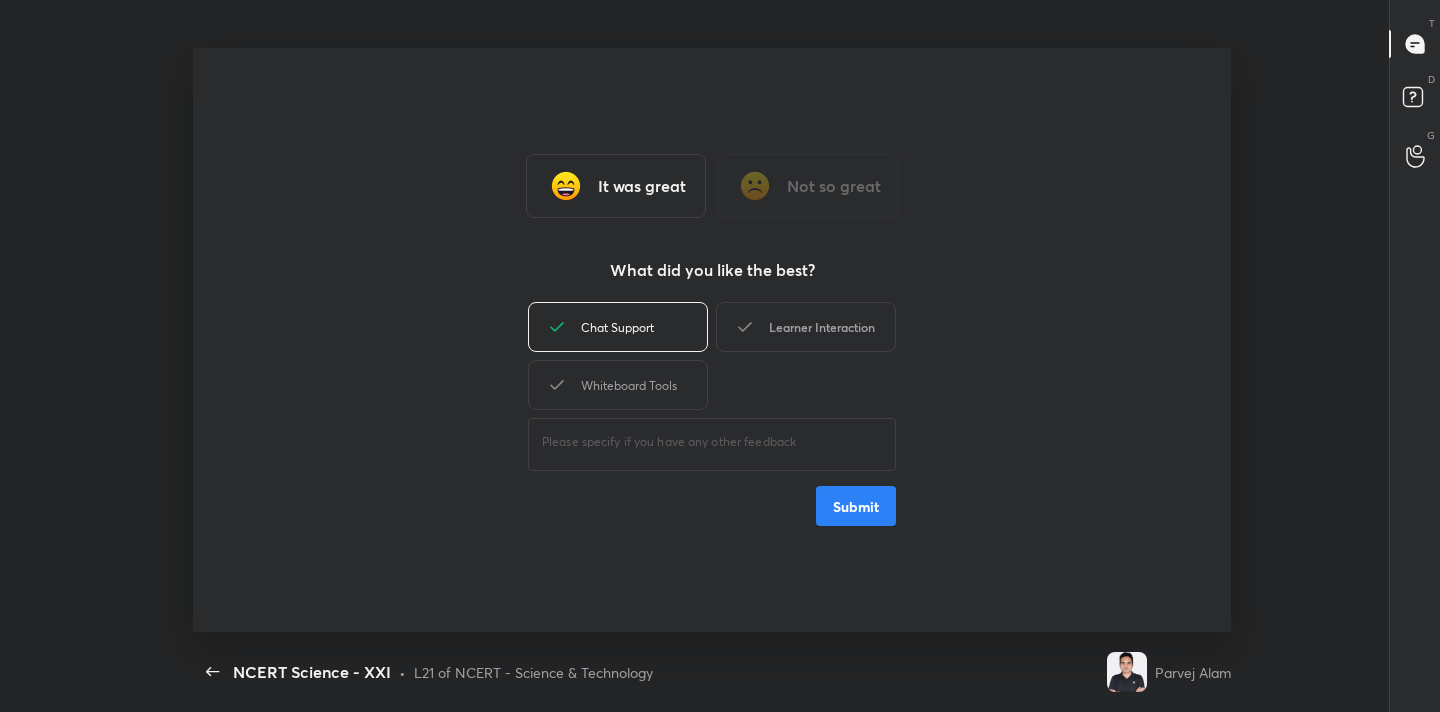 click on "Learner Interaction" at bounding box center (806, 327) 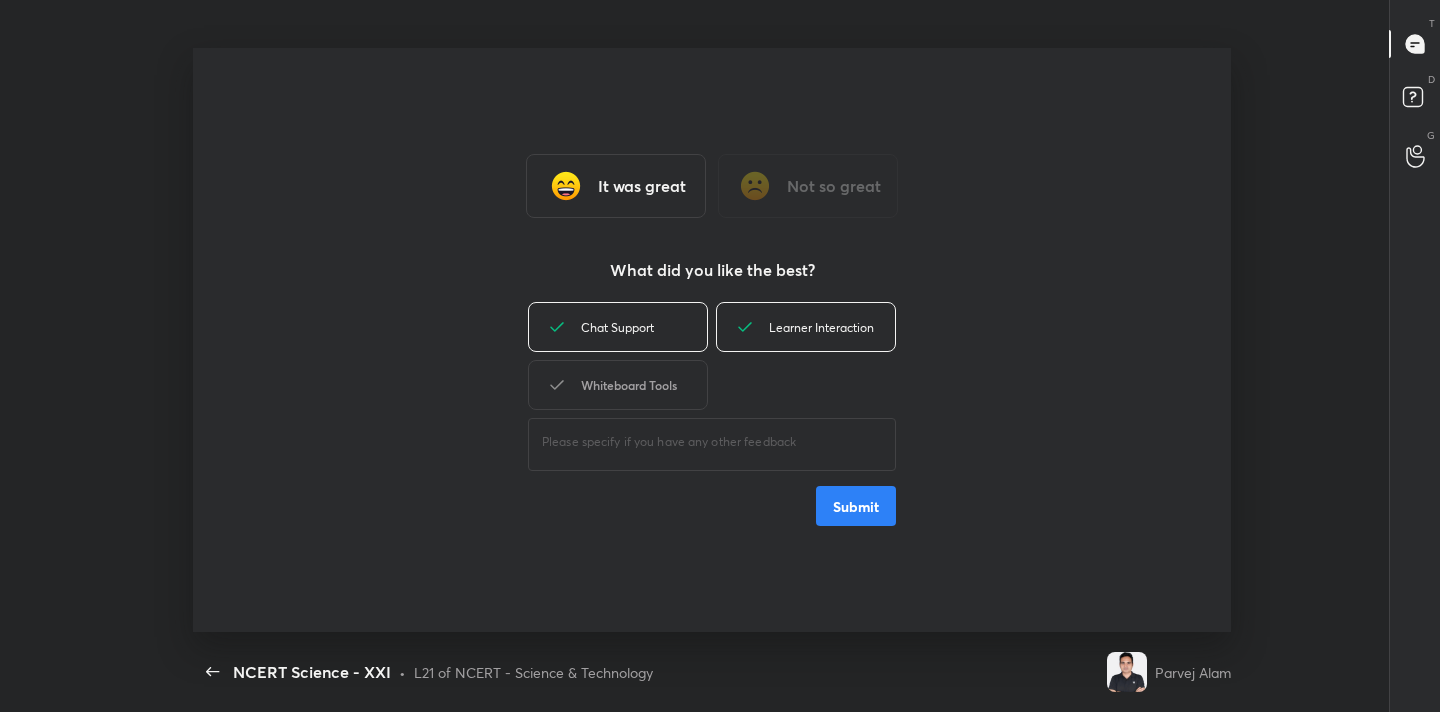 click on "Whiteboard Tools" at bounding box center [618, 385] 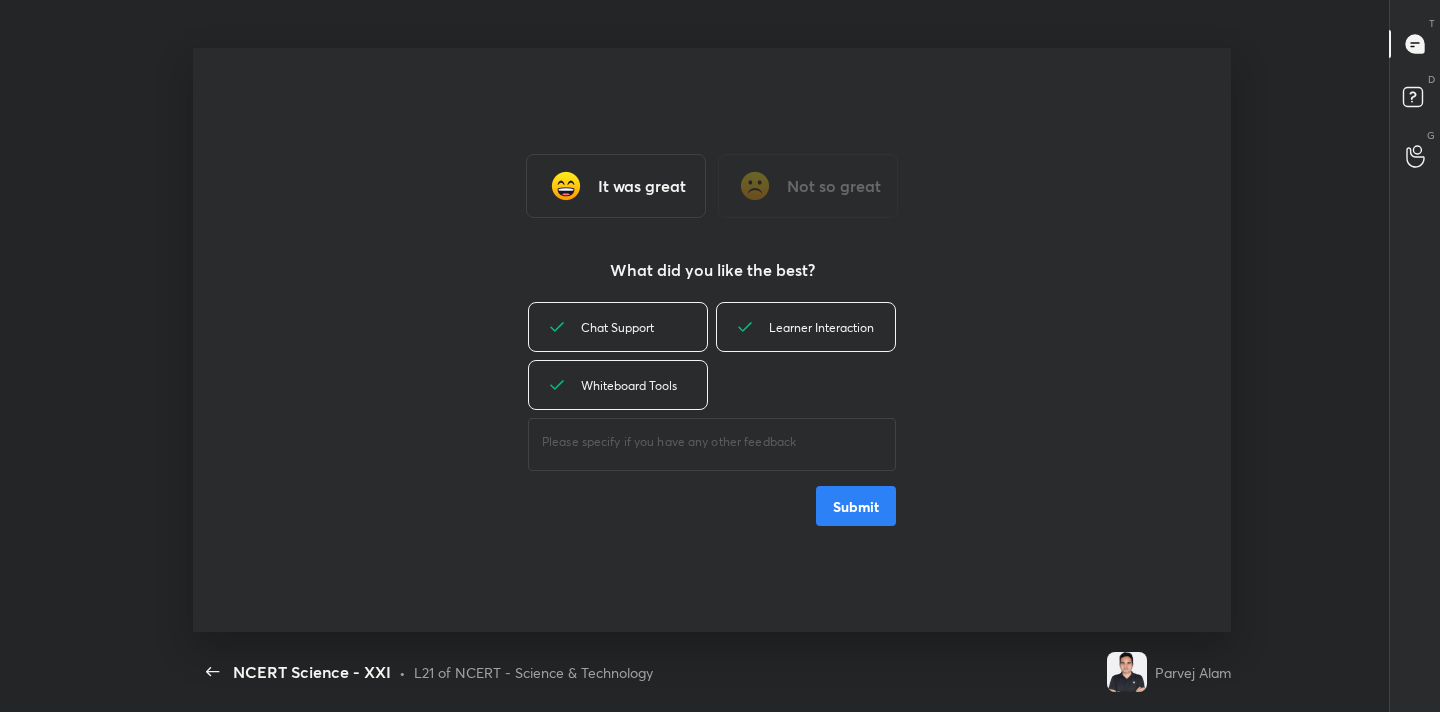 click on "Submit" at bounding box center [856, 506] 